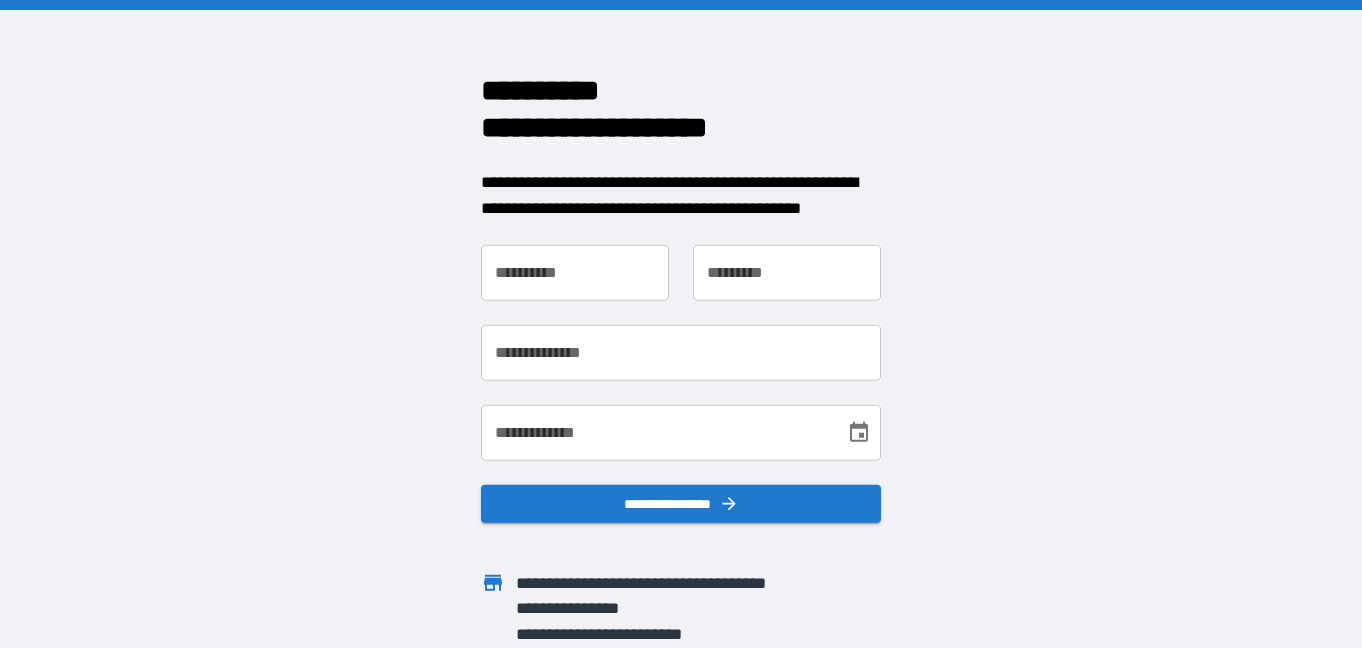scroll, scrollTop: 0, scrollLeft: 0, axis: both 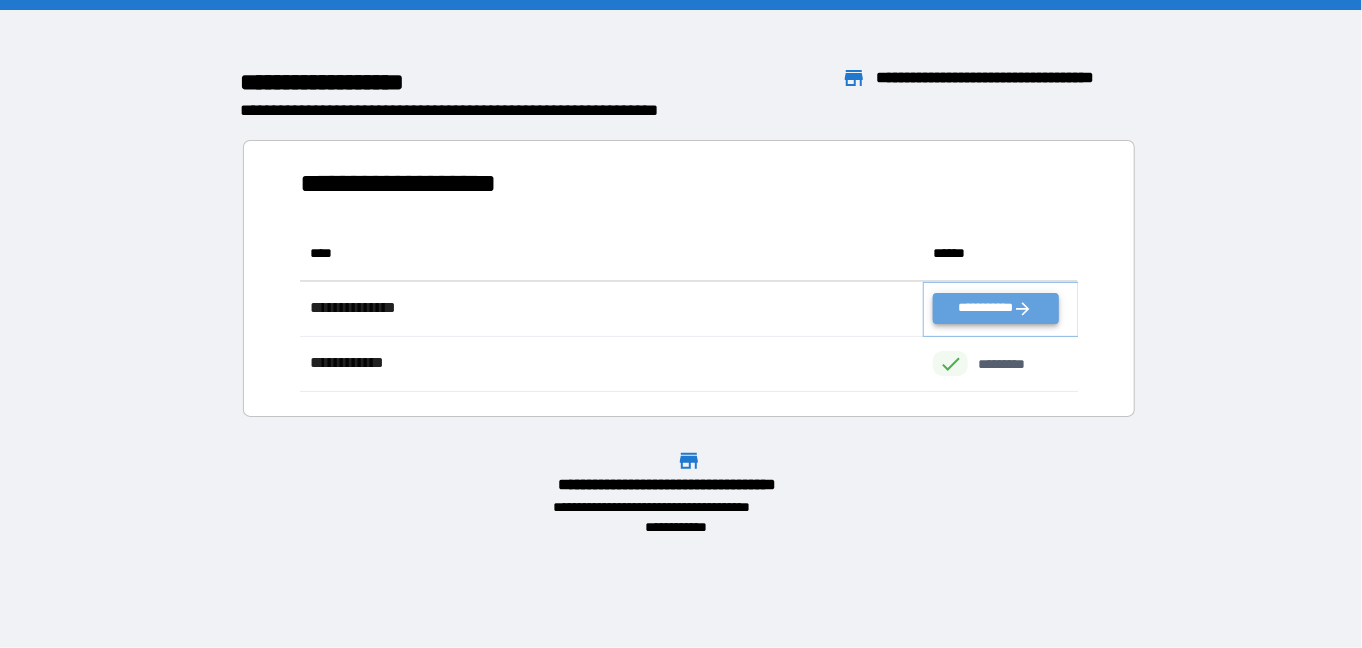 click on "**********" at bounding box center [995, 308] 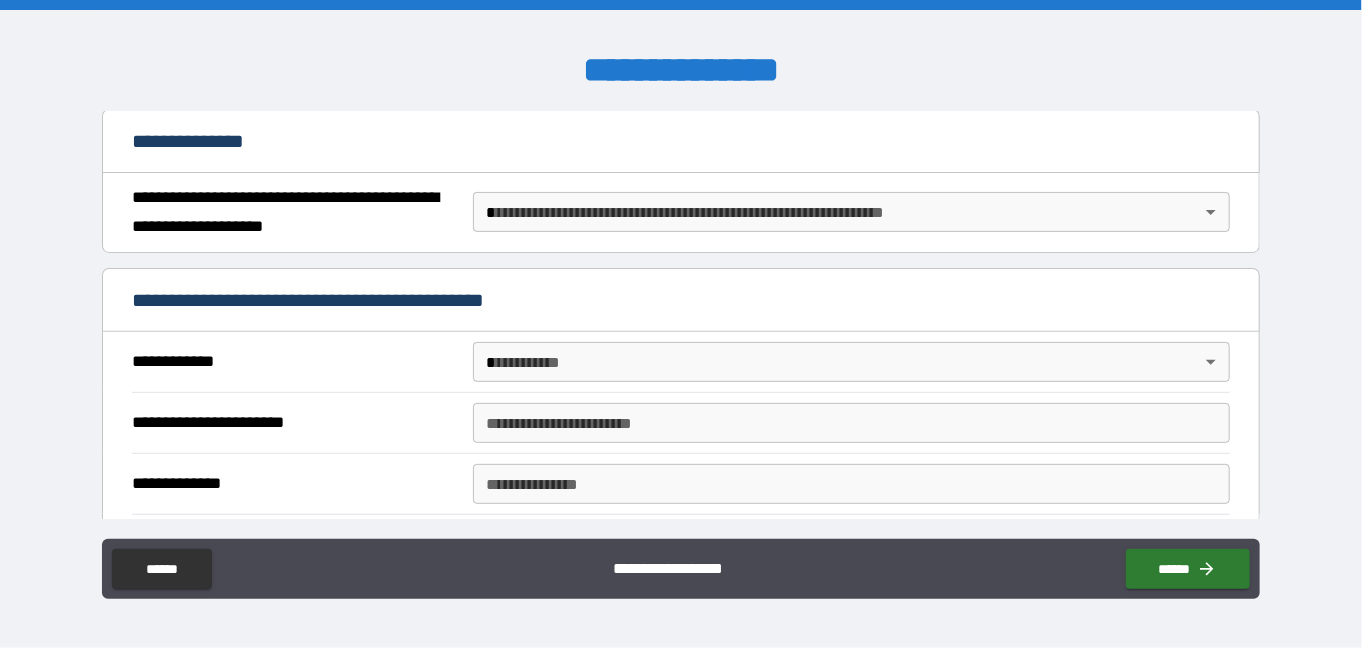 scroll, scrollTop: 248, scrollLeft: 0, axis: vertical 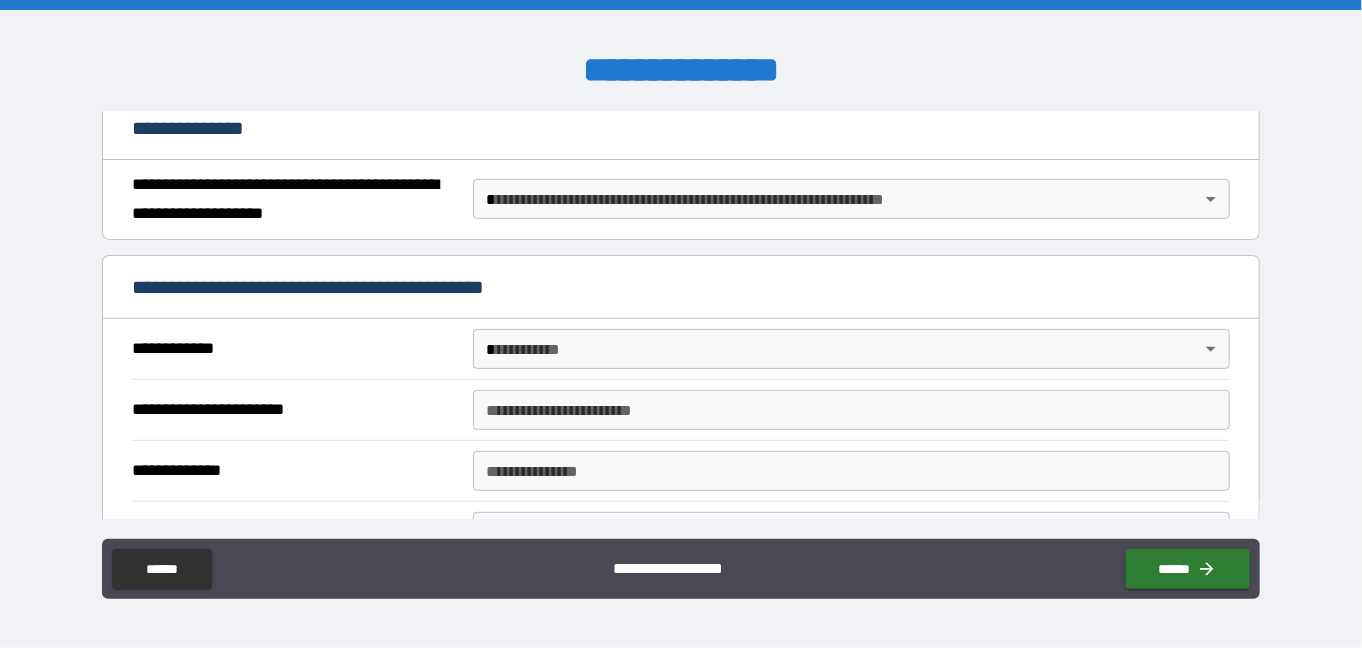 click on "**********" at bounding box center (681, 324) 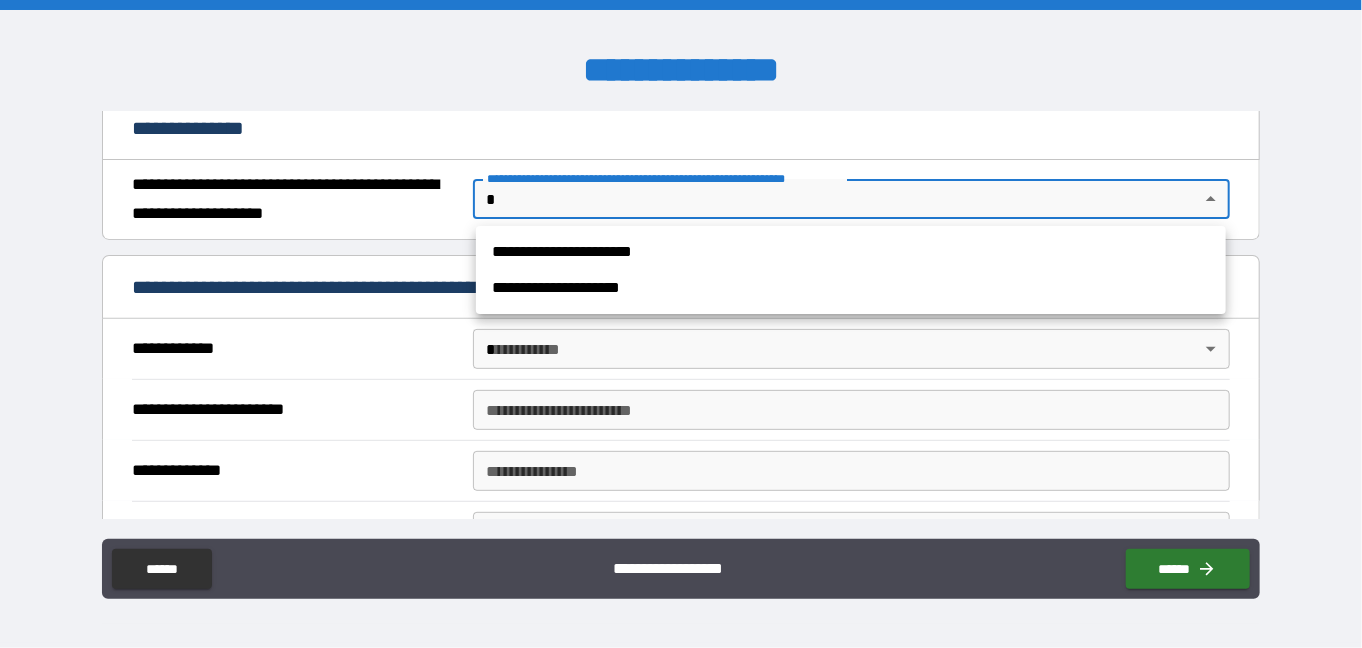 click on "**********" at bounding box center [851, 252] 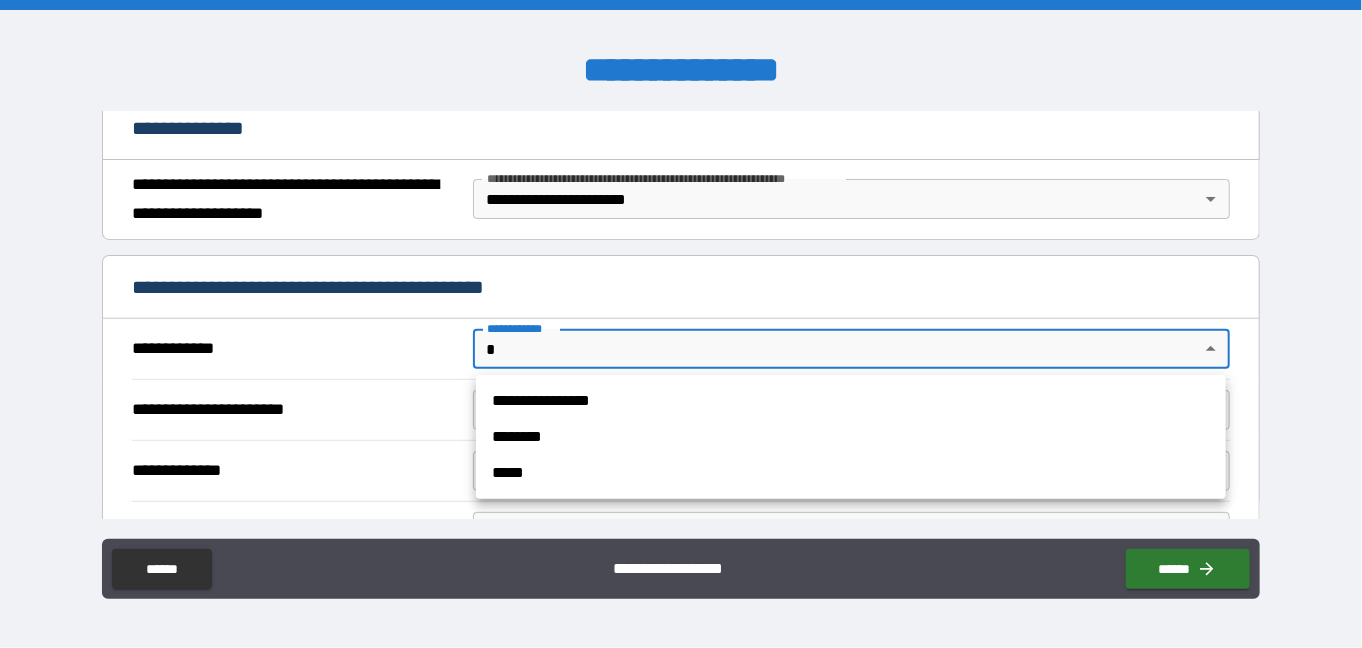 click on "**********" at bounding box center (681, 324) 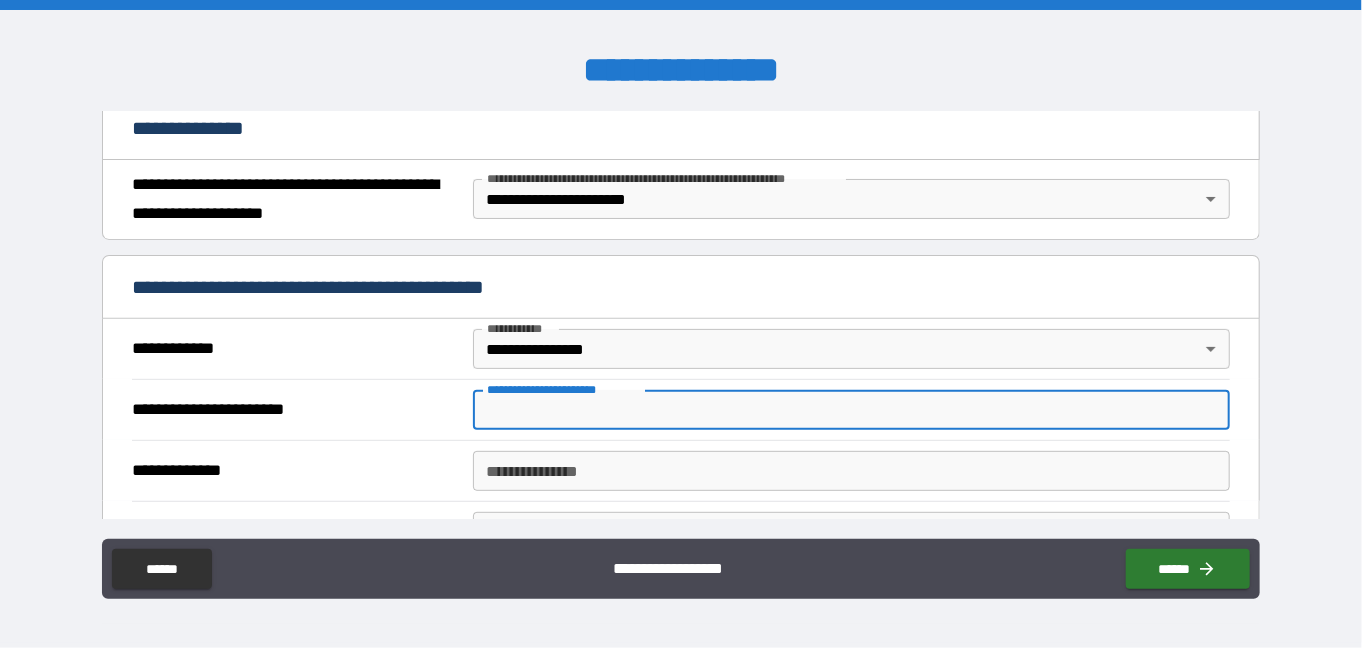 drag, startPoint x: 484, startPoint y: 403, endPoint x: 463, endPoint y: 399, distance: 21.377558 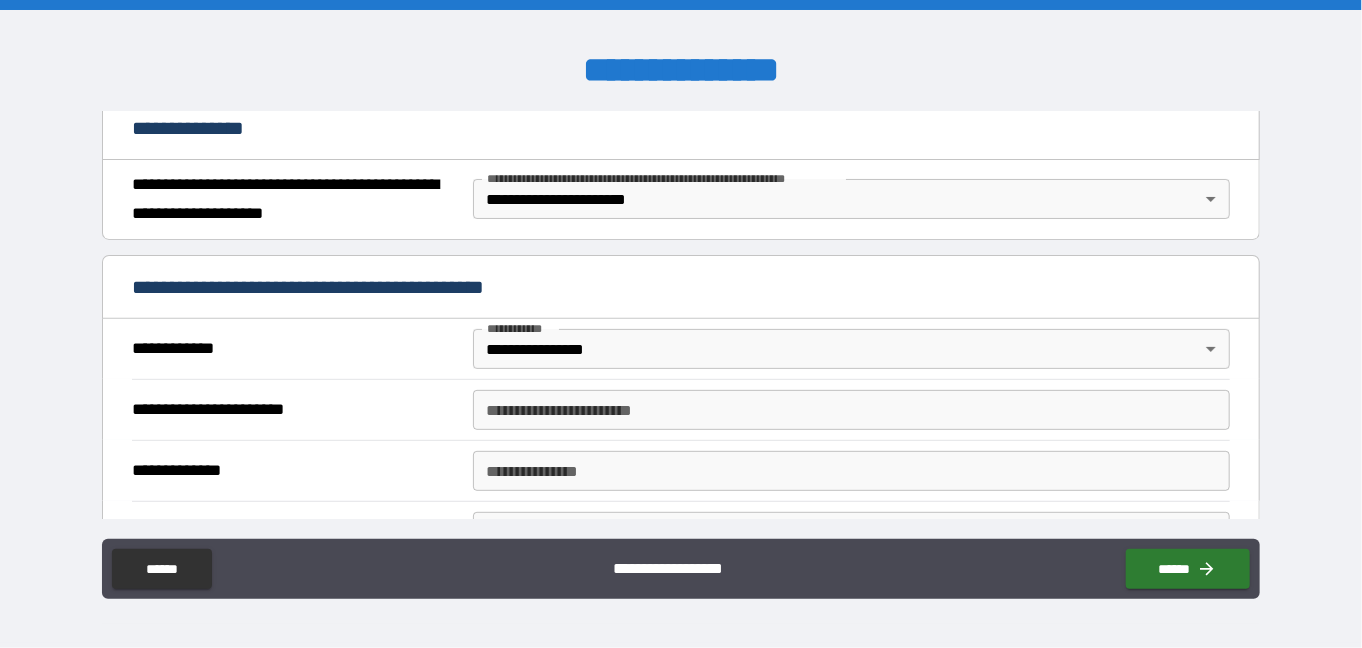 click on "**********" at bounding box center [681, 410] 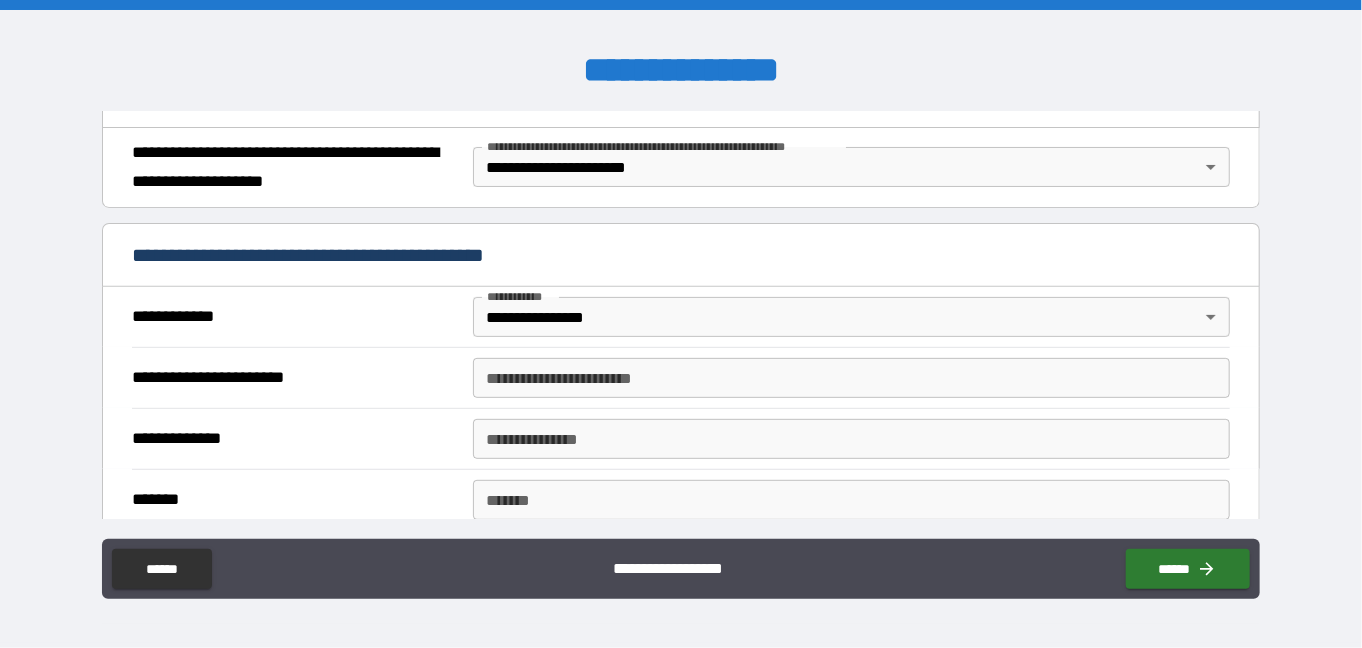 scroll, scrollTop: 282, scrollLeft: 0, axis: vertical 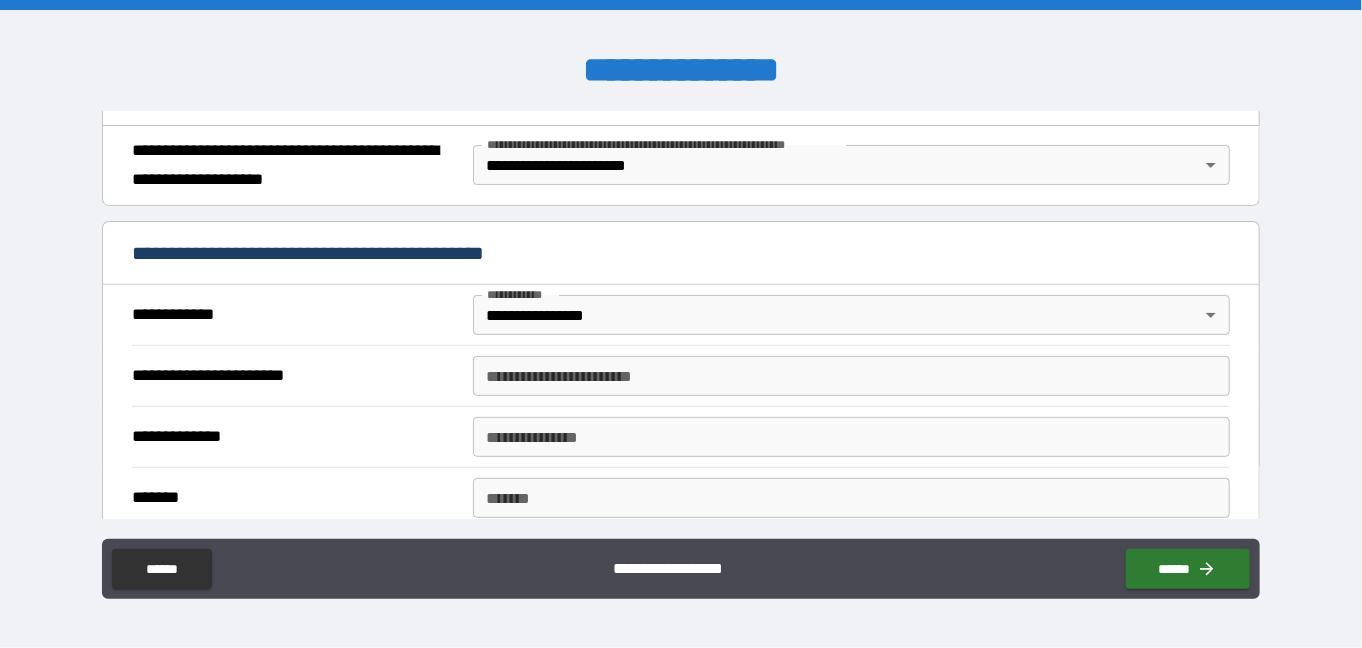 click on "**********" at bounding box center [852, 376] 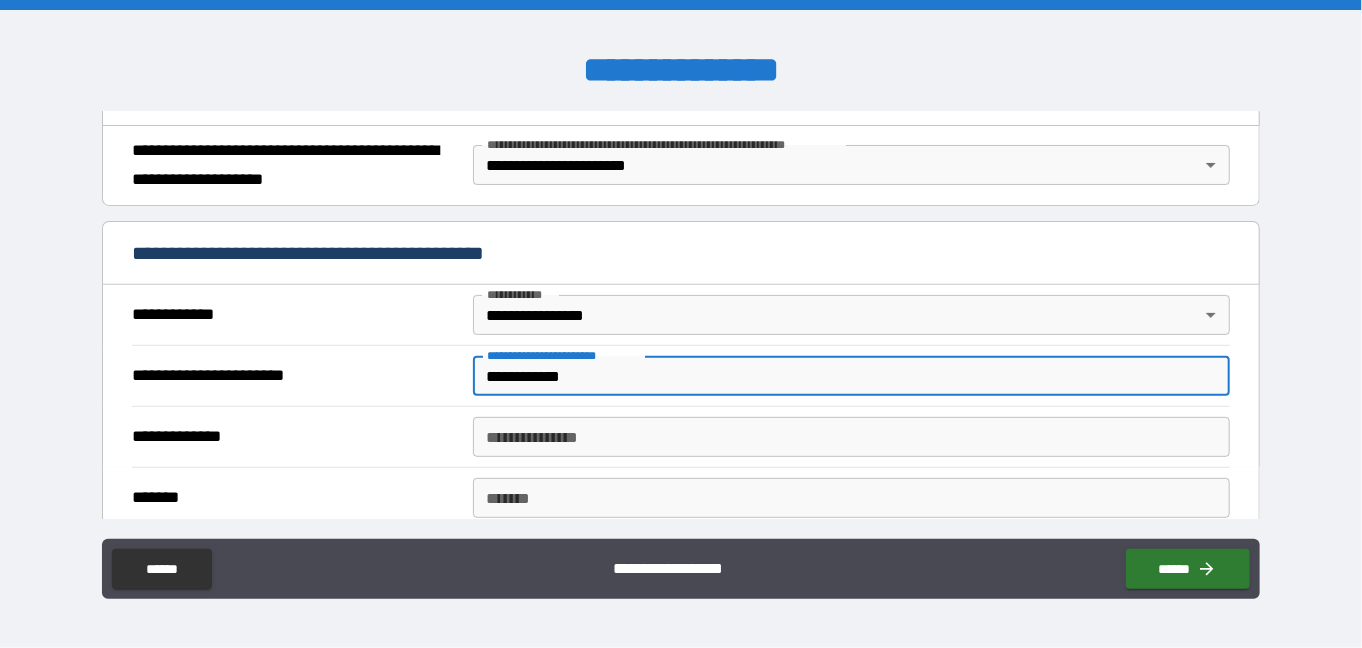 type on "**********" 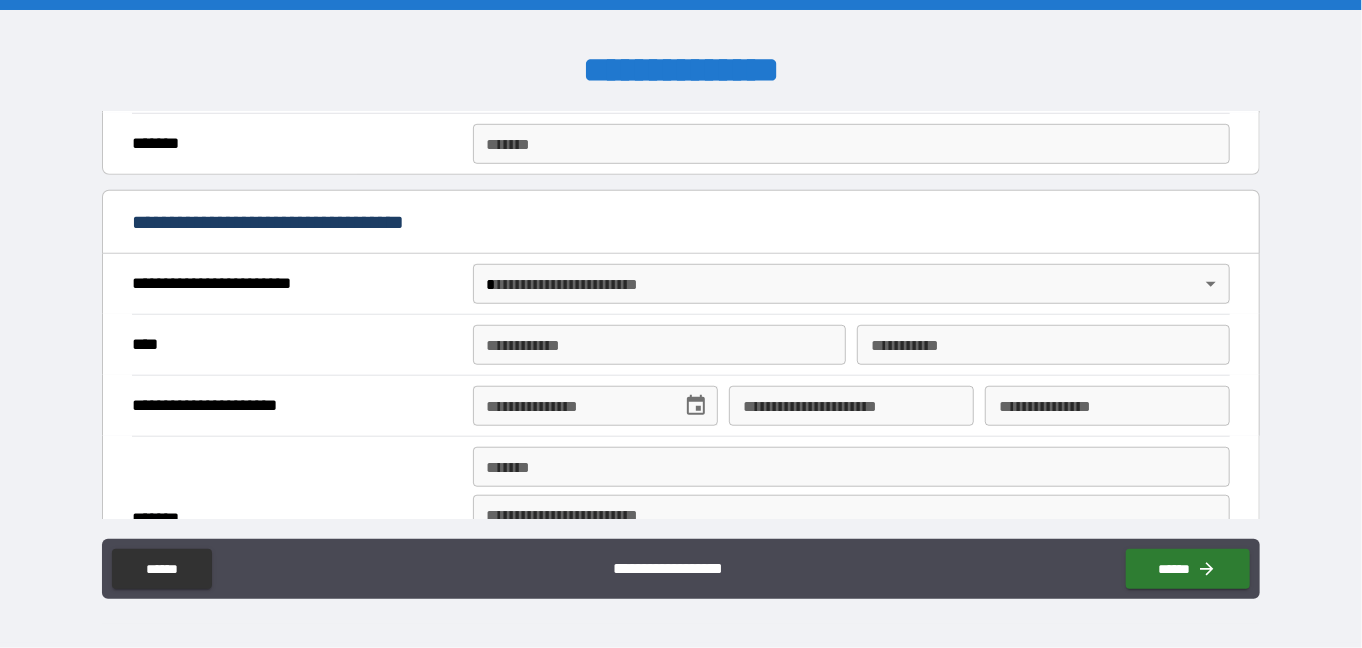 scroll, scrollTop: 644, scrollLeft: 0, axis: vertical 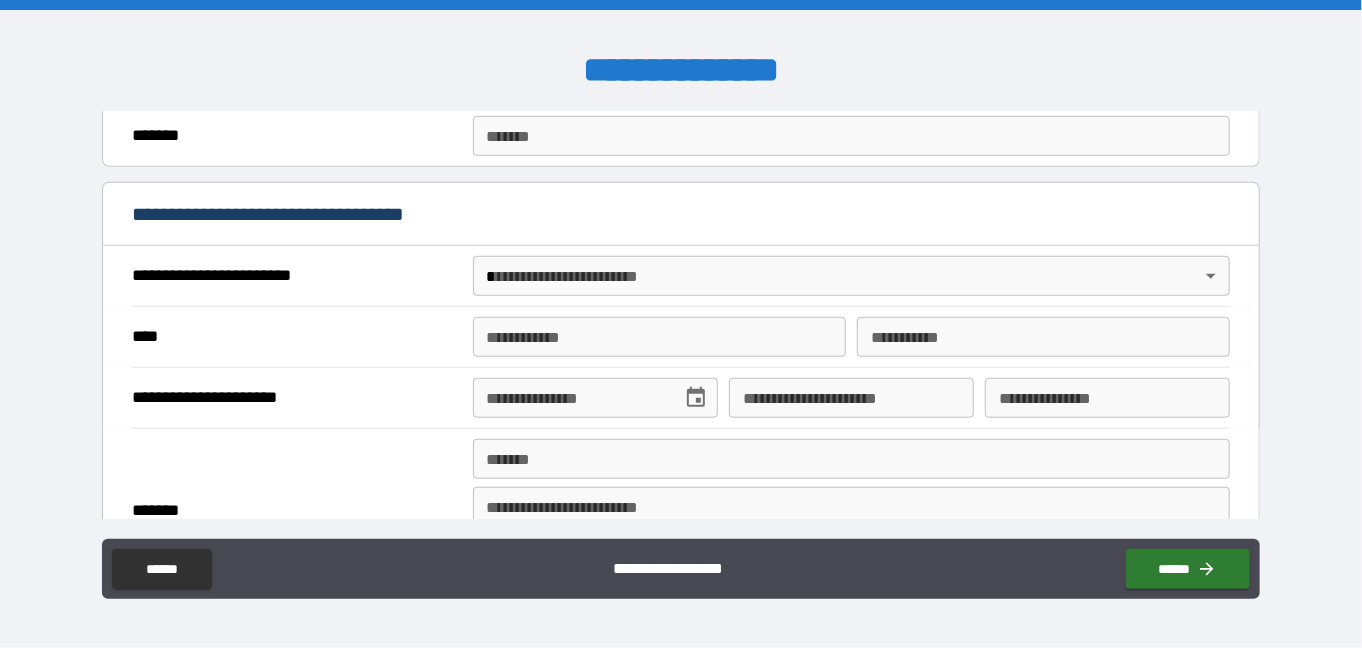 type on "**********" 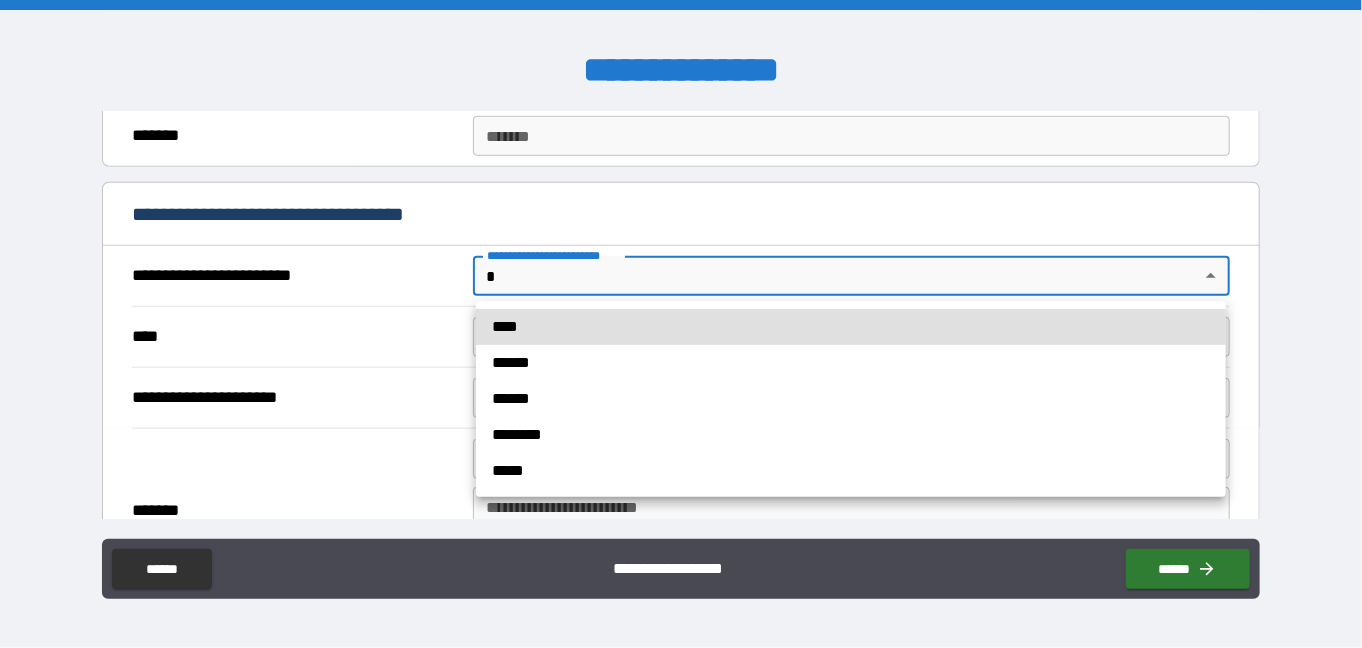 click on "******" at bounding box center [851, 399] 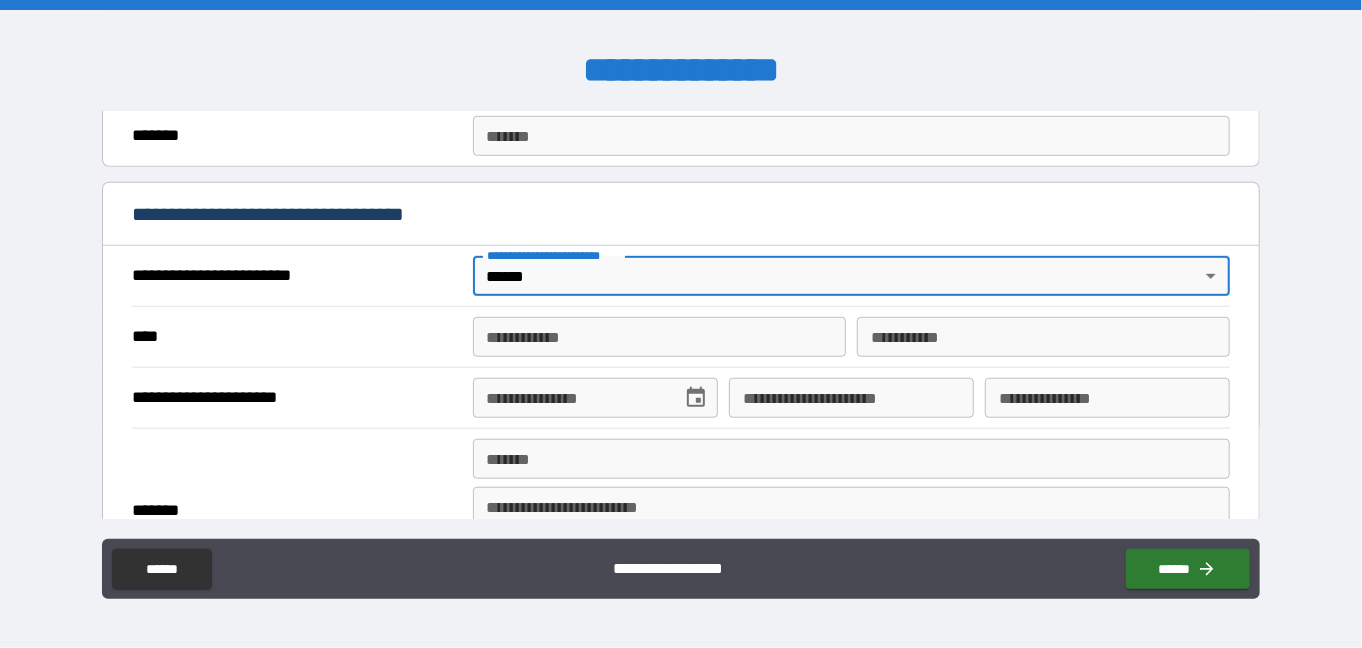click on "**********" at bounding box center (659, 337) 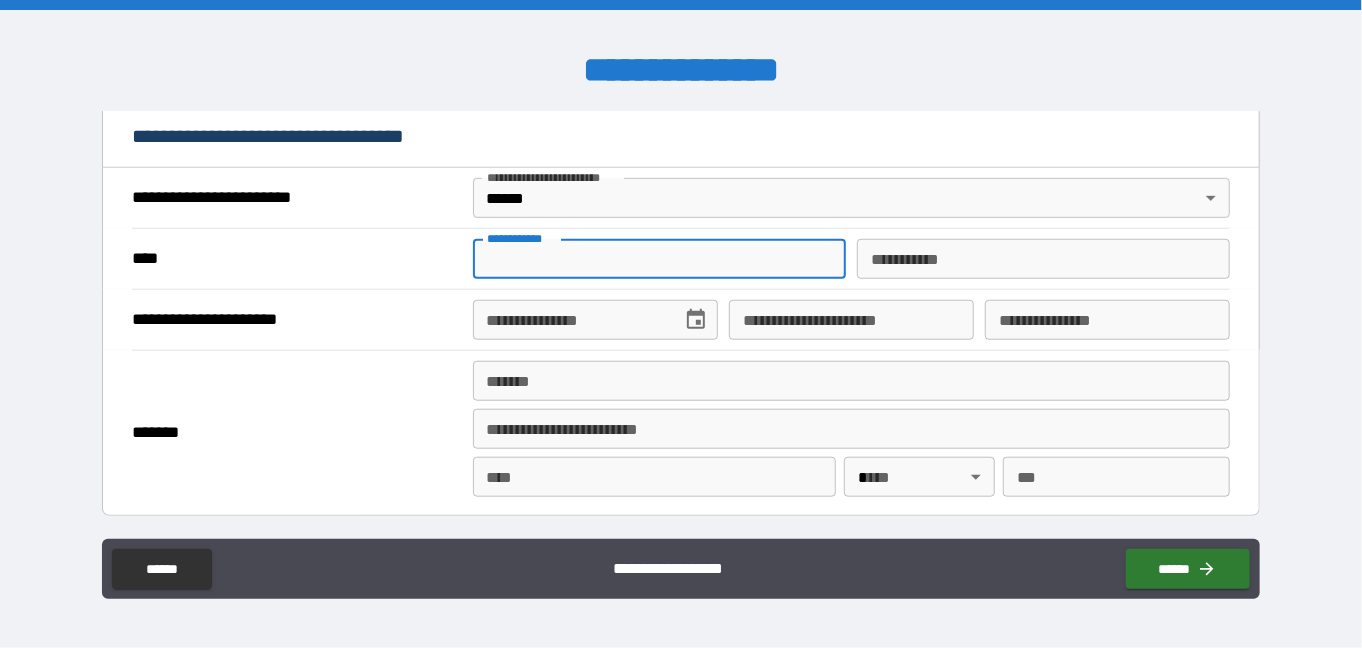 scroll, scrollTop: 720, scrollLeft: 0, axis: vertical 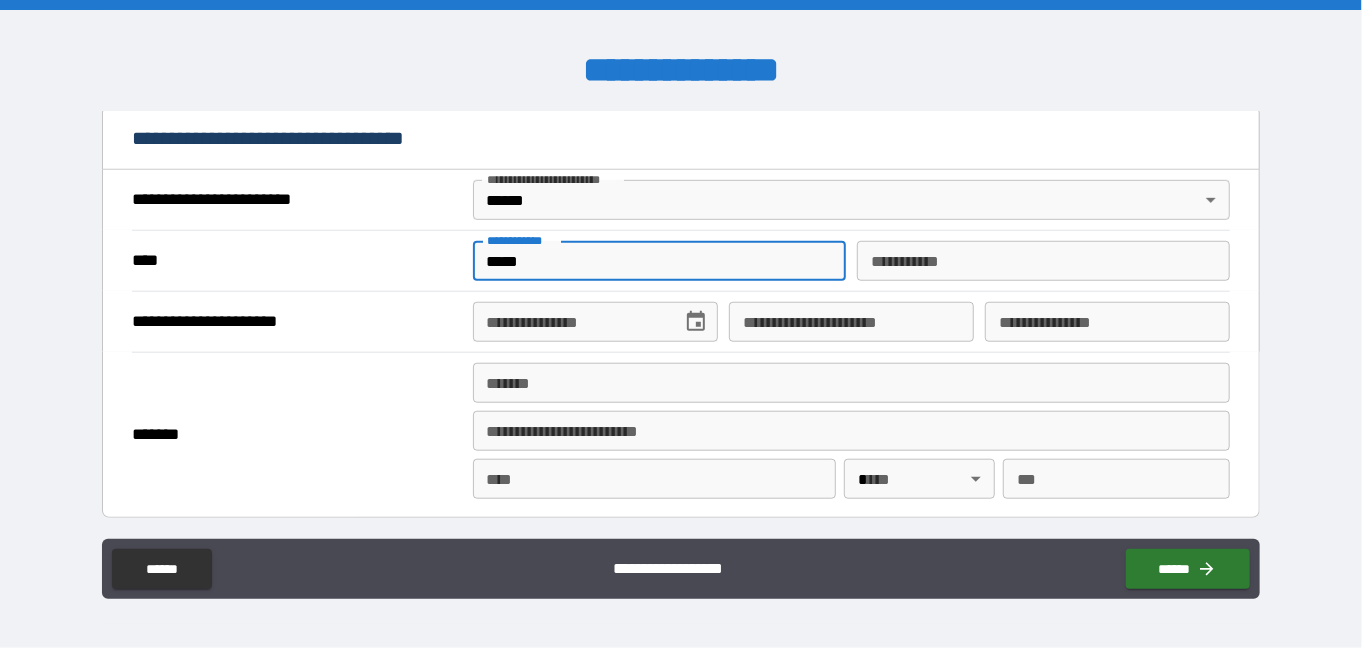 type on "*****" 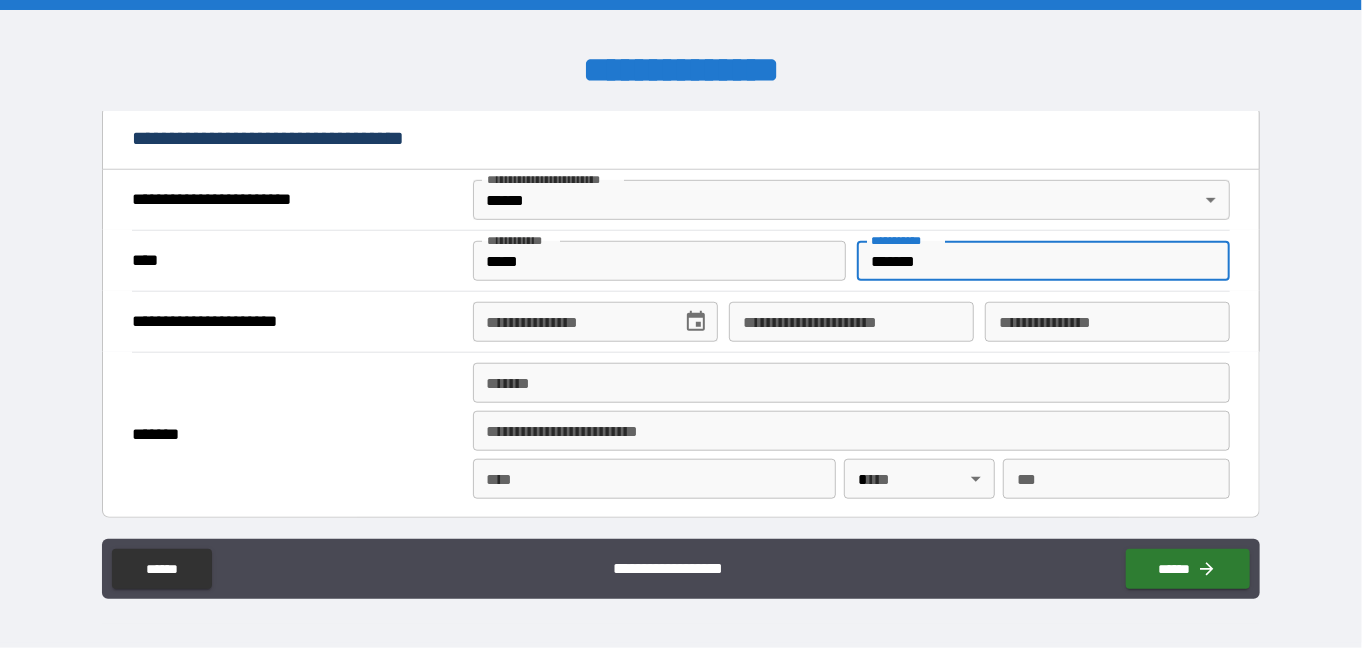 type on "*******" 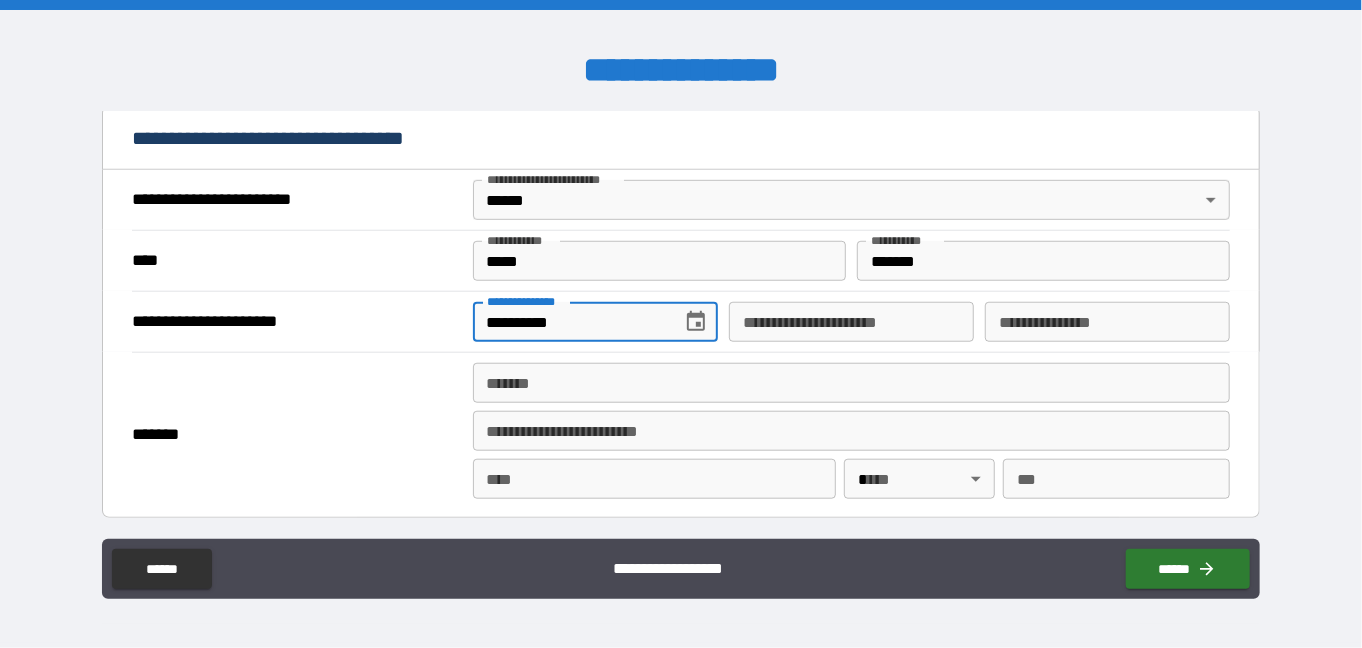 type on "**********" 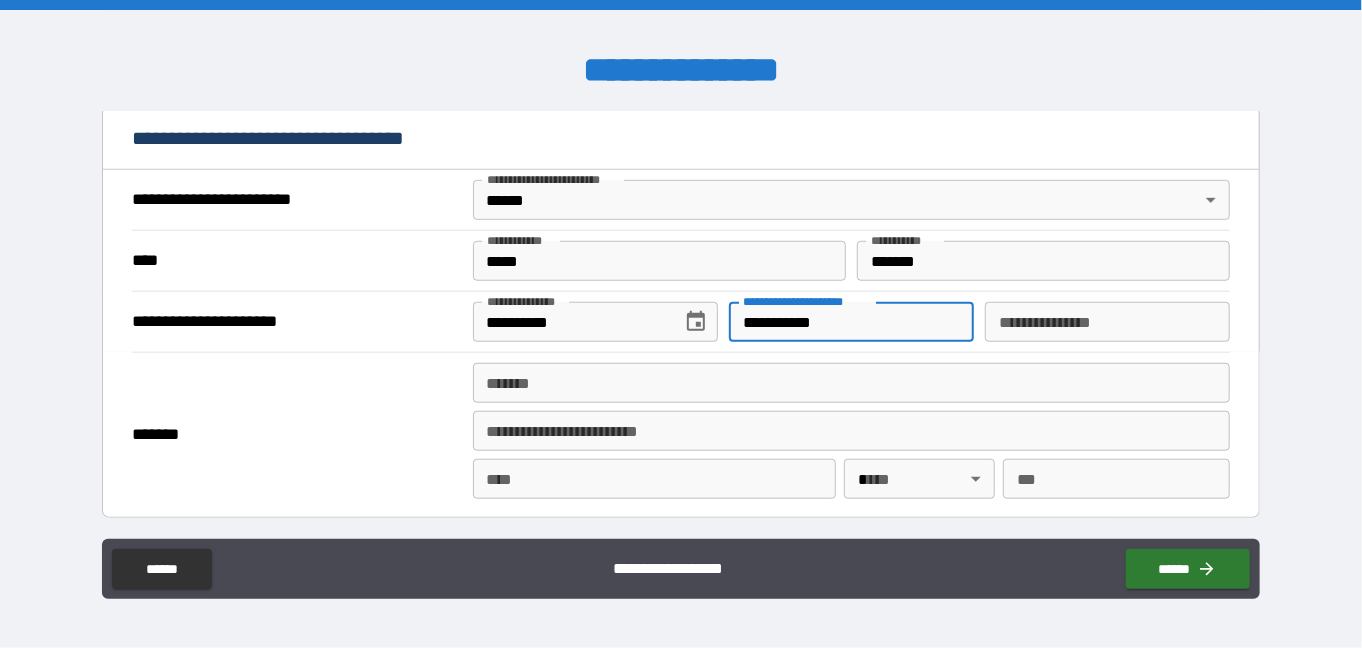 type on "**********" 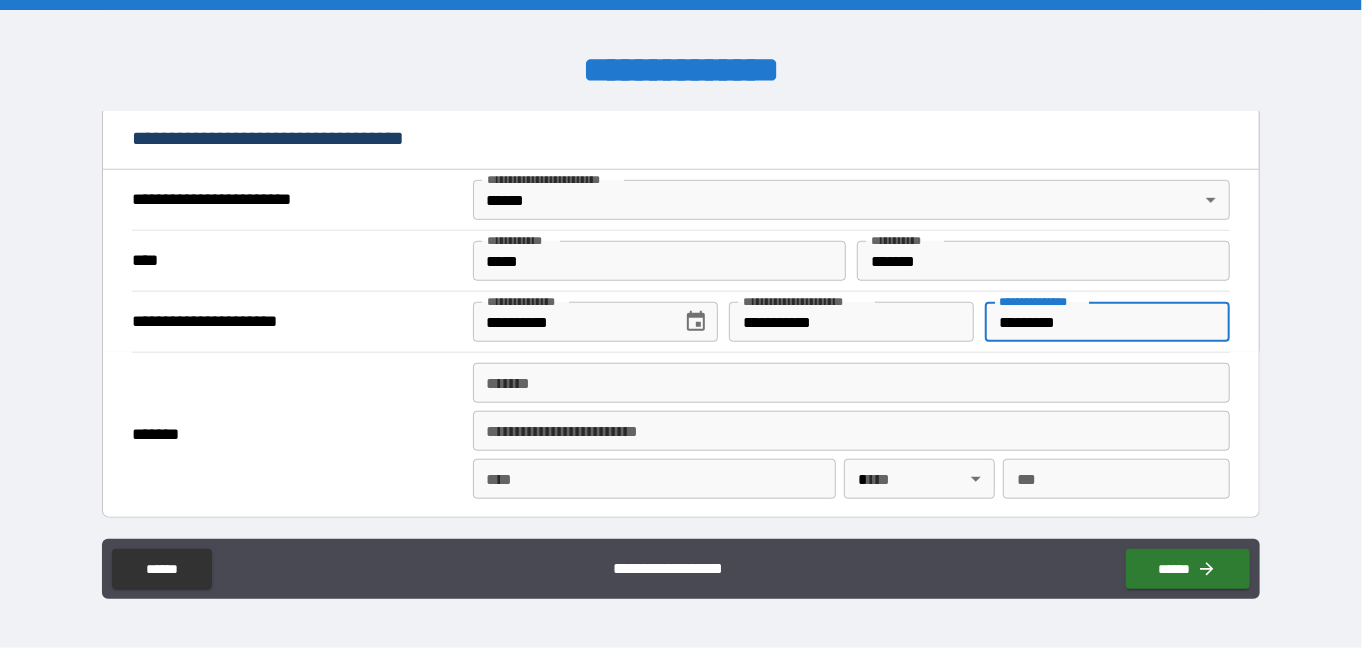type on "*********" 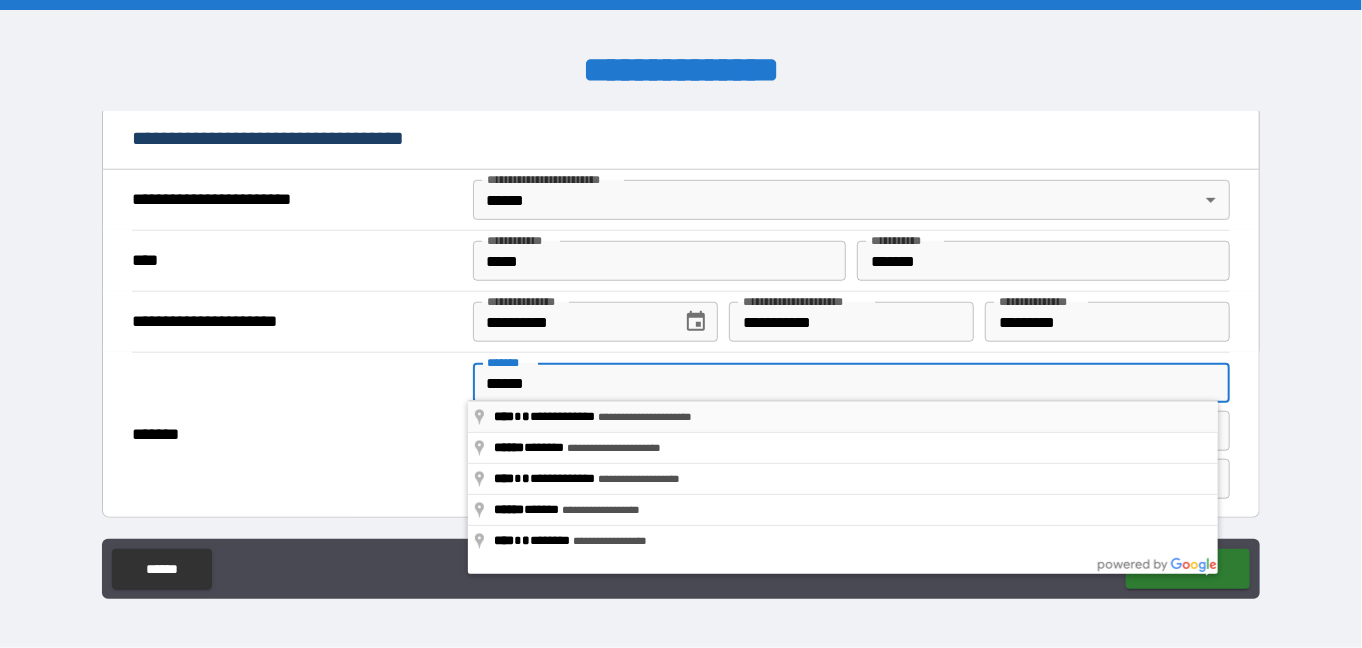 type on "**********" 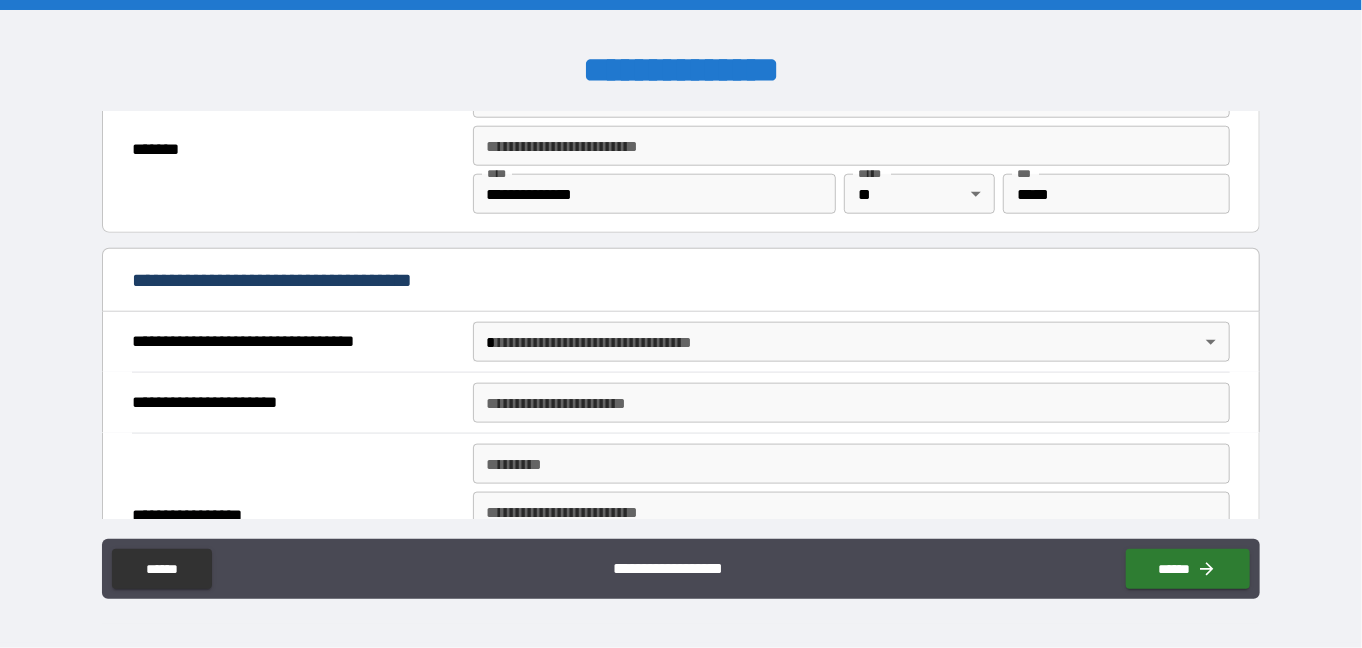 scroll, scrollTop: 1007, scrollLeft: 0, axis: vertical 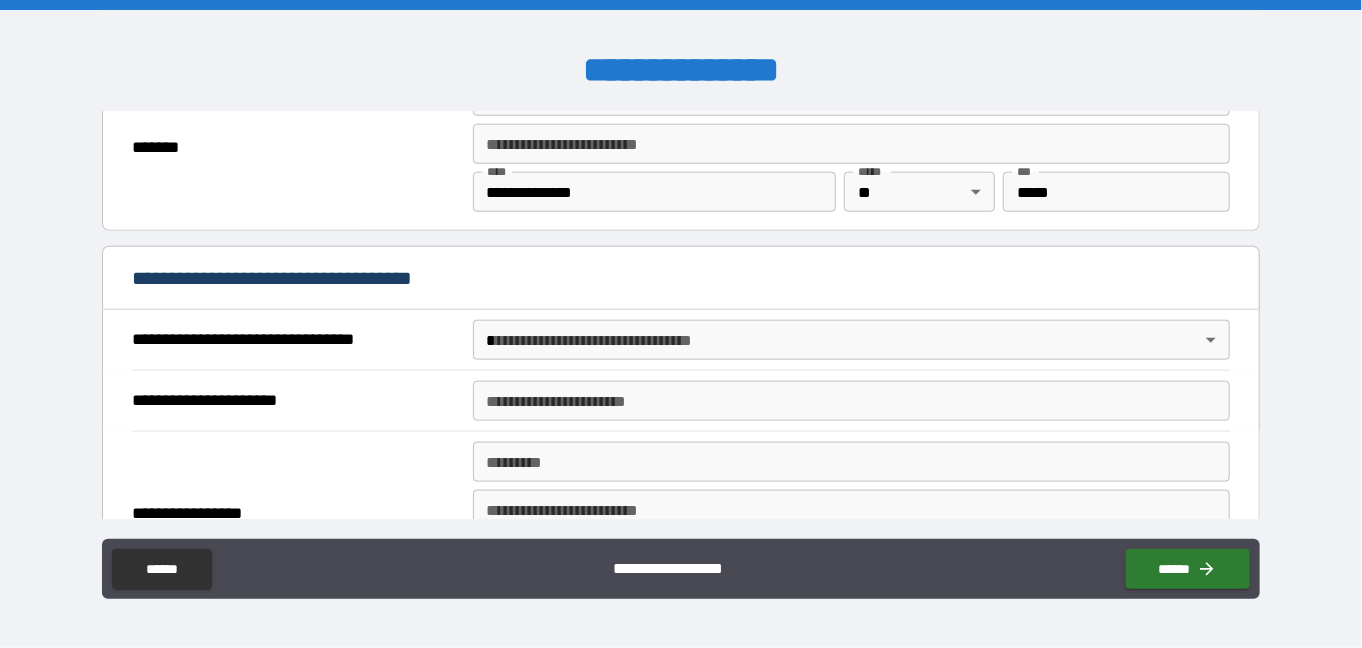 click on "**********" at bounding box center (681, 324) 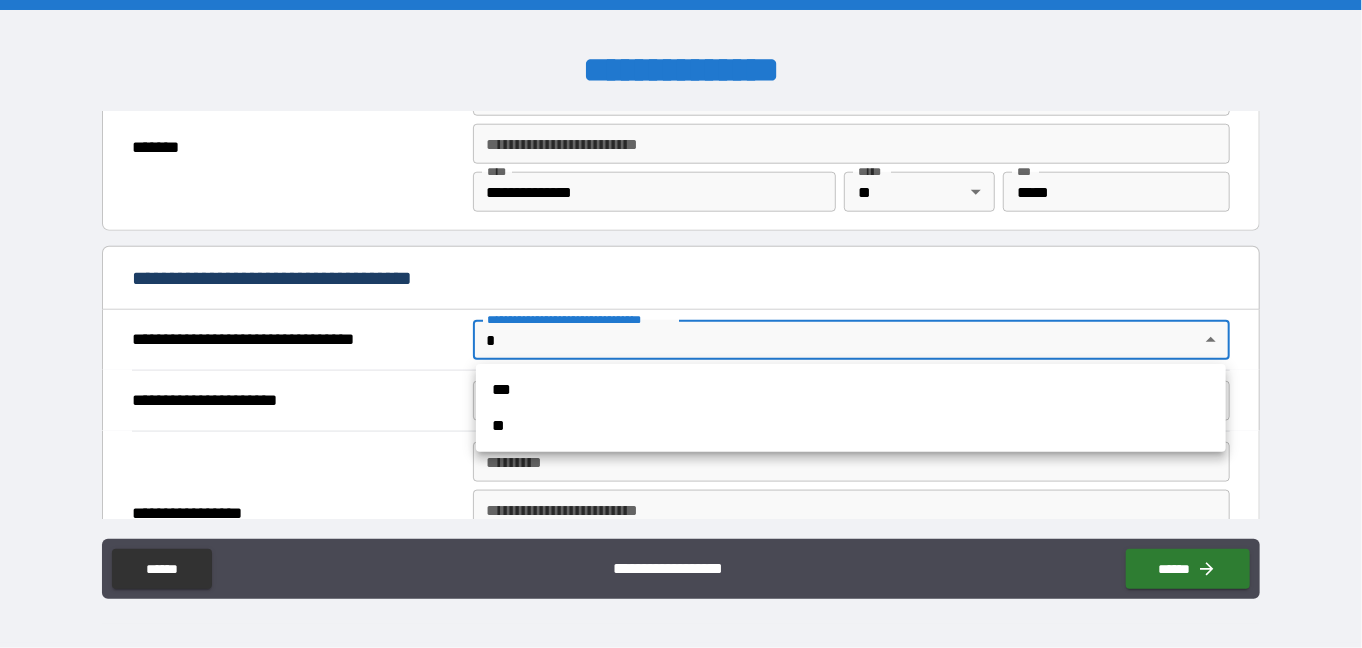 click on "**" at bounding box center (851, 426) 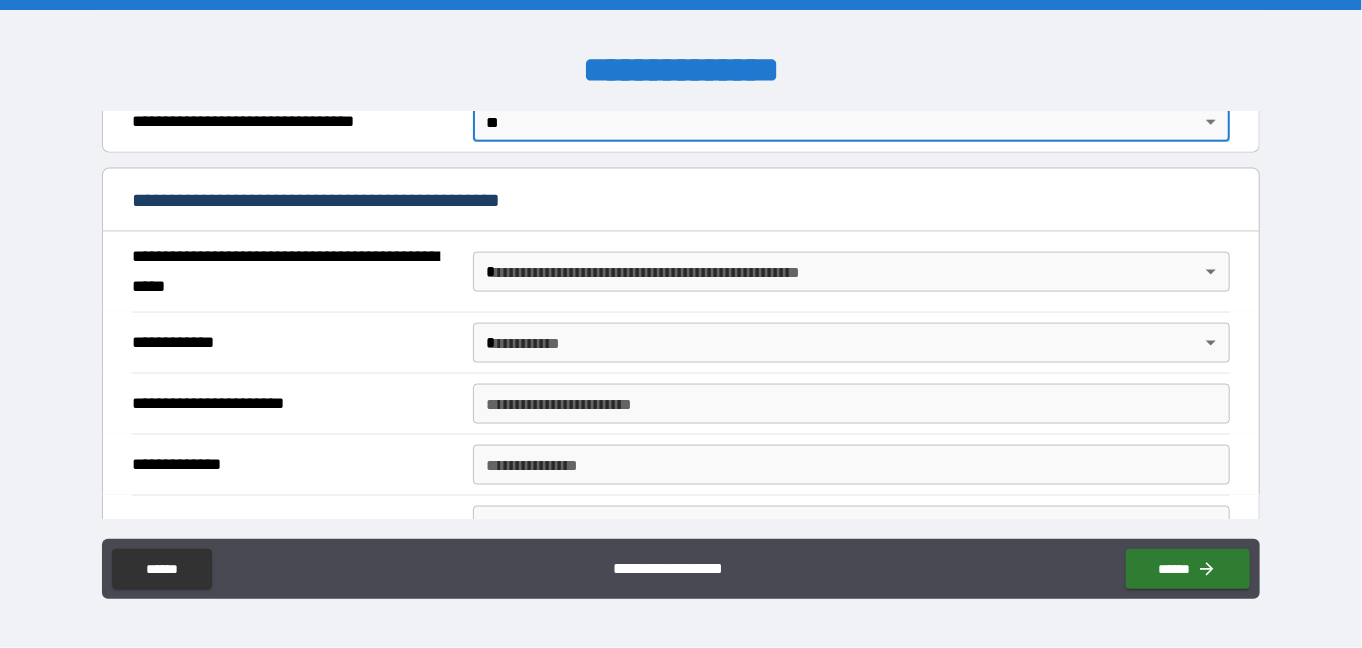 scroll, scrollTop: 1233, scrollLeft: 0, axis: vertical 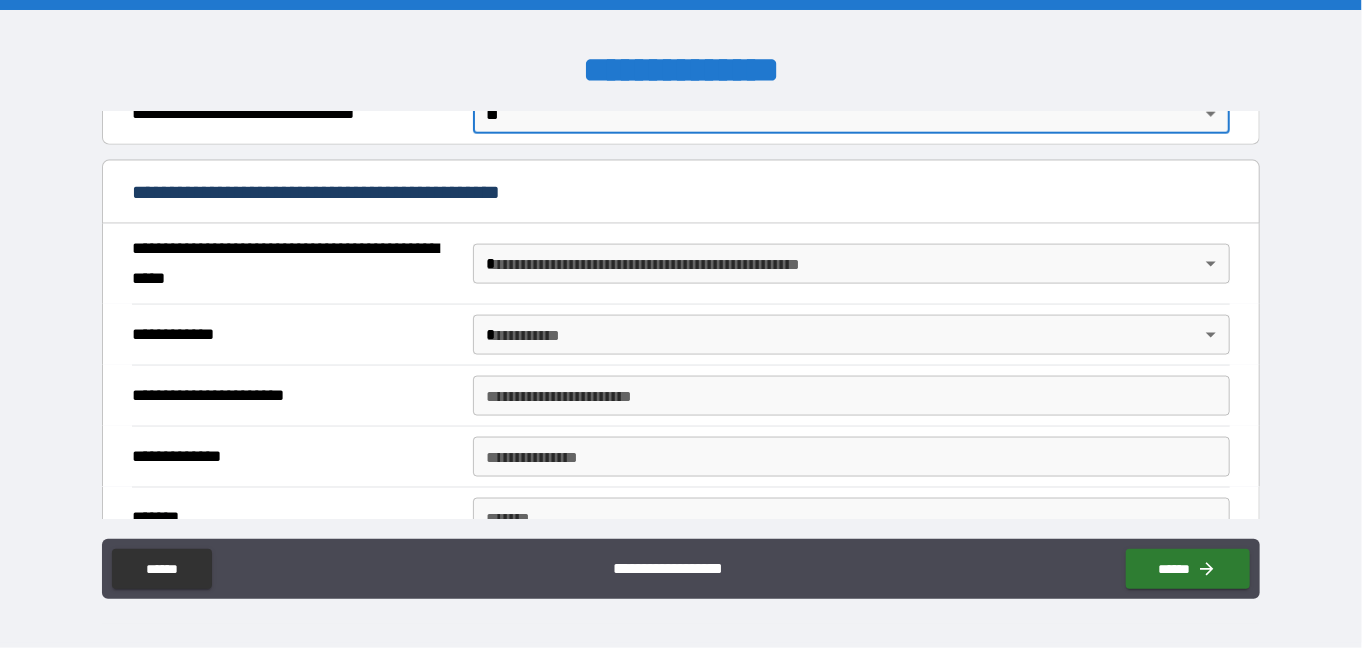 click on "**********" at bounding box center (681, 324) 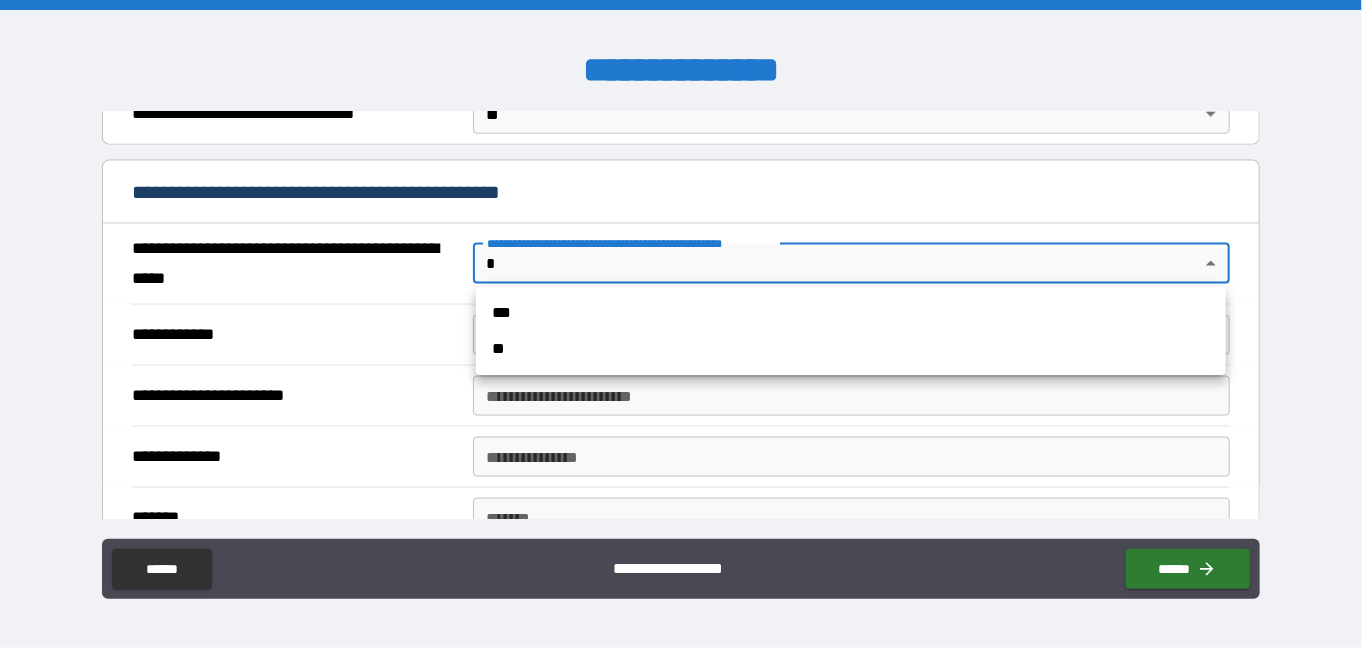 click on "**" at bounding box center [851, 349] 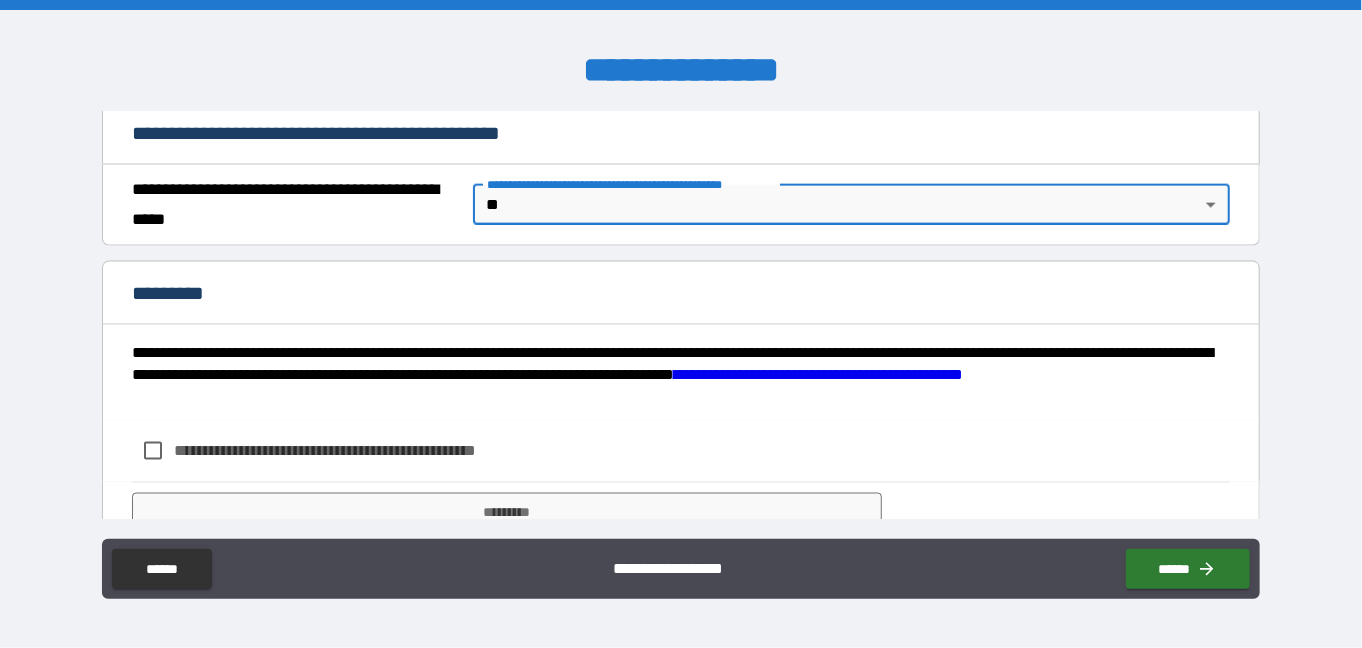 scroll, scrollTop: 1371, scrollLeft: 0, axis: vertical 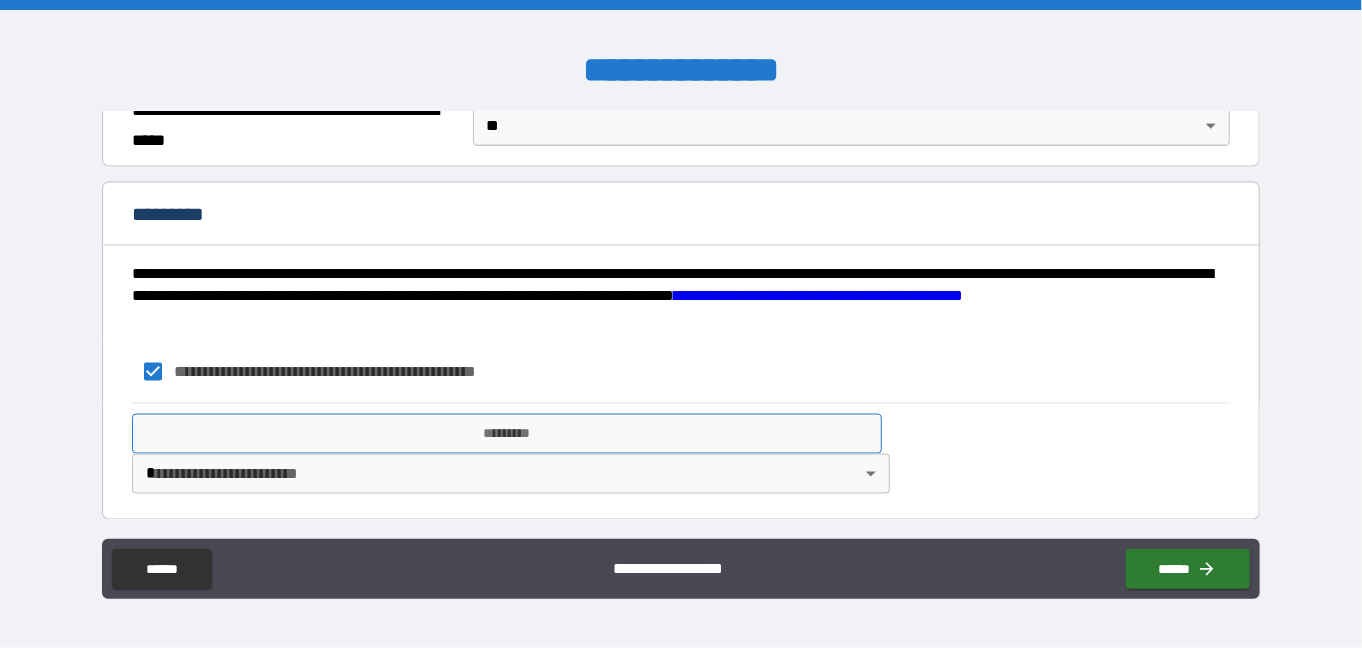 click on "*********" at bounding box center (507, 434) 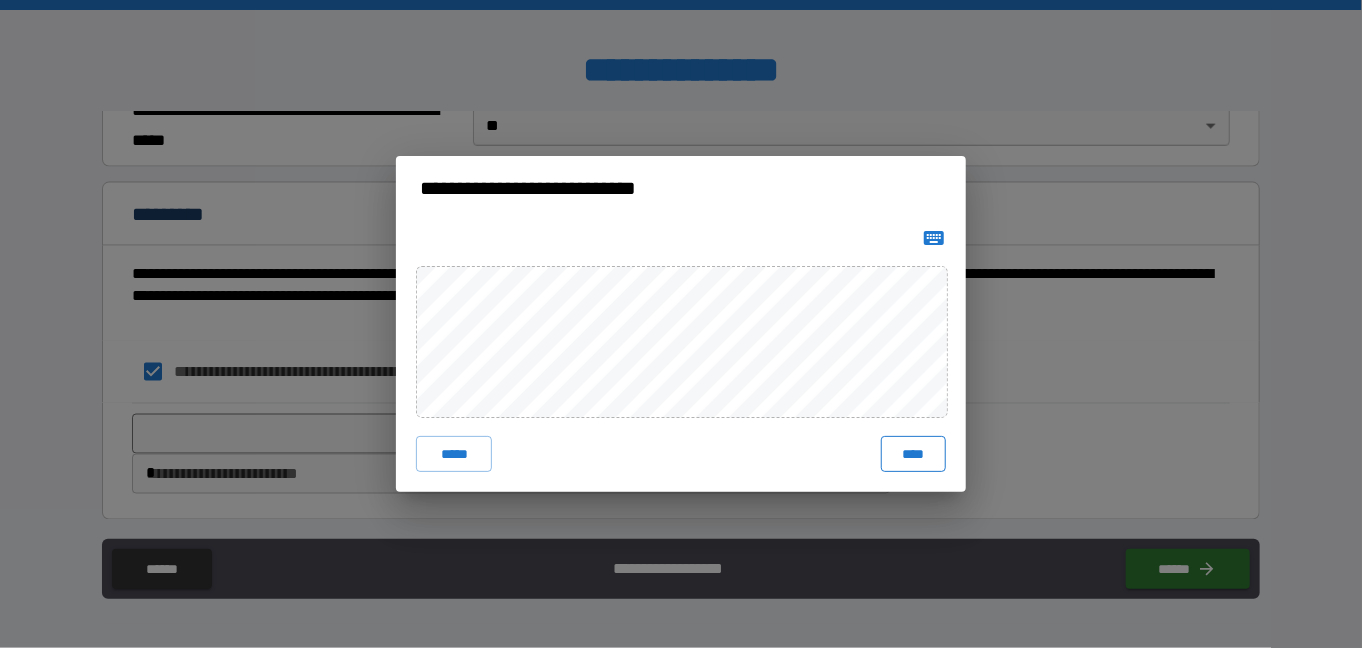 click on "****" at bounding box center [913, 454] 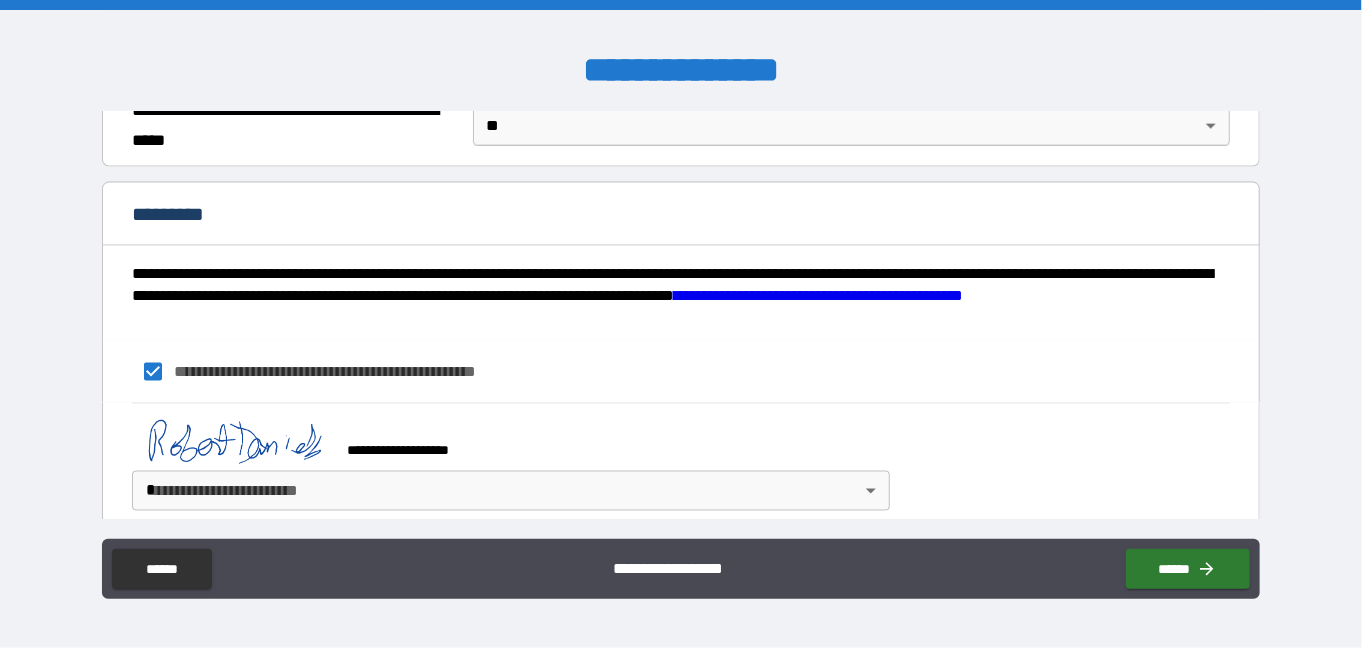 click on "**********" at bounding box center [681, 324] 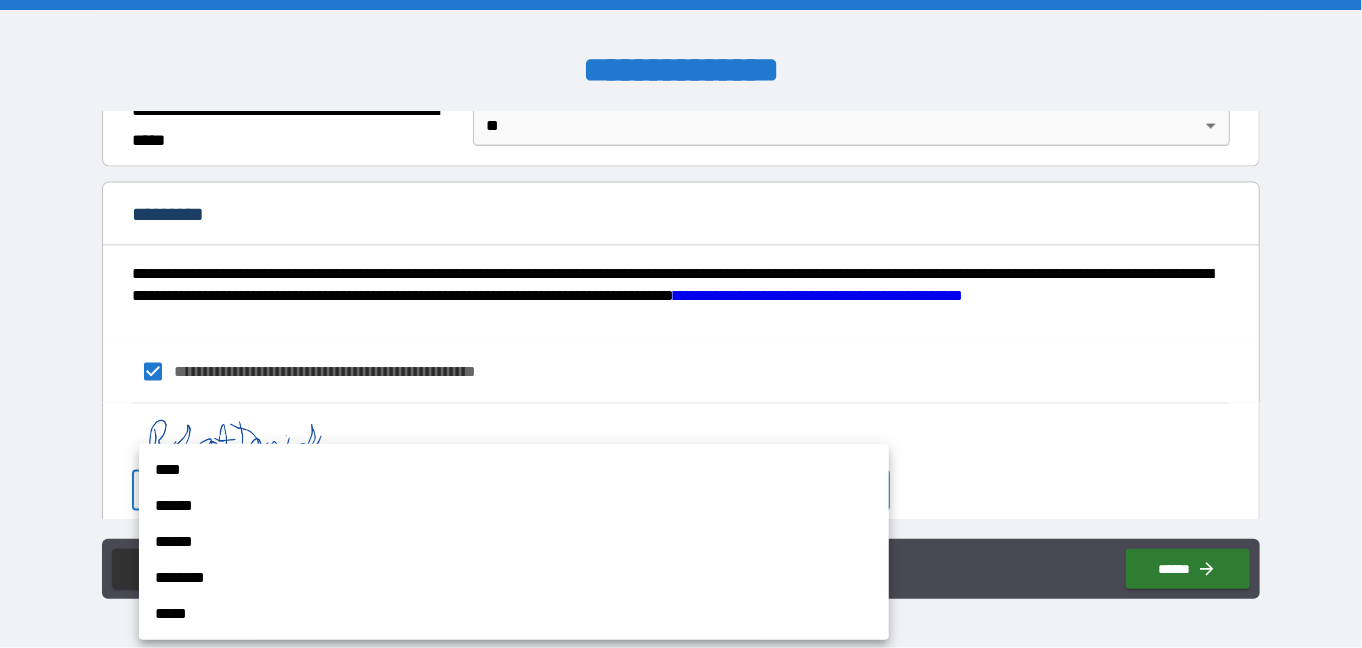 click on "****" at bounding box center [514, 470] 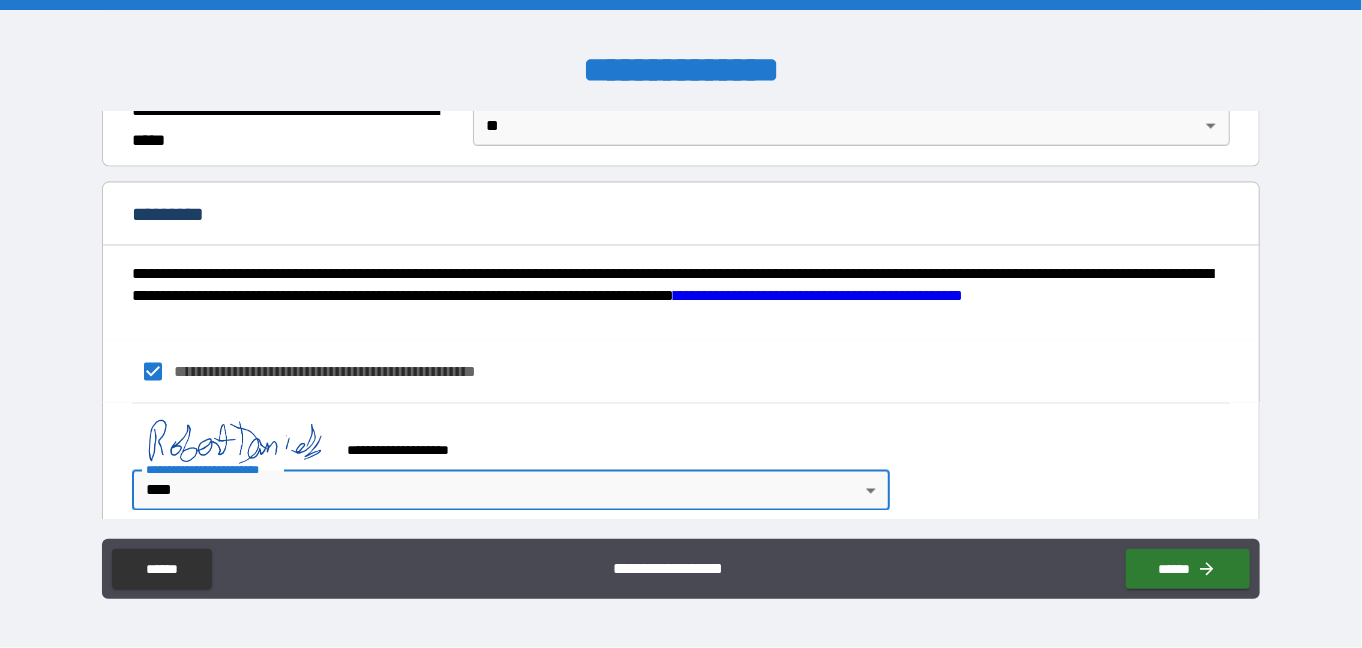 type on "*" 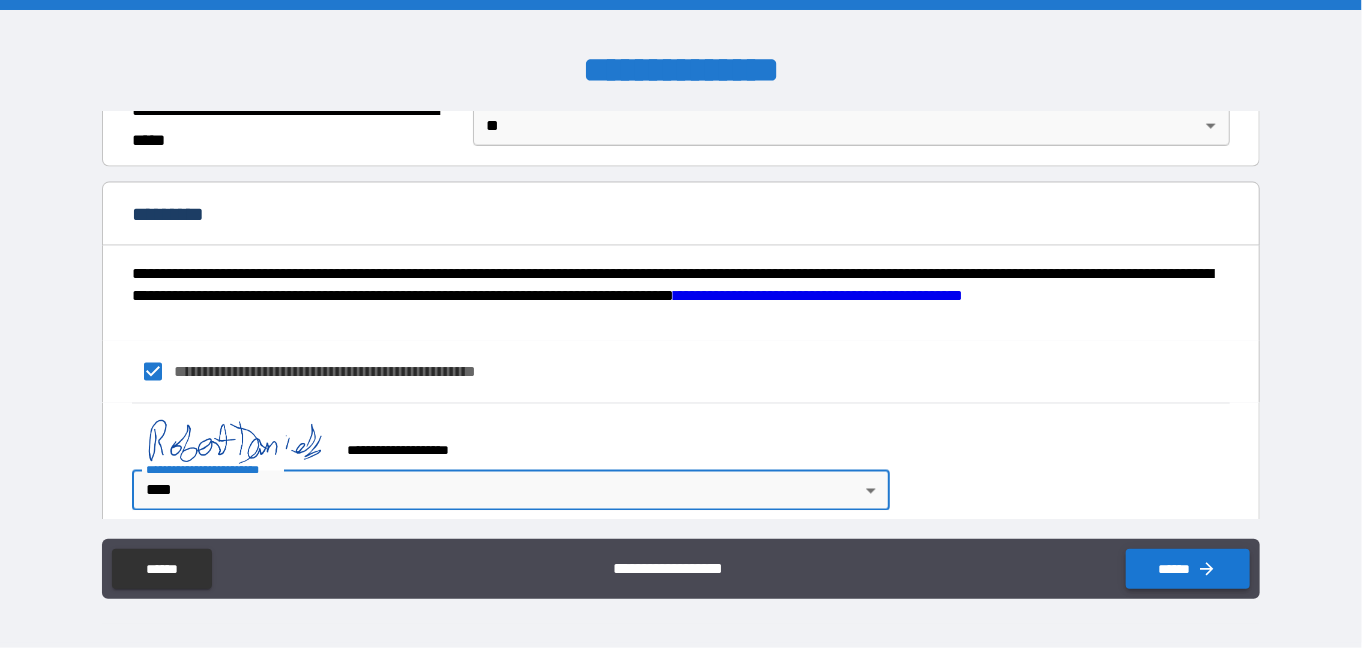 click on "******" at bounding box center [1188, 569] 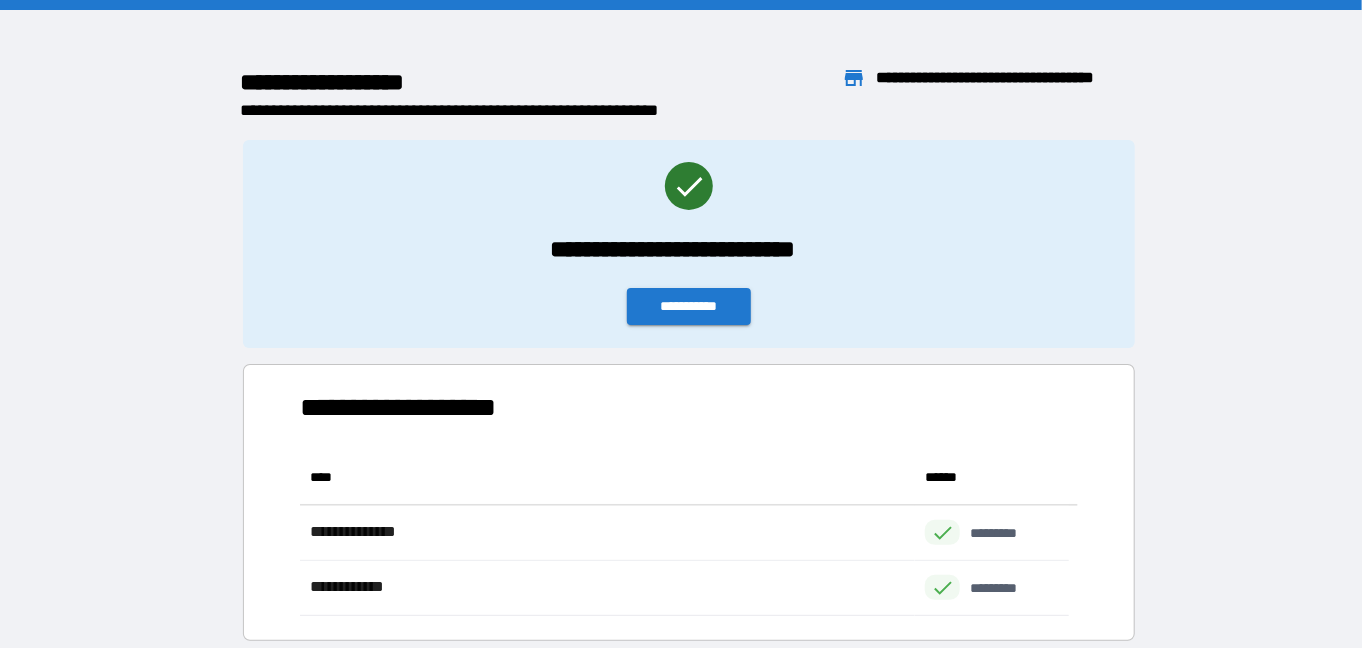 scroll, scrollTop: 16, scrollLeft: 16, axis: both 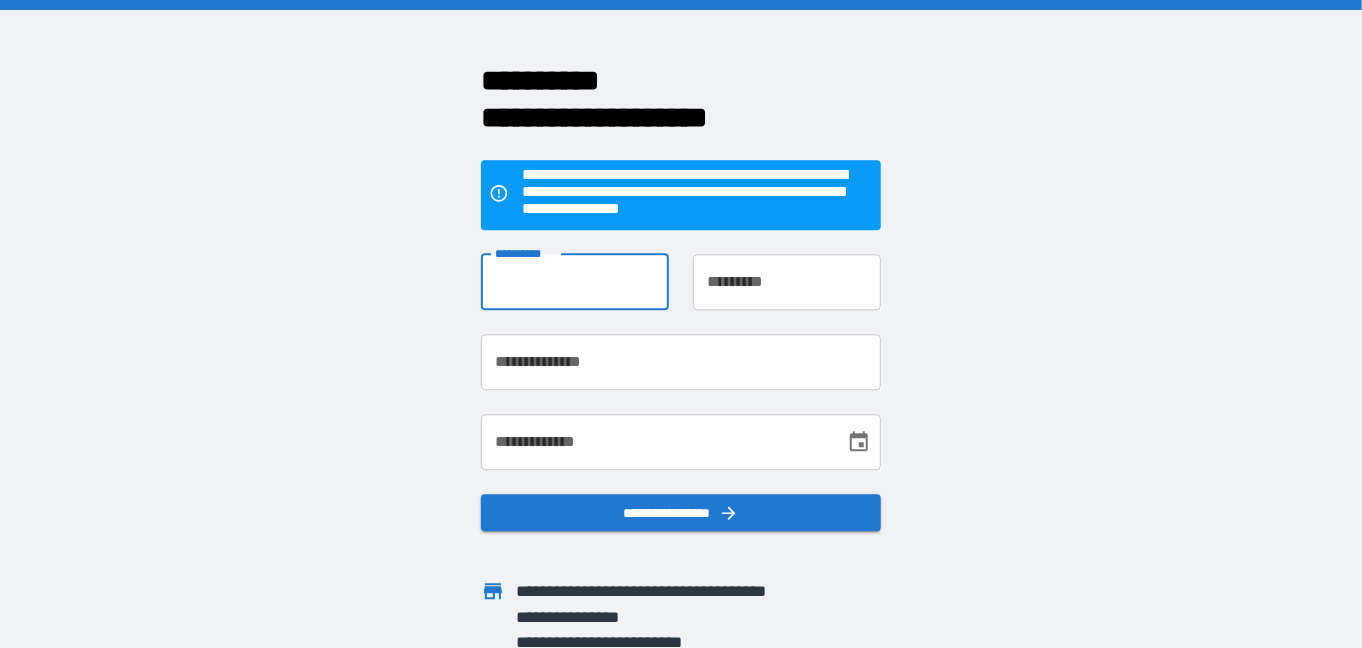 drag, startPoint x: 486, startPoint y: 273, endPoint x: 474, endPoint y: 242, distance: 33.24154 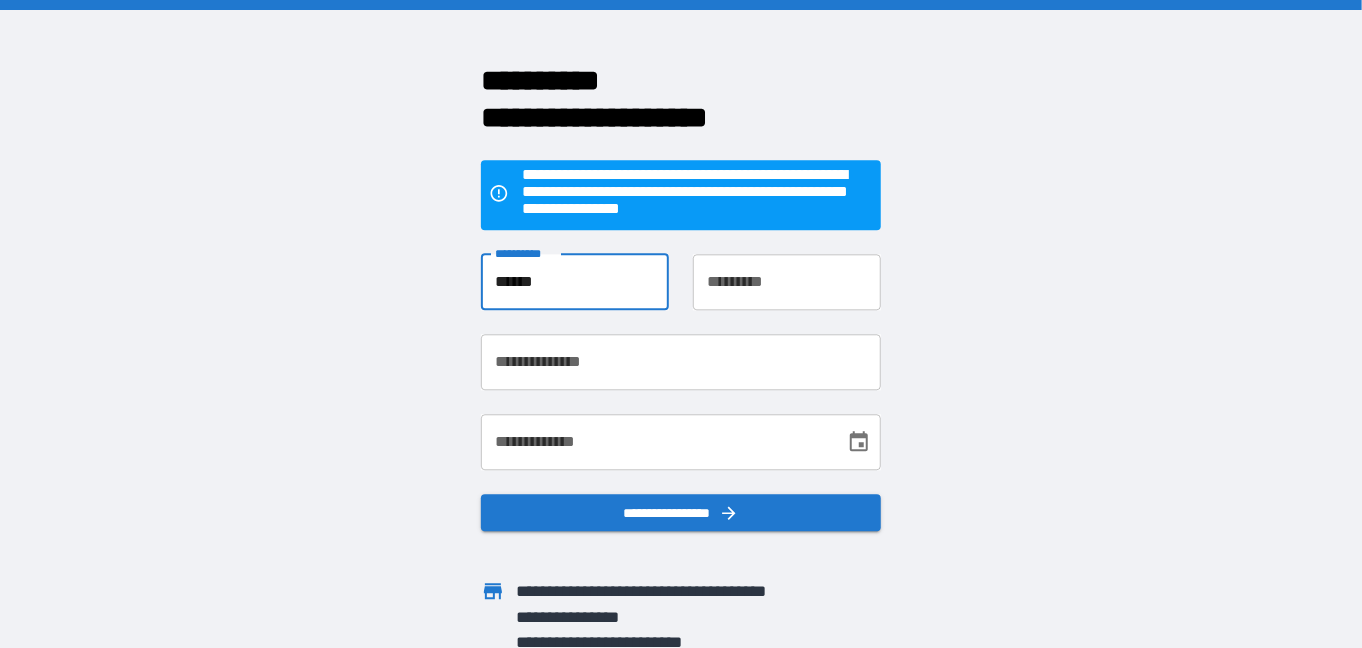 type on "******" 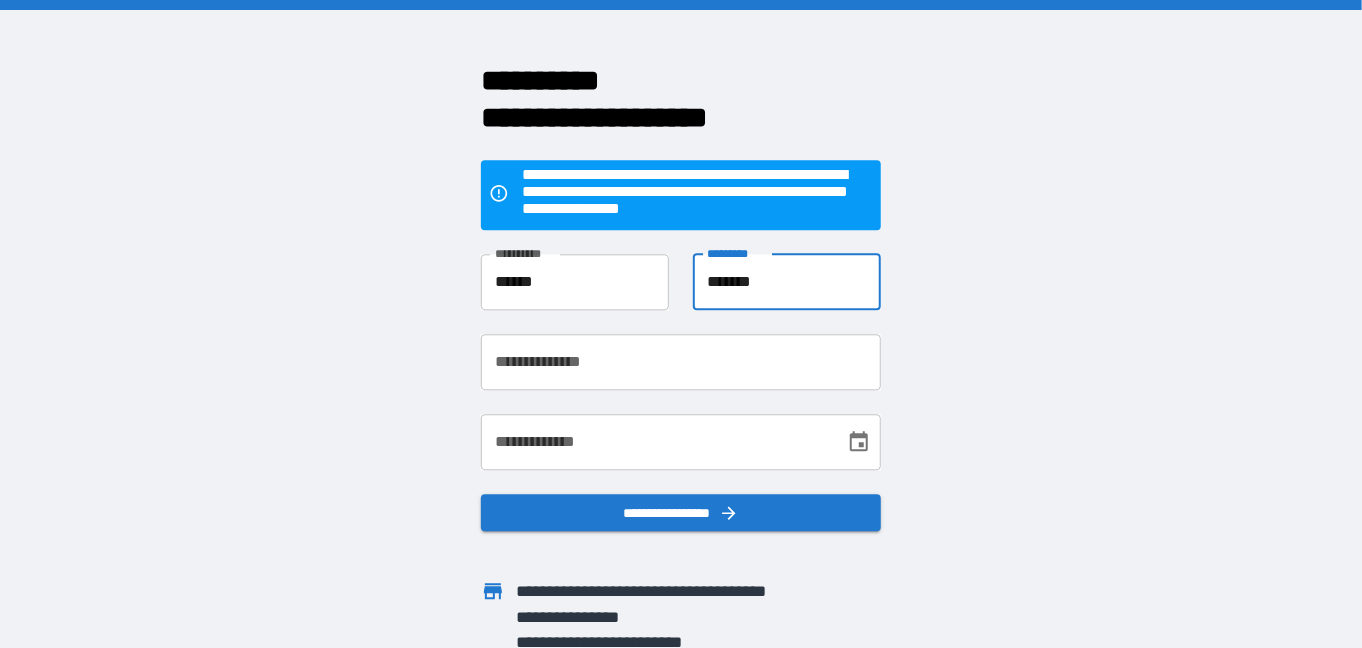 type on "*******" 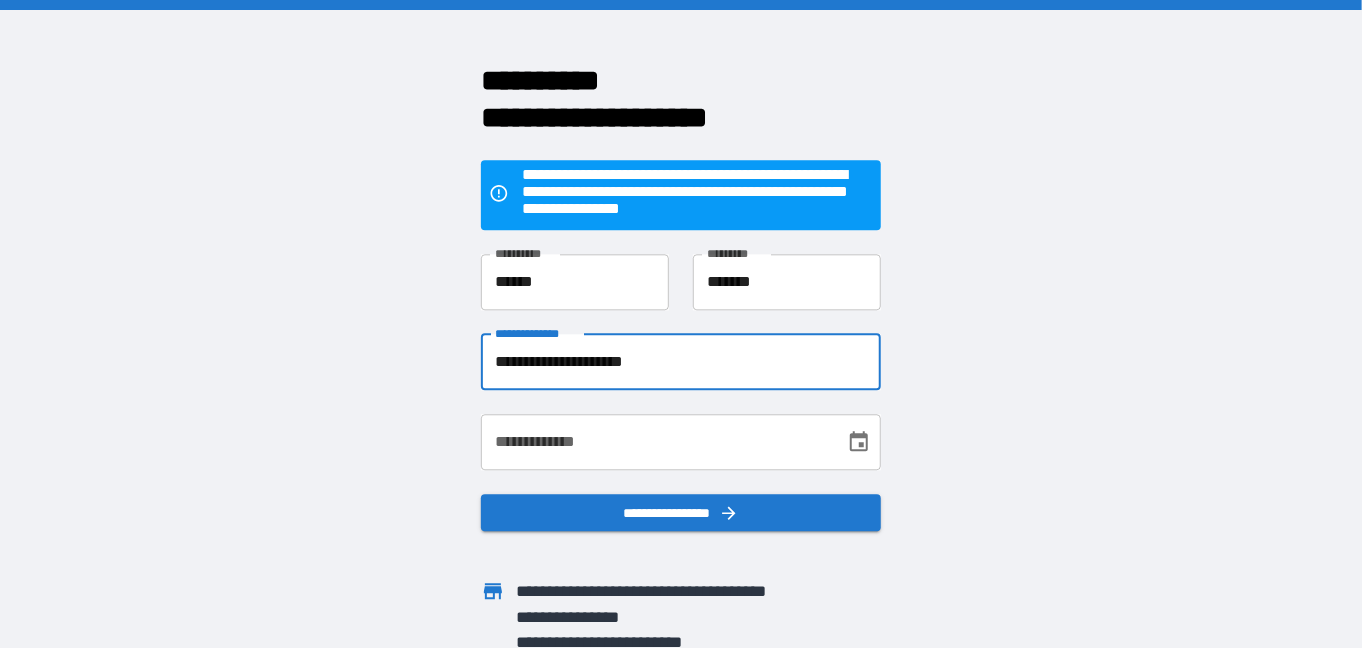 type on "**********" 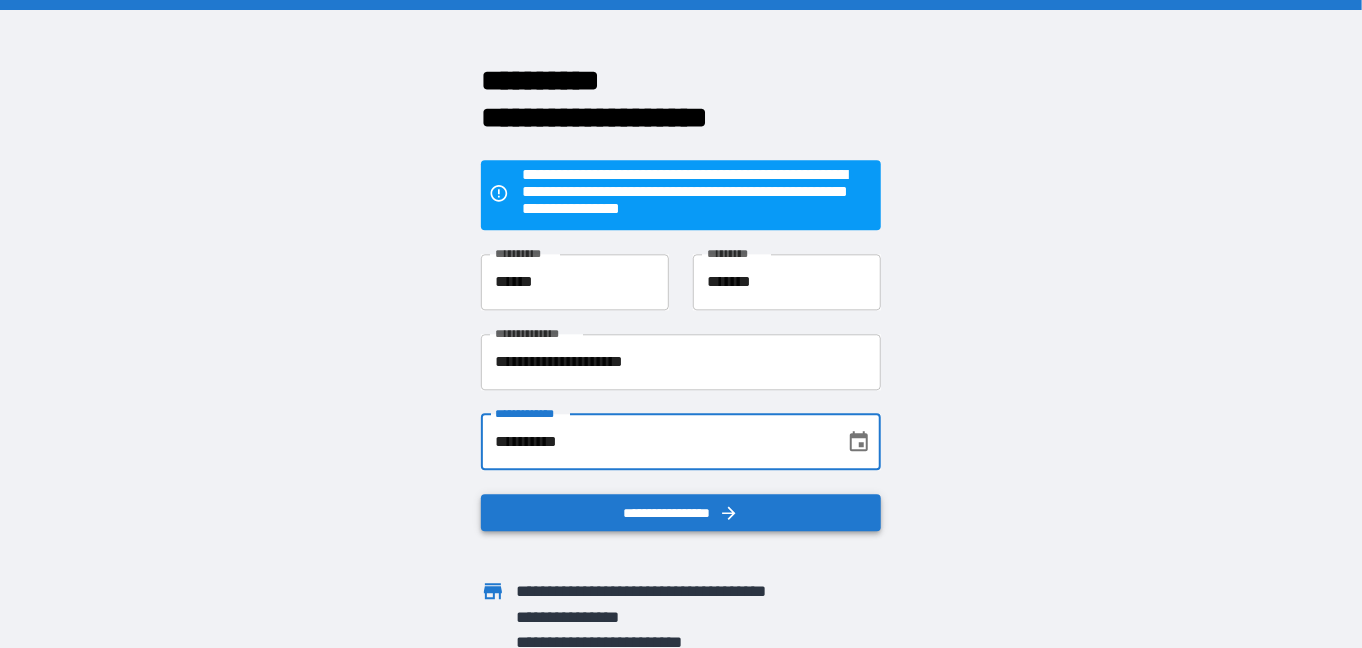 type on "**********" 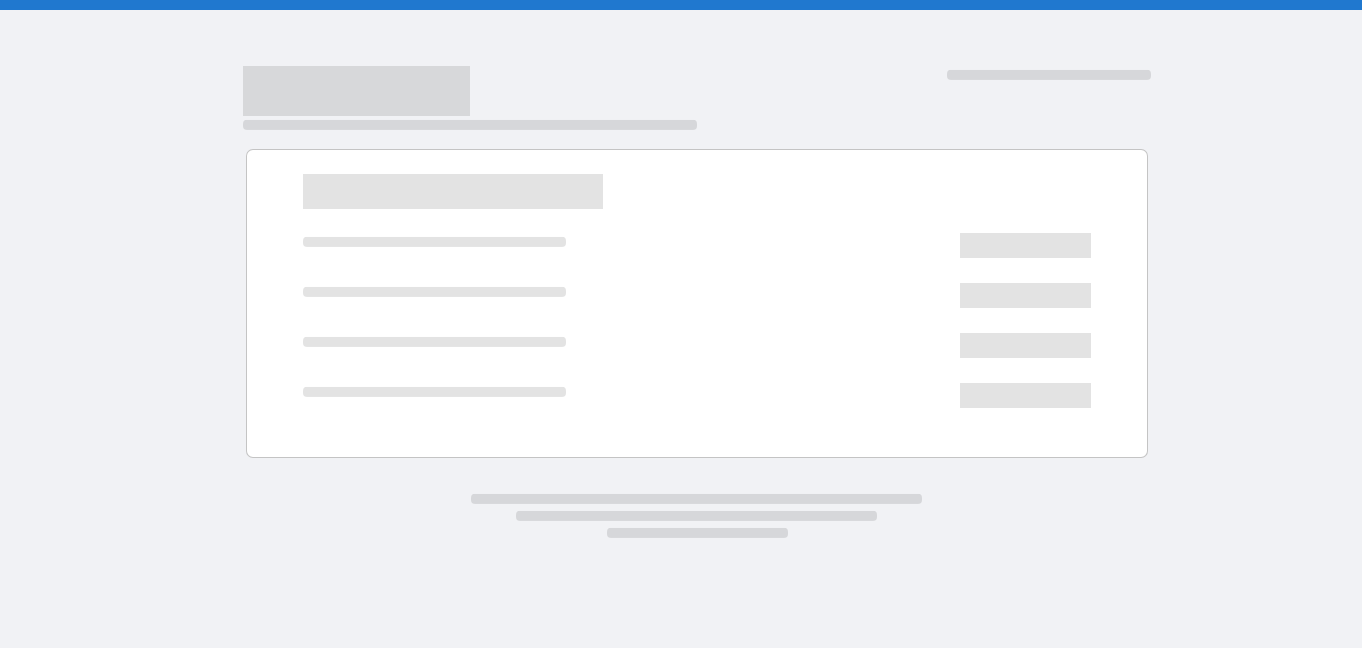 scroll, scrollTop: 0, scrollLeft: 0, axis: both 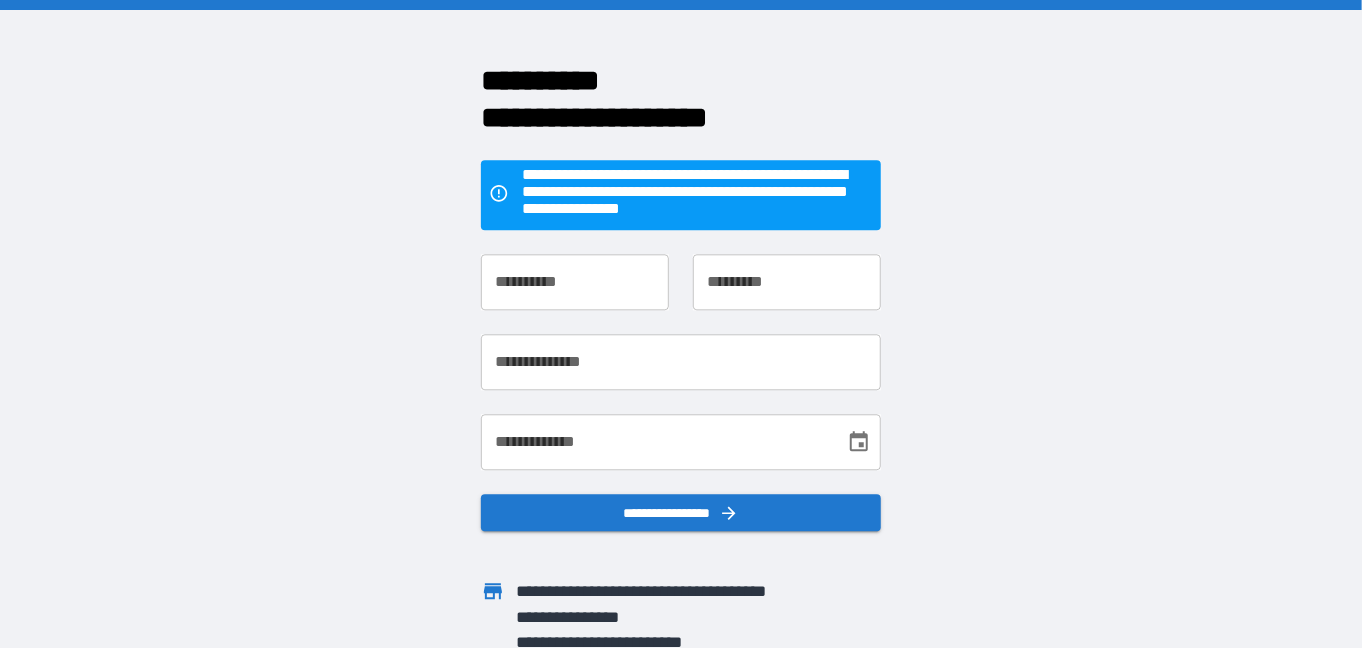 click on "**********" at bounding box center (575, 282) 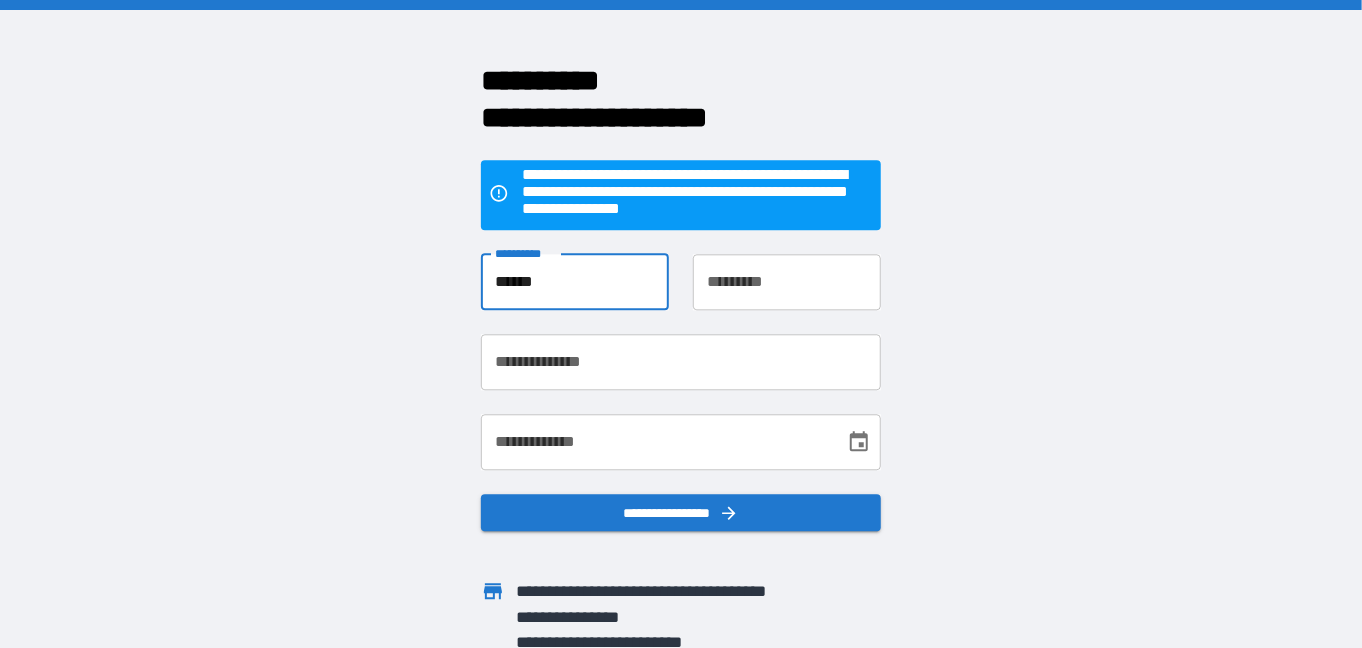 type on "******" 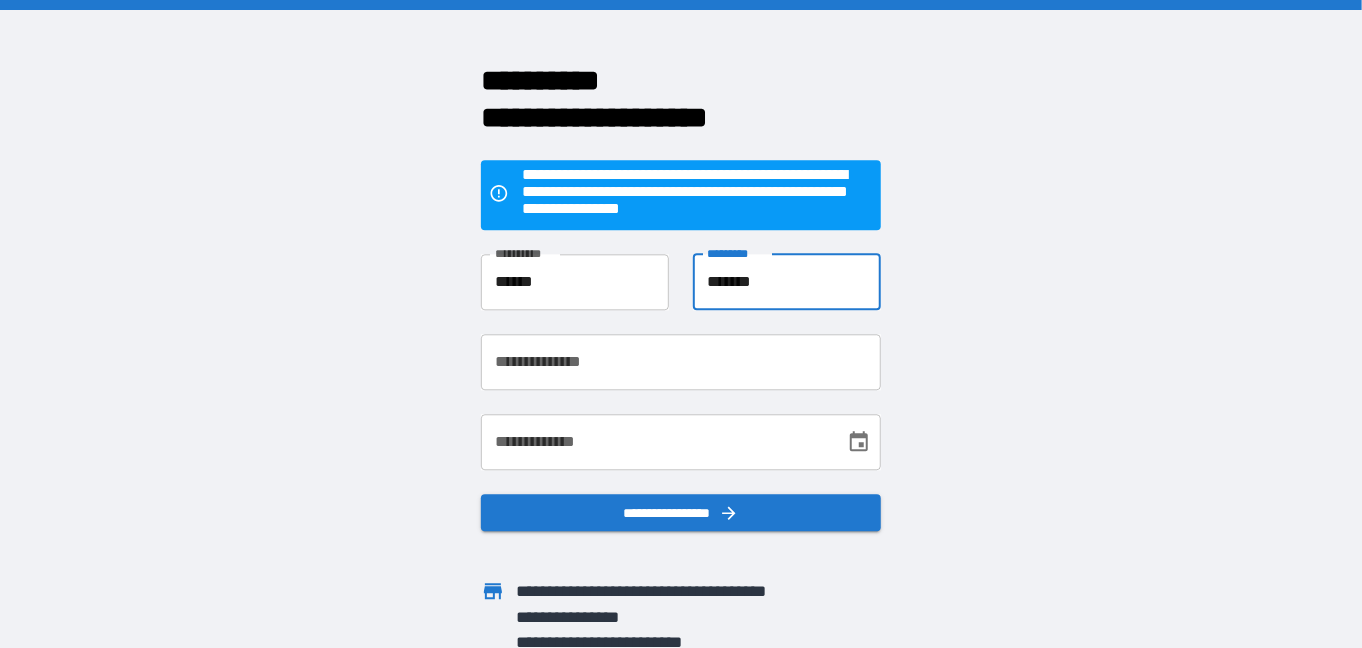 type on "*******" 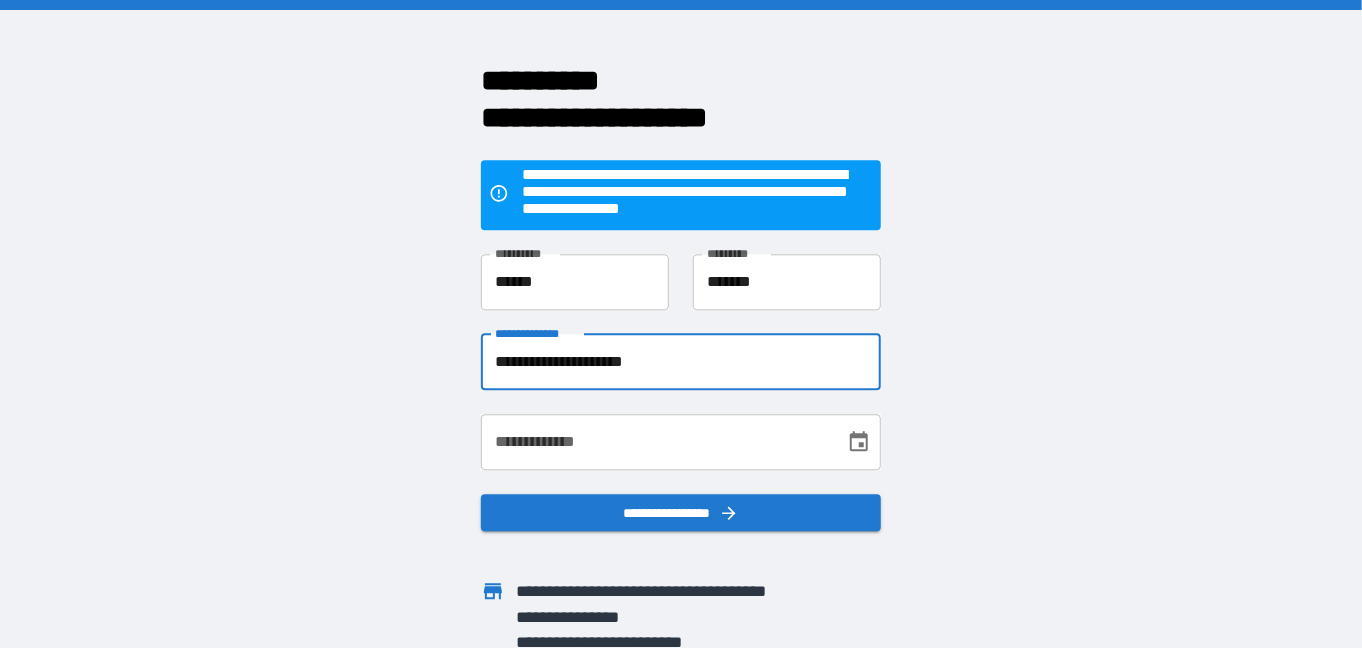 type on "**********" 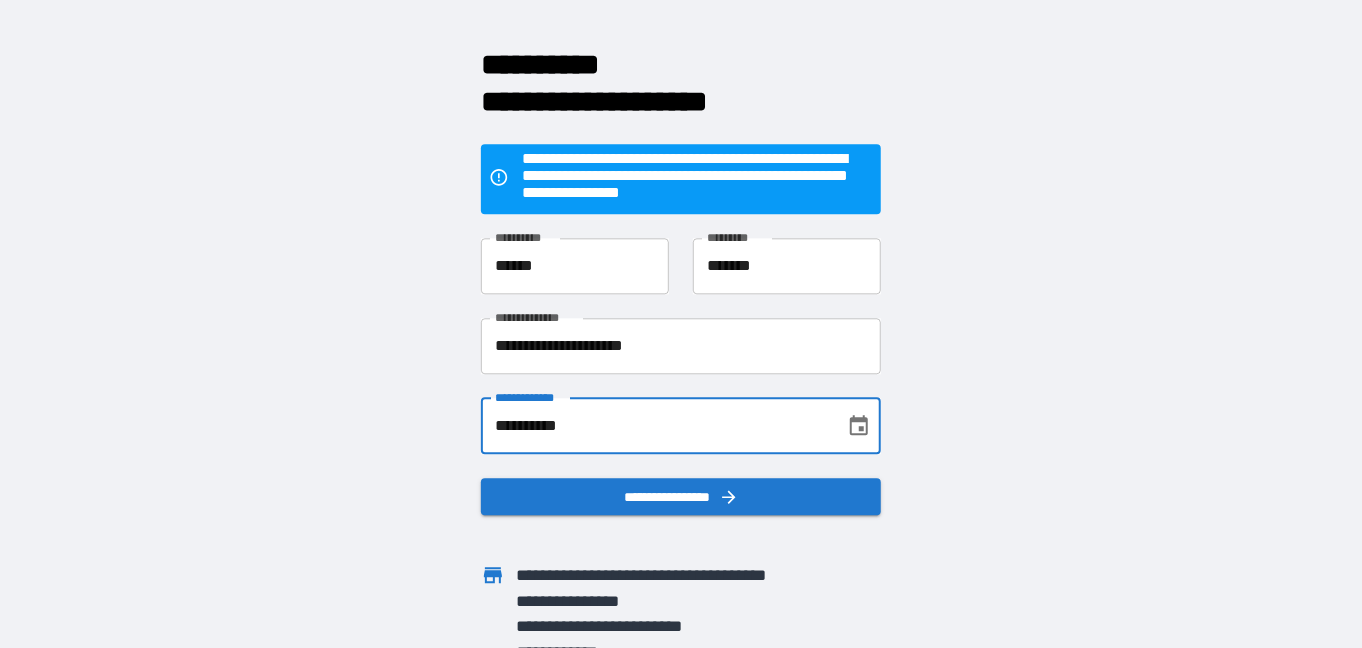 scroll, scrollTop: 19, scrollLeft: 0, axis: vertical 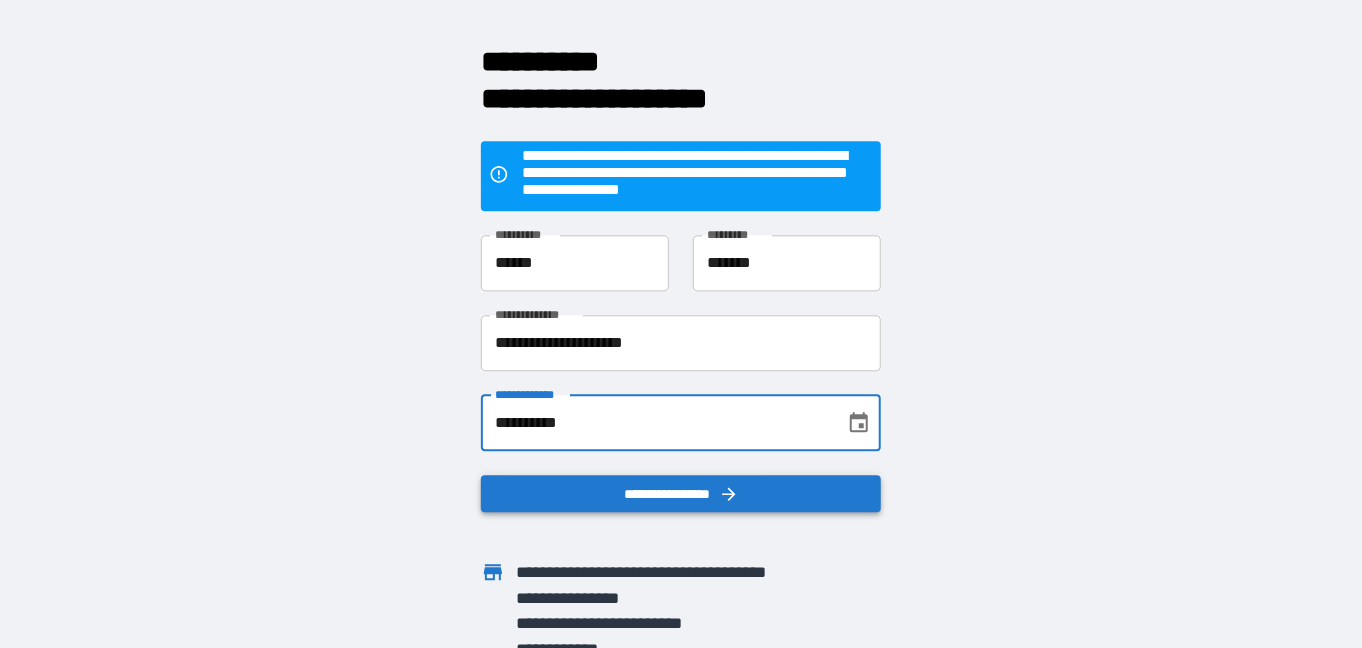 type on "**********" 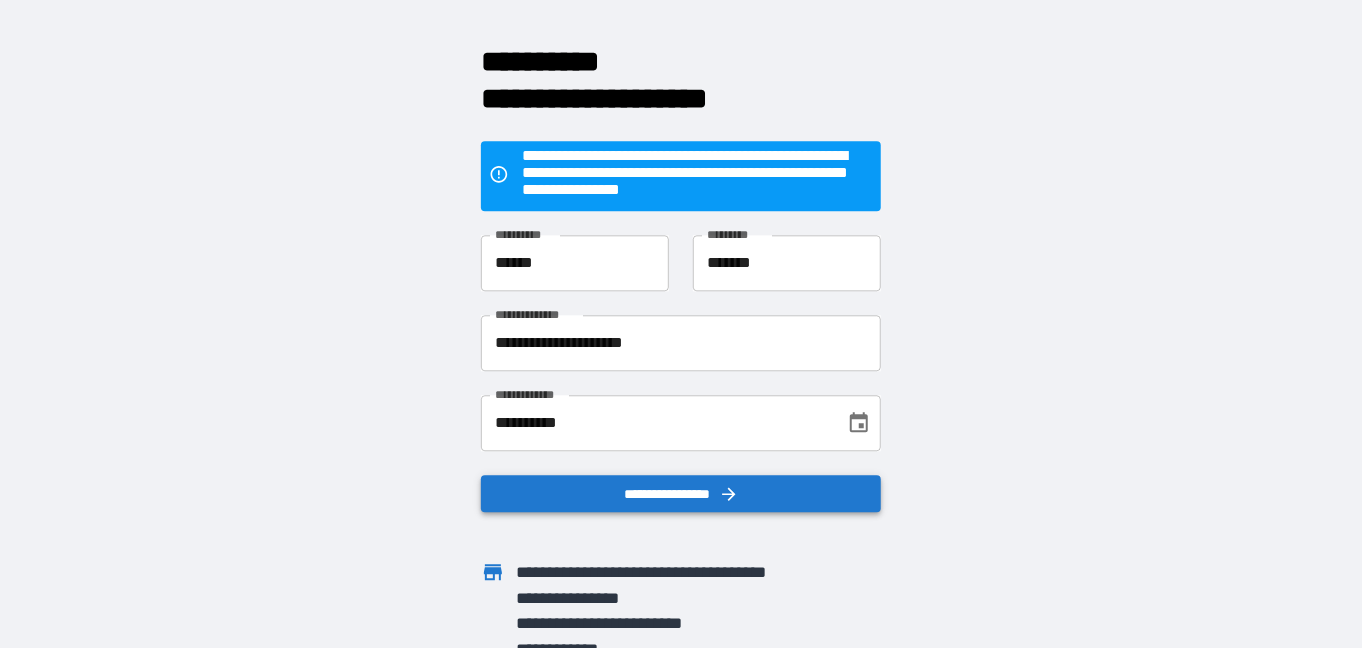click on "**********" at bounding box center (681, 494) 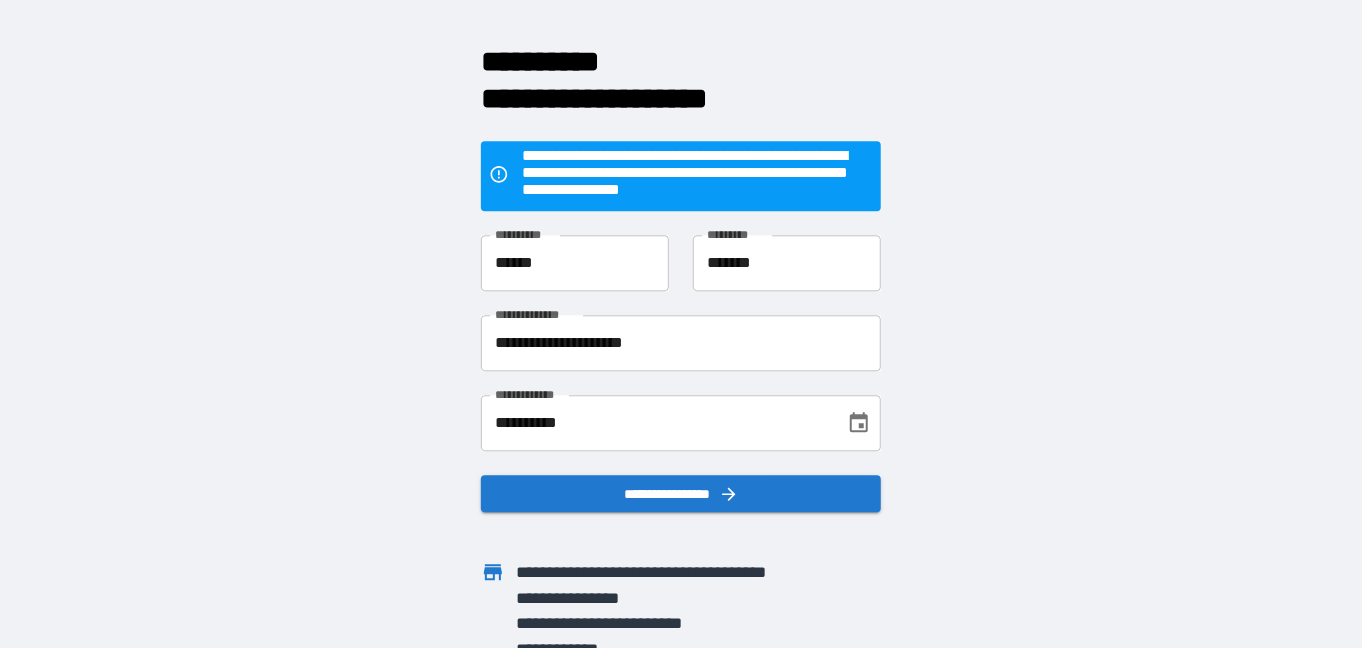 scroll, scrollTop: 0, scrollLeft: 0, axis: both 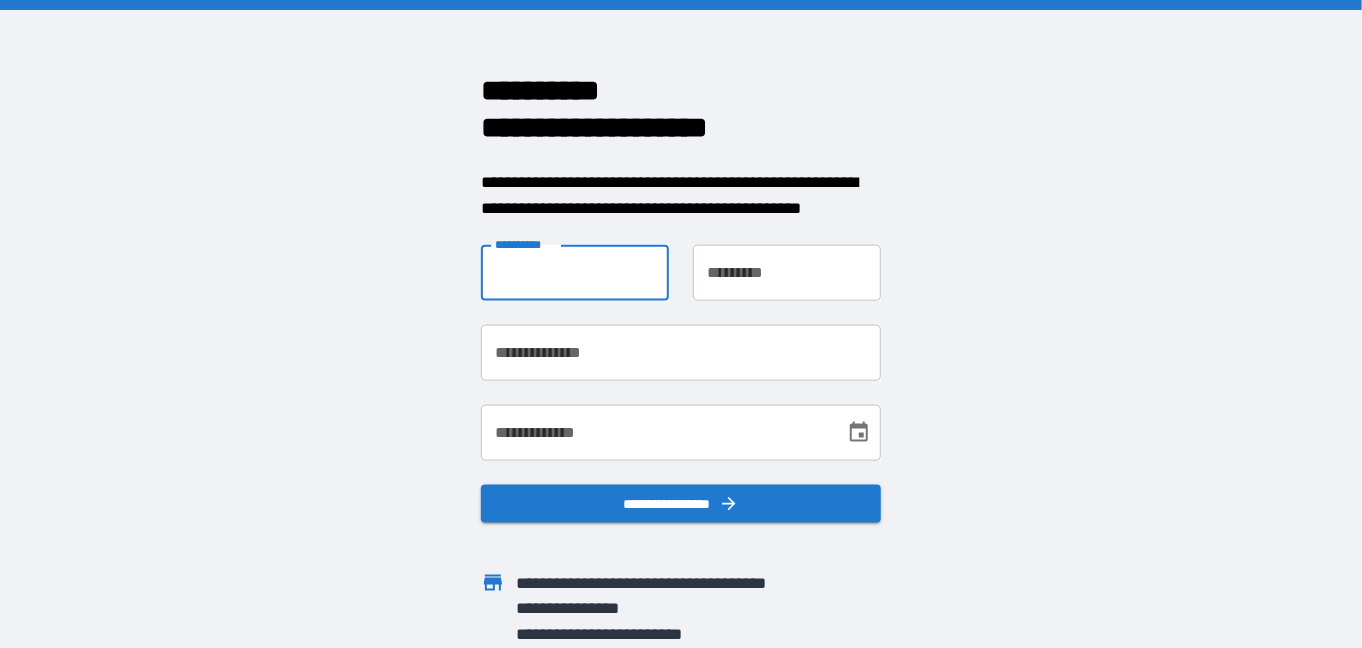 click on "**********" at bounding box center [575, 273] 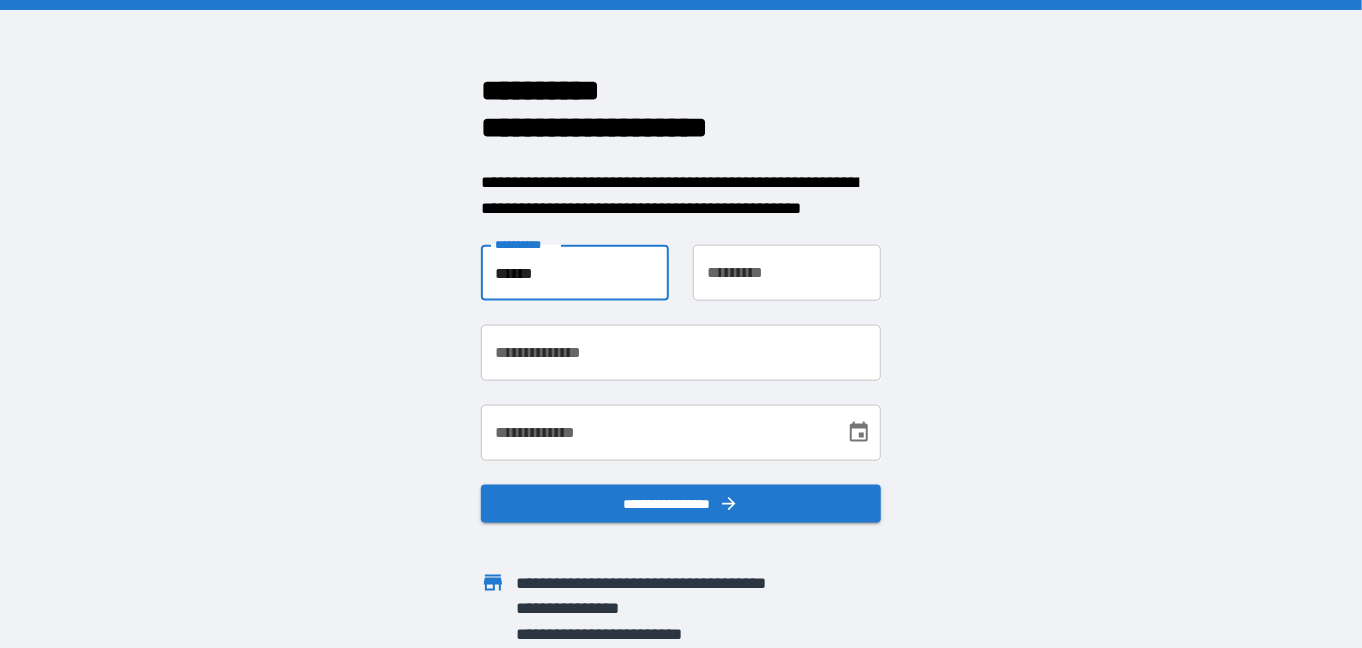 type on "******" 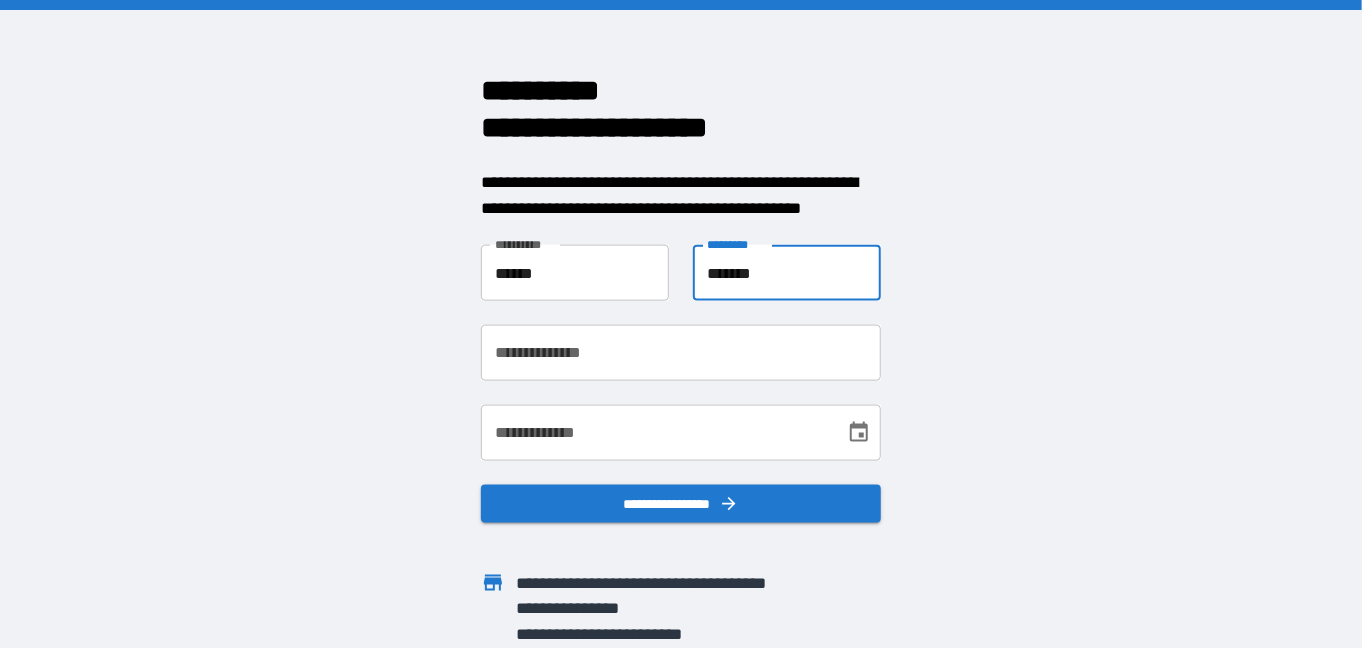 type on "*******" 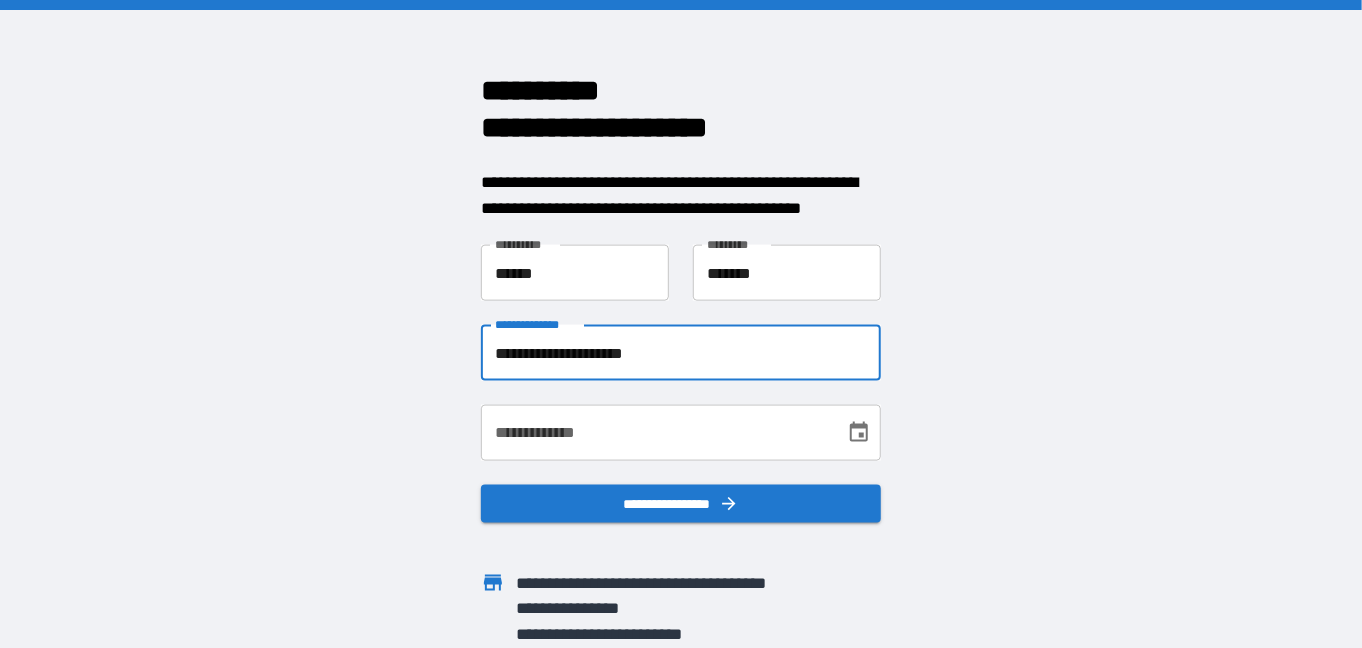 type on "**********" 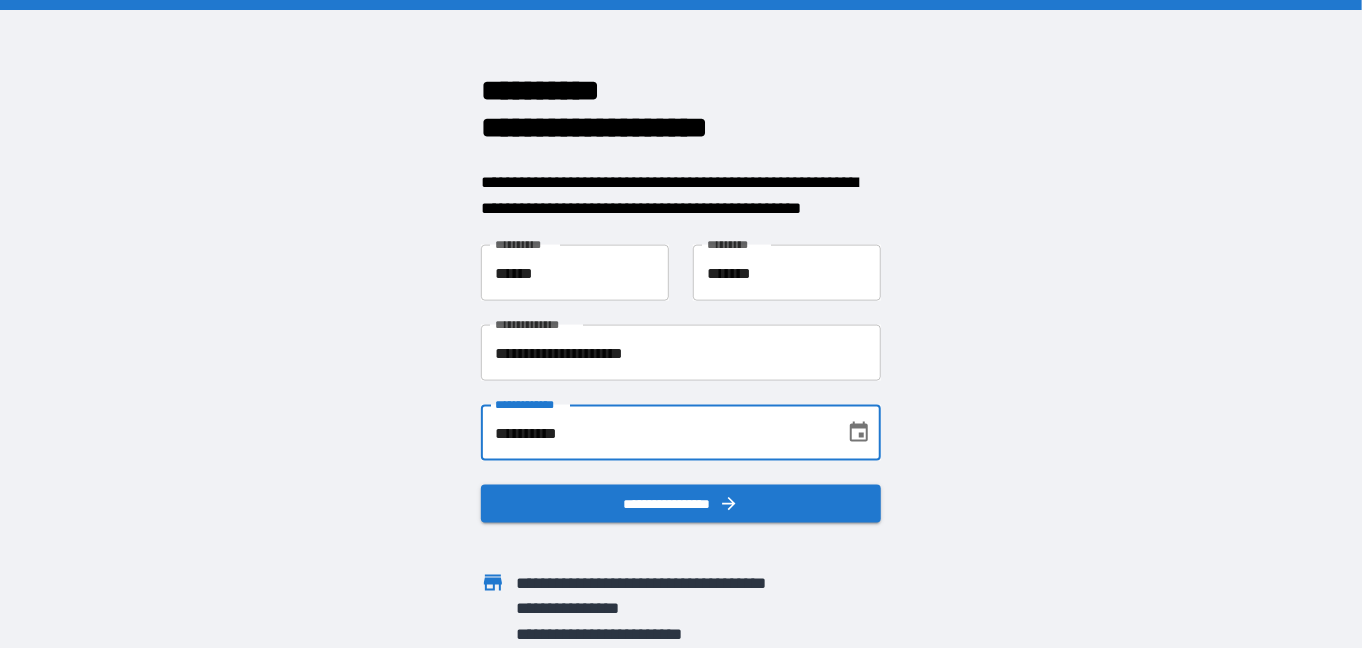 type on "**********" 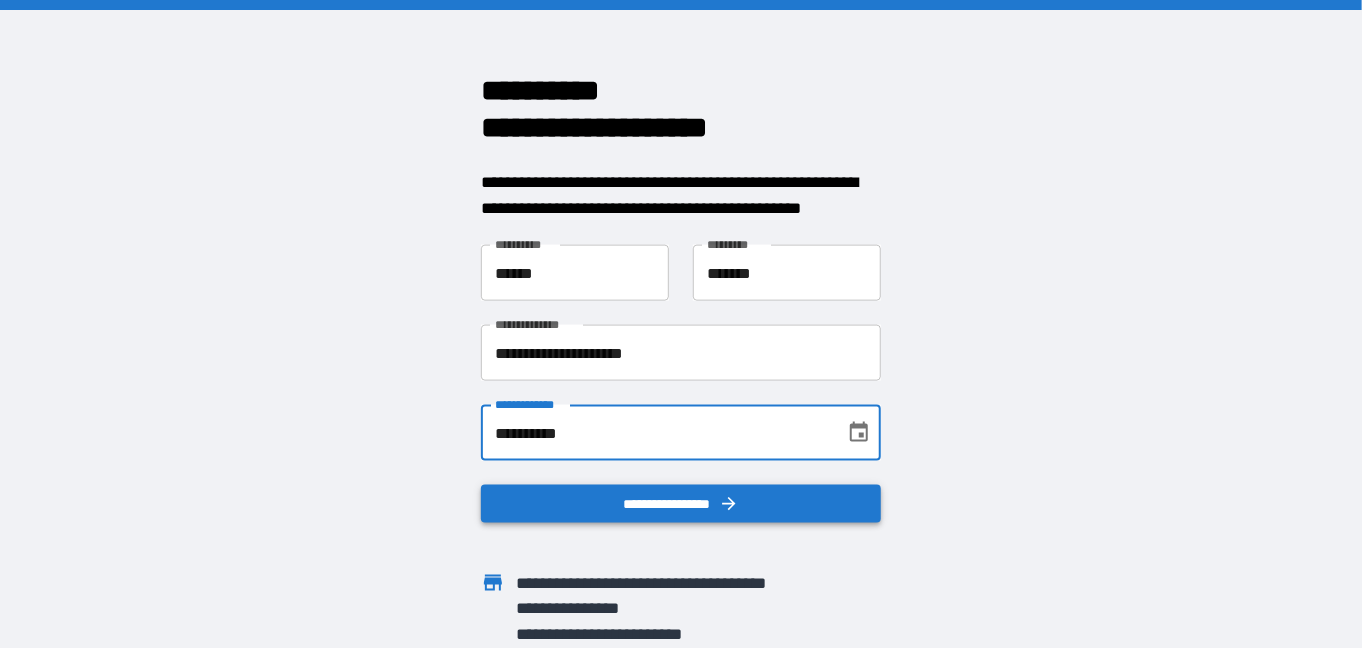 click on "**********" at bounding box center (681, 504) 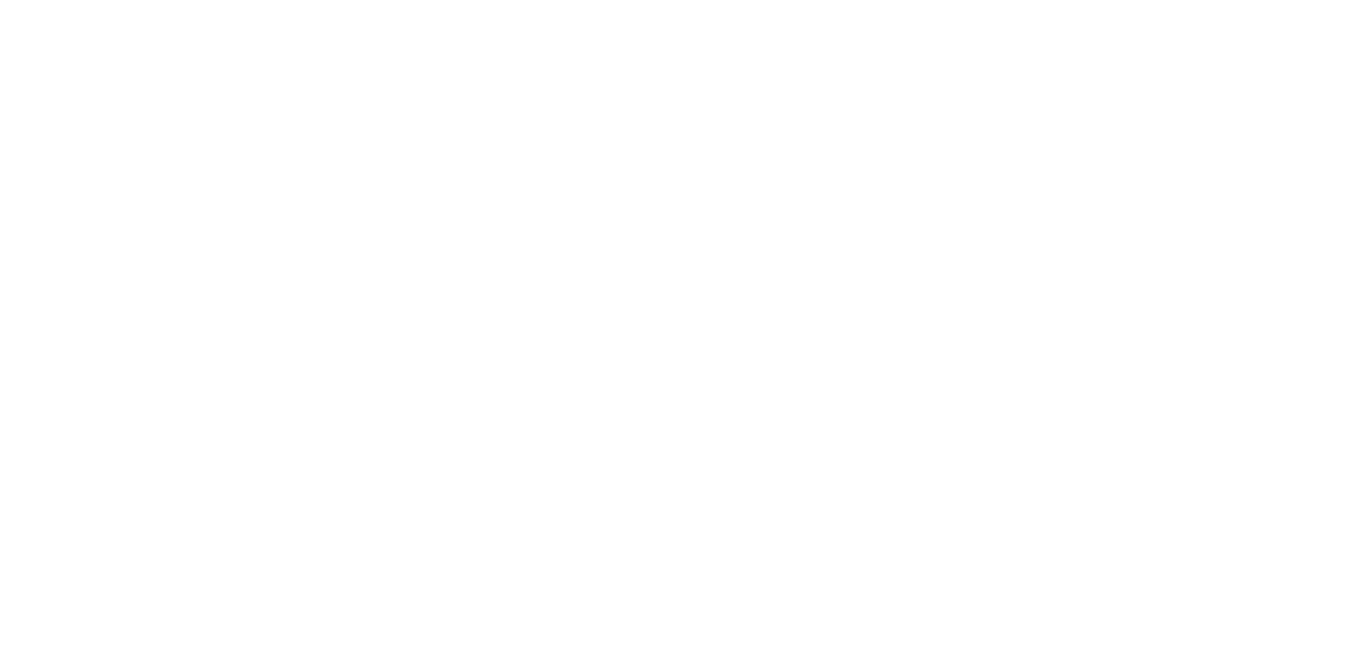 scroll, scrollTop: 0, scrollLeft: 0, axis: both 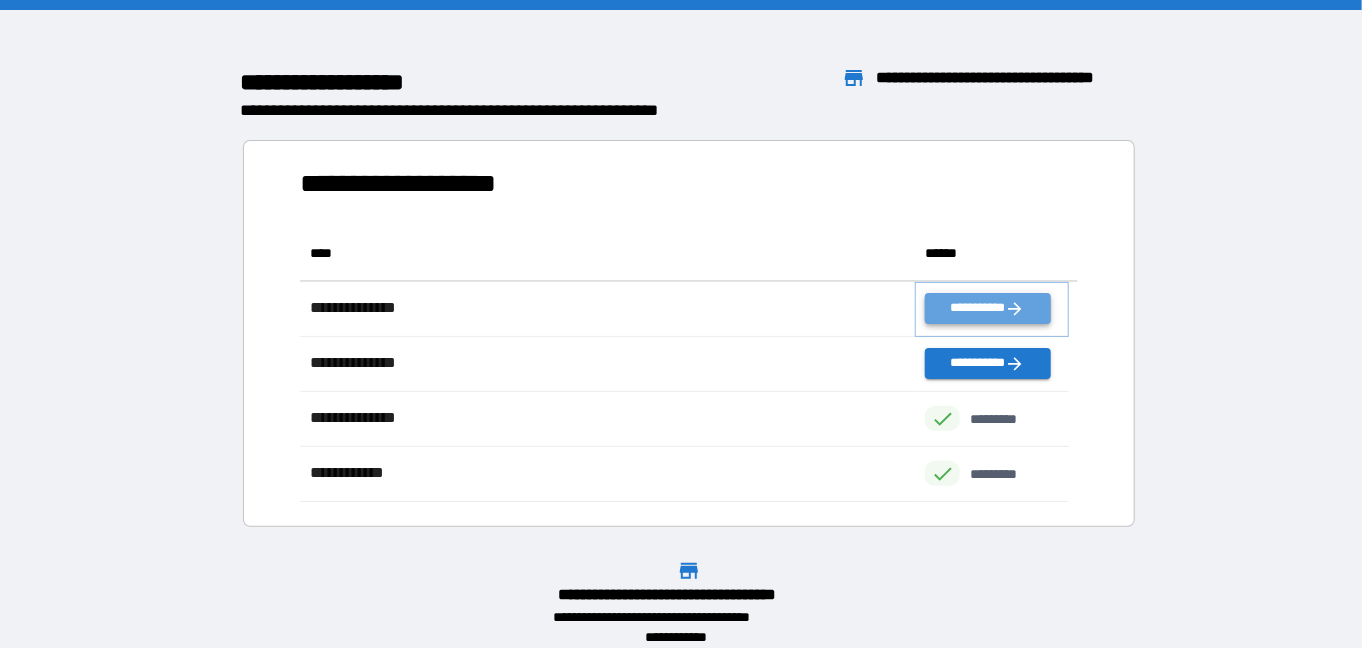 click on "**********" at bounding box center (987, 308) 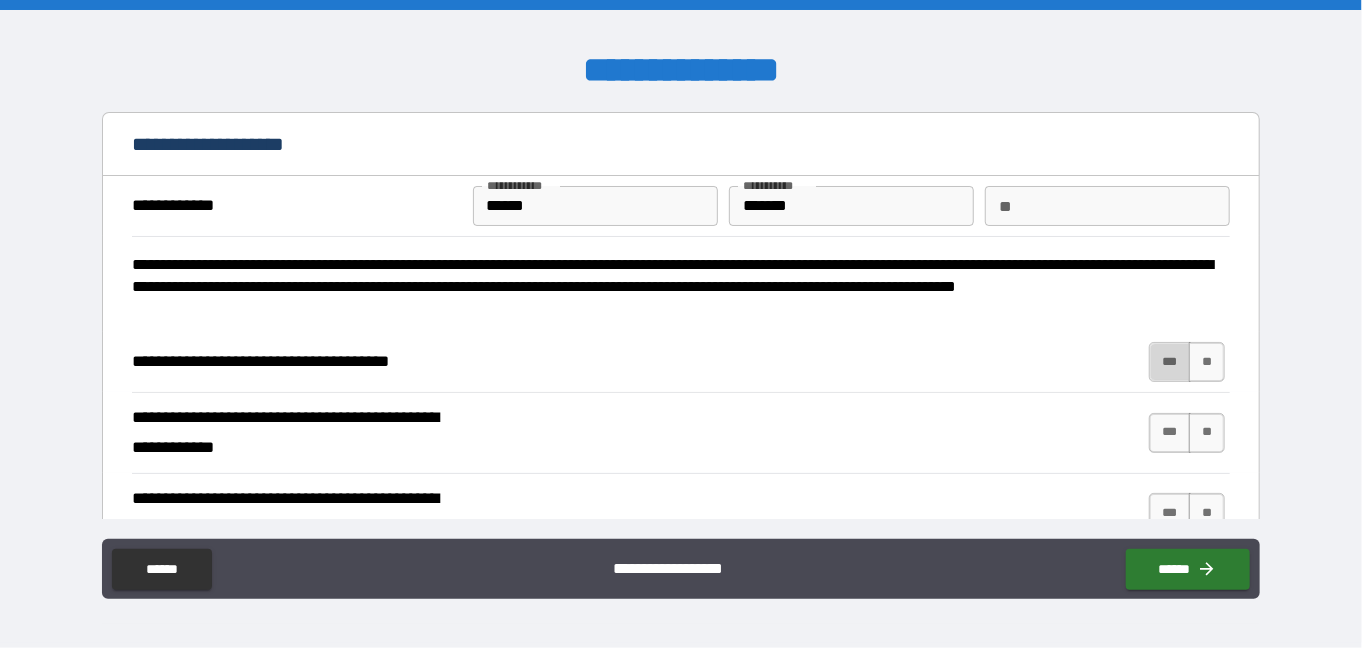 click on "***" at bounding box center (1170, 362) 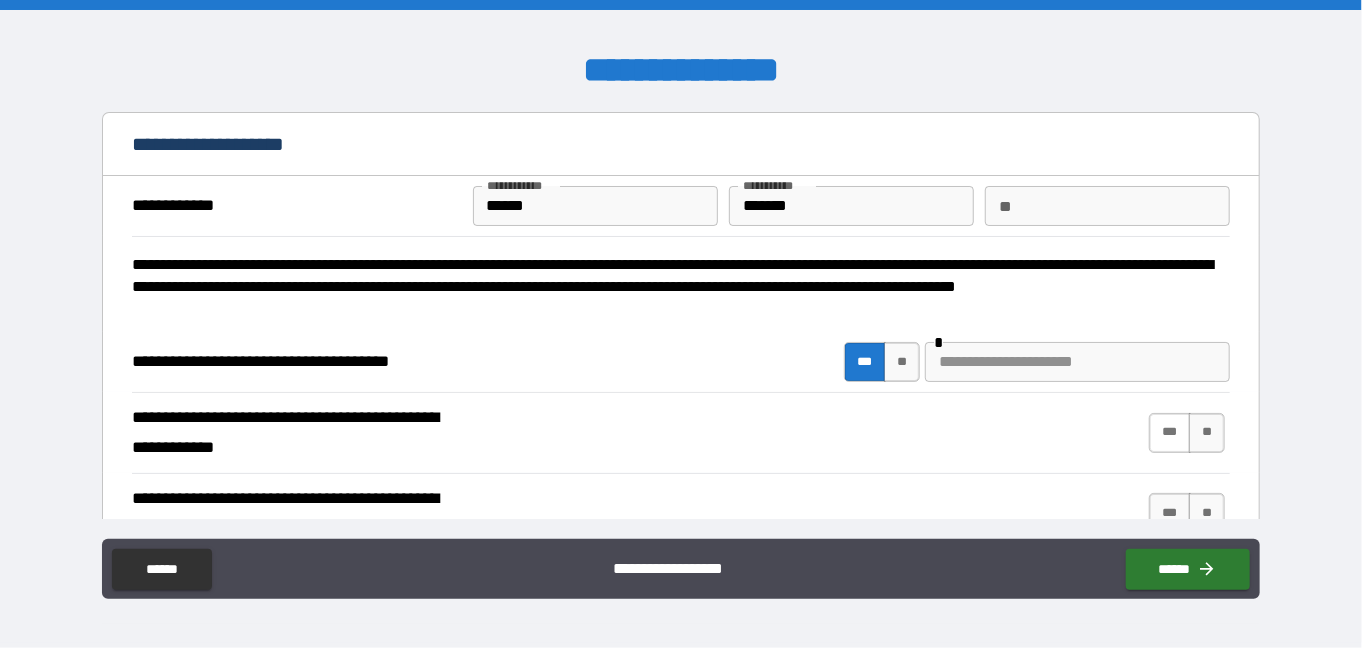 click on "***" at bounding box center [1170, 433] 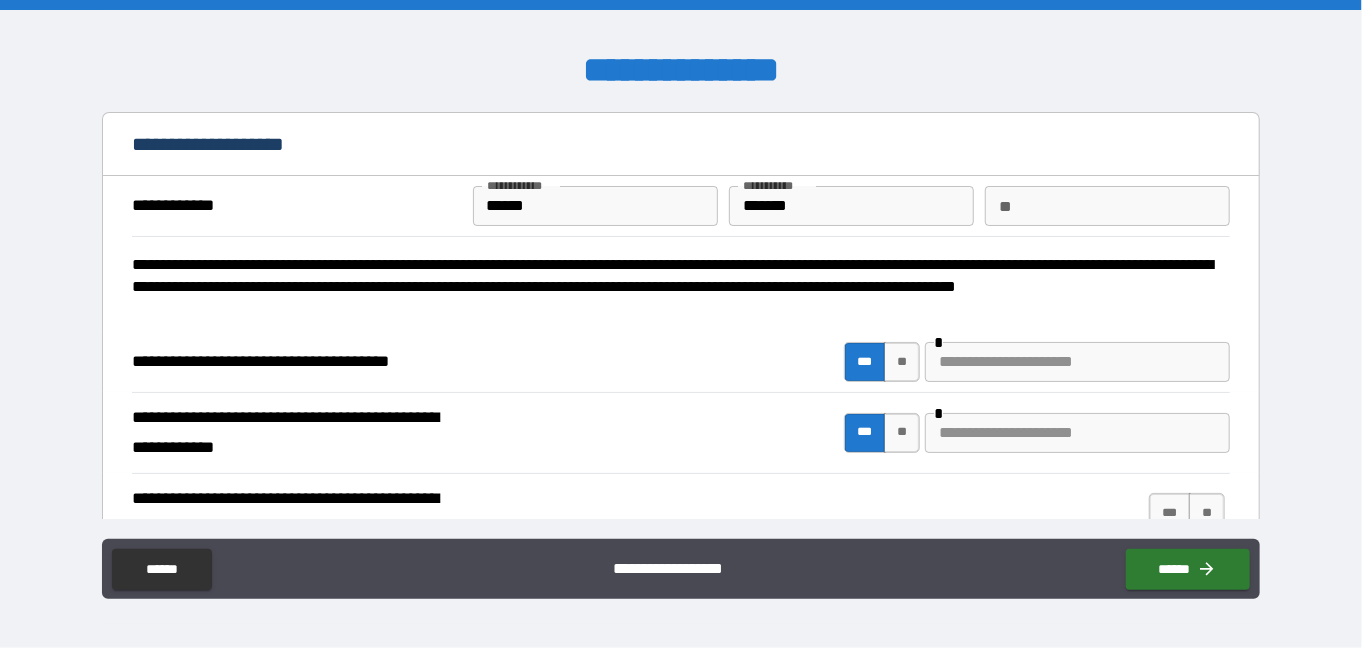 click at bounding box center (1077, 362) 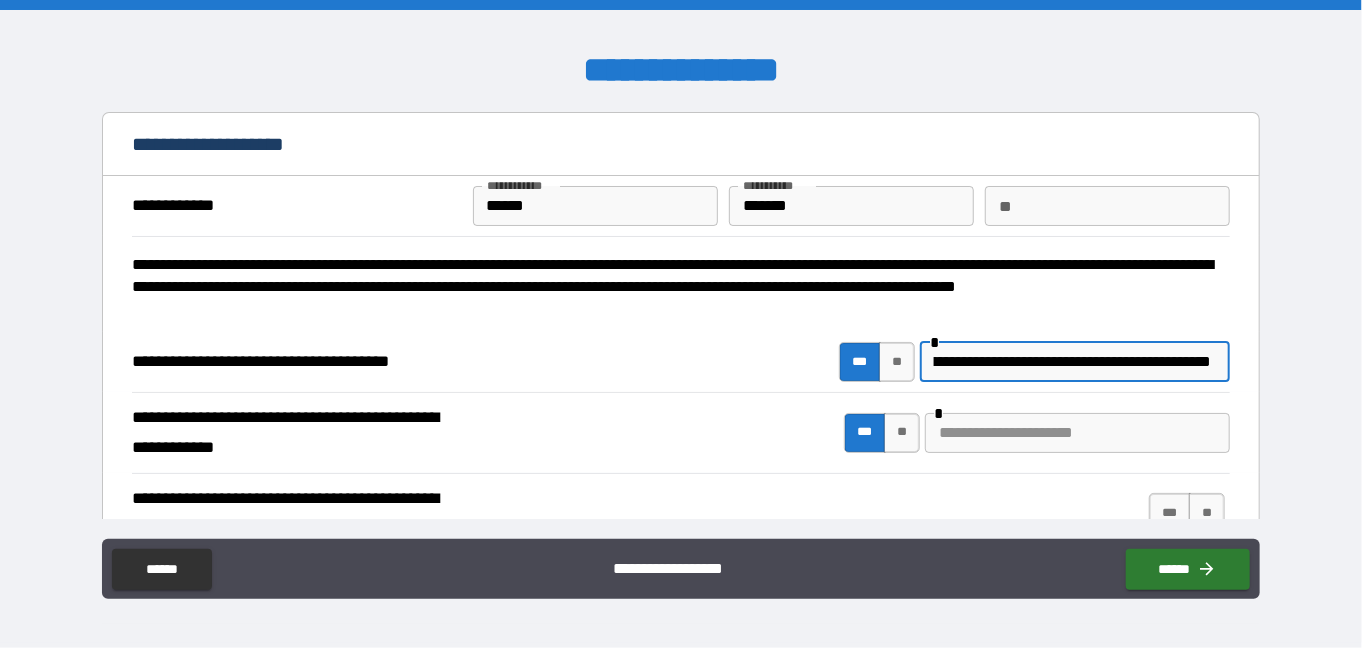 scroll, scrollTop: 0, scrollLeft: 89, axis: horizontal 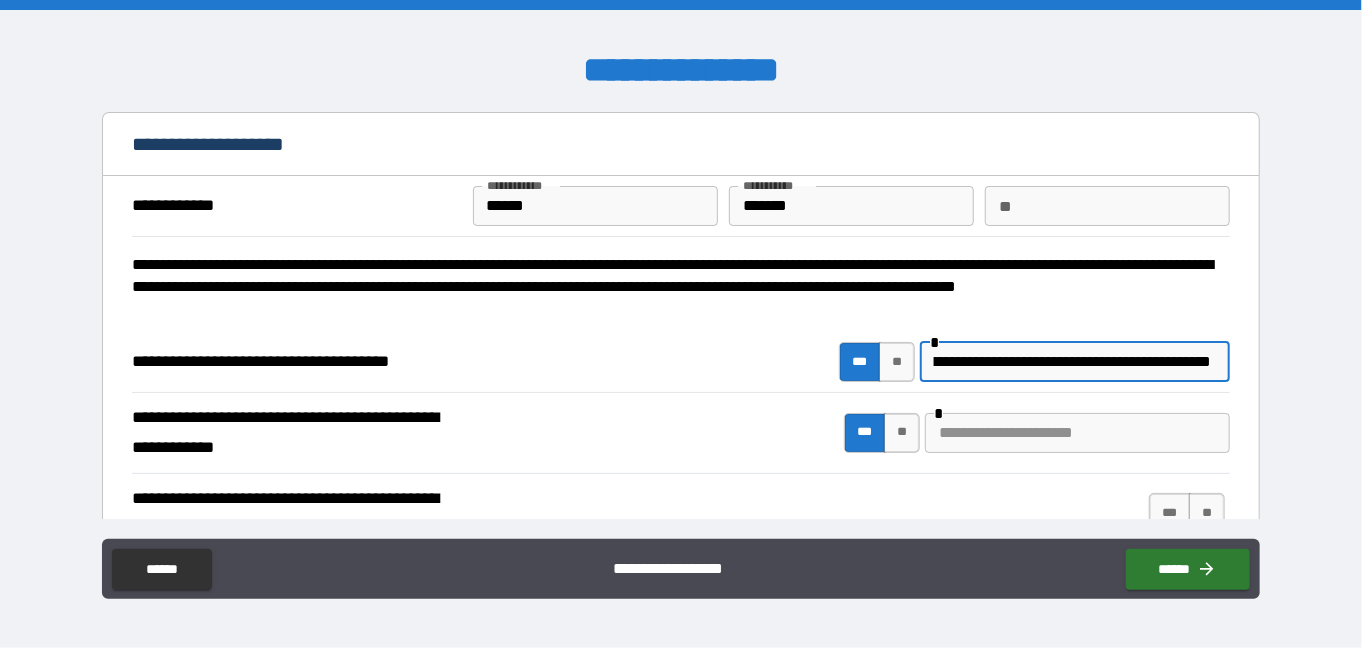 type on "**********" 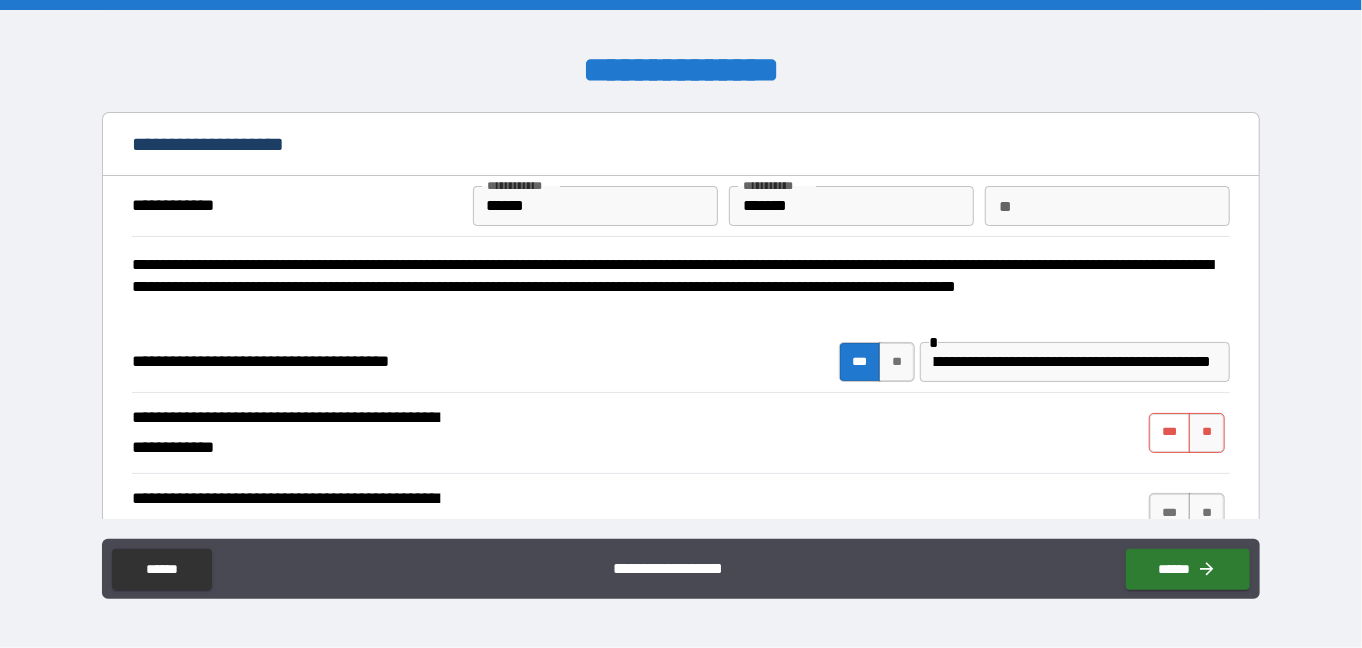 scroll, scrollTop: 0, scrollLeft: 0, axis: both 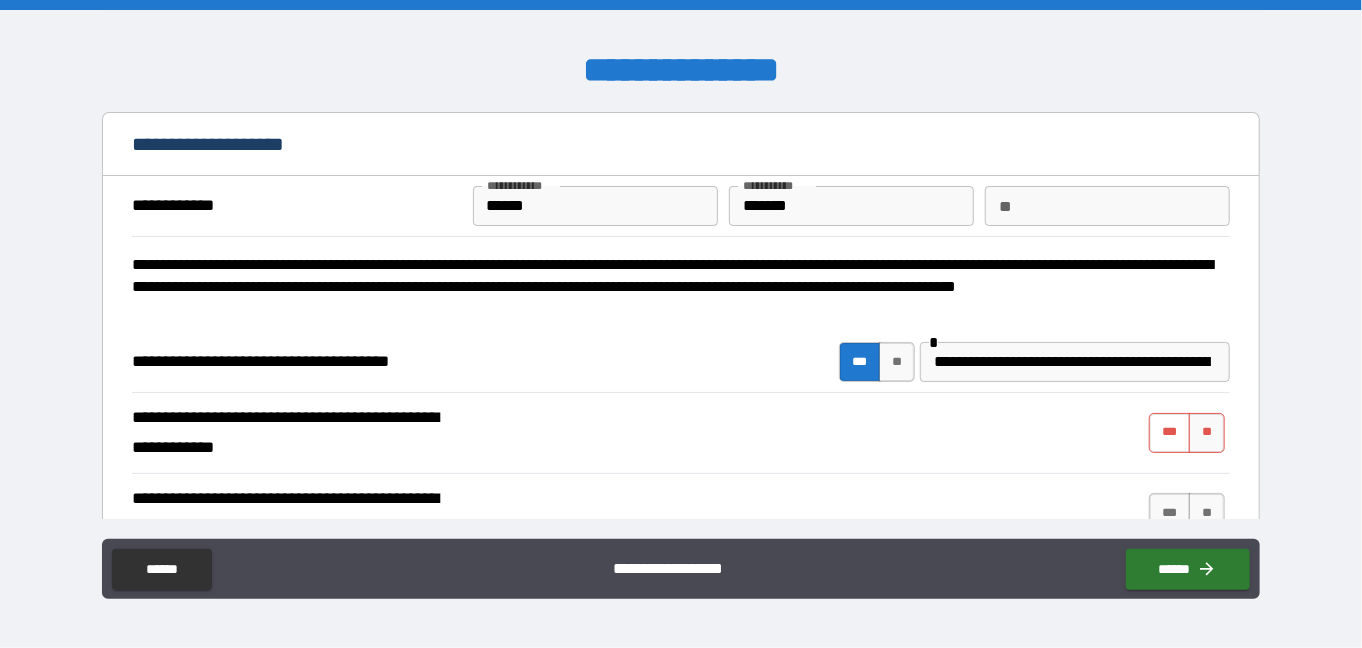 click on "***" at bounding box center [1170, 433] 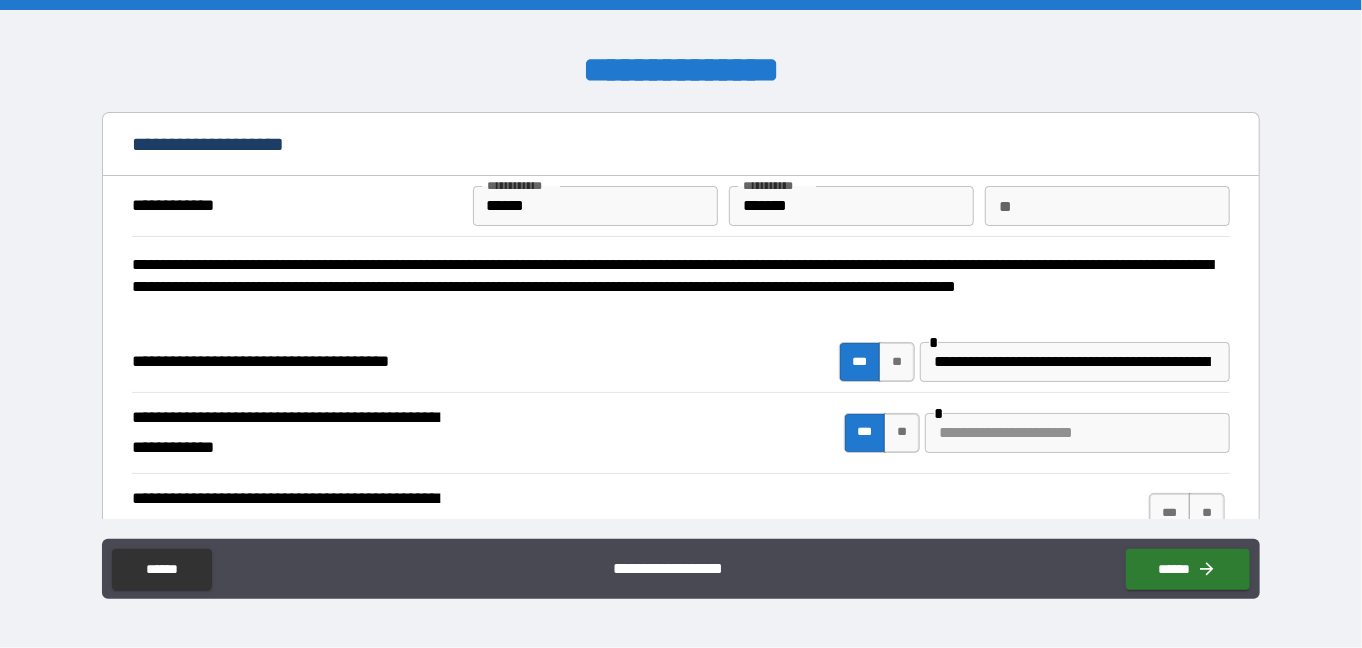 click at bounding box center (1077, 433) 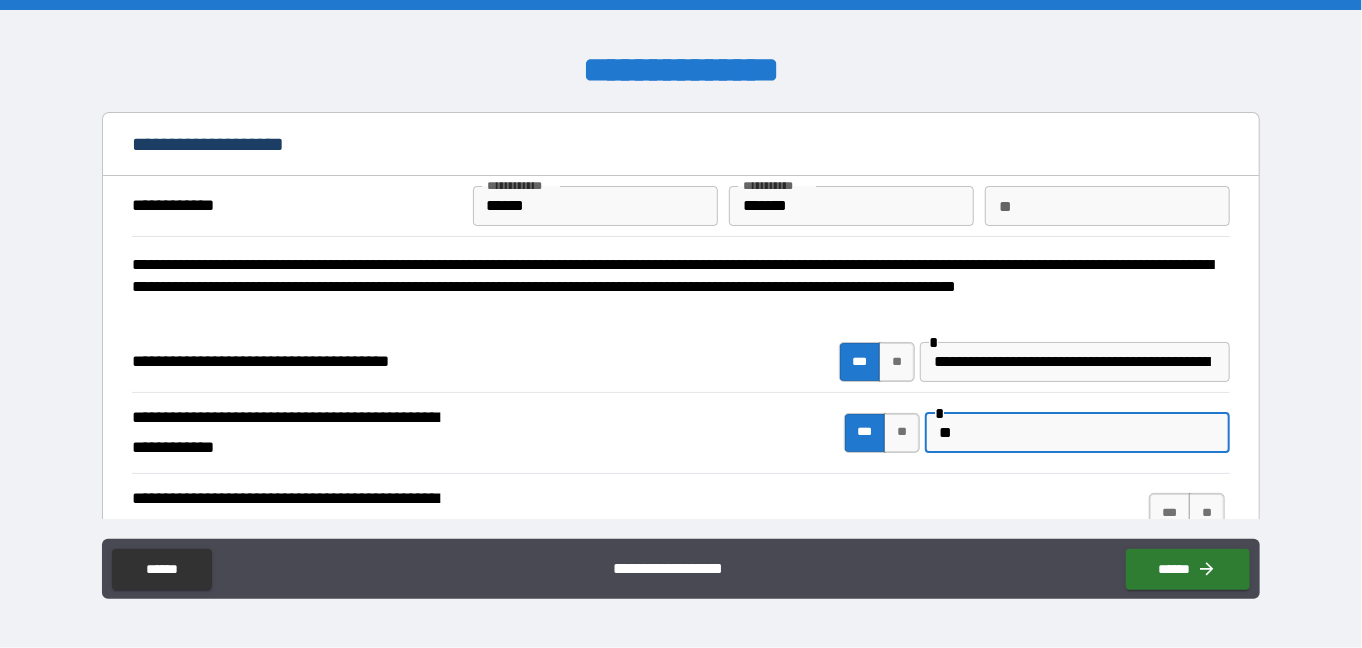 type on "*" 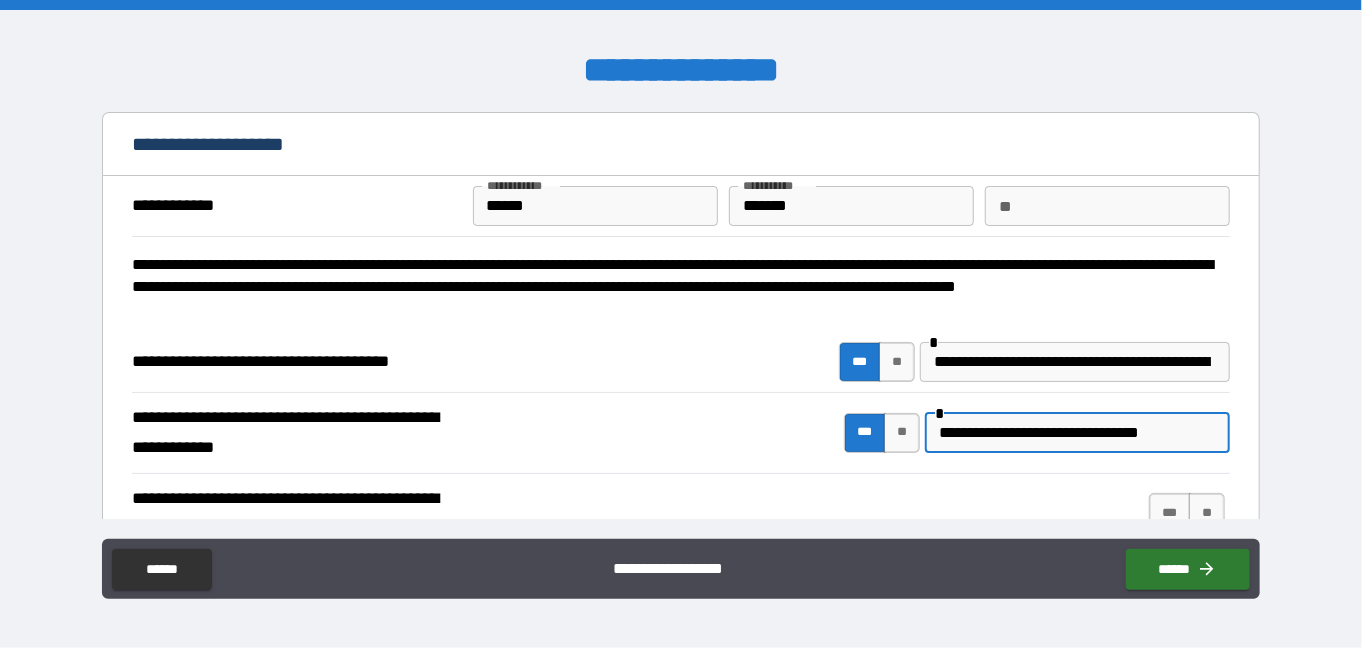click on "**********" at bounding box center (1077, 433) 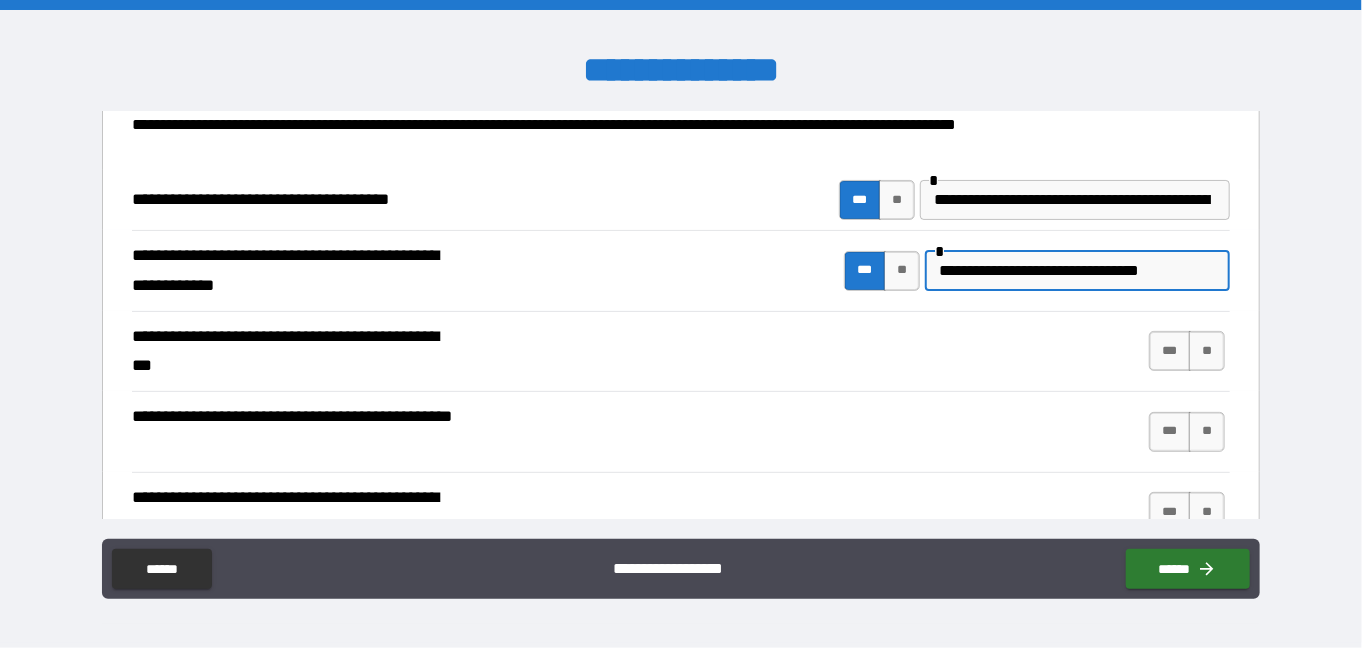 scroll, scrollTop: 172, scrollLeft: 0, axis: vertical 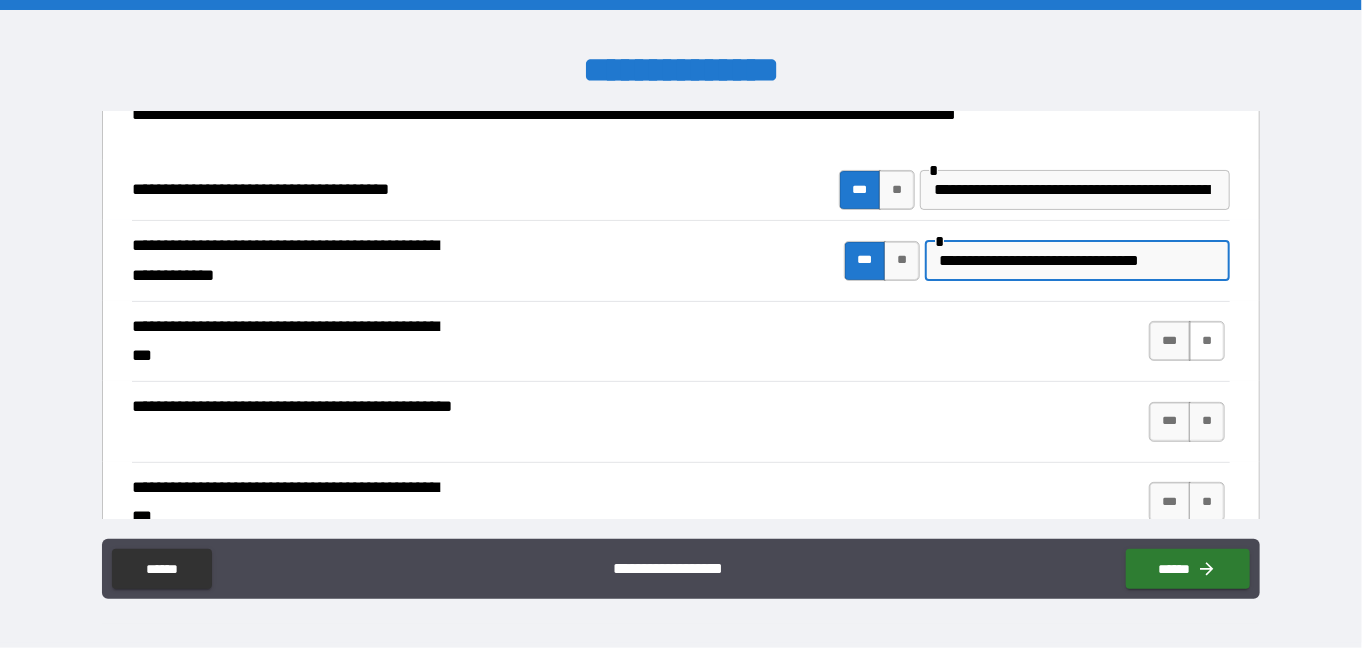 type on "**********" 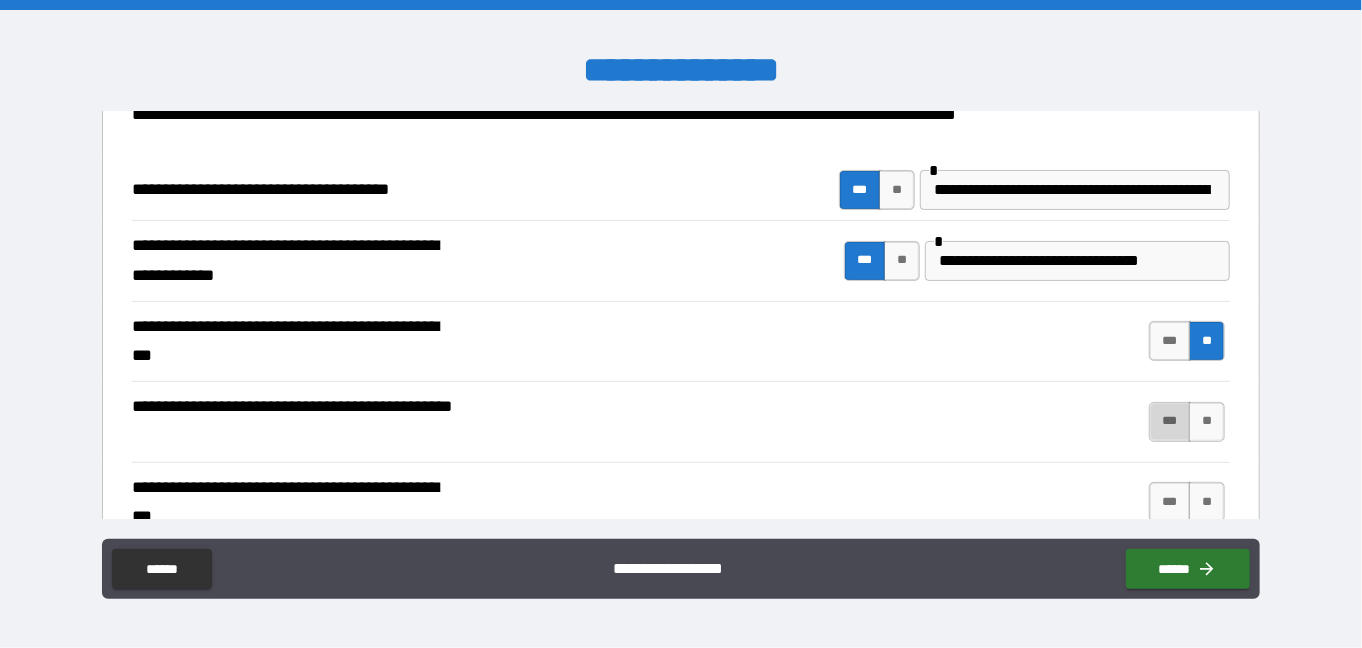 click on "***" at bounding box center [1170, 422] 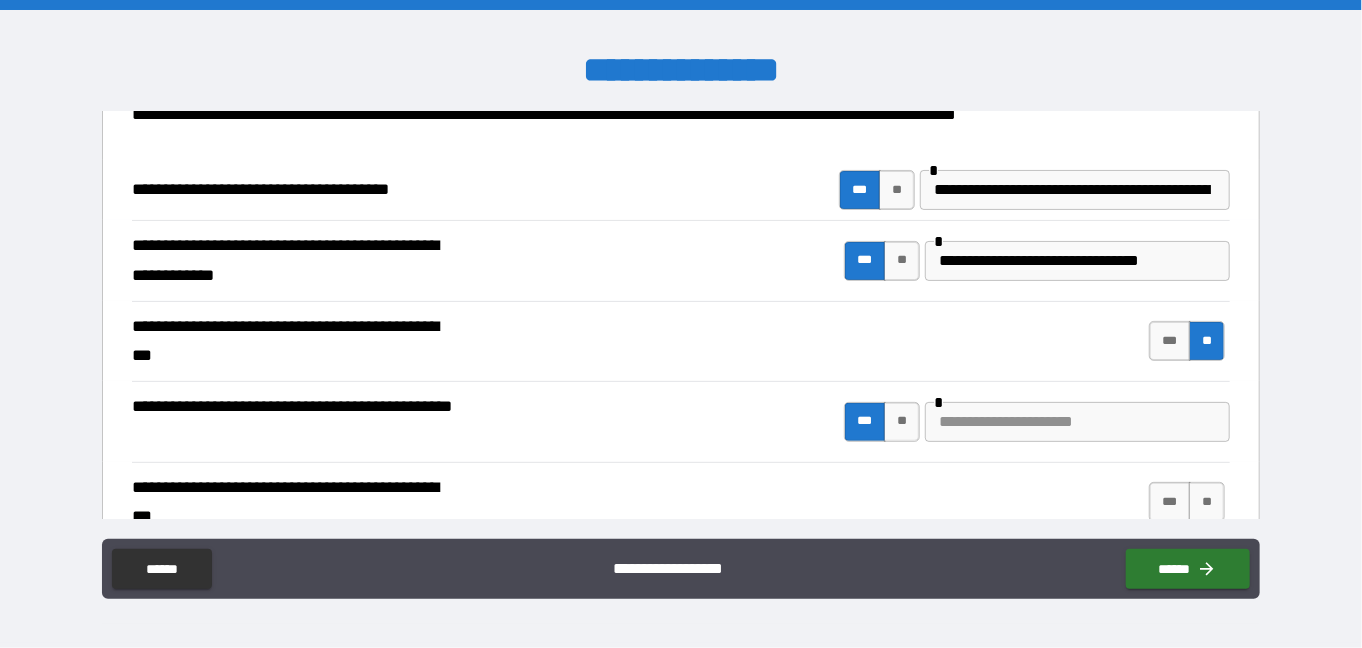 click at bounding box center [1077, 422] 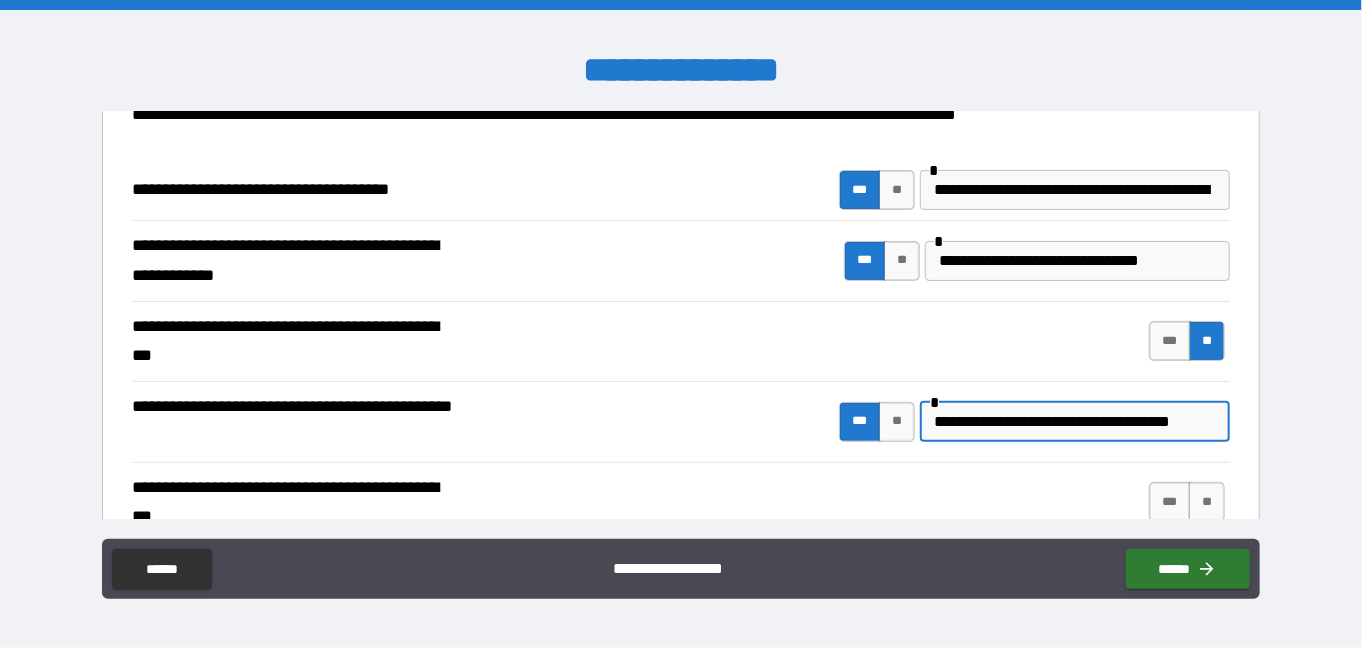 scroll, scrollTop: 0, scrollLeft: 40, axis: horizontal 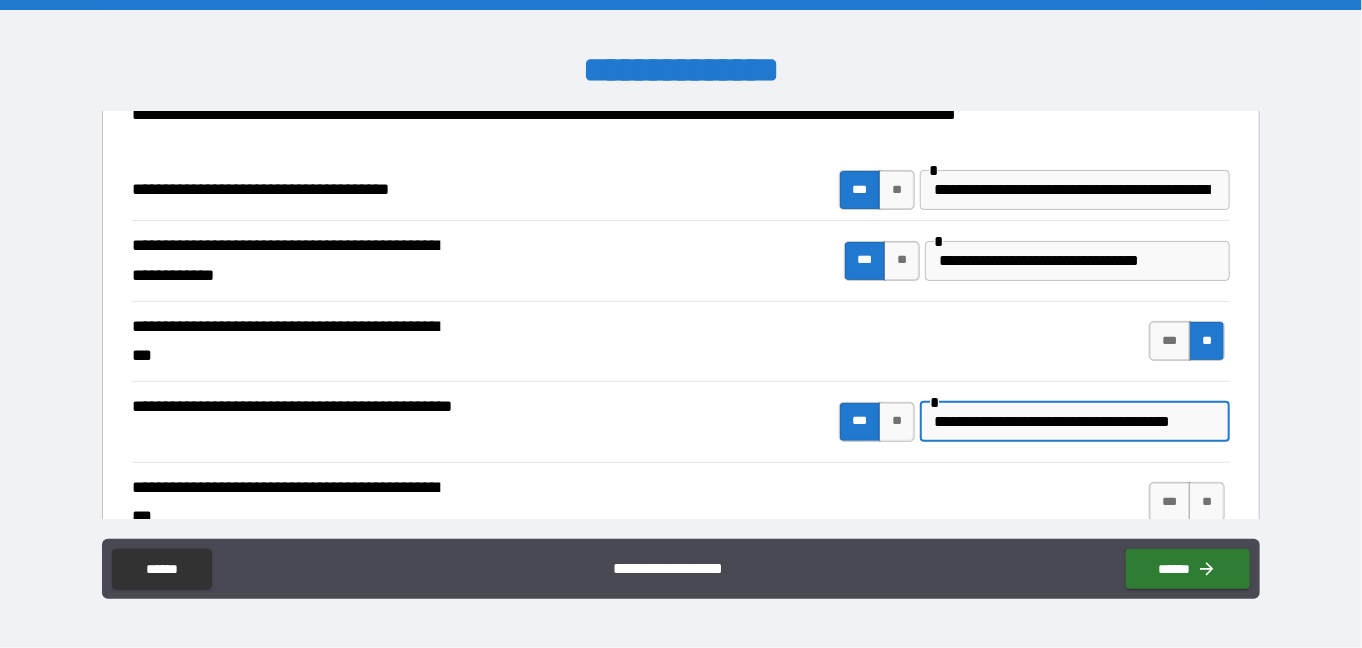 click on "**********" at bounding box center (1072, 422) 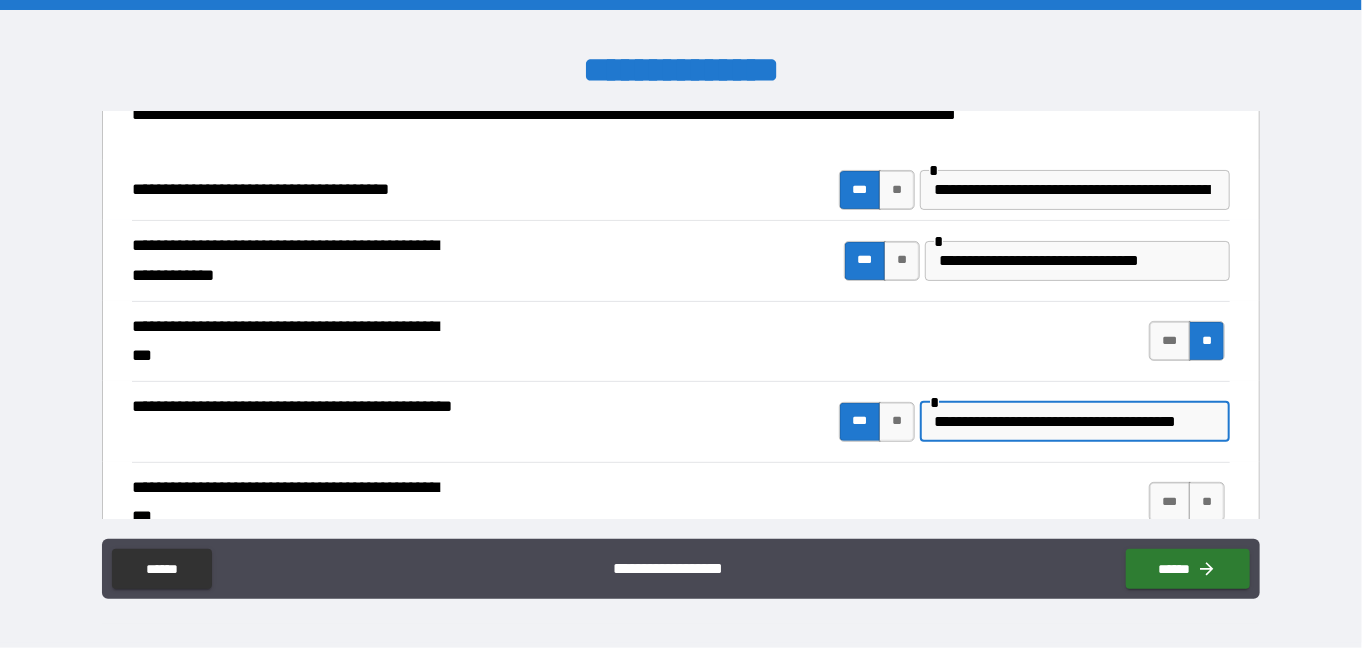 click on "**********" at bounding box center (1072, 422) 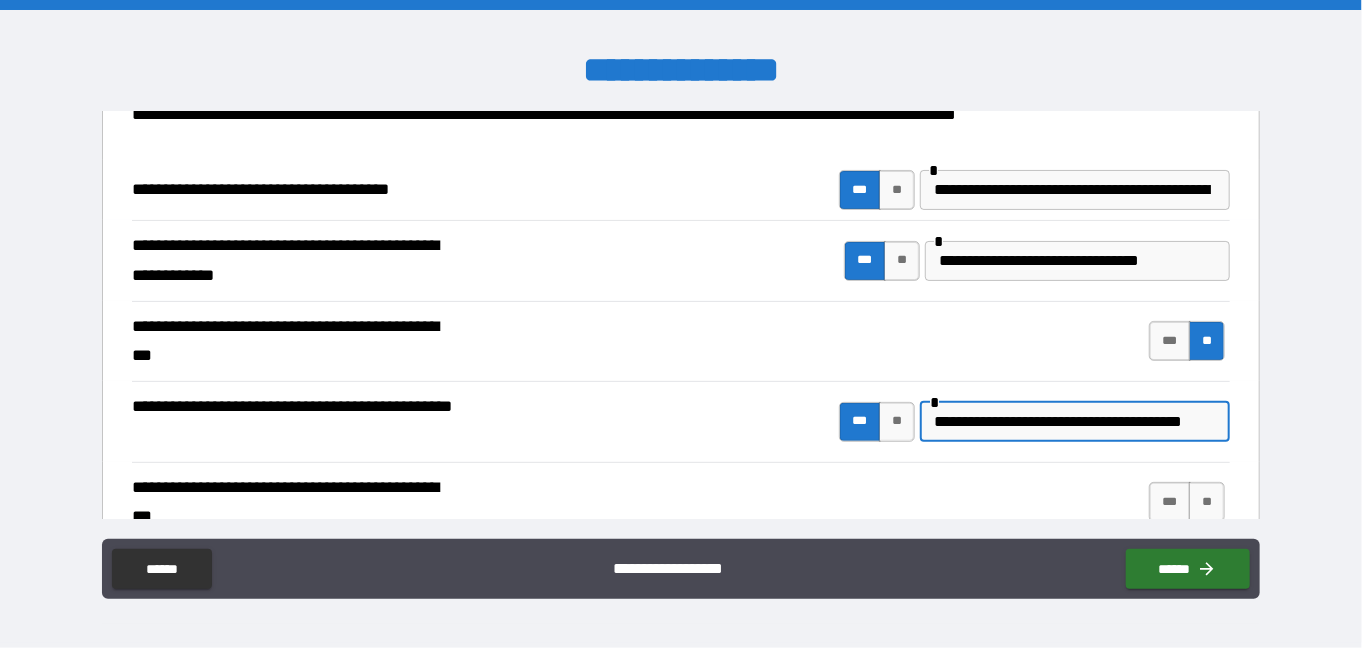 click on "**********" at bounding box center (1072, 422) 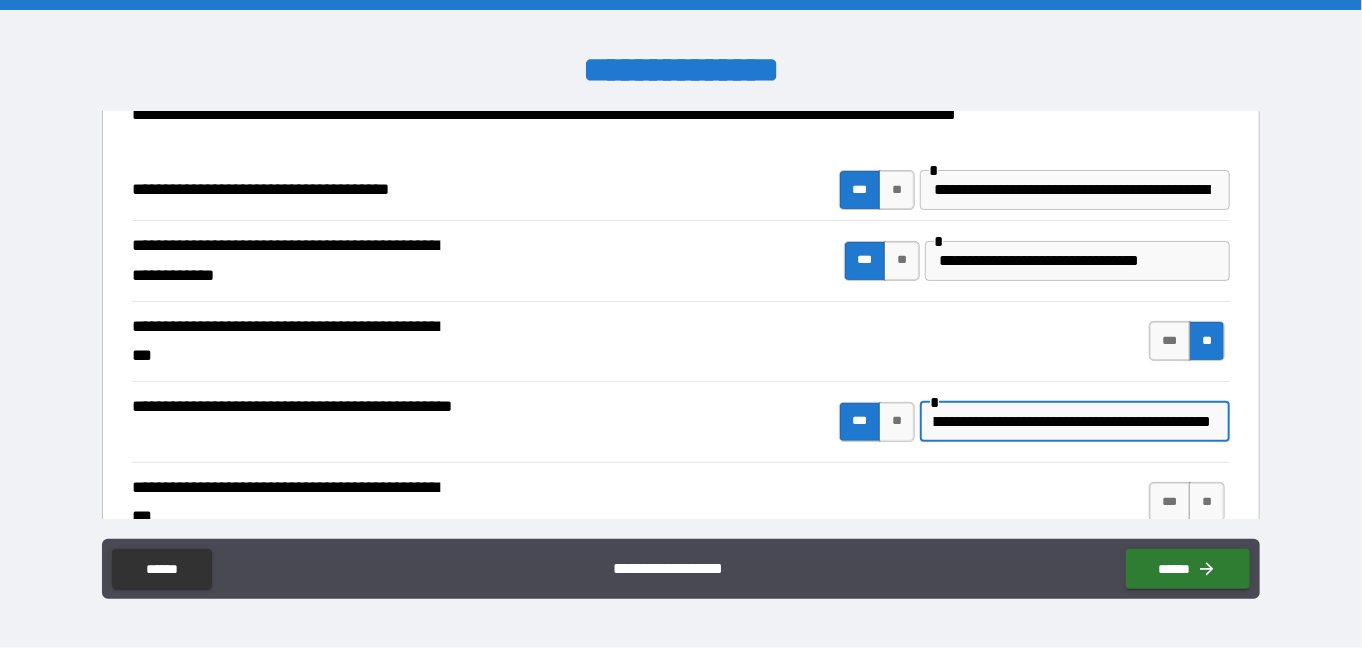 scroll, scrollTop: 0, scrollLeft: 351, axis: horizontal 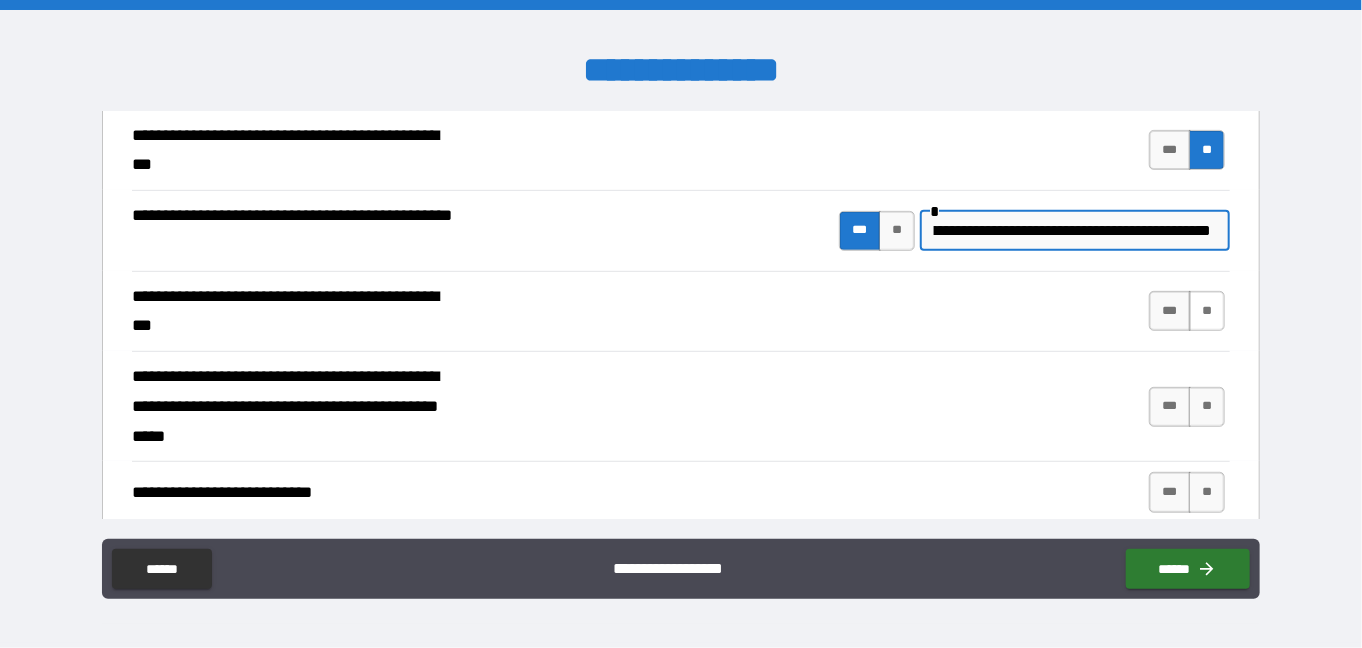 type on "**********" 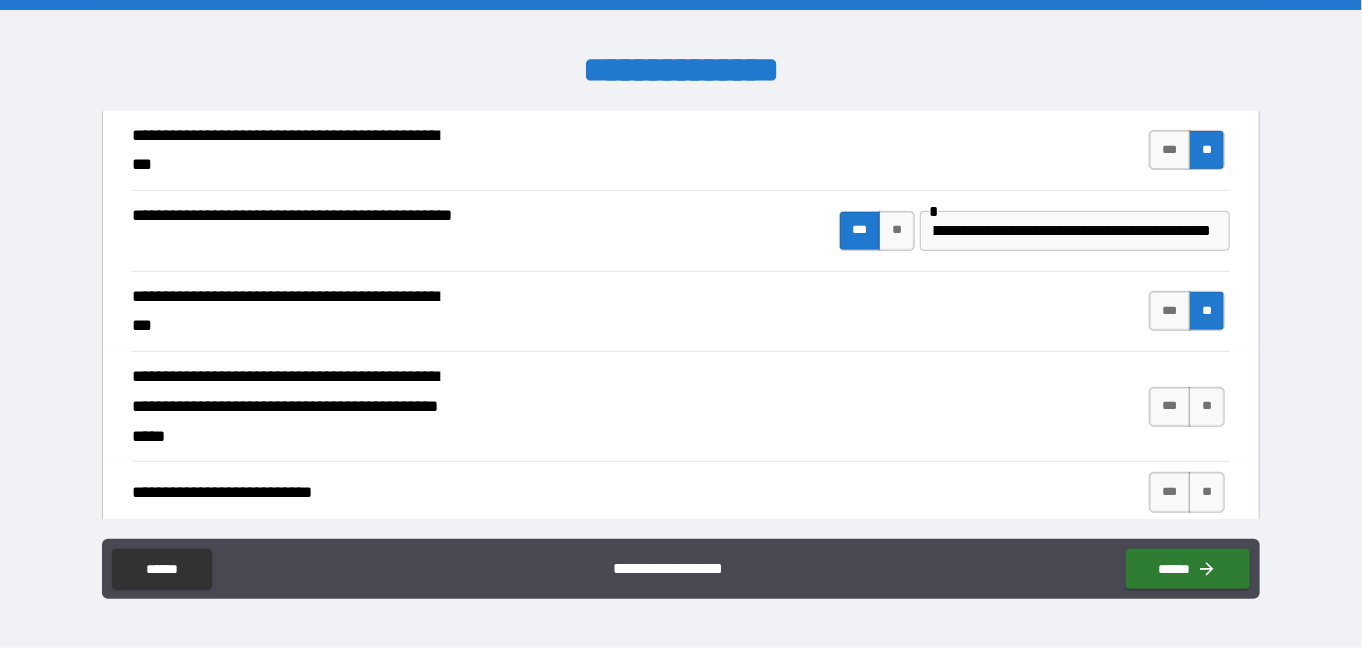 scroll, scrollTop: 0, scrollLeft: 0, axis: both 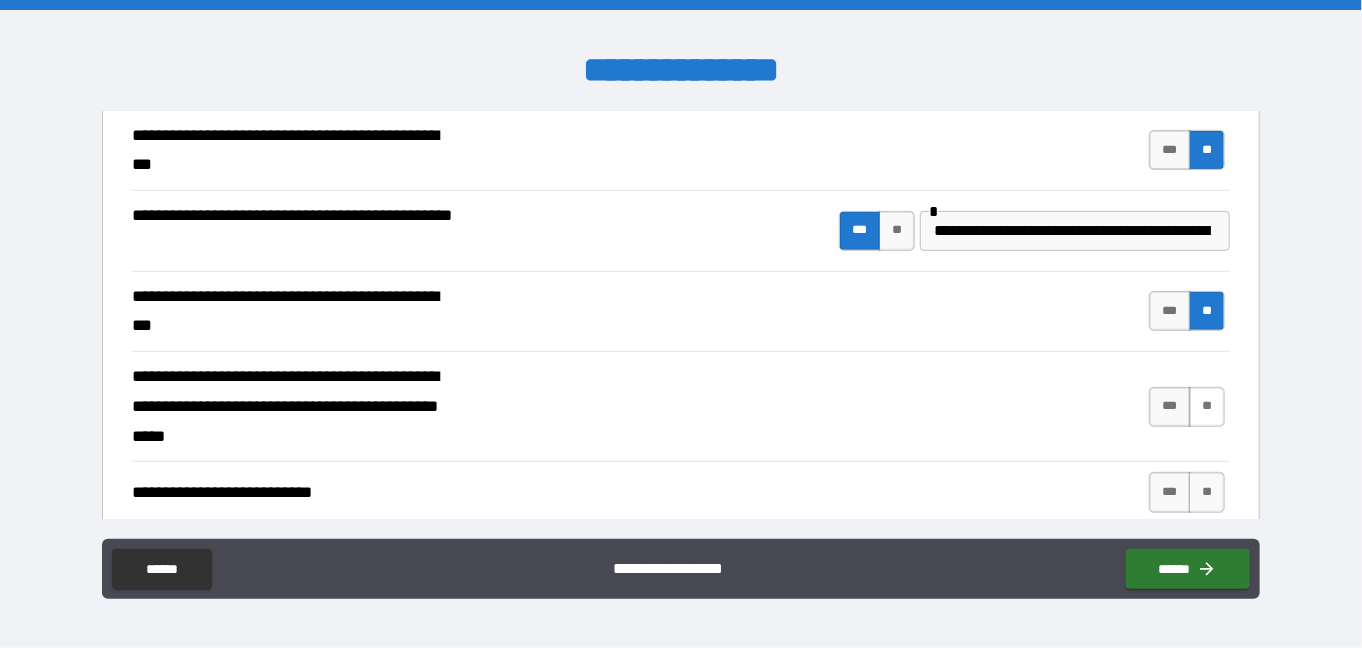 click on "**" at bounding box center (1207, 407) 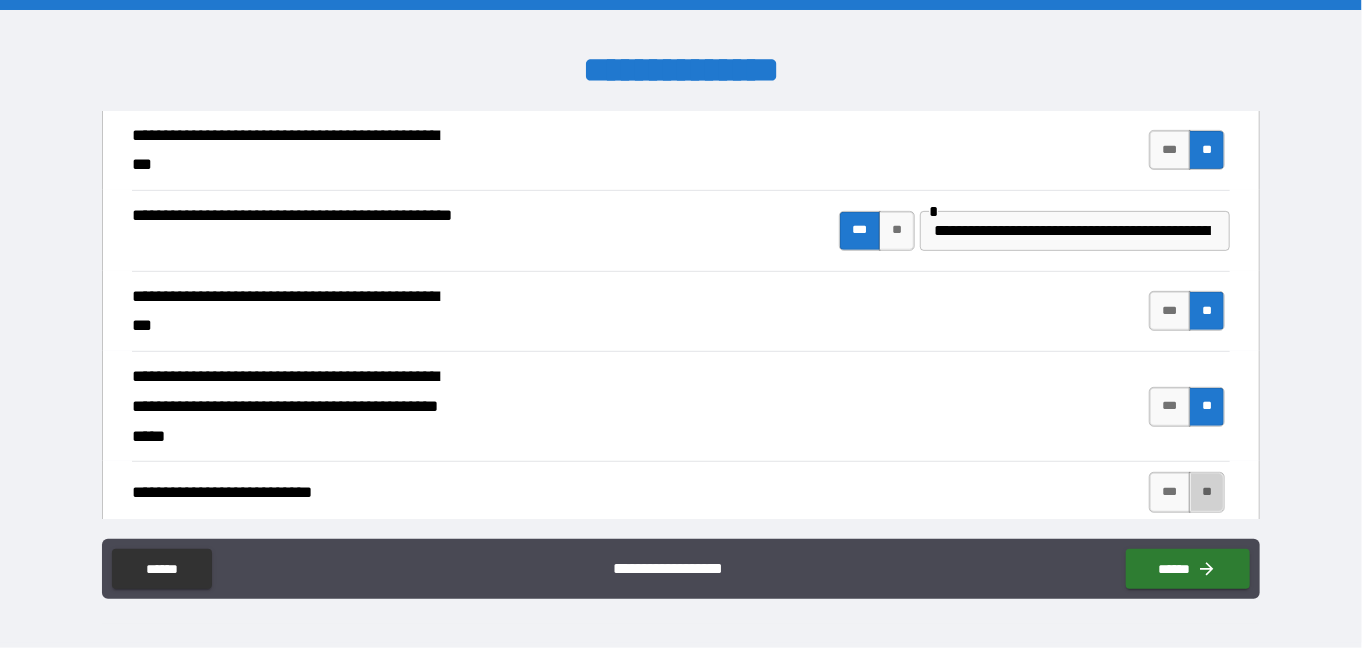 drag, startPoint x: 1196, startPoint y: 491, endPoint x: 916, endPoint y: 483, distance: 280.11426 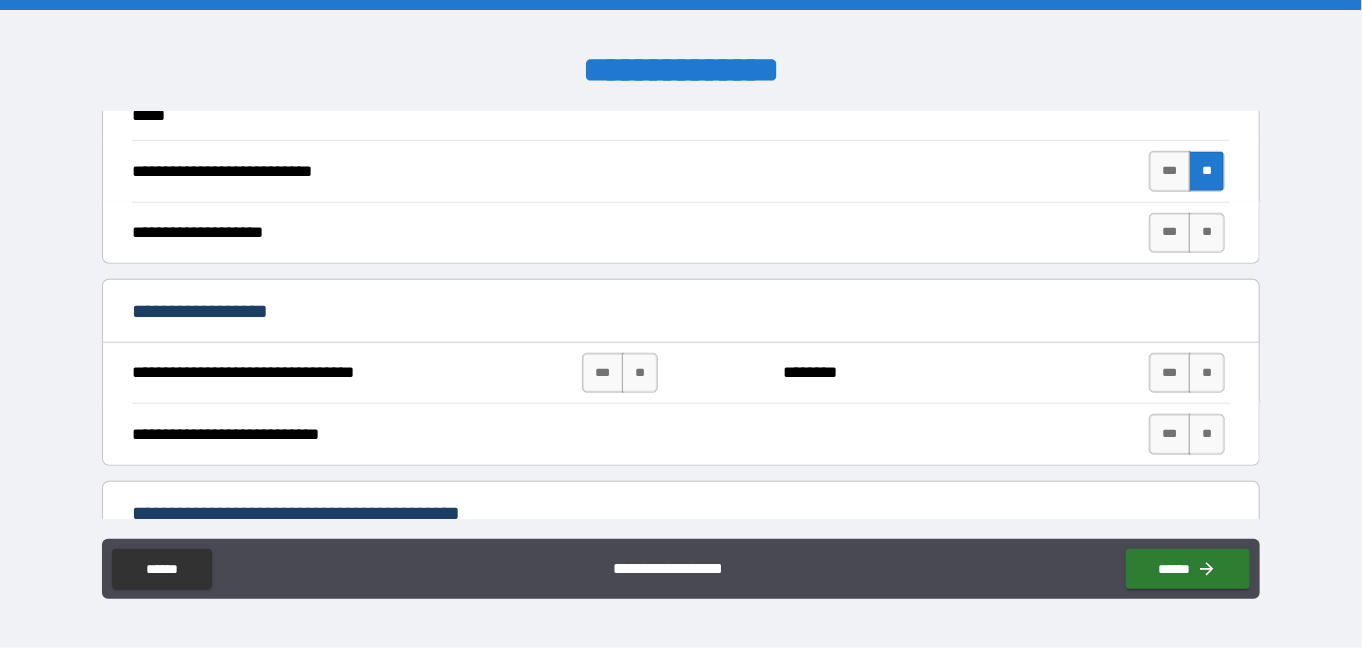 scroll, scrollTop: 687, scrollLeft: 0, axis: vertical 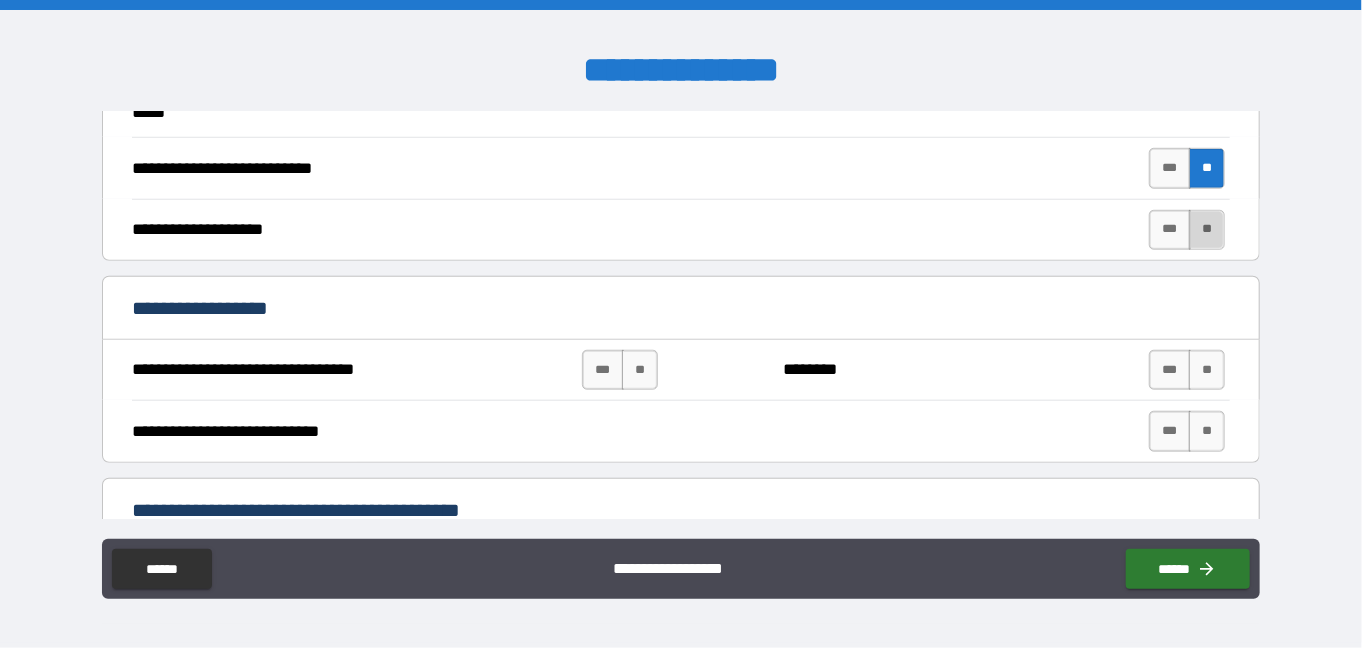 click on "**" at bounding box center (1207, 230) 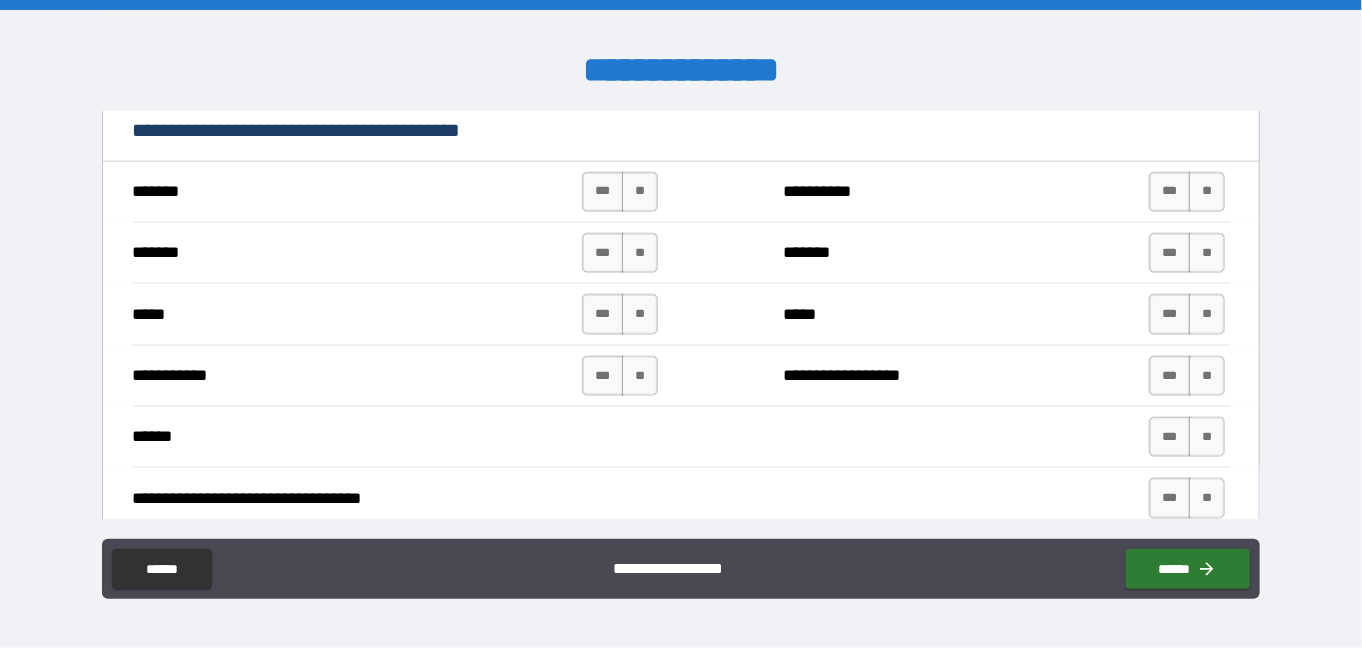 scroll, scrollTop: 1075, scrollLeft: 0, axis: vertical 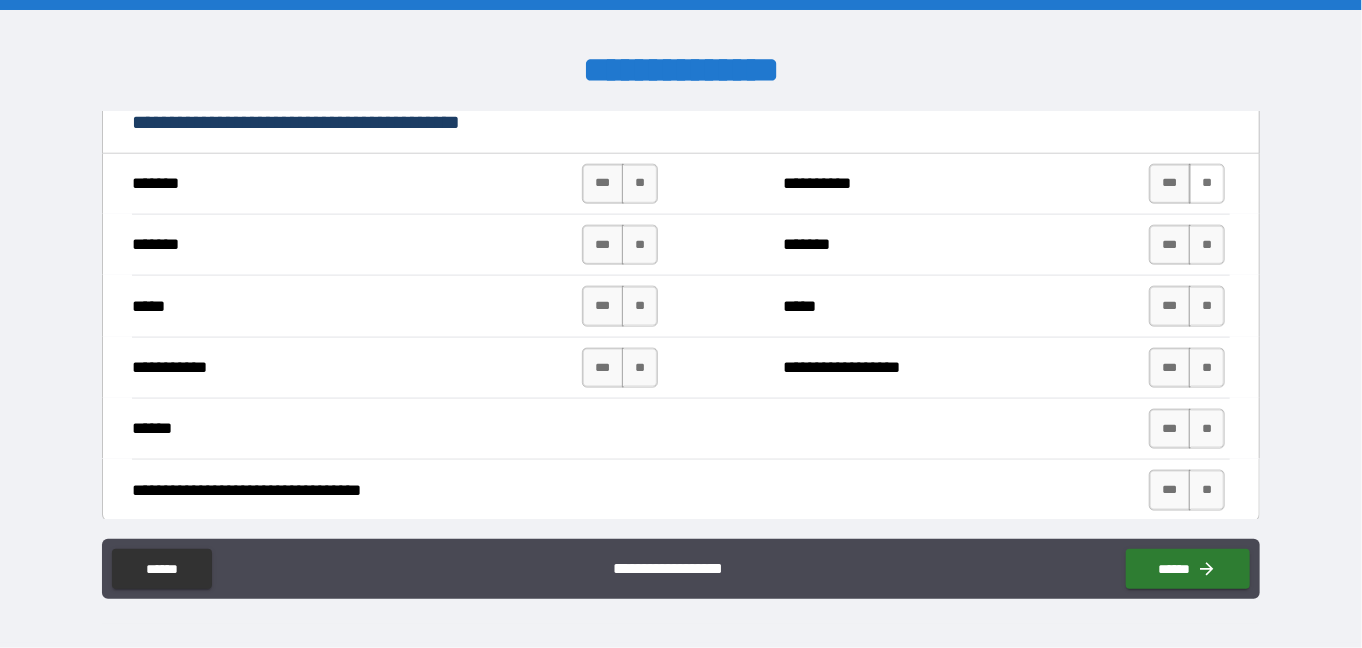 click on "**" at bounding box center [1207, 184] 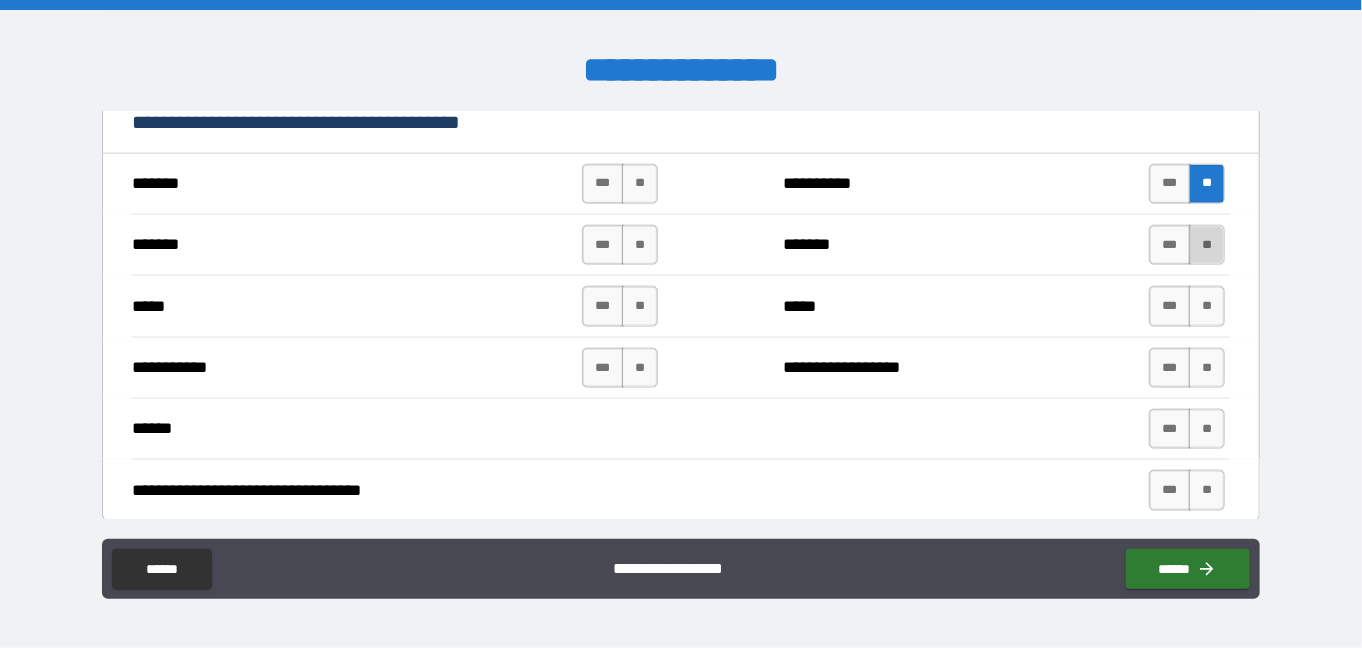 click on "**" at bounding box center [1207, 245] 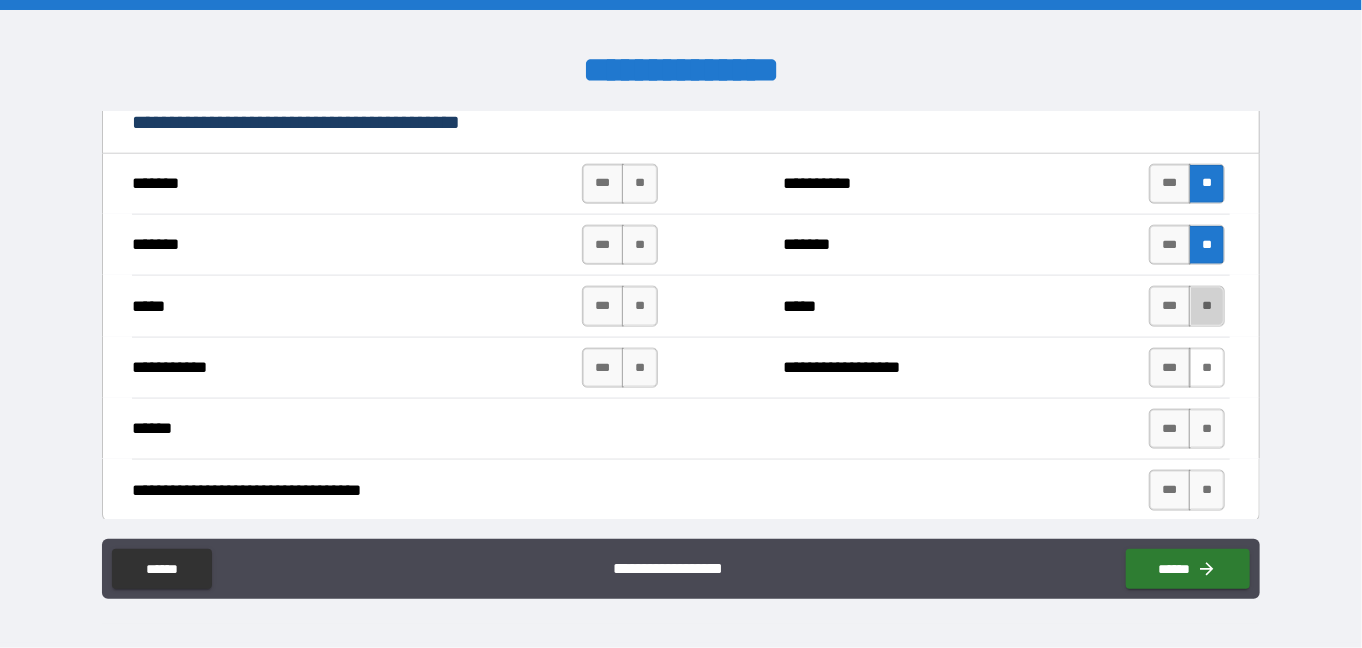 drag, startPoint x: 1196, startPoint y: 293, endPoint x: 1200, endPoint y: 356, distance: 63.126858 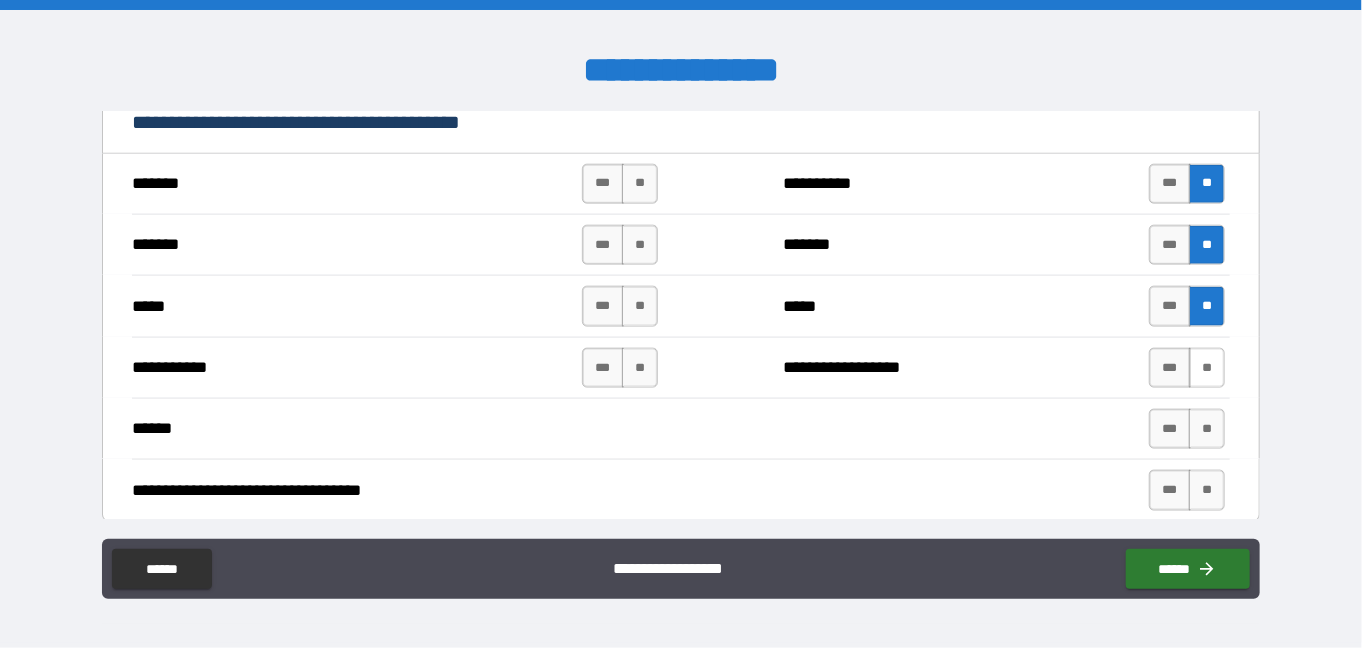 drag, startPoint x: 1198, startPoint y: 357, endPoint x: 1199, endPoint y: 369, distance: 12.0415945 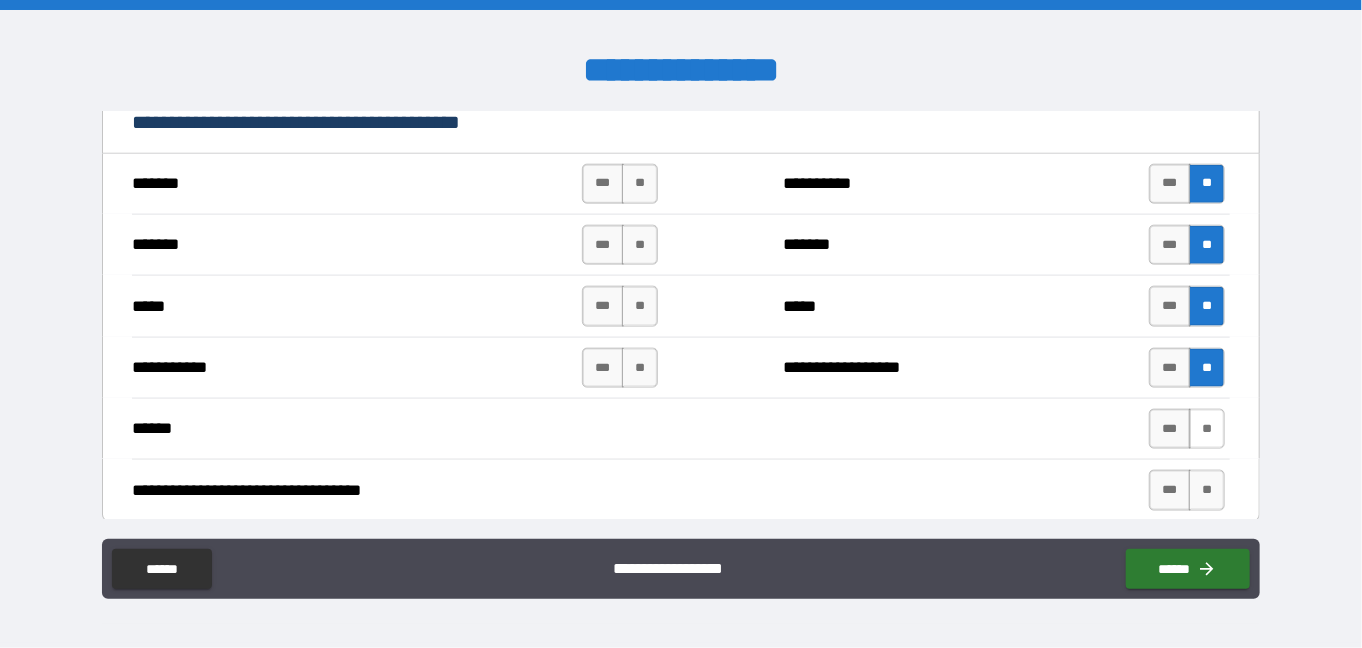 drag, startPoint x: 1196, startPoint y: 417, endPoint x: 1204, endPoint y: 443, distance: 27.202942 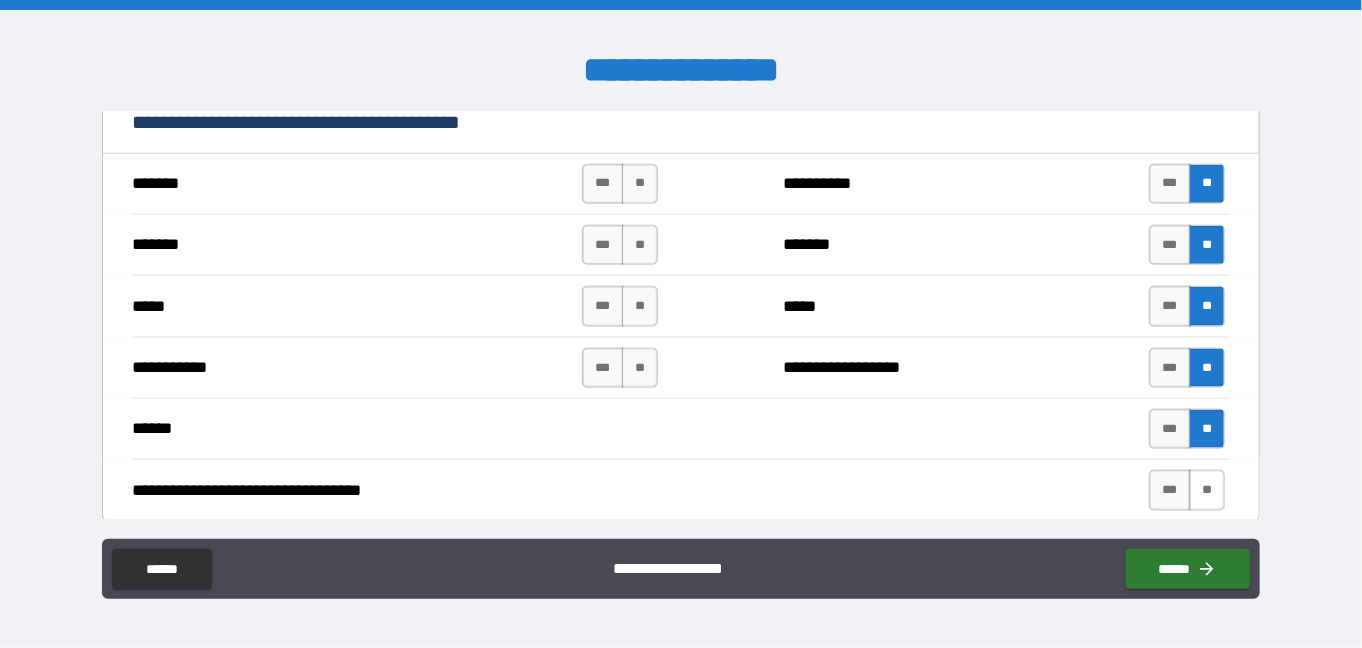 drag, startPoint x: 1201, startPoint y: 488, endPoint x: 1180, endPoint y: 494, distance: 21.84033 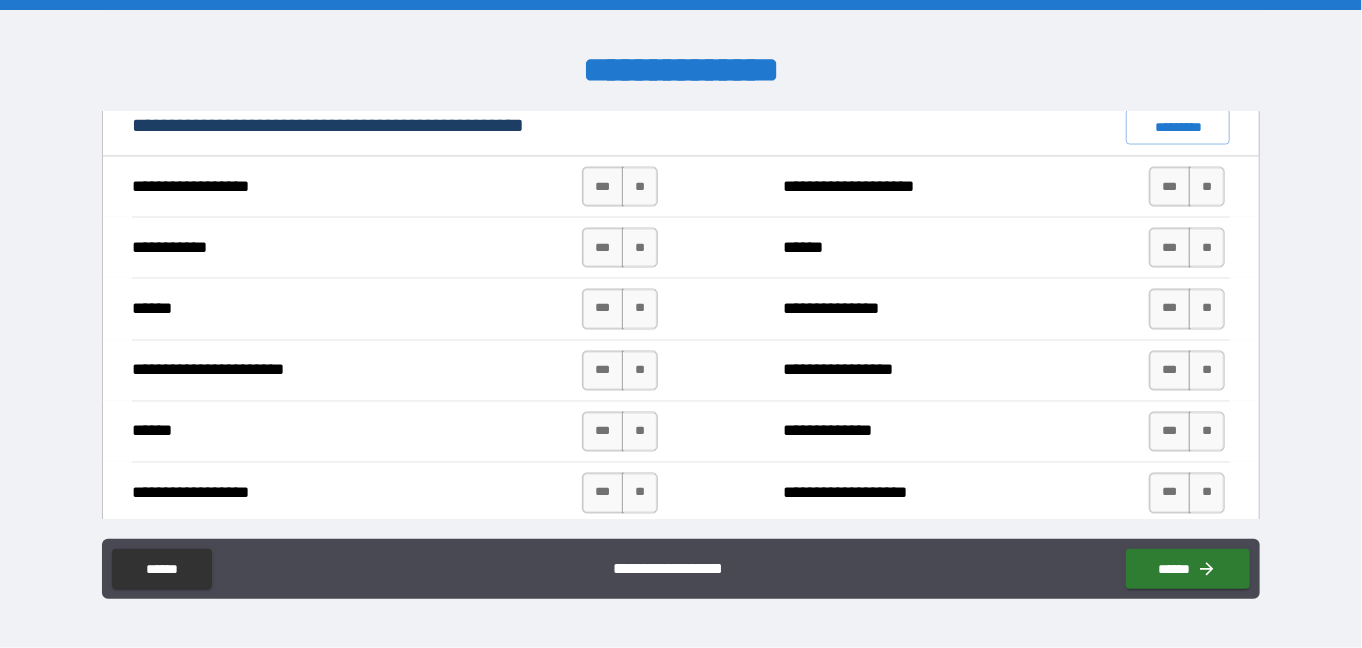 scroll, scrollTop: 1518, scrollLeft: 0, axis: vertical 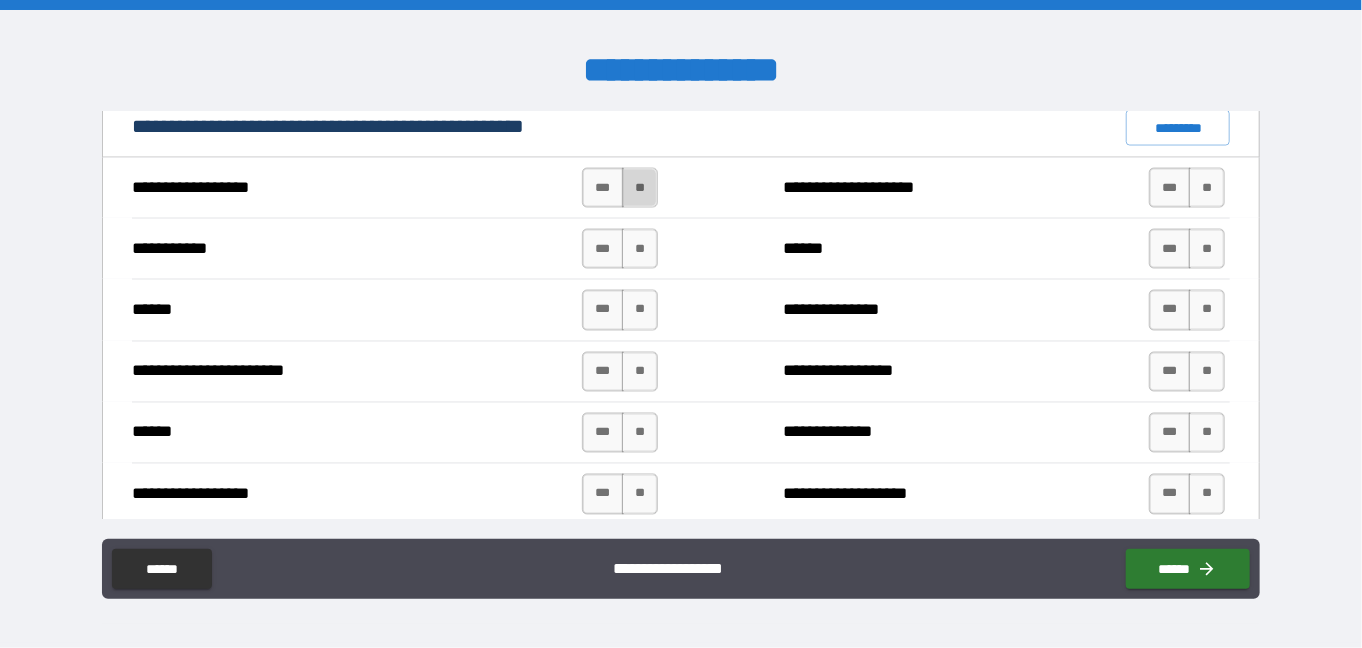 click on "**" at bounding box center (640, 188) 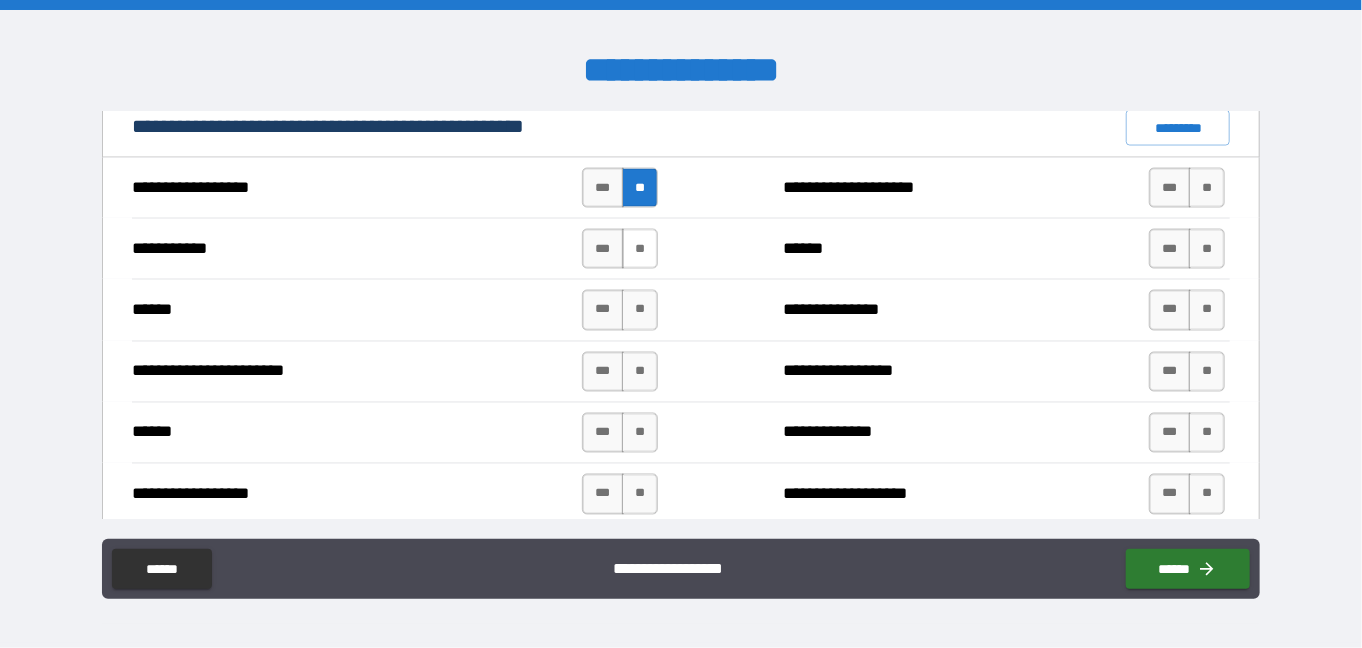 click on "**" at bounding box center [640, 249] 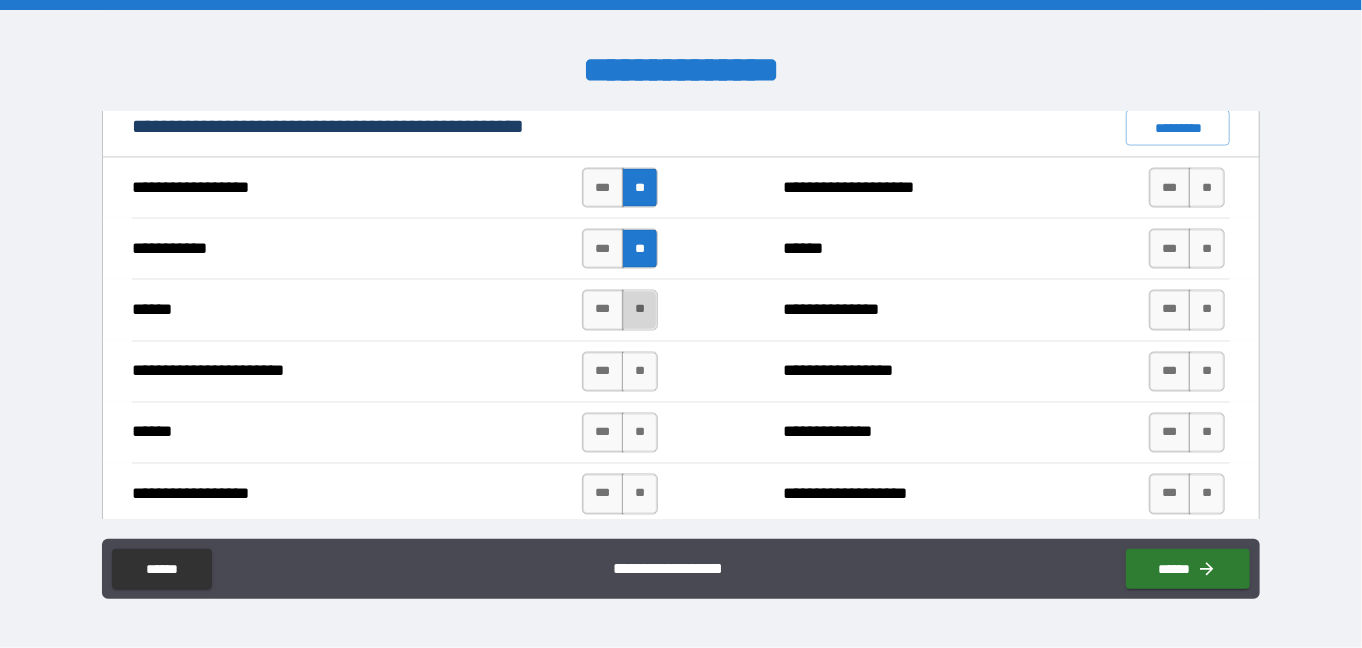 click on "**" at bounding box center [640, 310] 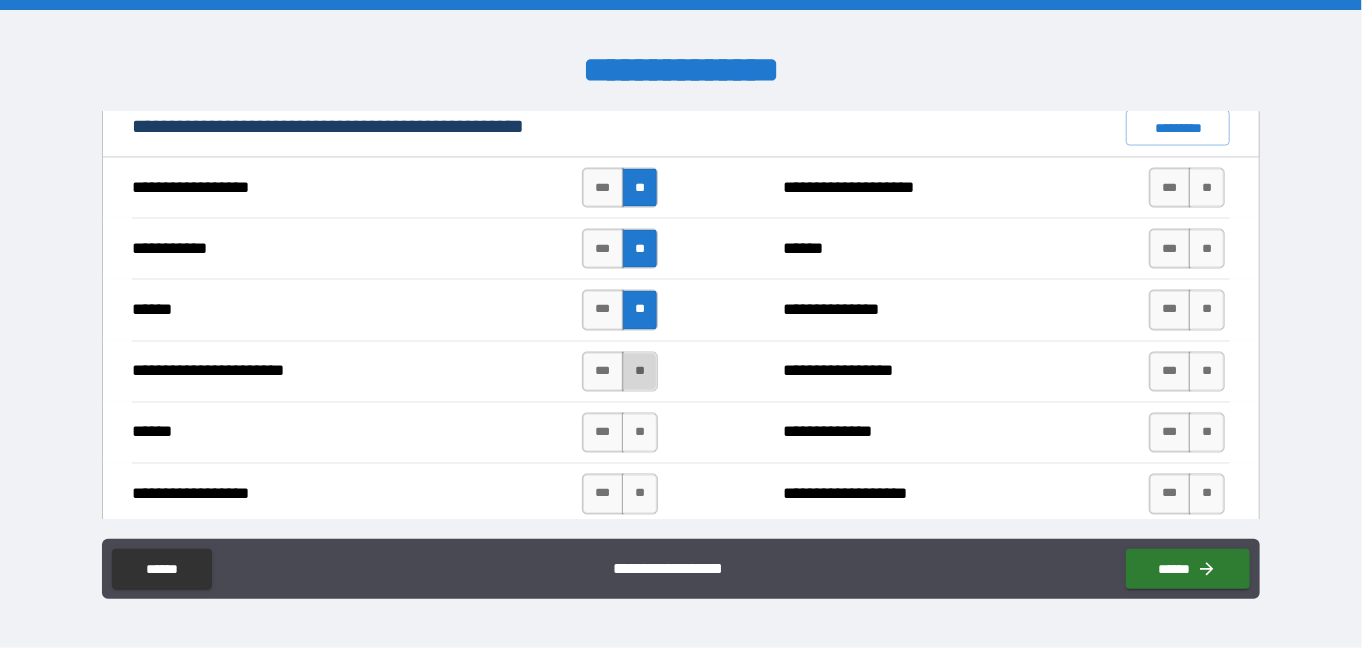 click on "**" at bounding box center [640, 372] 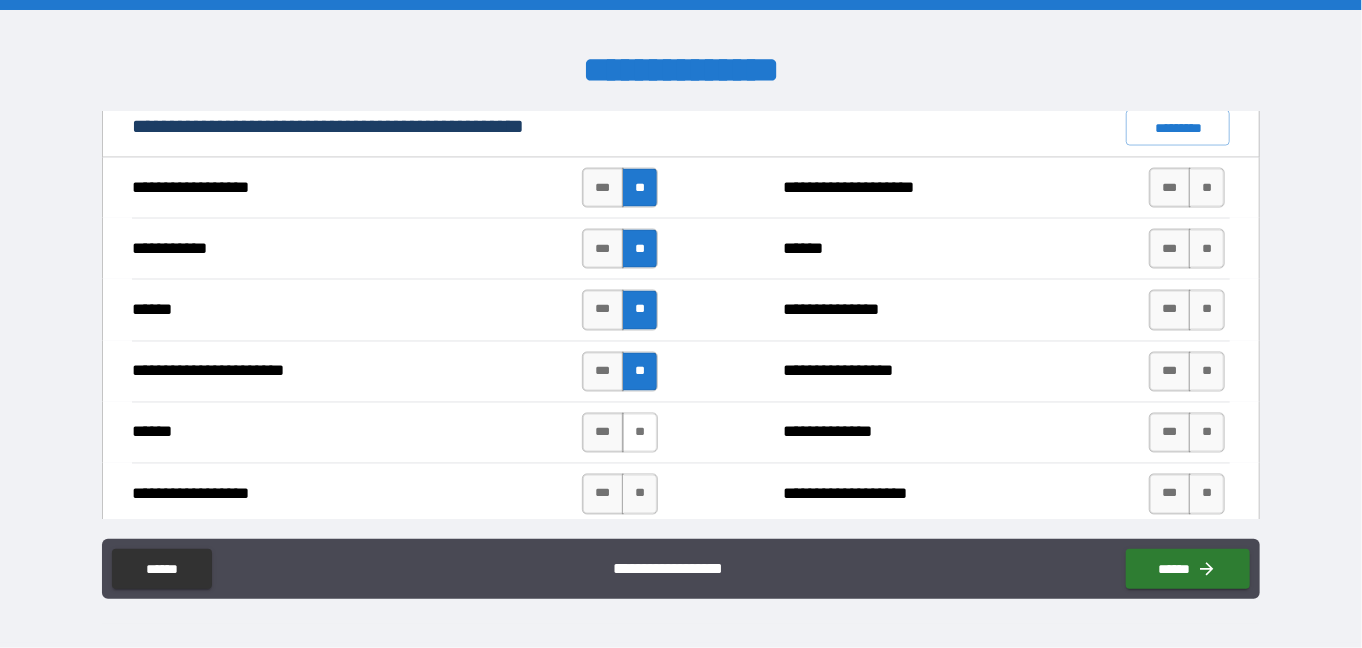 click on "**" at bounding box center [640, 433] 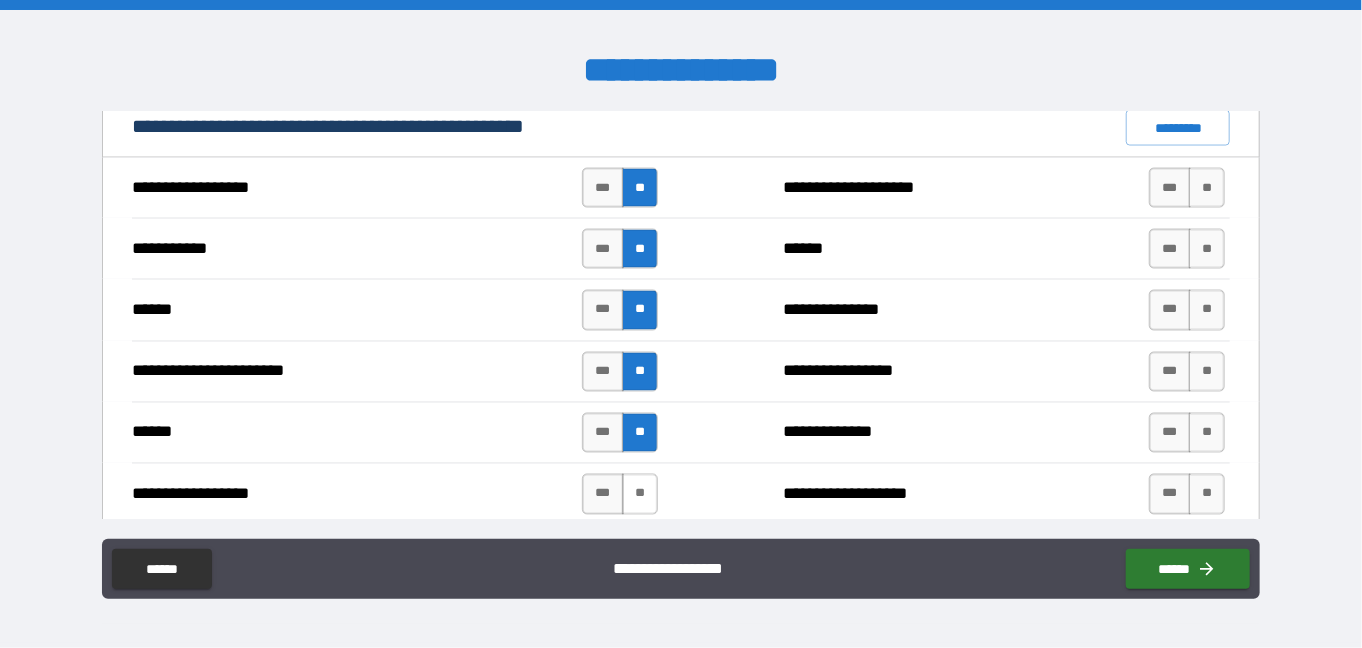 click on "**" at bounding box center (640, 494) 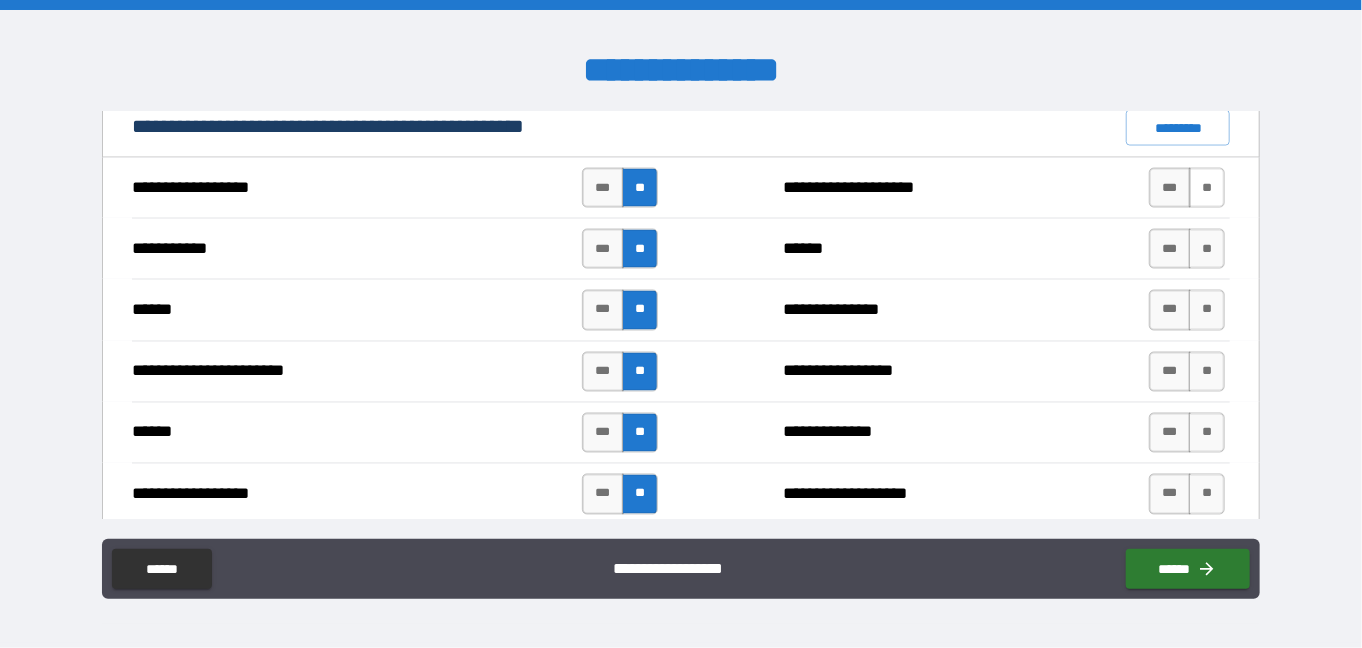 drag, startPoint x: 1203, startPoint y: 183, endPoint x: 1203, endPoint y: 195, distance: 12 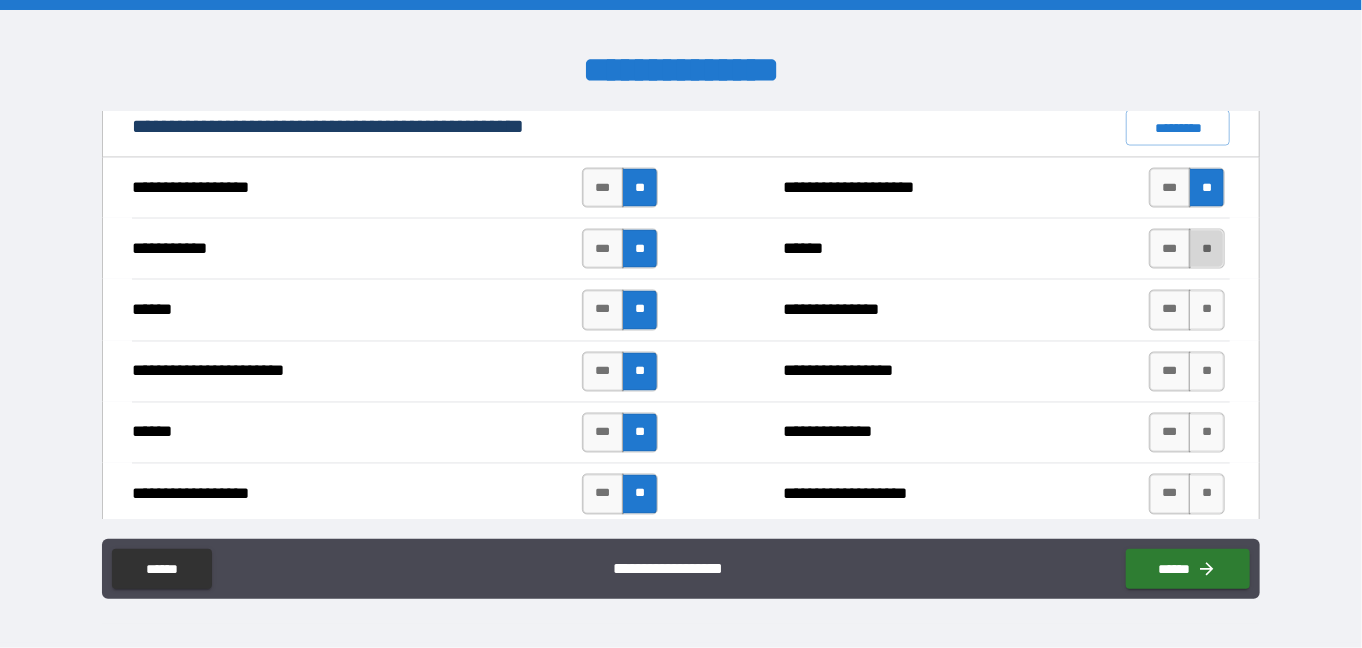 click on "**" at bounding box center [1207, 249] 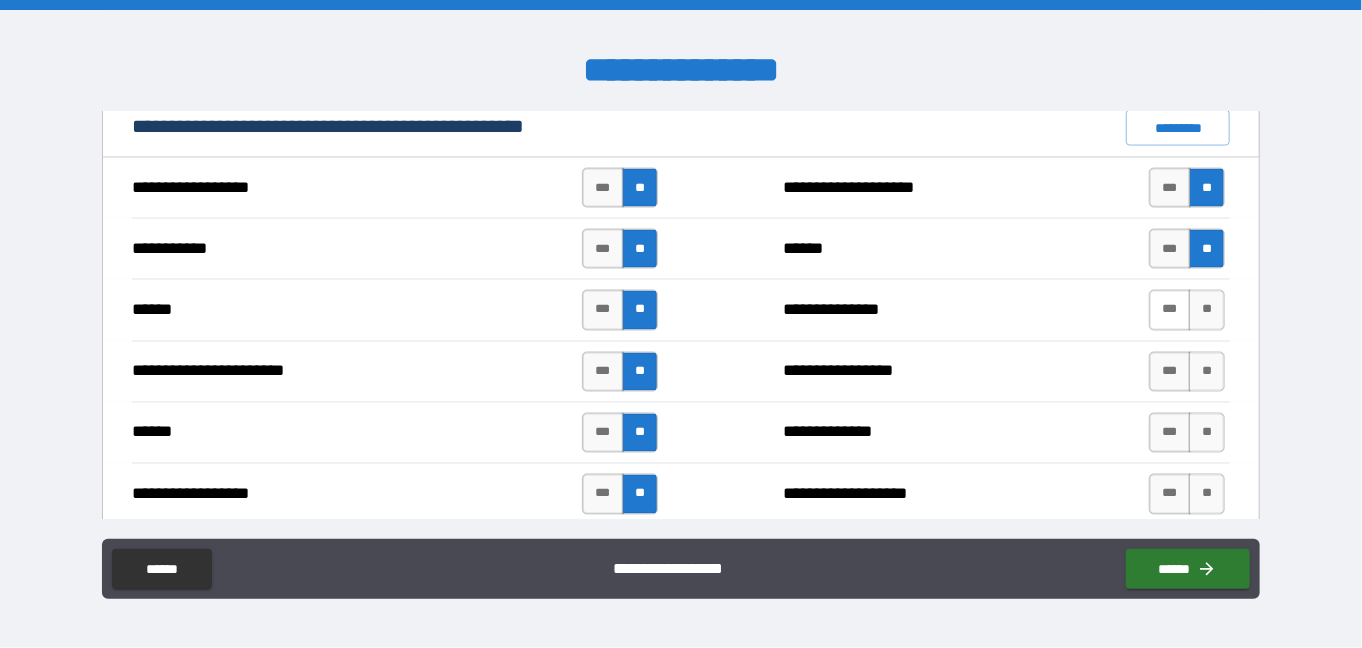 click on "***" at bounding box center [1170, 310] 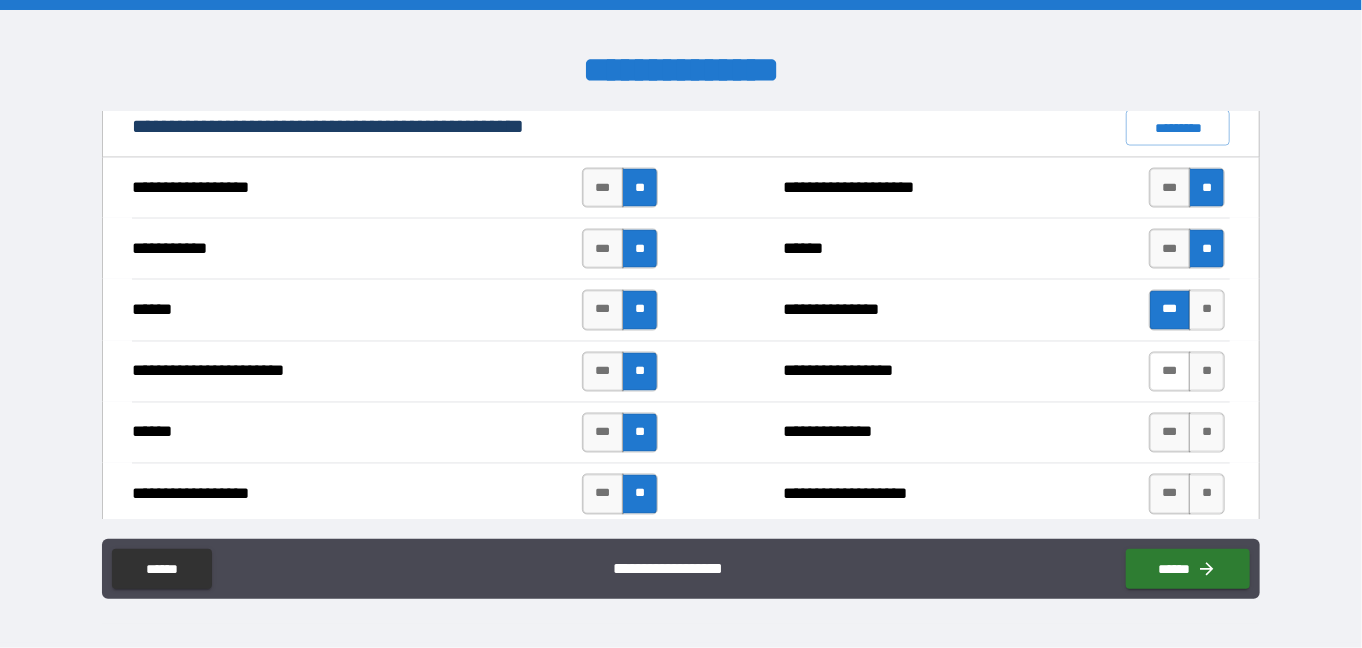click on "***" at bounding box center [1170, 372] 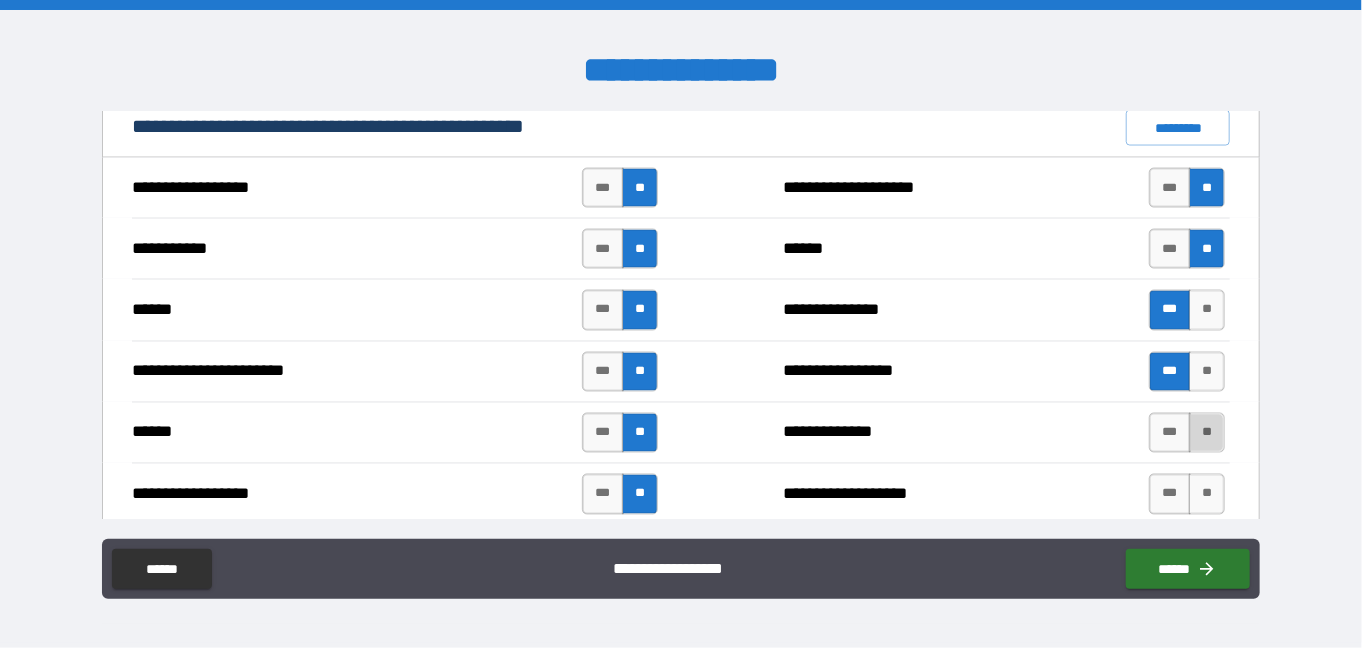 click on "**" at bounding box center [1207, 433] 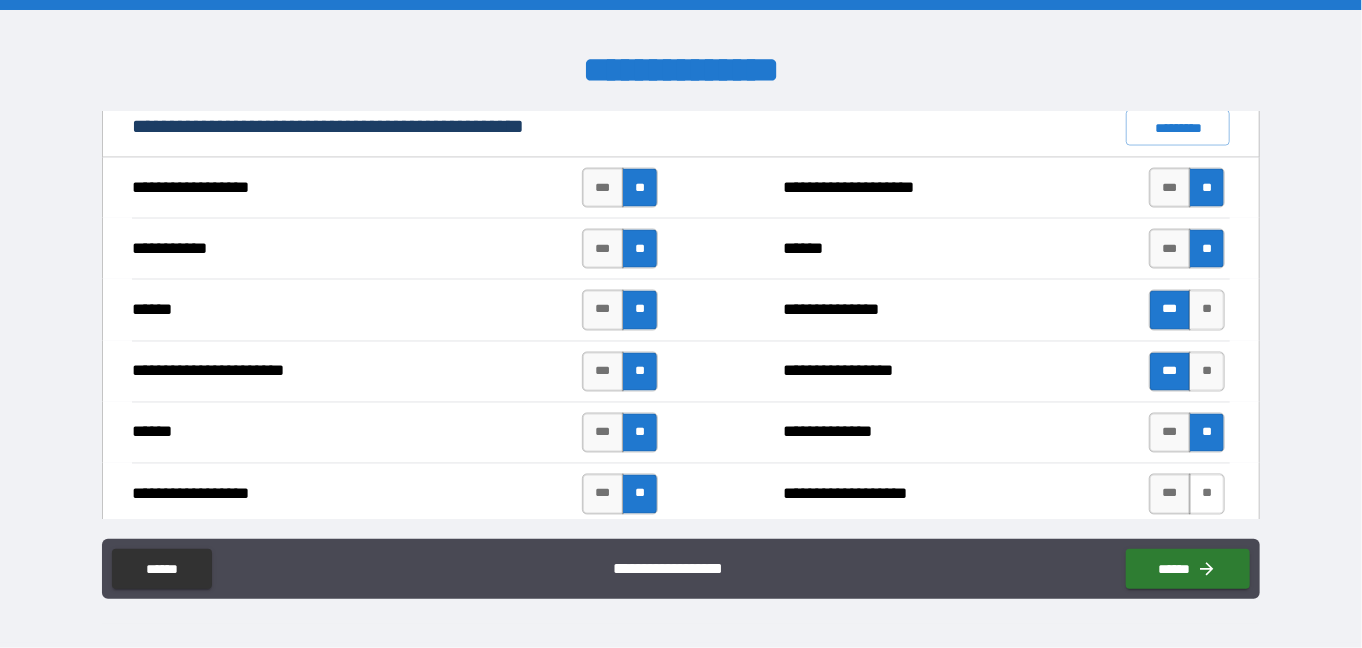 drag, startPoint x: 1202, startPoint y: 487, endPoint x: 1188, endPoint y: 480, distance: 15.652476 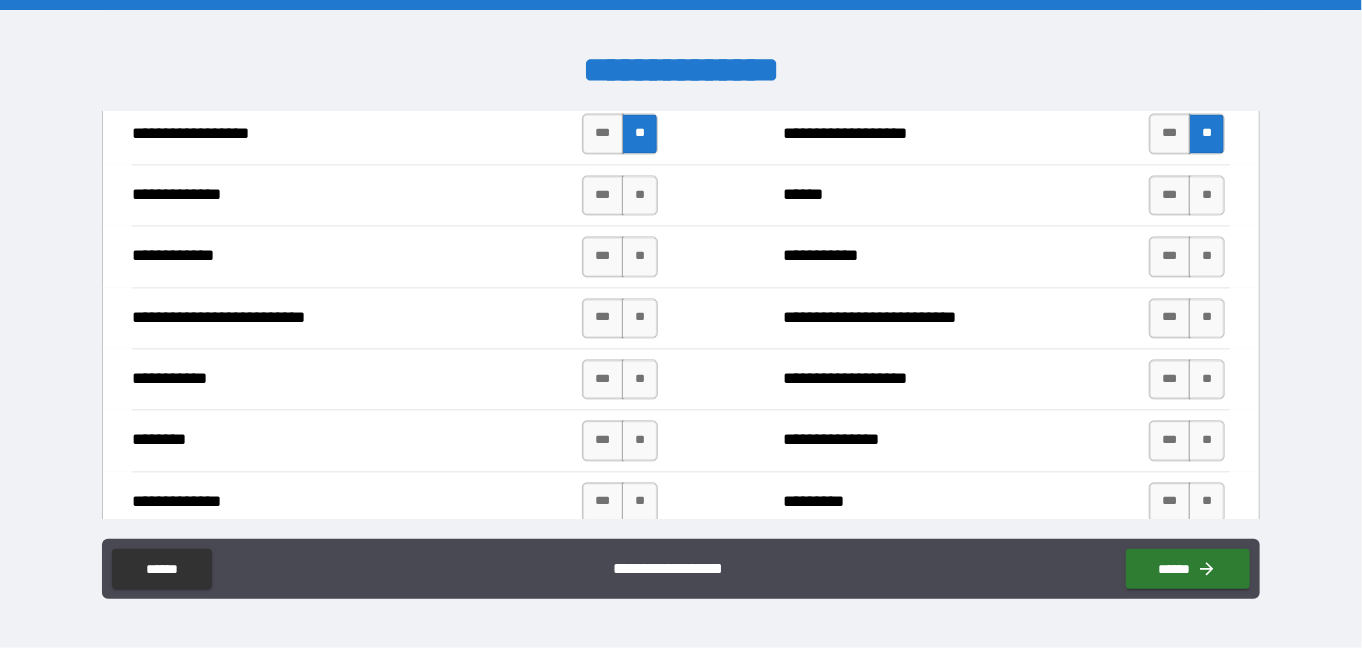 scroll, scrollTop: 1880, scrollLeft: 0, axis: vertical 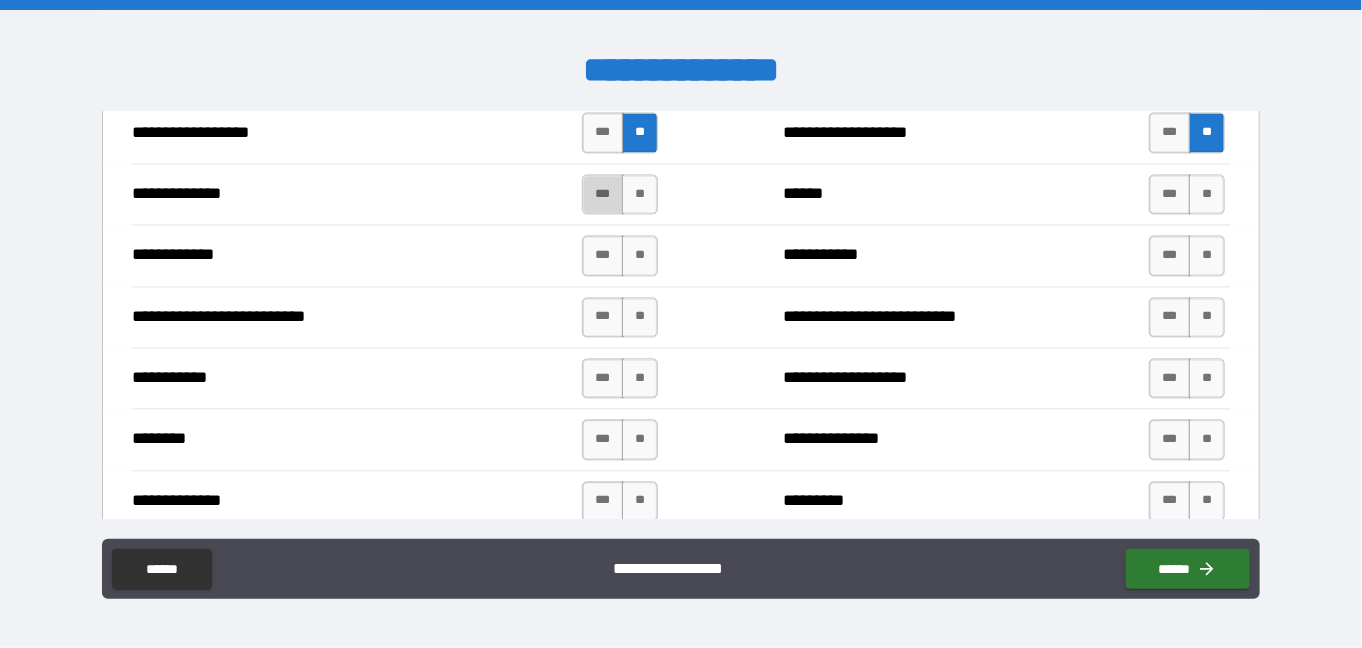 click on "***" at bounding box center [603, 194] 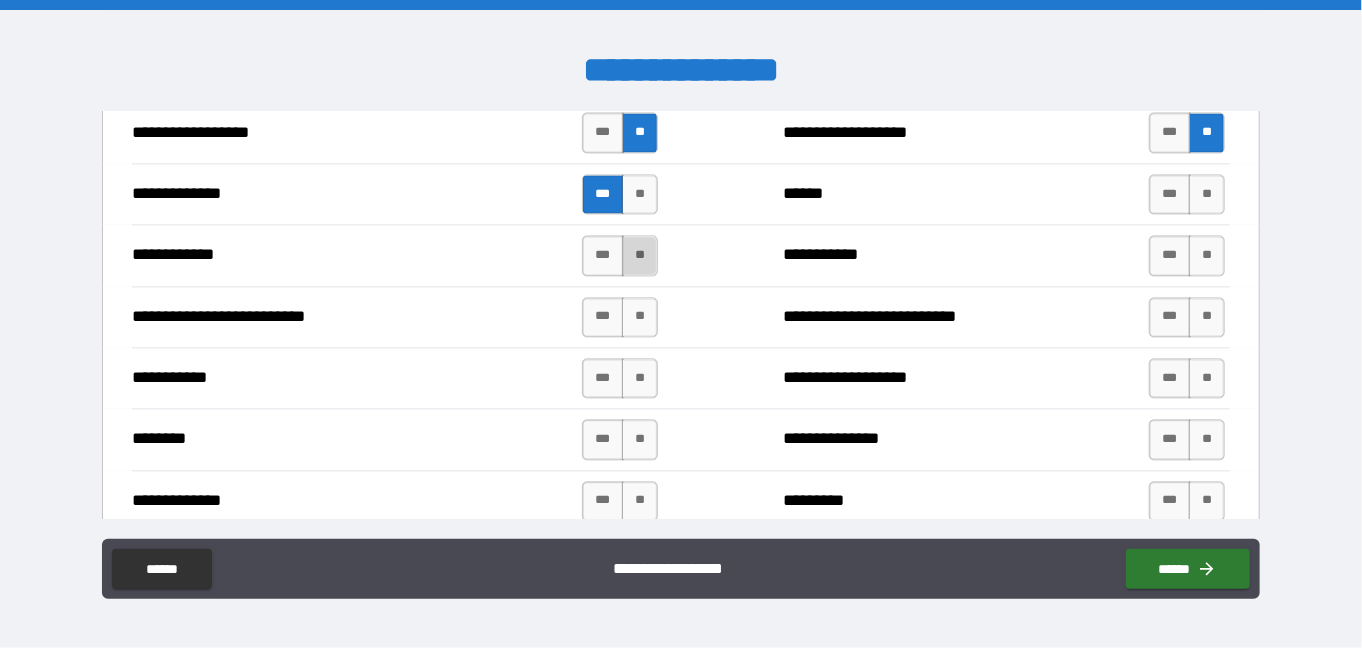 click on "**" at bounding box center (640, 255) 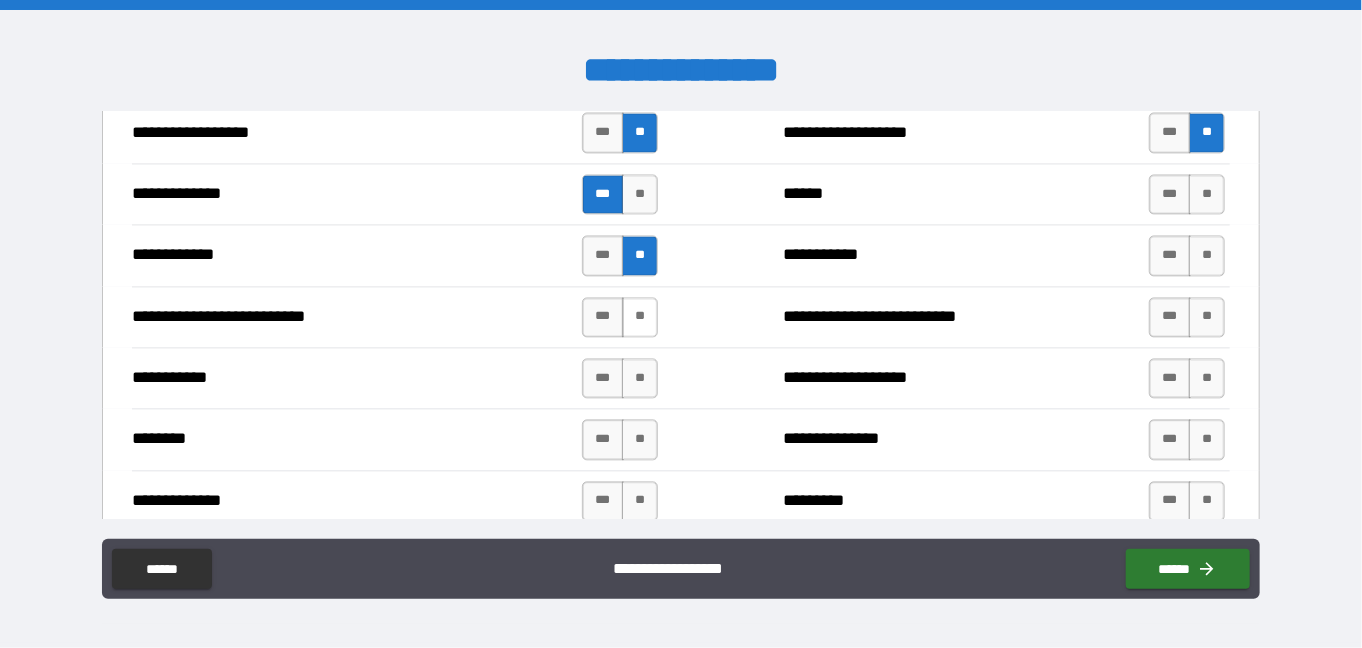 click on "**" at bounding box center (640, 317) 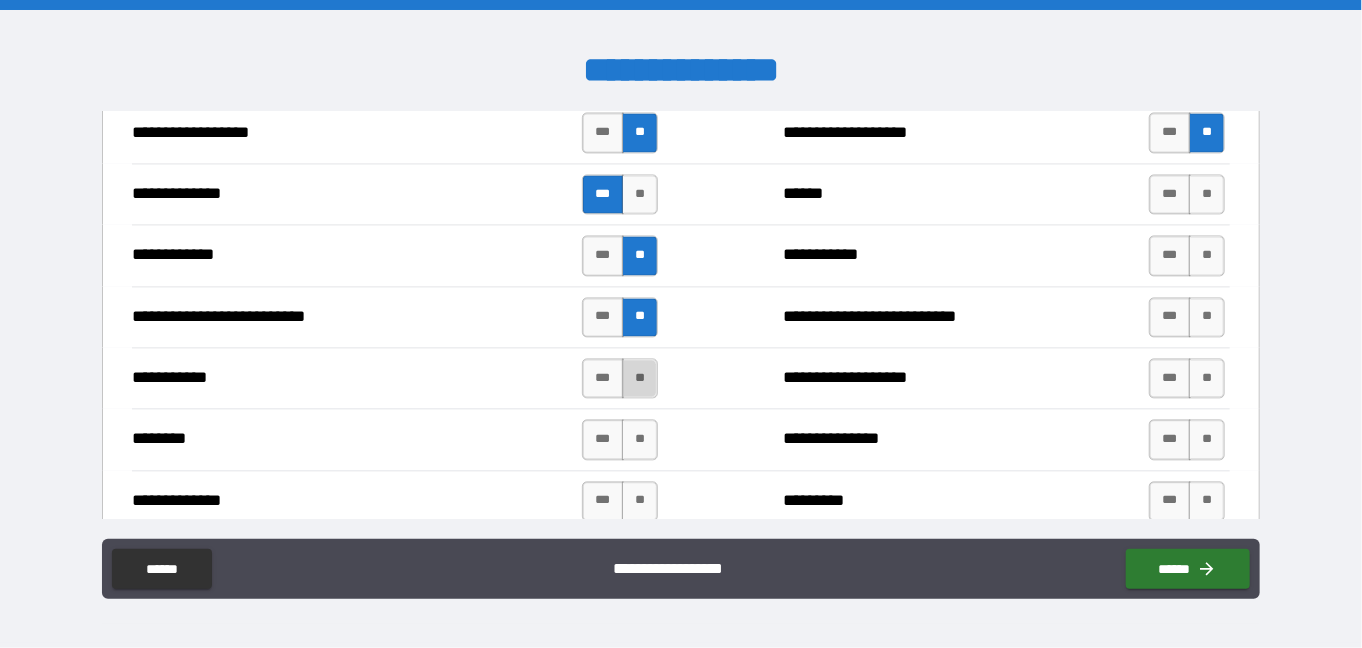 click on "**" at bounding box center (640, 378) 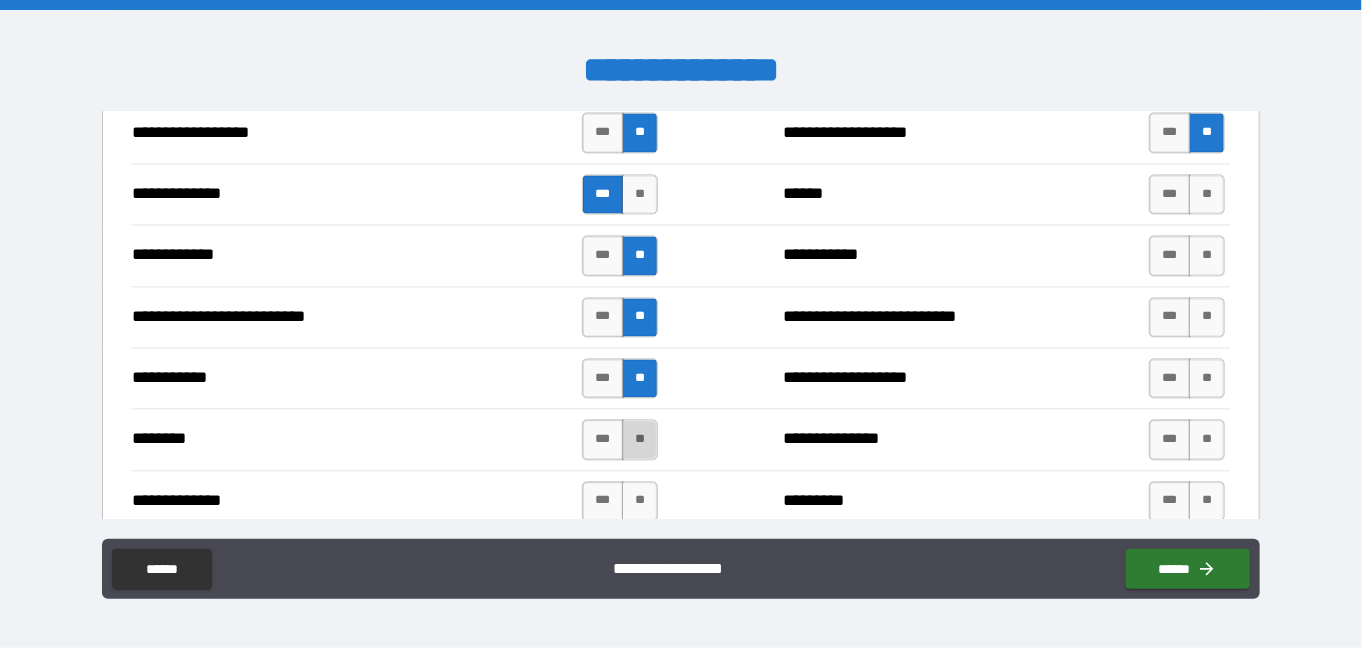 click on "**" at bounding box center [640, 439] 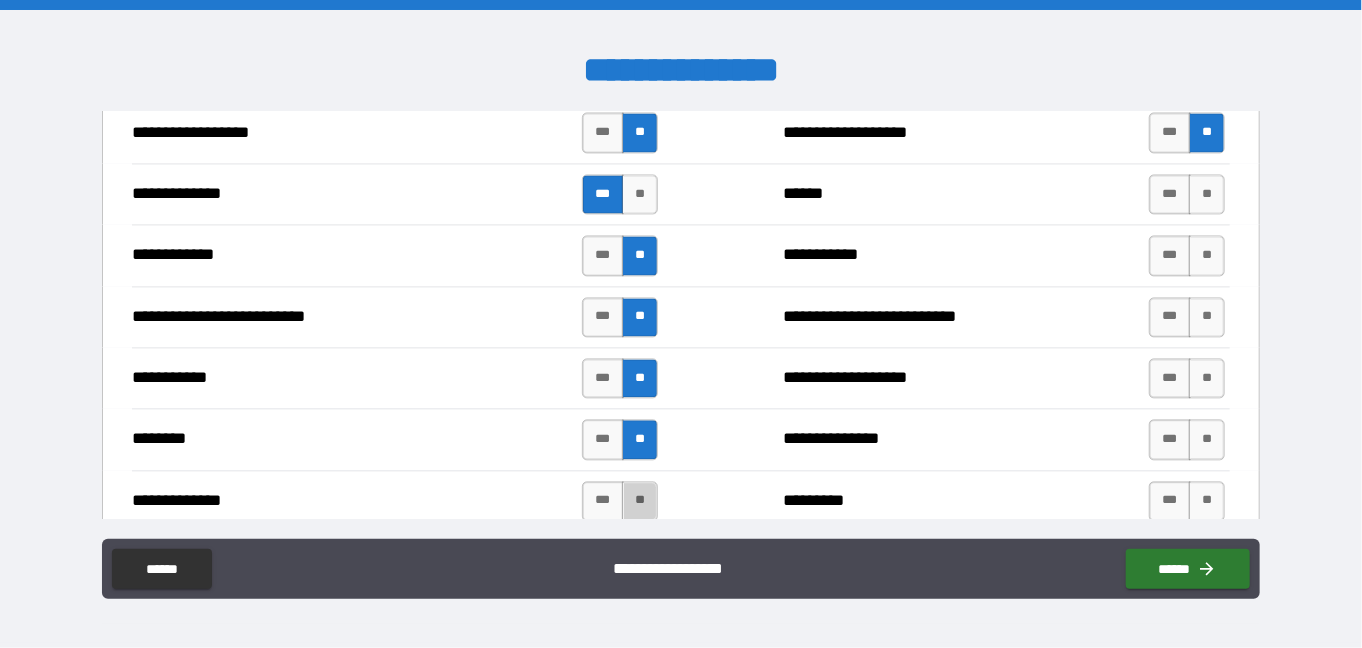 drag, startPoint x: 637, startPoint y: 488, endPoint x: 693, endPoint y: 407, distance: 98.47334 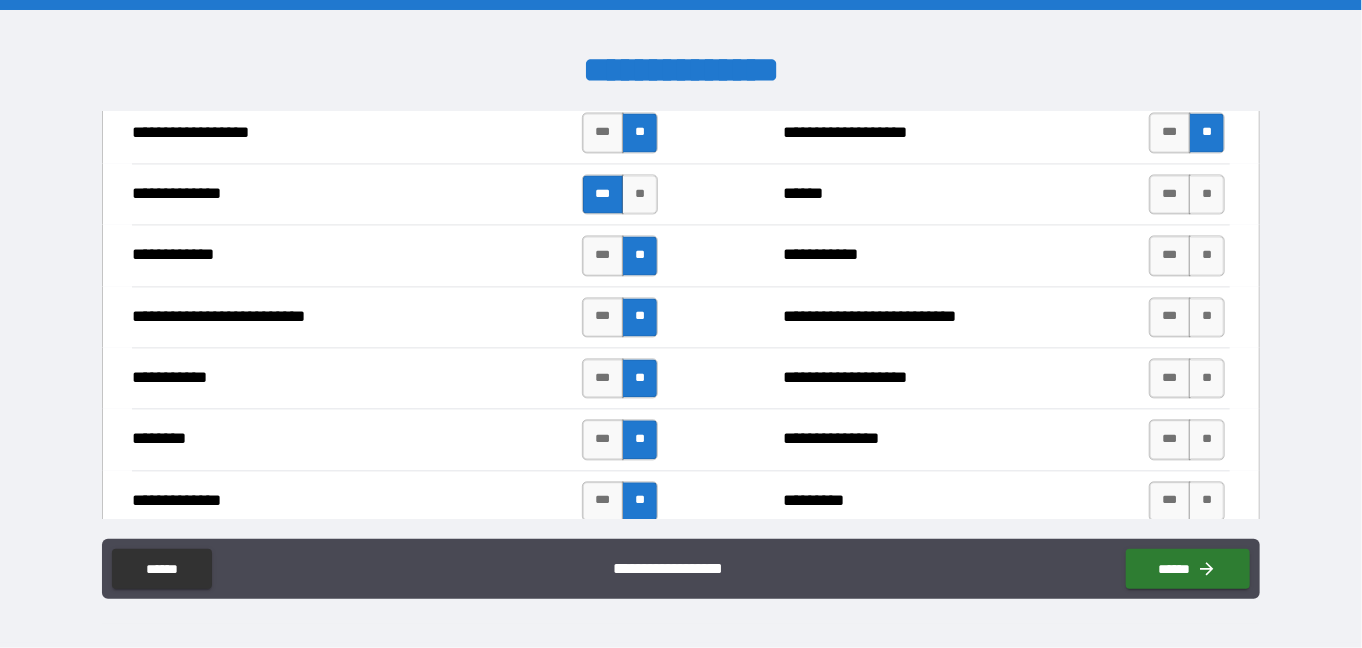 click on "**" at bounding box center (1207, 194) 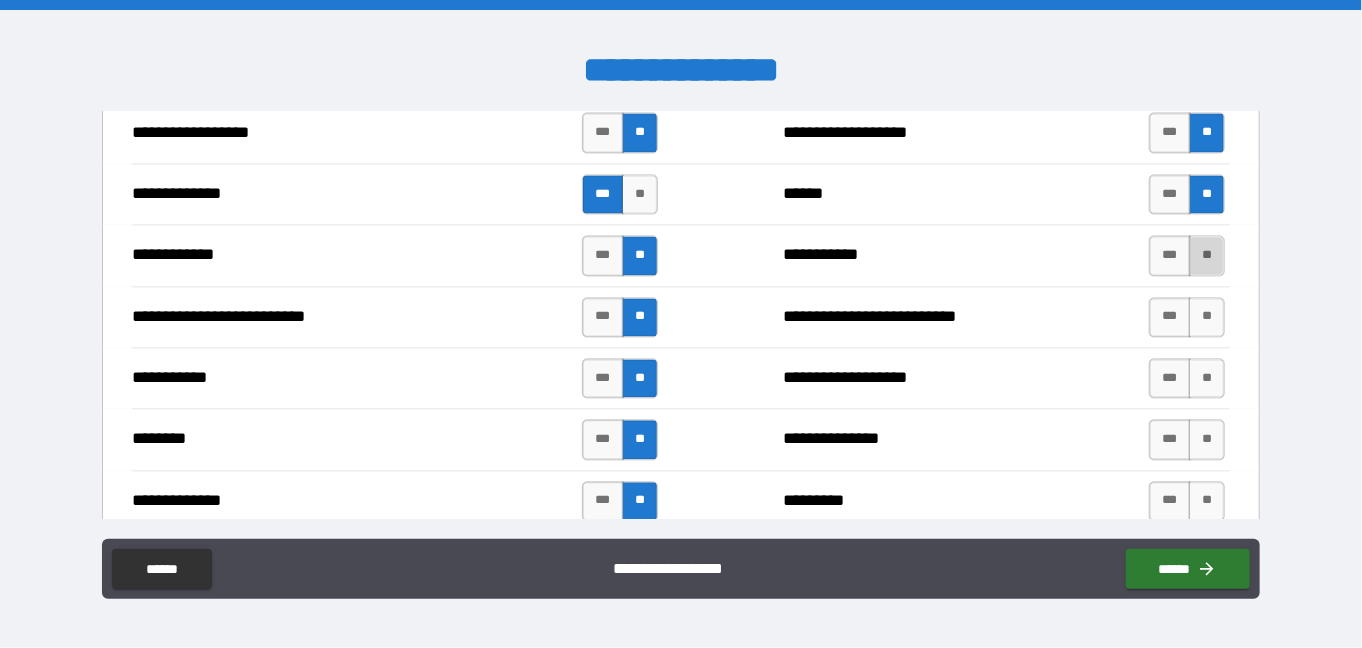 click on "**" at bounding box center [1207, 255] 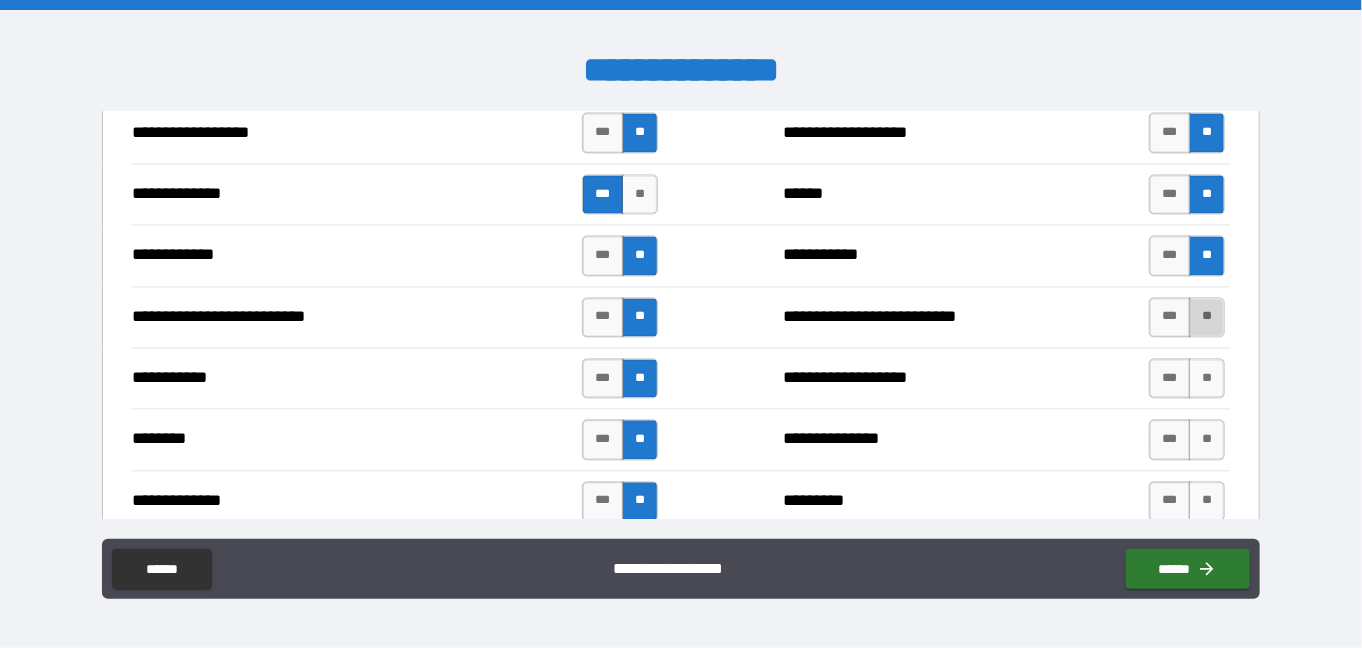click on "**" at bounding box center [1207, 317] 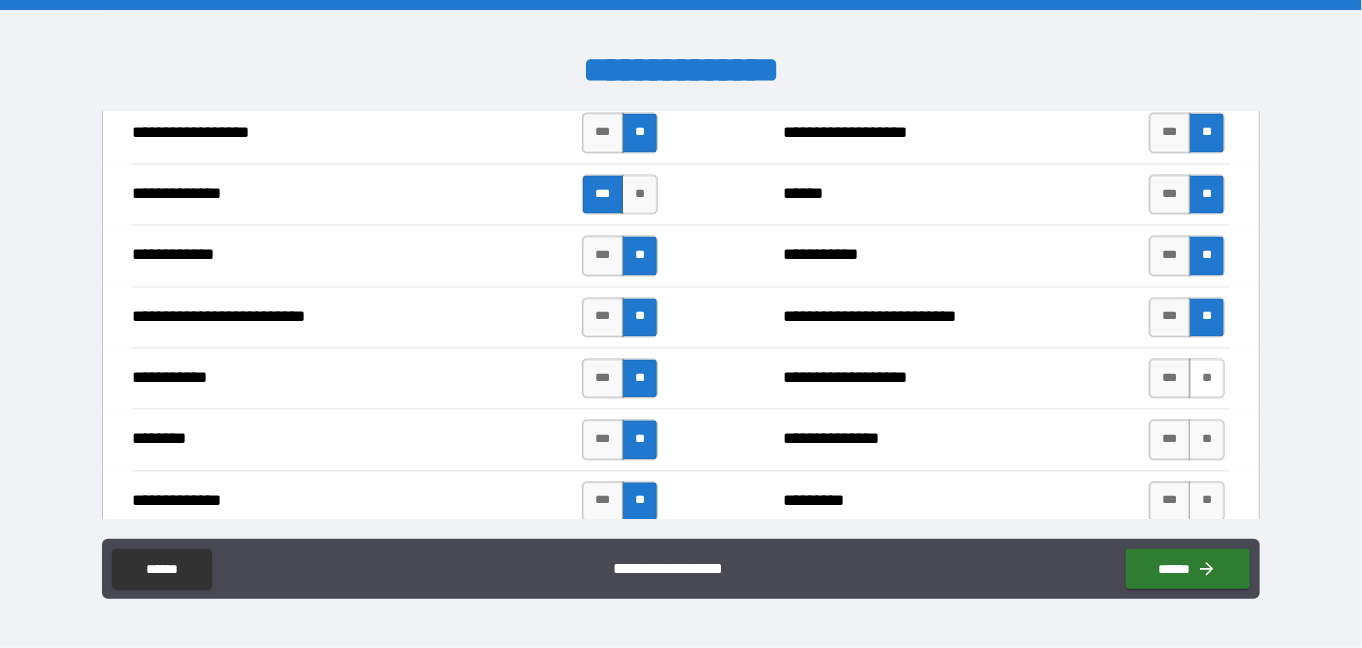 click on "**" at bounding box center (1207, 378) 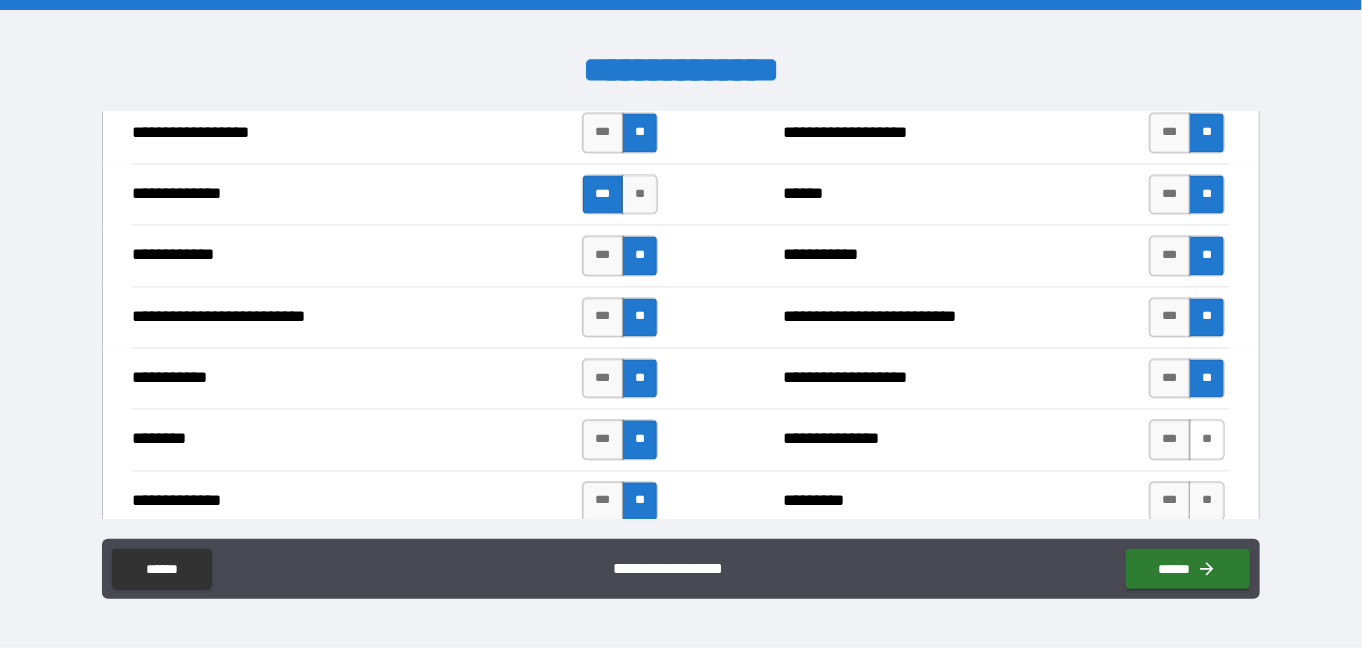 click on "**" at bounding box center (1207, 439) 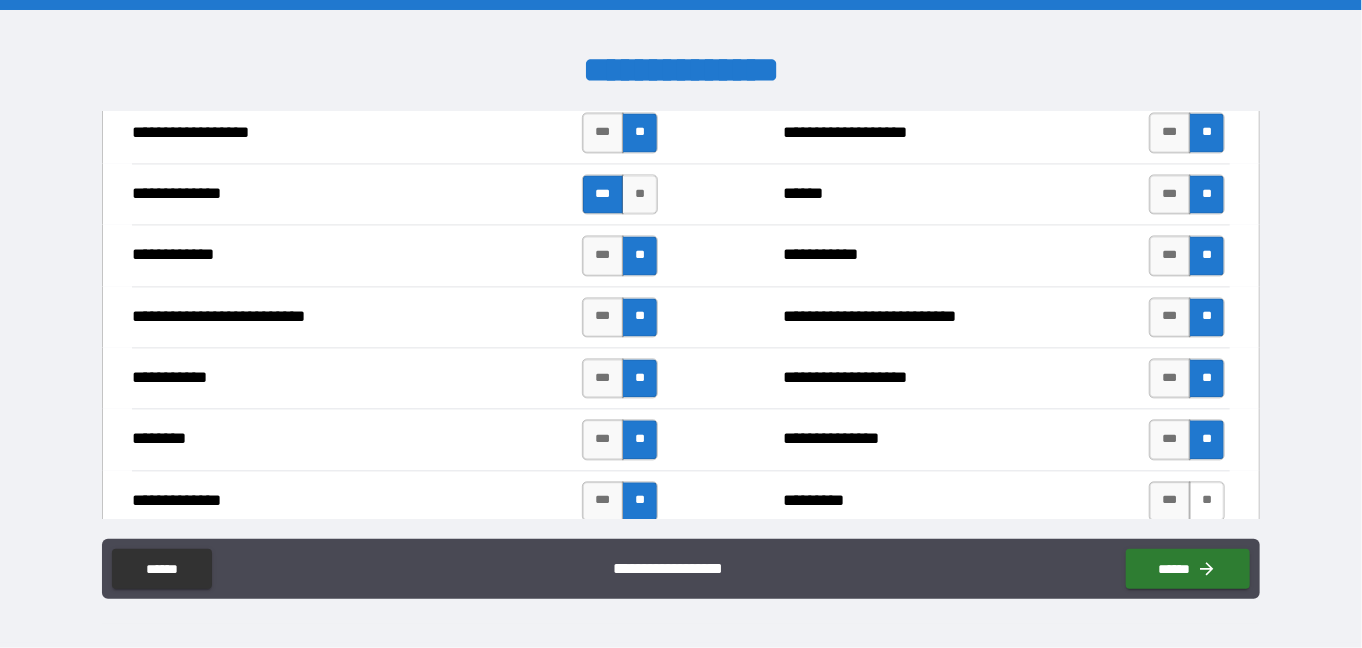 click on "**" at bounding box center [1207, 501] 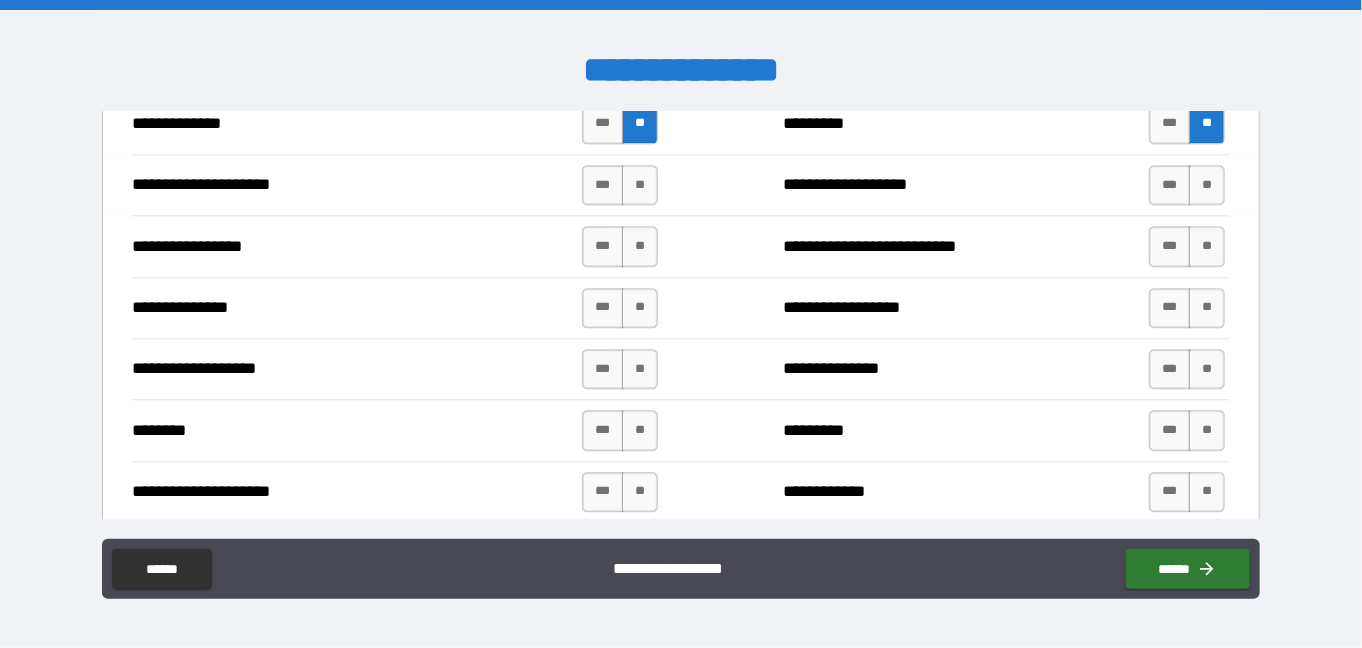 scroll, scrollTop: 2260, scrollLeft: 0, axis: vertical 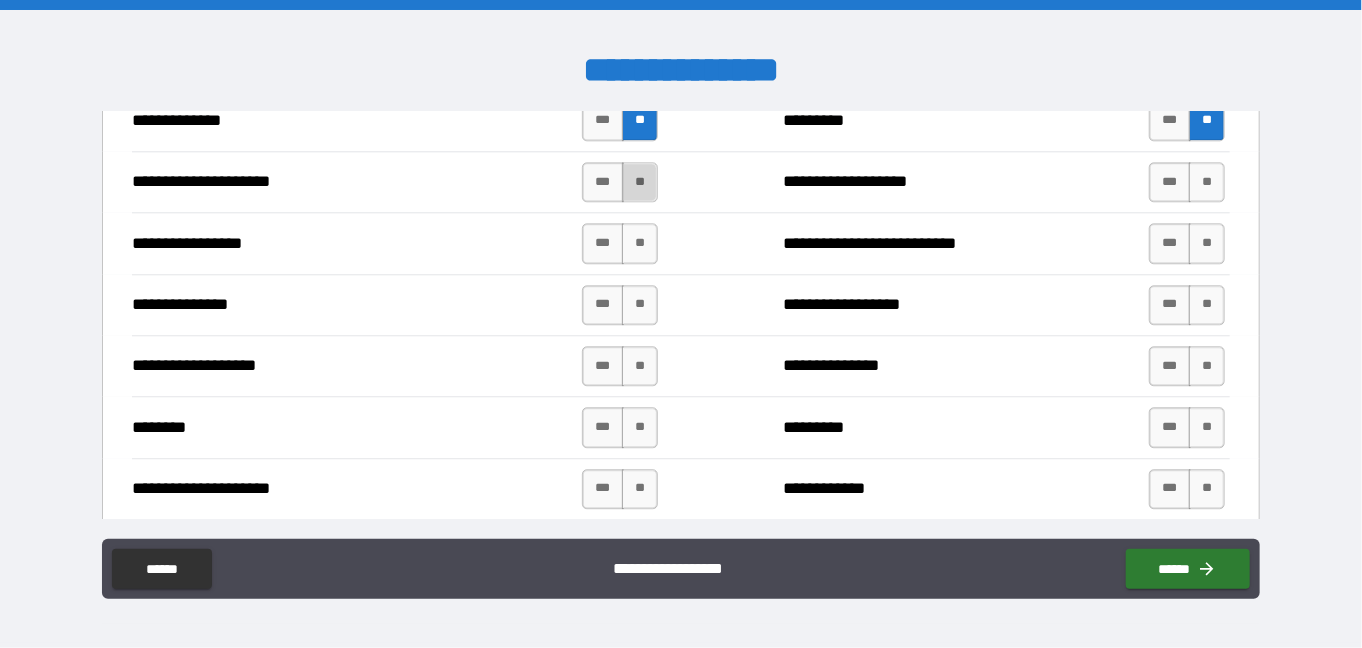 click on "**" at bounding box center (640, 182) 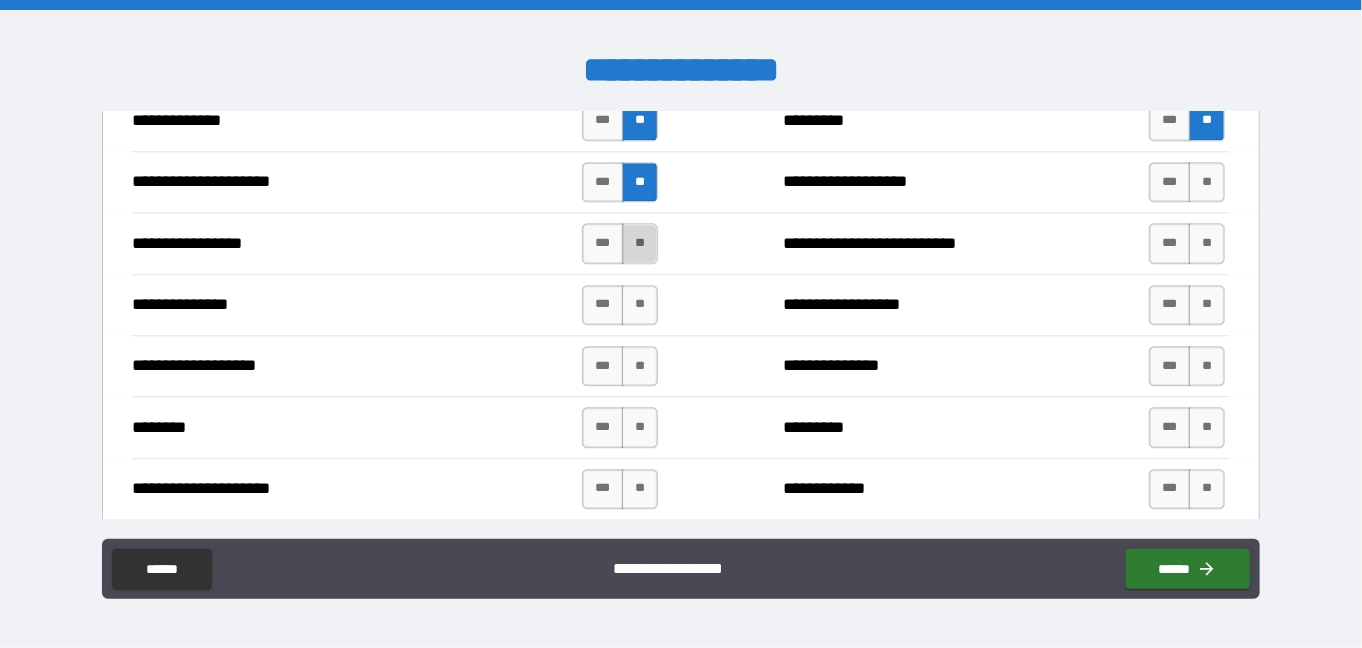 click on "**" at bounding box center [640, 243] 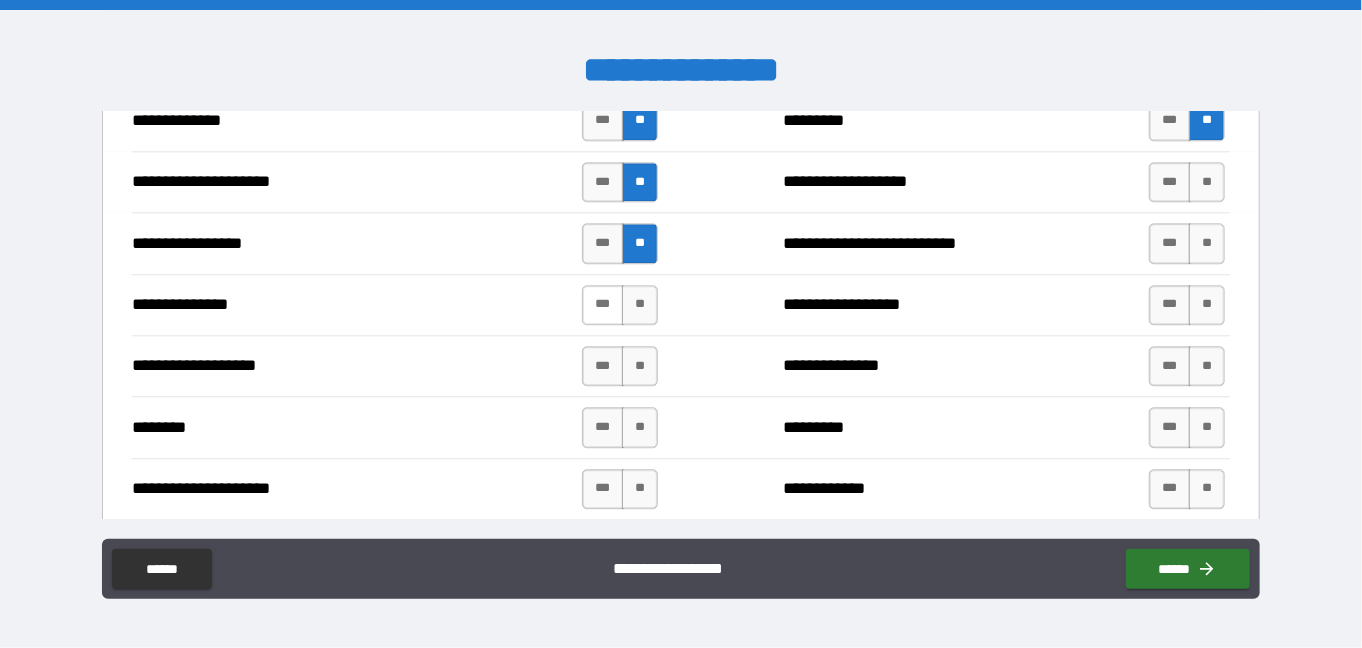 click on "***" at bounding box center (603, 305) 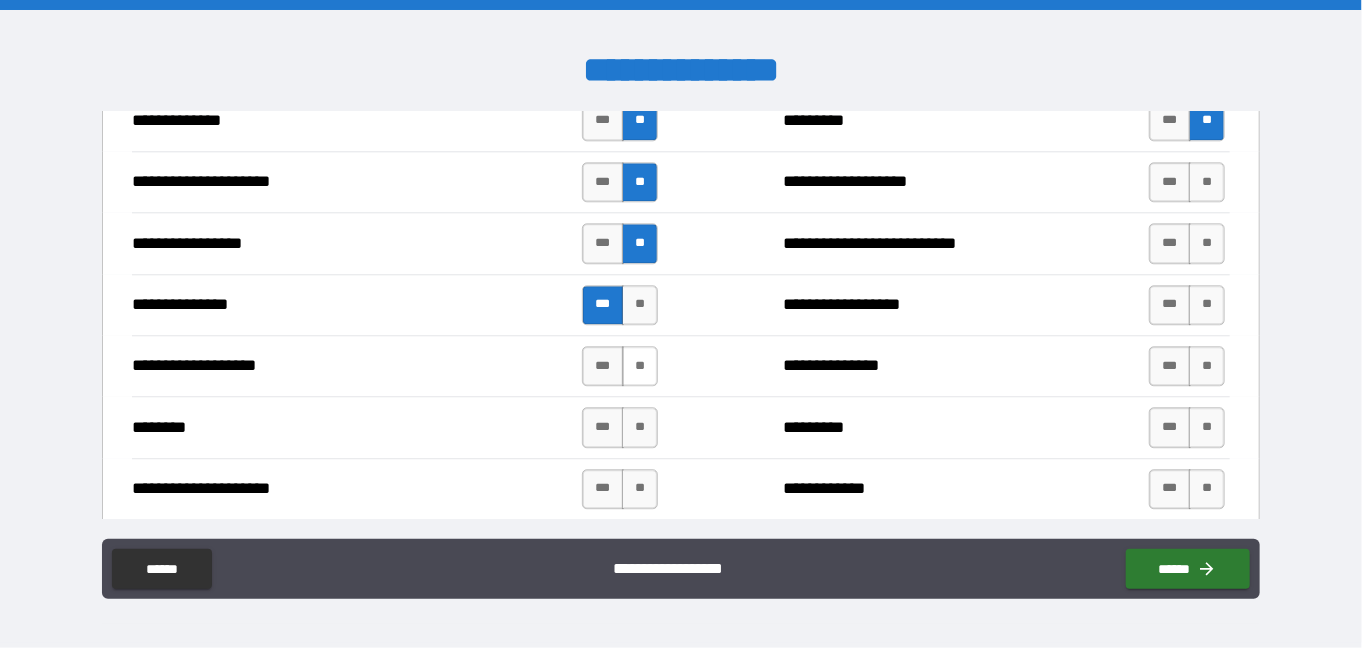click on "**" at bounding box center (640, 366) 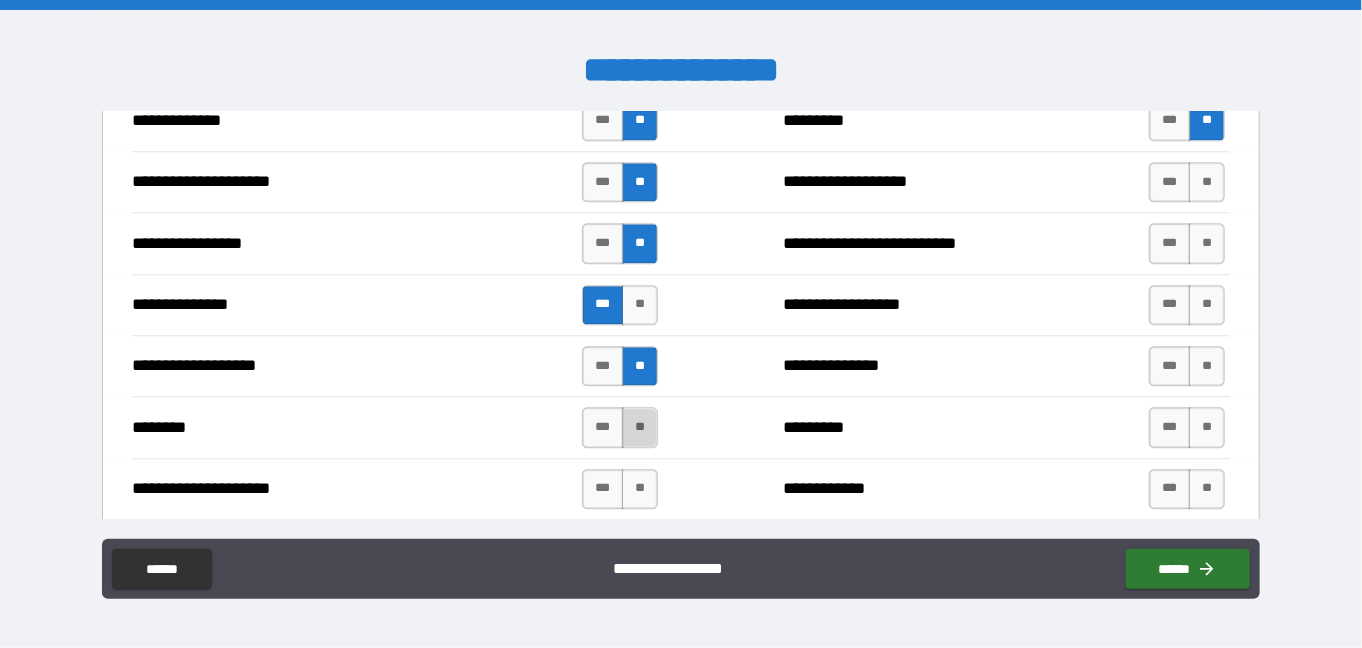 click on "**" at bounding box center [640, 427] 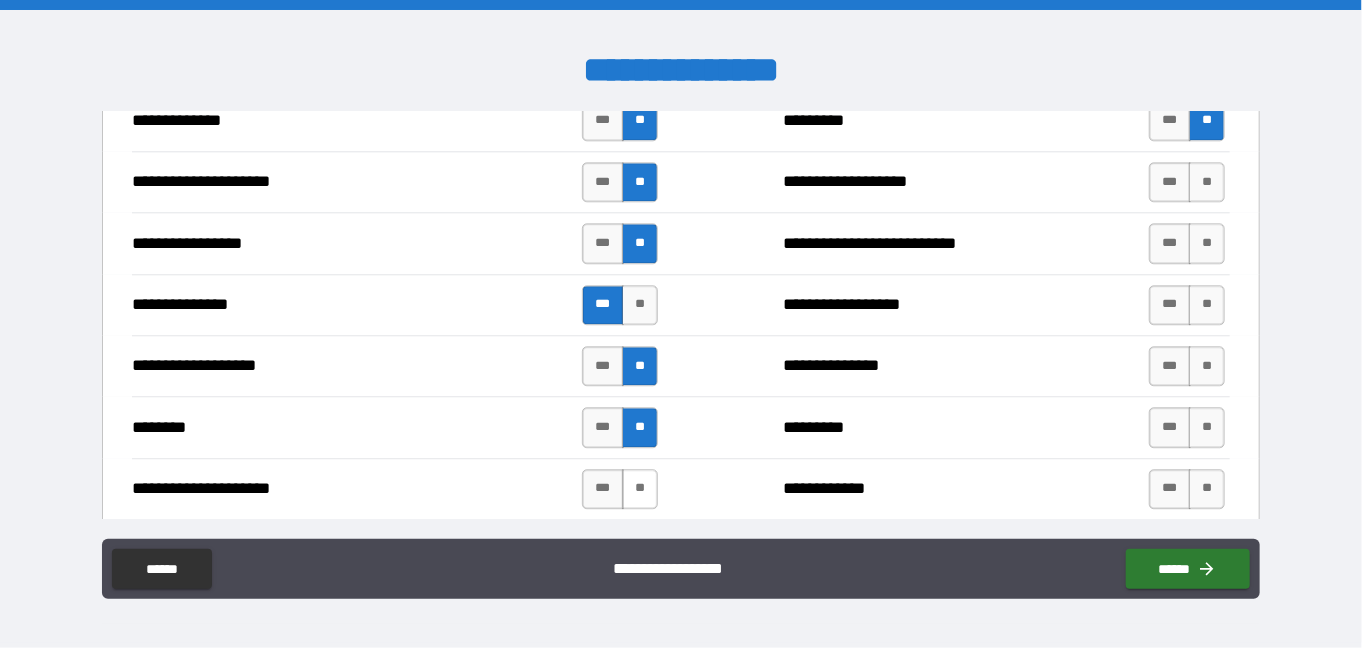 drag, startPoint x: 638, startPoint y: 483, endPoint x: 644, endPoint y: 464, distance: 19.924858 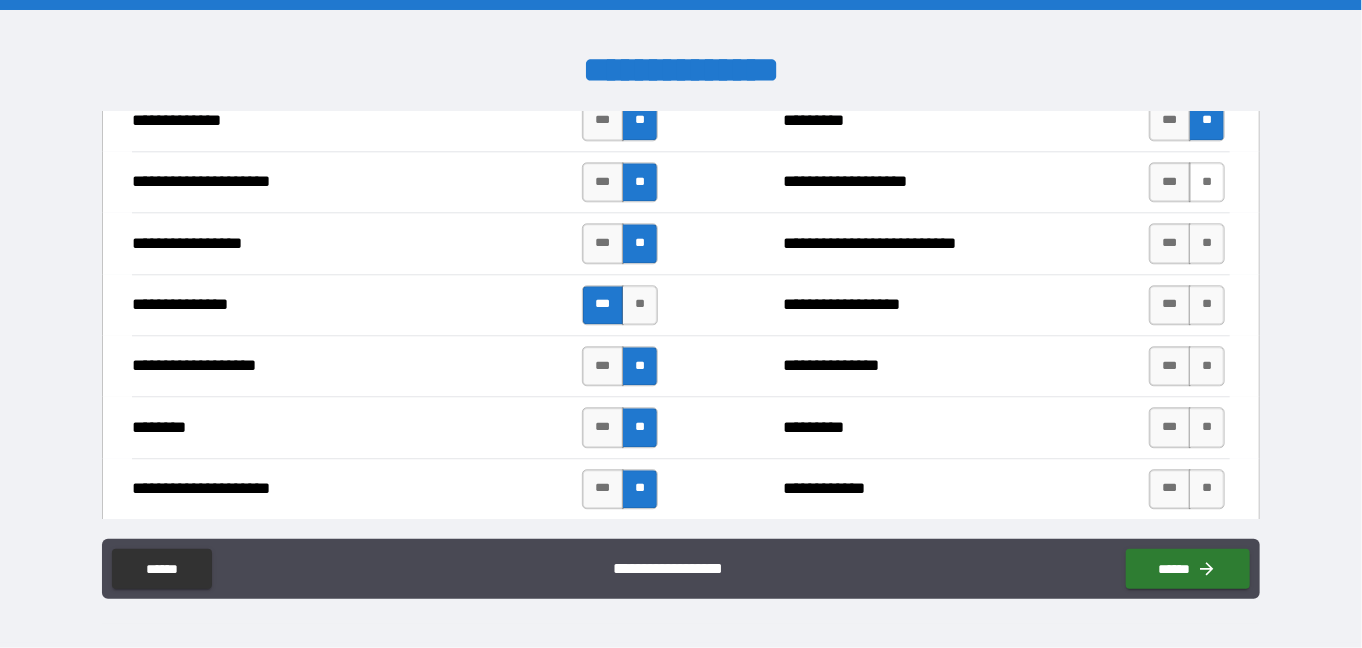 click on "**" at bounding box center [1207, 182] 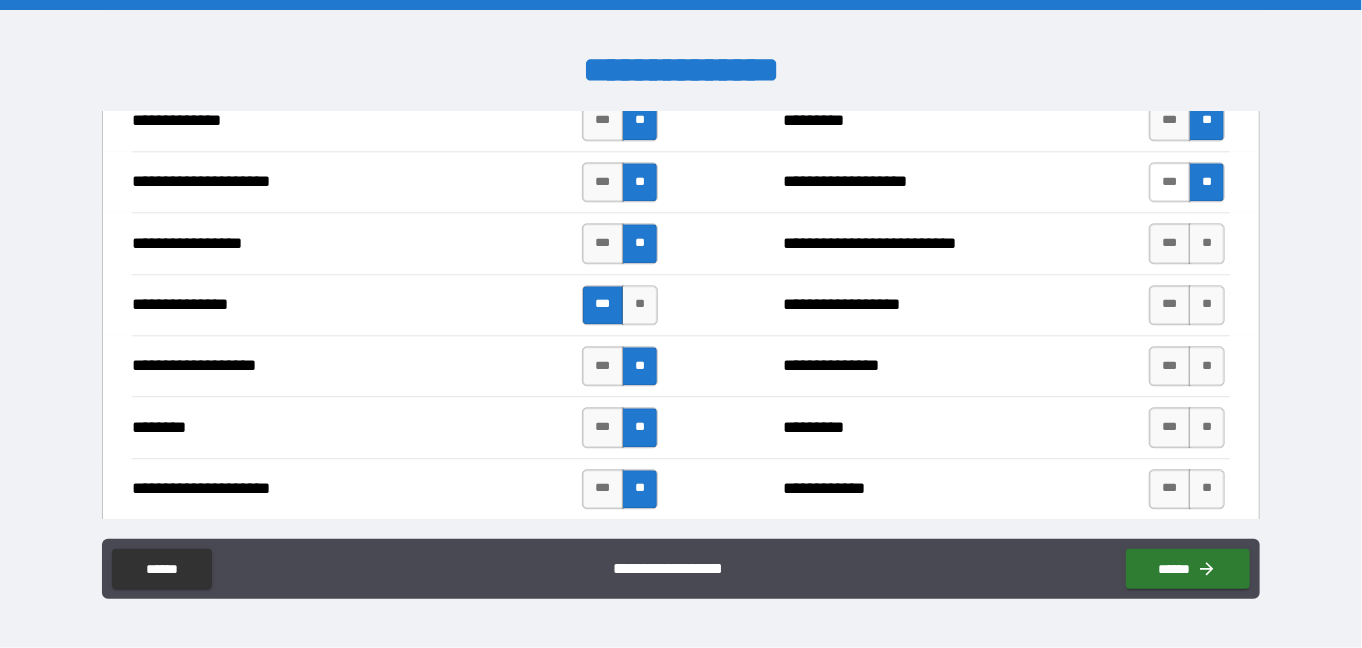 click on "***" at bounding box center (1170, 182) 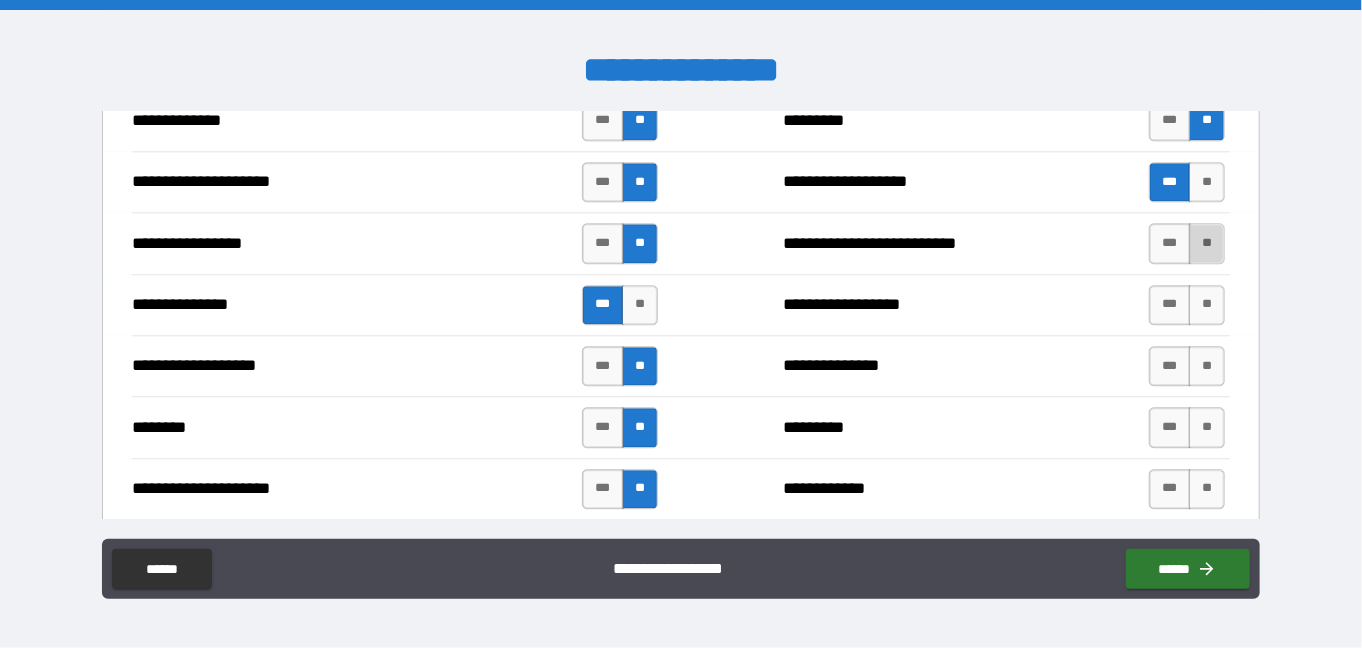click on "**" at bounding box center [1207, 243] 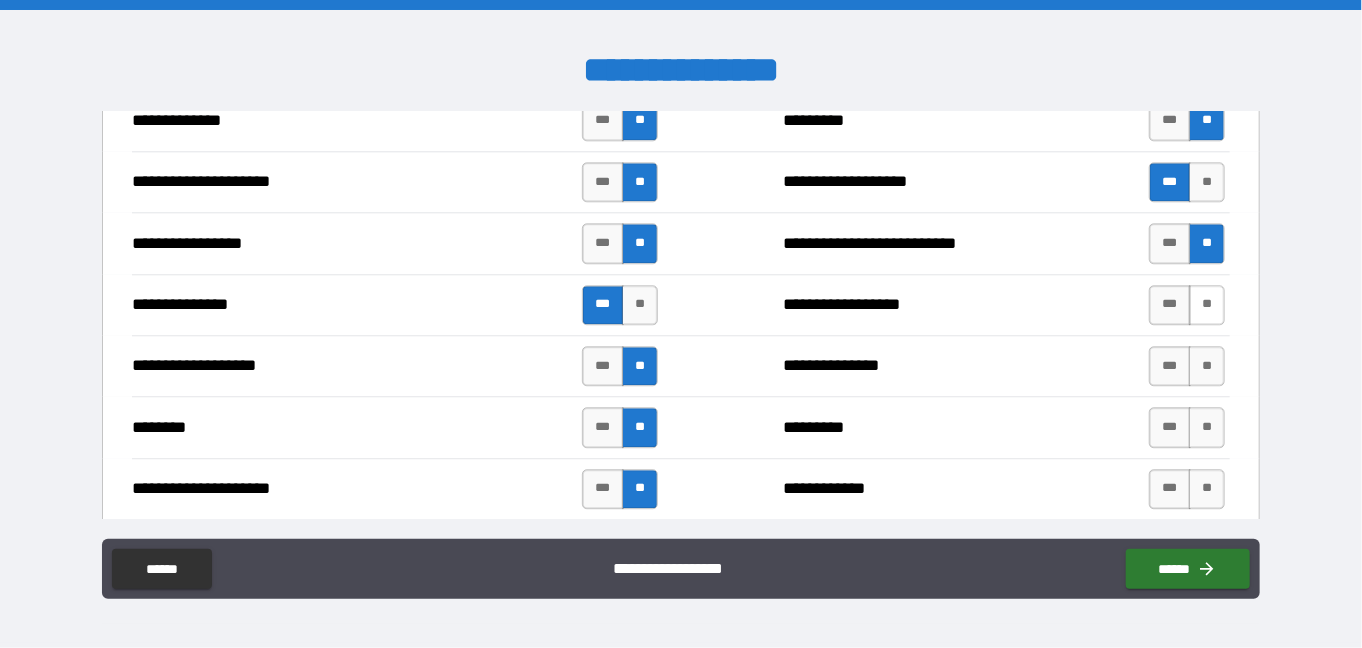 click on "**" at bounding box center [1207, 305] 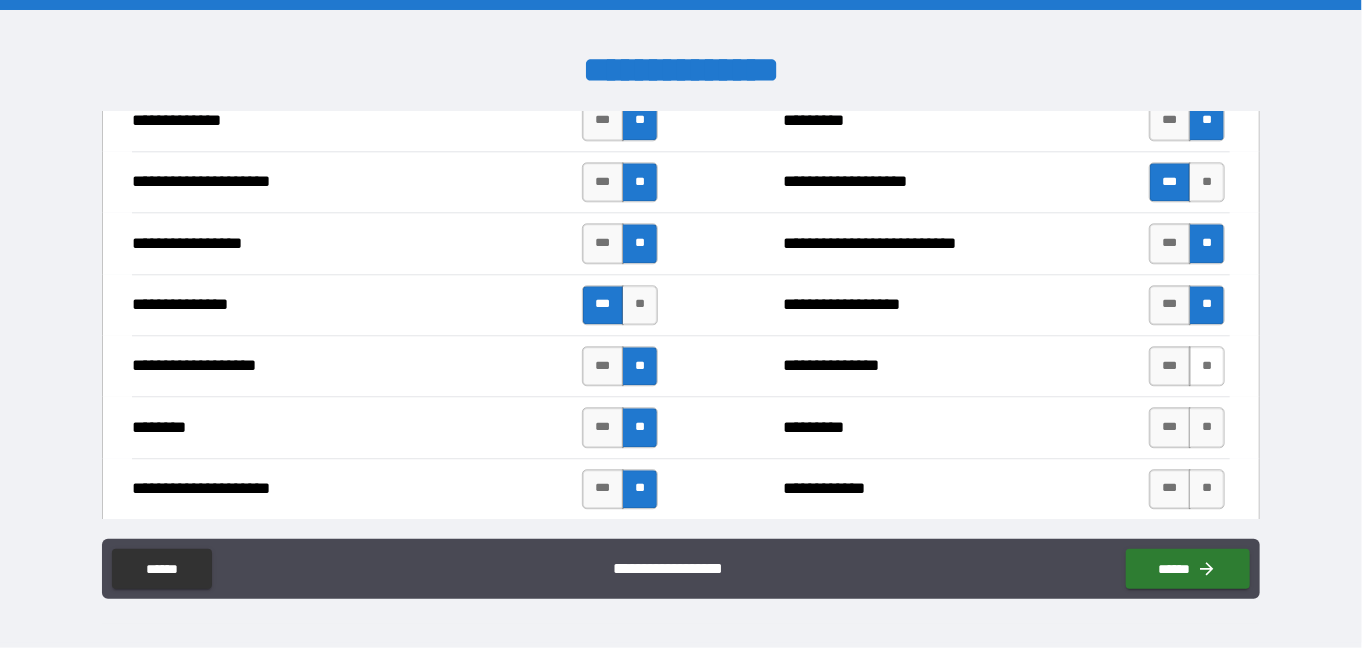 click on "**" at bounding box center (1207, 366) 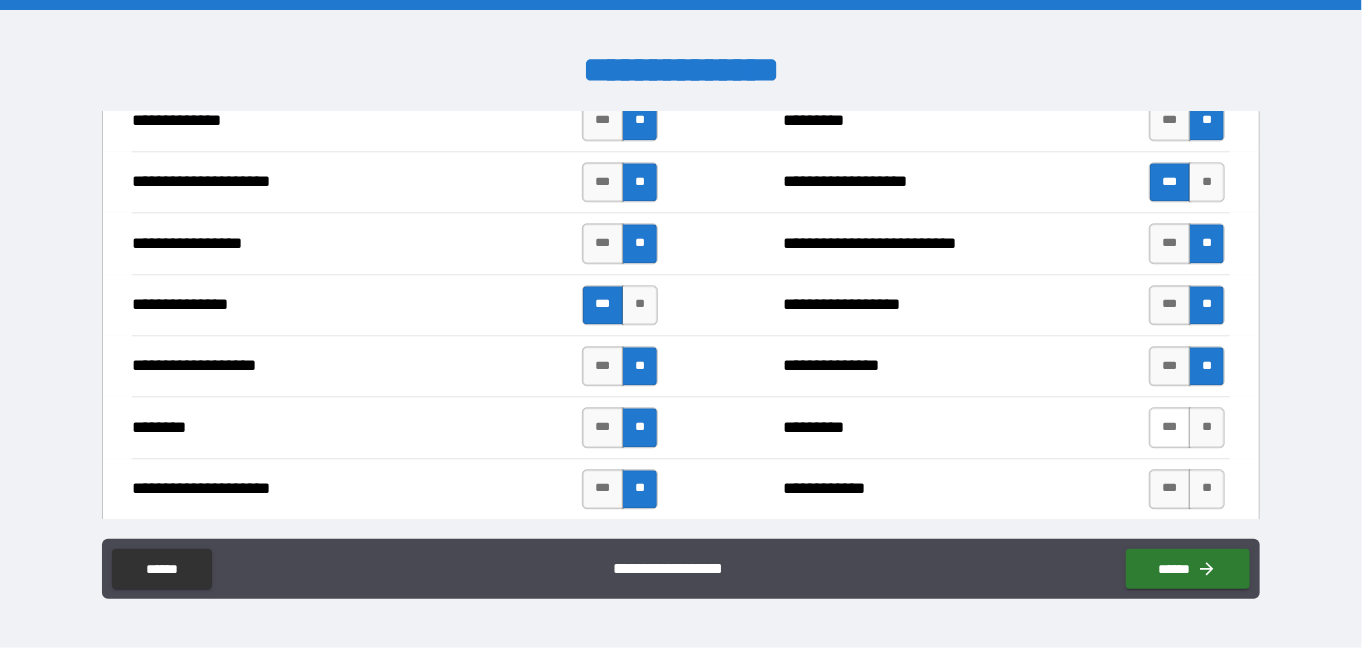 click on "***" at bounding box center (1170, 427) 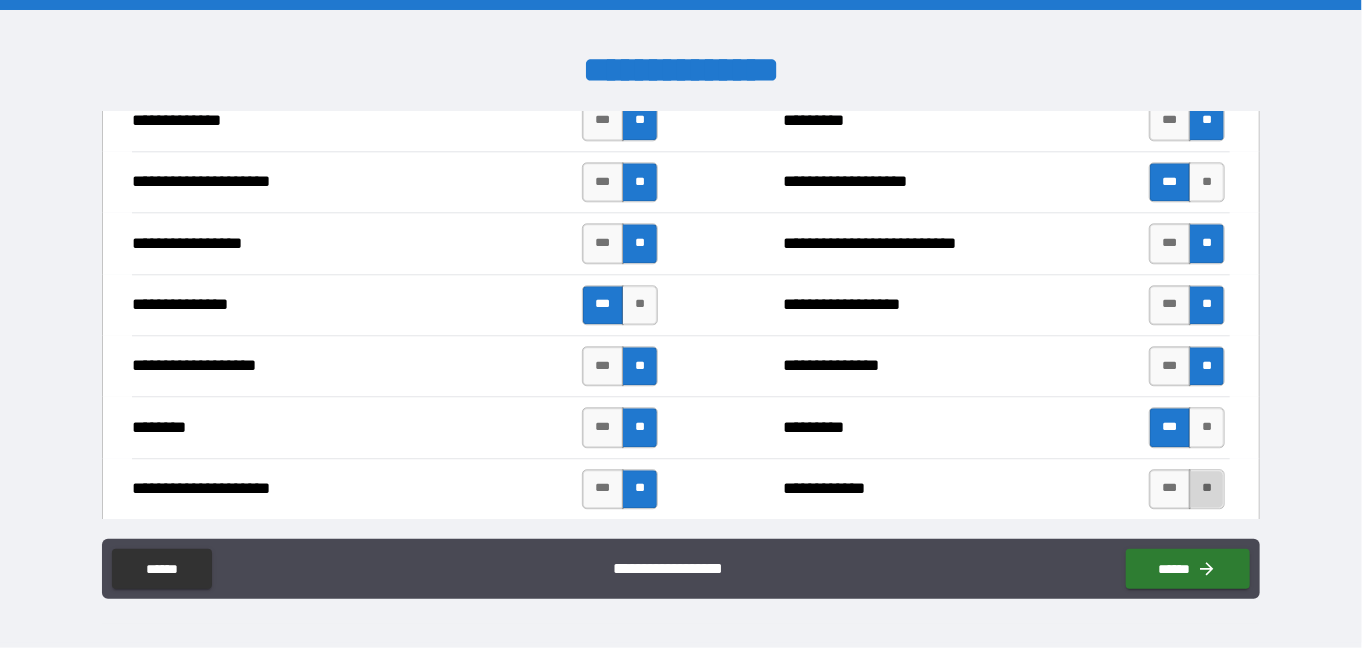 click on "**" at bounding box center (1207, 489) 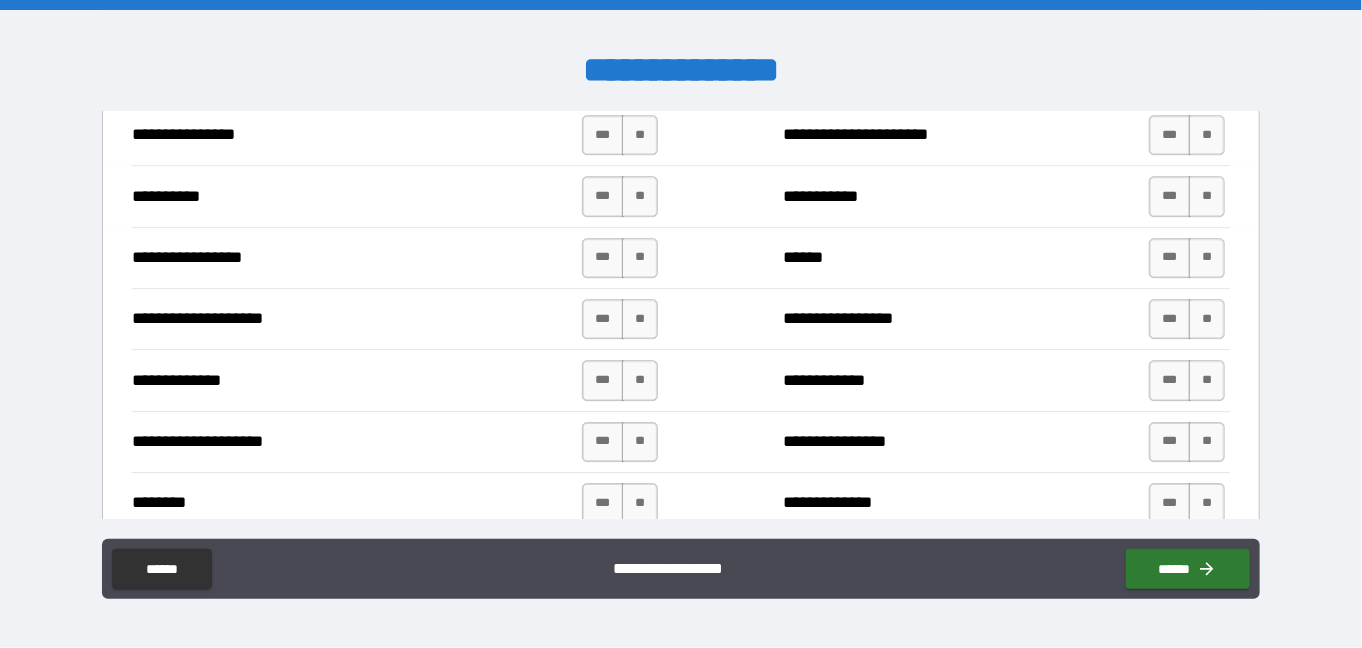 scroll, scrollTop: 2670, scrollLeft: 0, axis: vertical 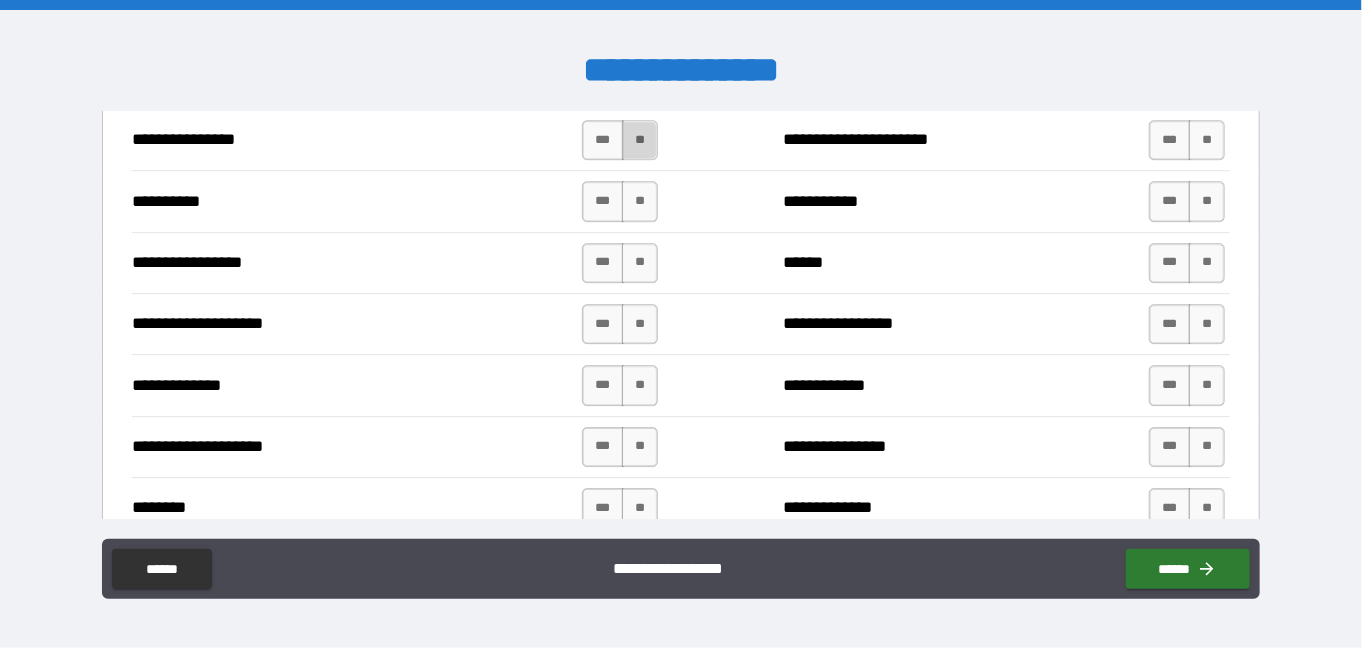 click on "**" at bounding box center (640, 140) 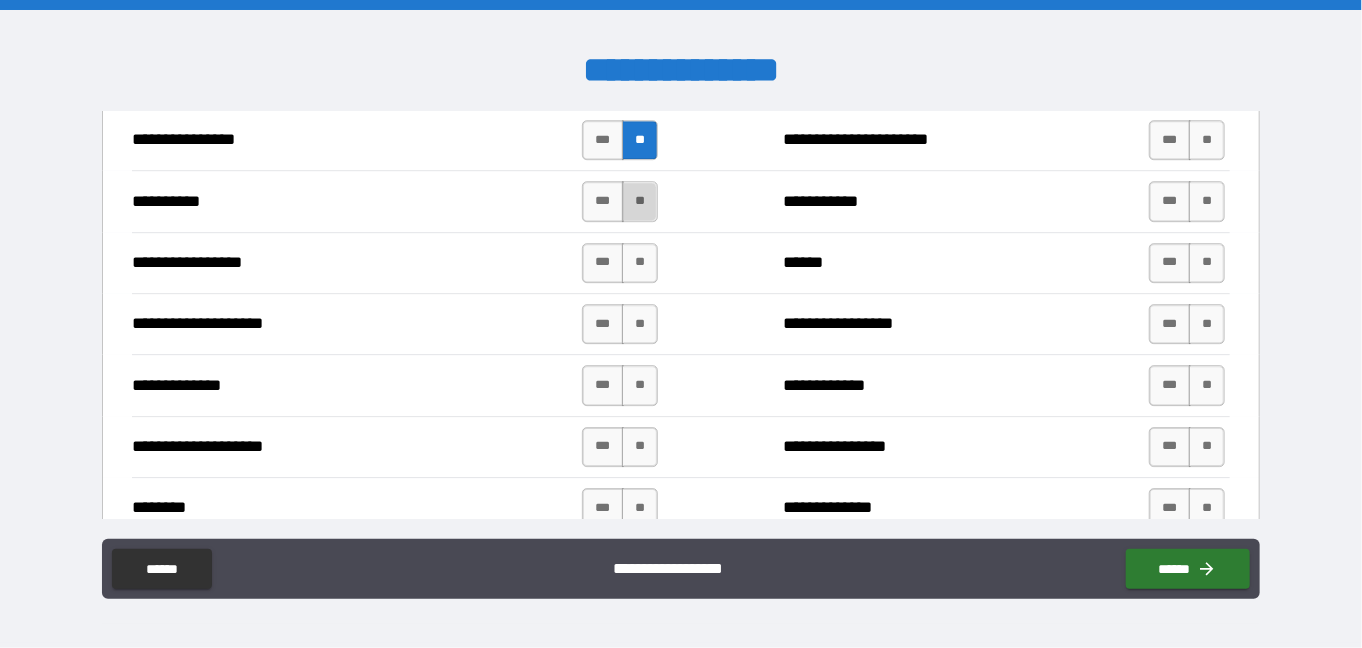 click on "**" at bounding box center (640, 201) 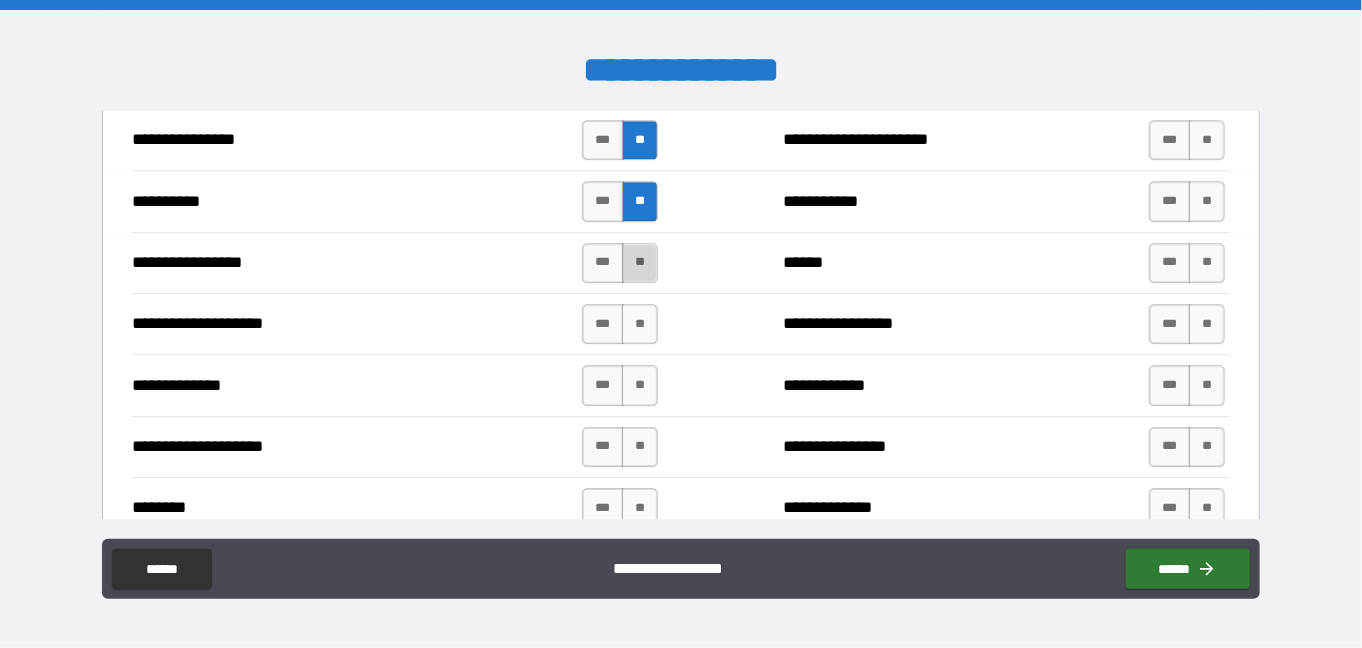 drag, startPoint x: 640, startPoint y: 254, endPoint x: 643, endPoint y: 266, distance: 12.369317 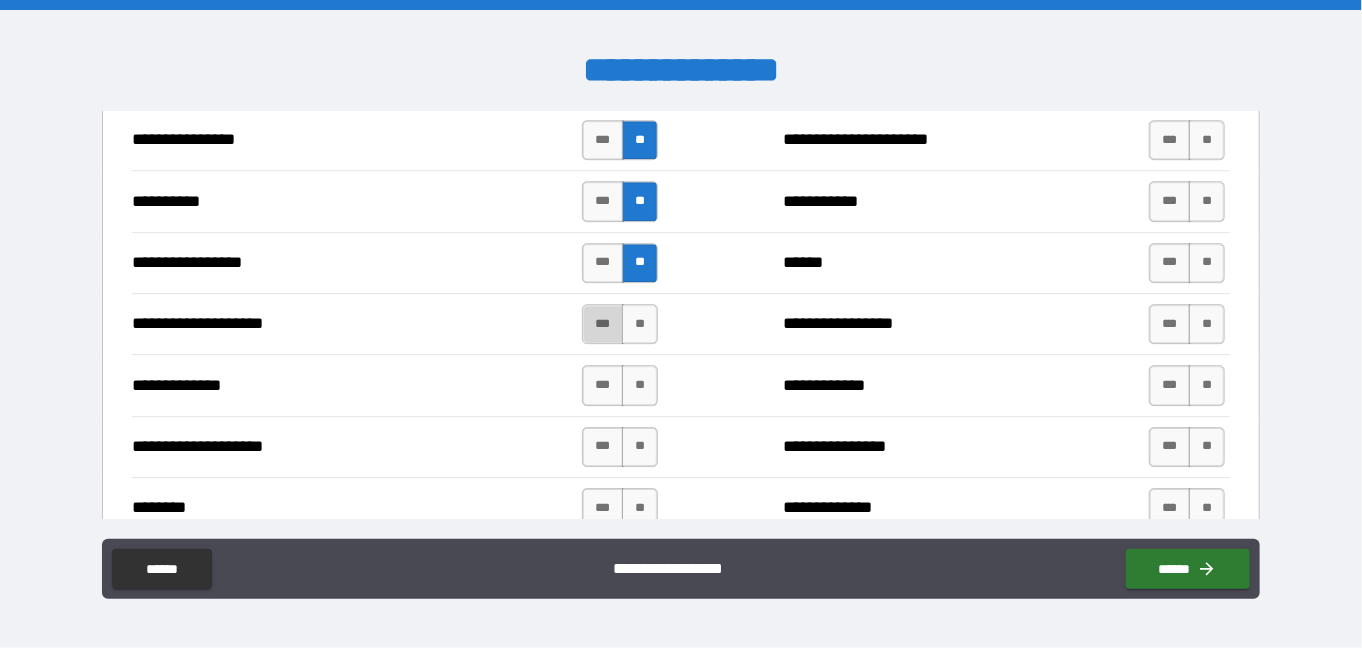 click on "***" at bounding box center [603, 324] 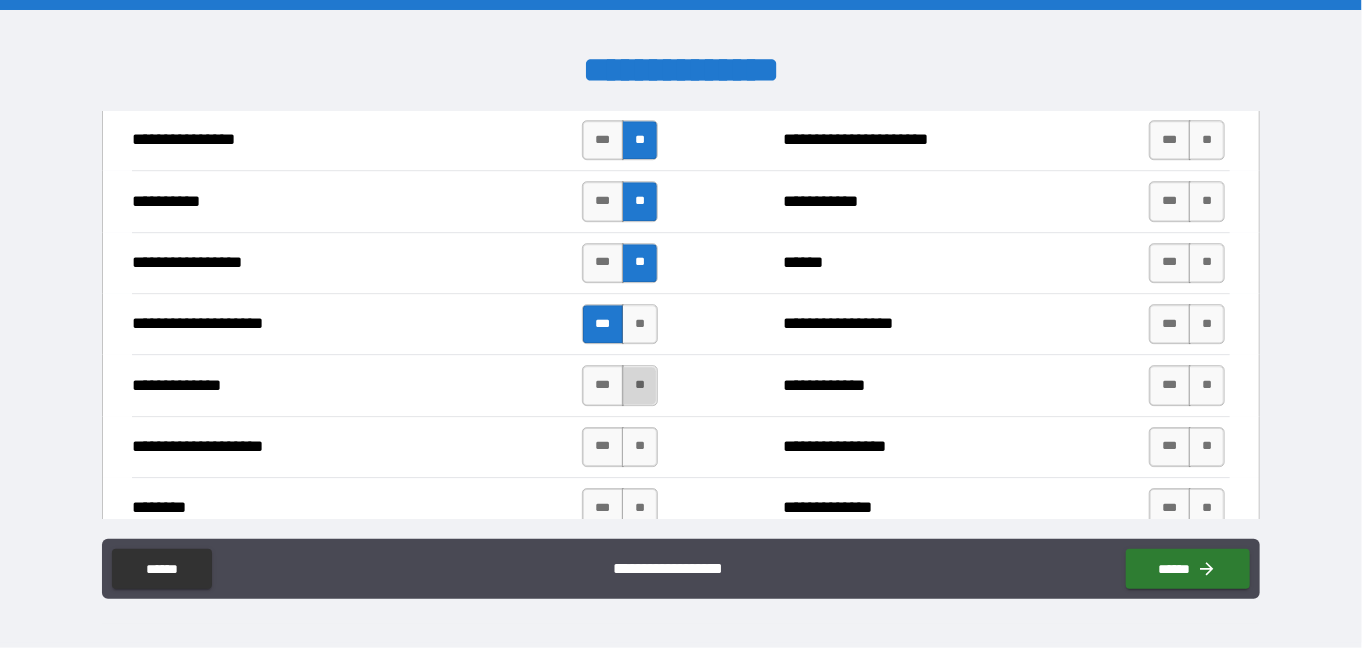 click on "**" at bounding box center (640, 385) 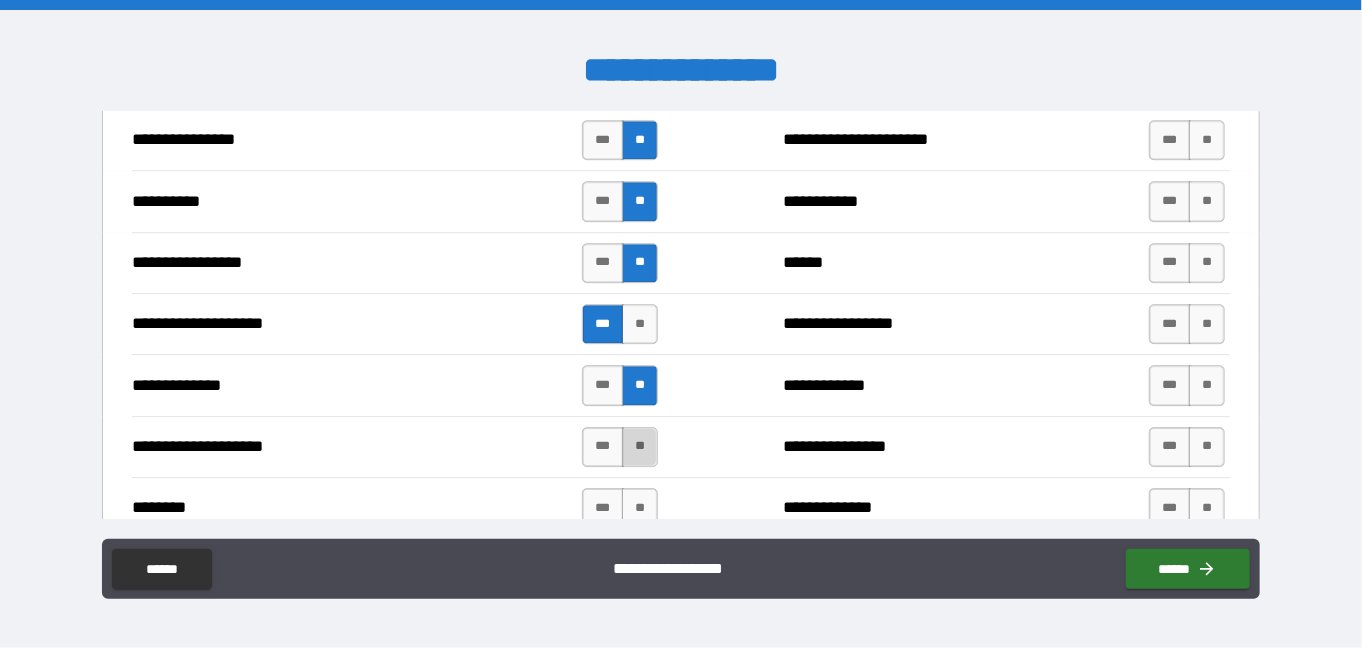 click on "**" at bounding box center [640, 447] 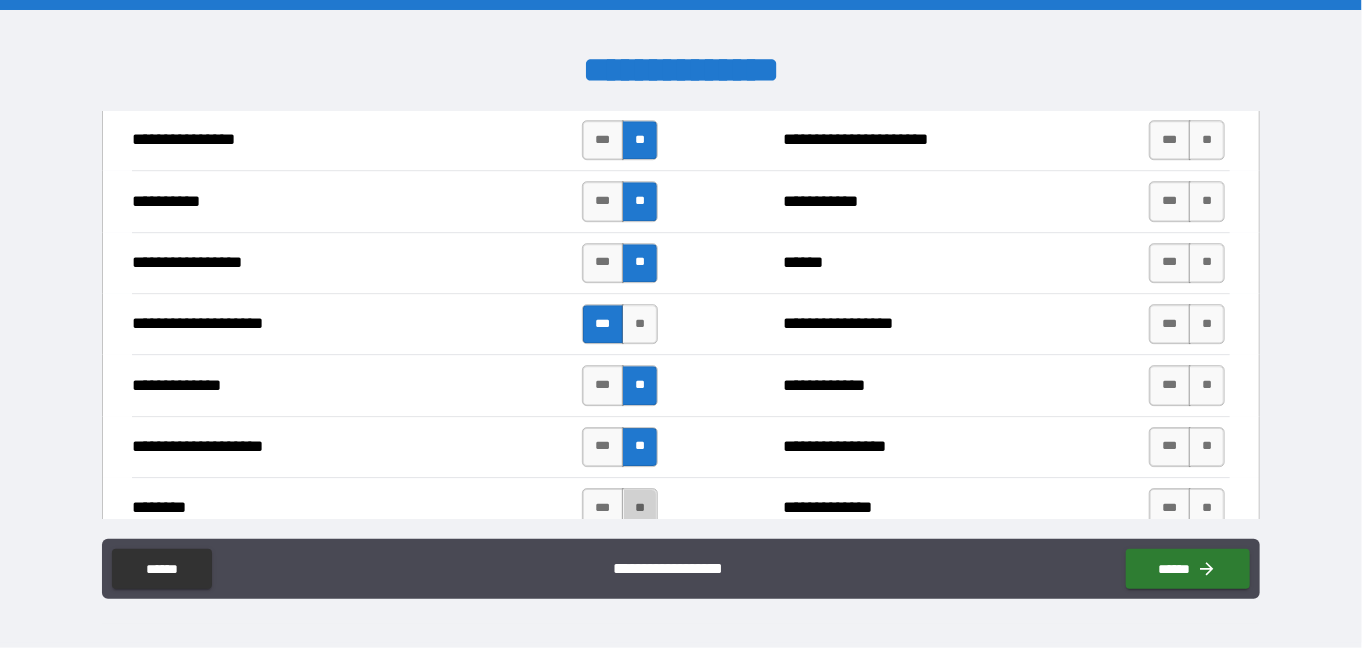drag, startPoint x: 633, startPoint y: 492, endPoint x: 736, endPoint y: 364, distance: 164.29547 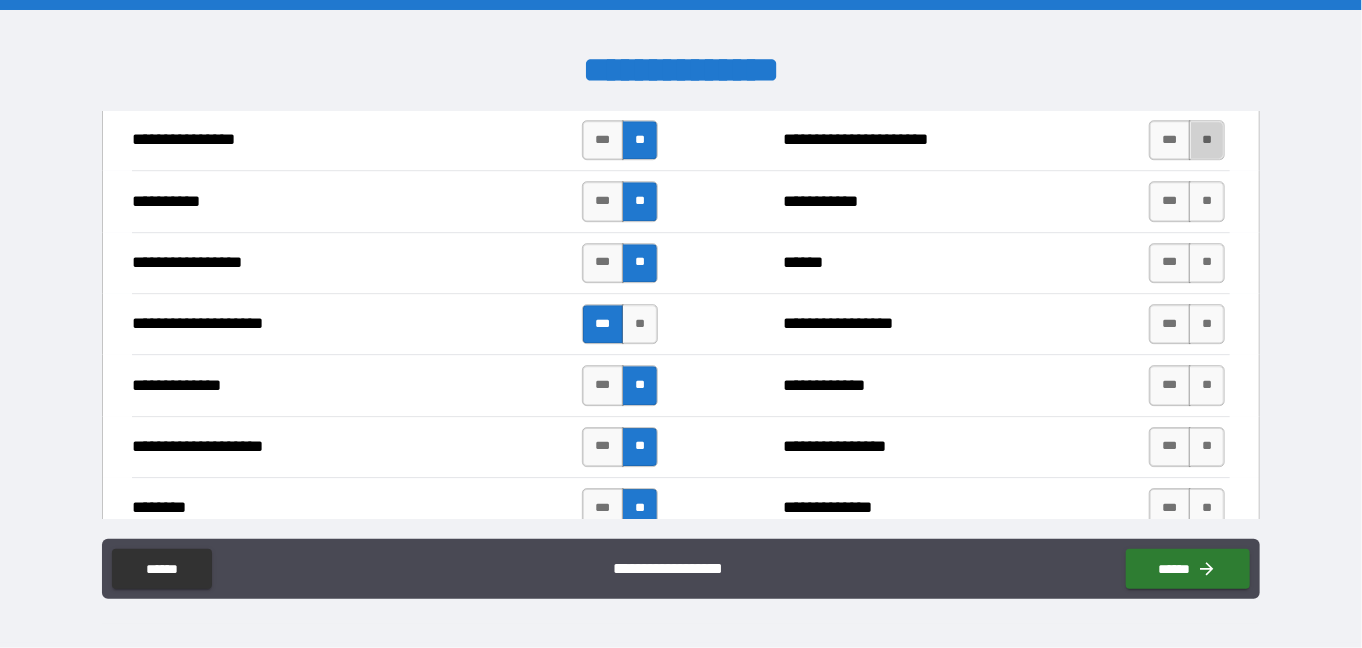 drag, startPoint x: 1192, startPoint y: 135, endPoint x: 1215, endPoint y: 179, distance: 49.648766 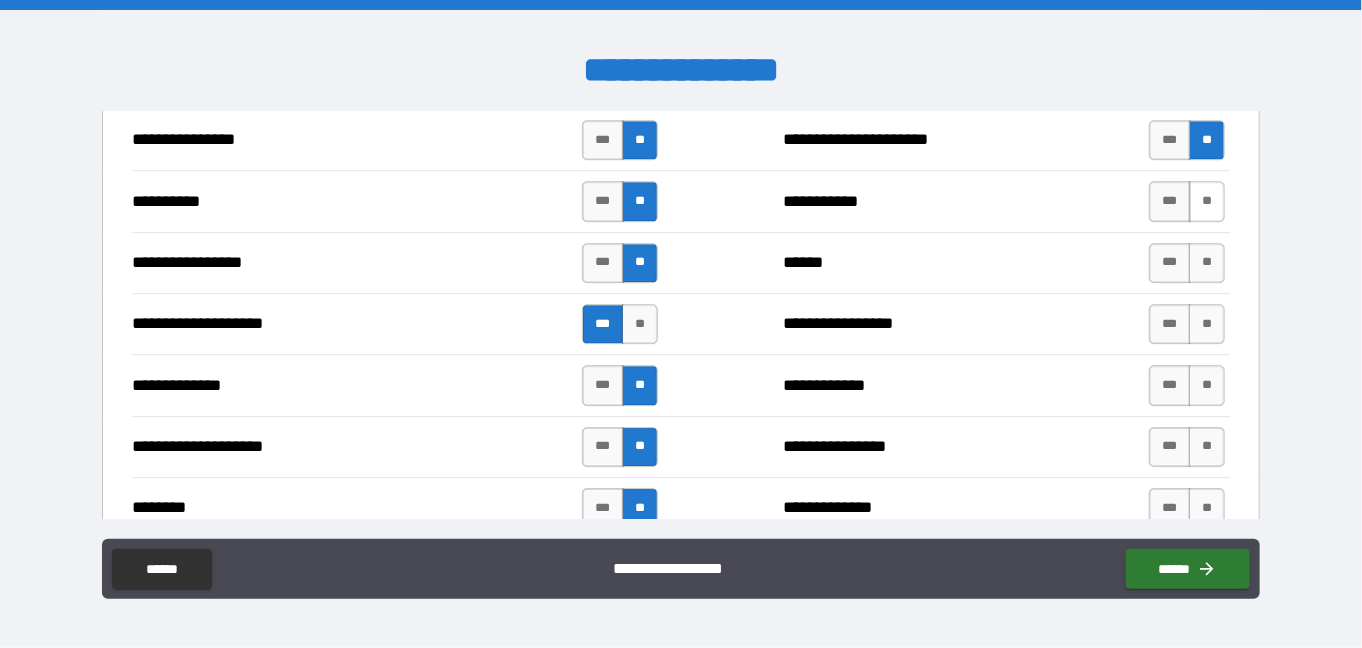 drag, startPoint x: 1195, startPoint y: 188, endPoint x: 1199, endPoint y: 204, distance: 16.492422 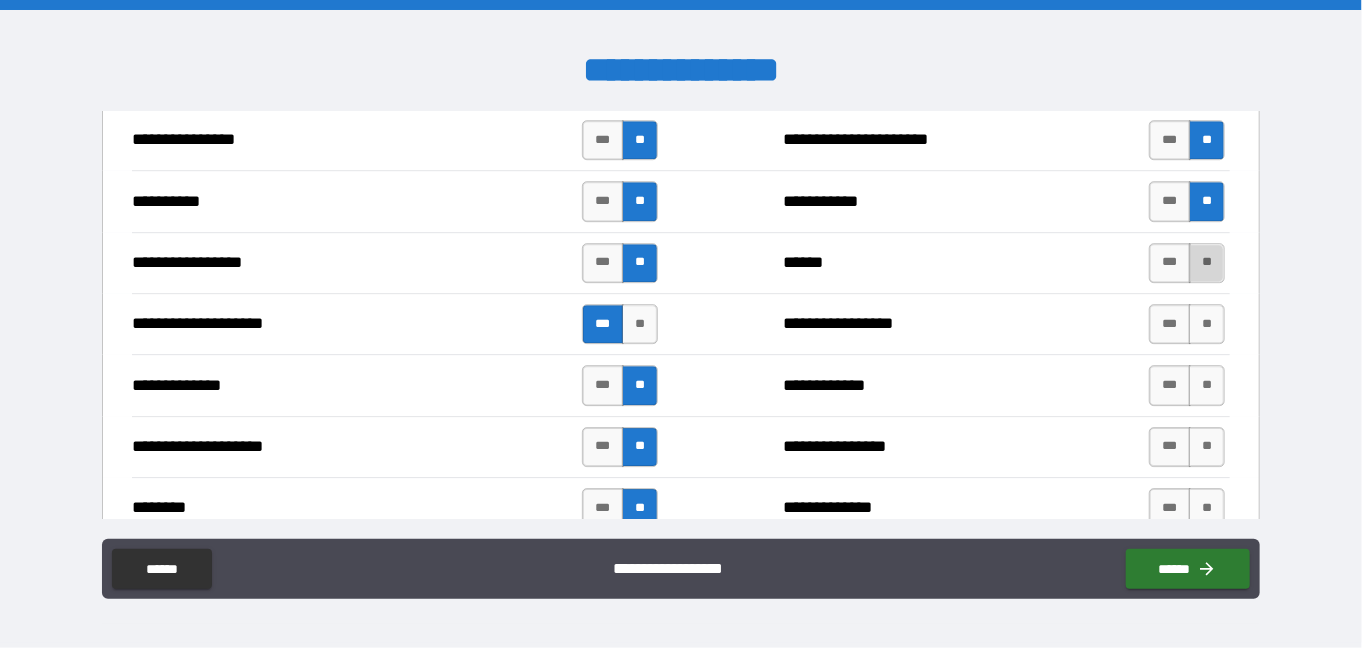 click on "**" at bounding box center (1207, 263) 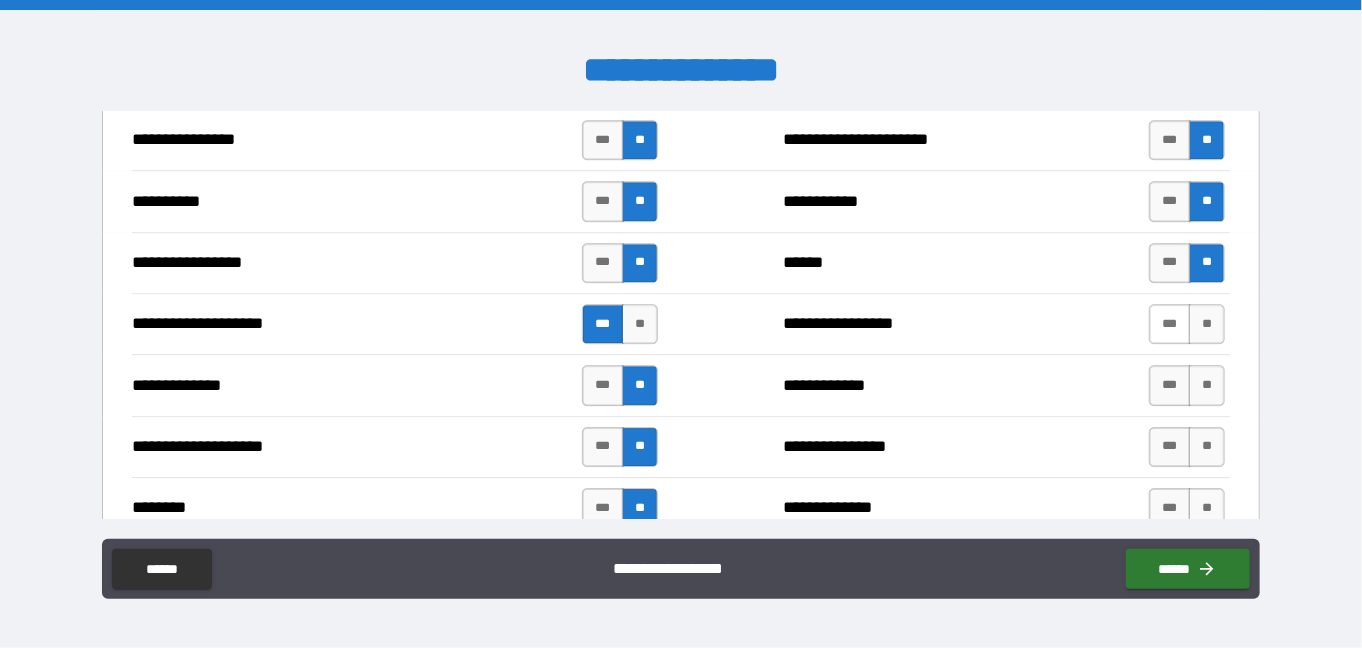 click on "***" at bounding box center [1170, 324] 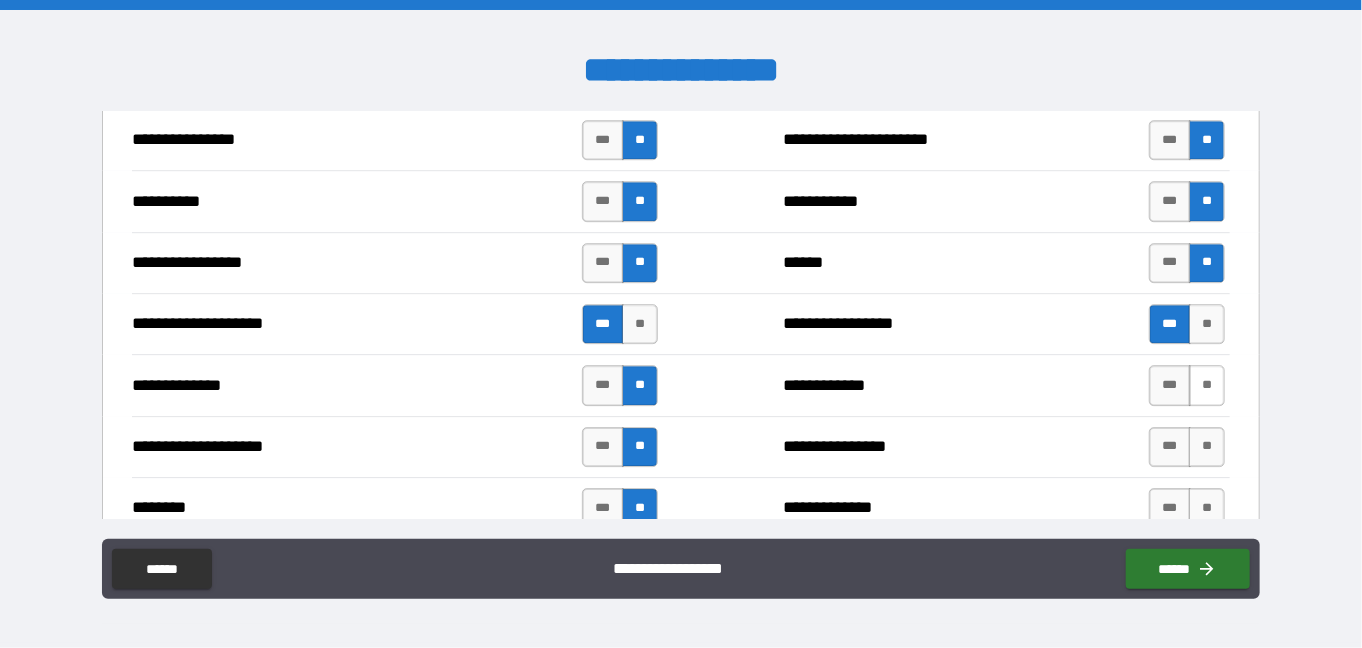 click on "**" at bounding box center (1207, 385) 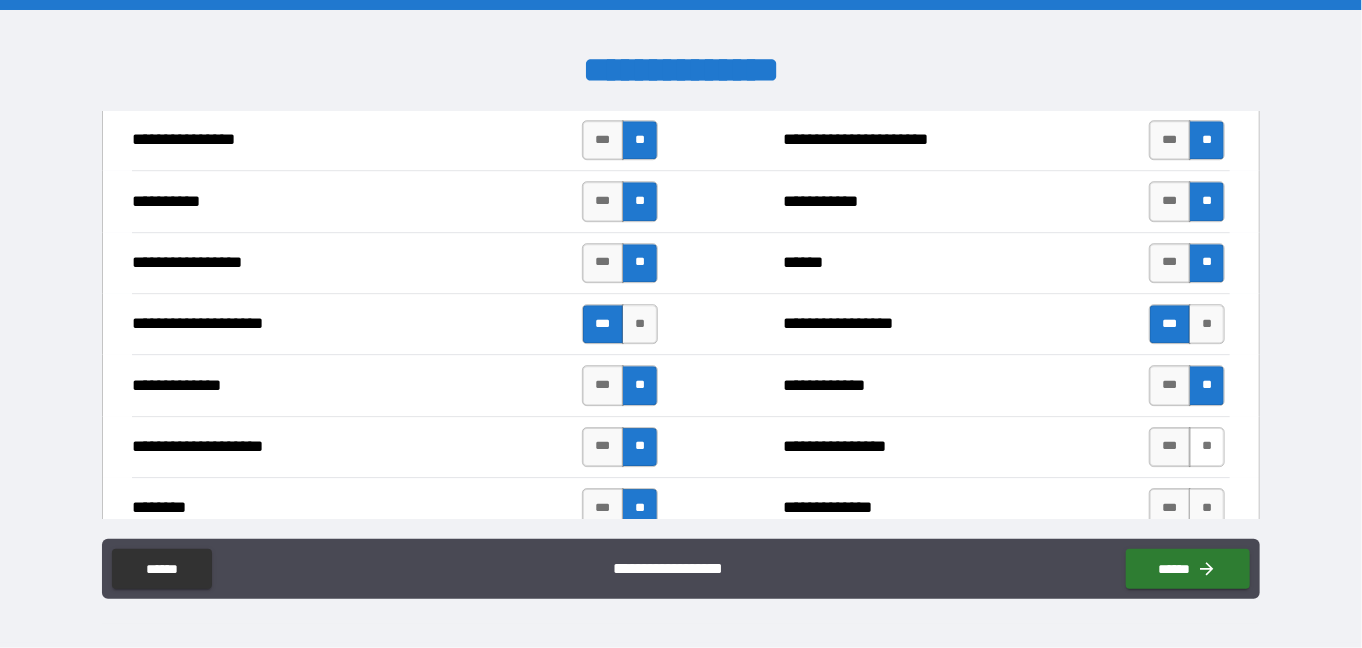click on "**" at bounding box center (1207, 447) 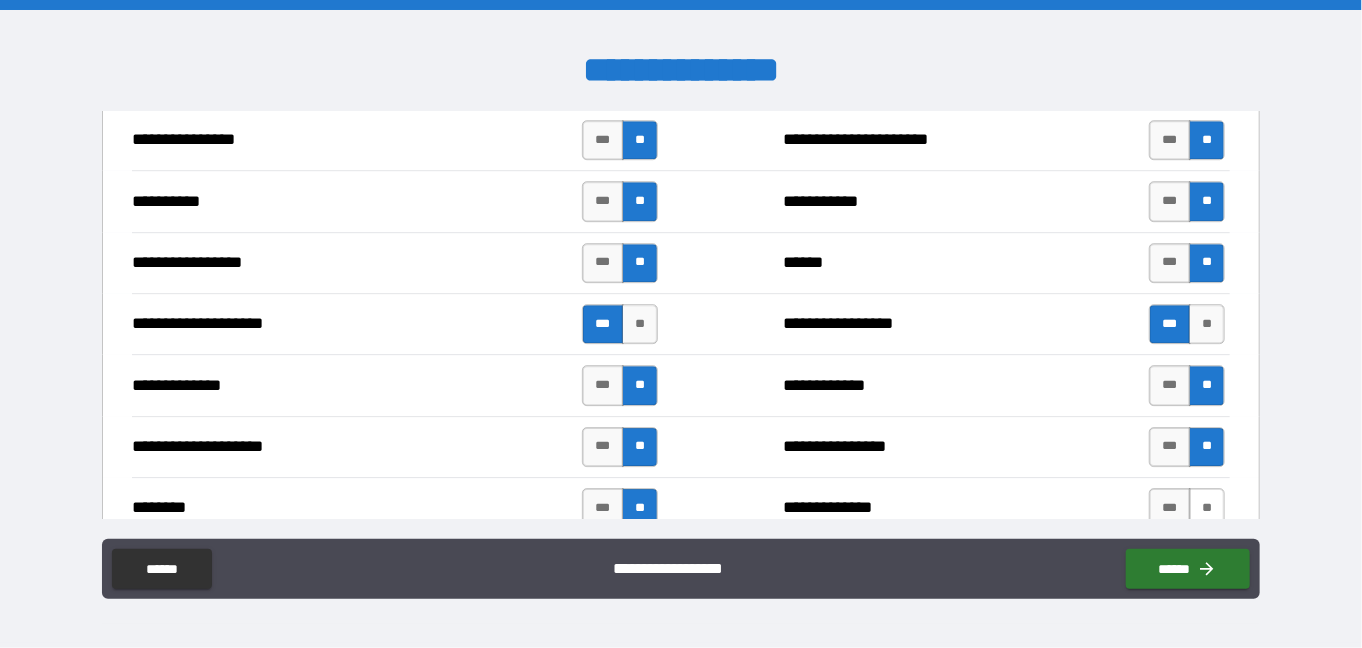 drag, startPoint x: 1196, startPoint y: 496, endPoint x: 1204, endPoint y: 489, distance: 10.630146 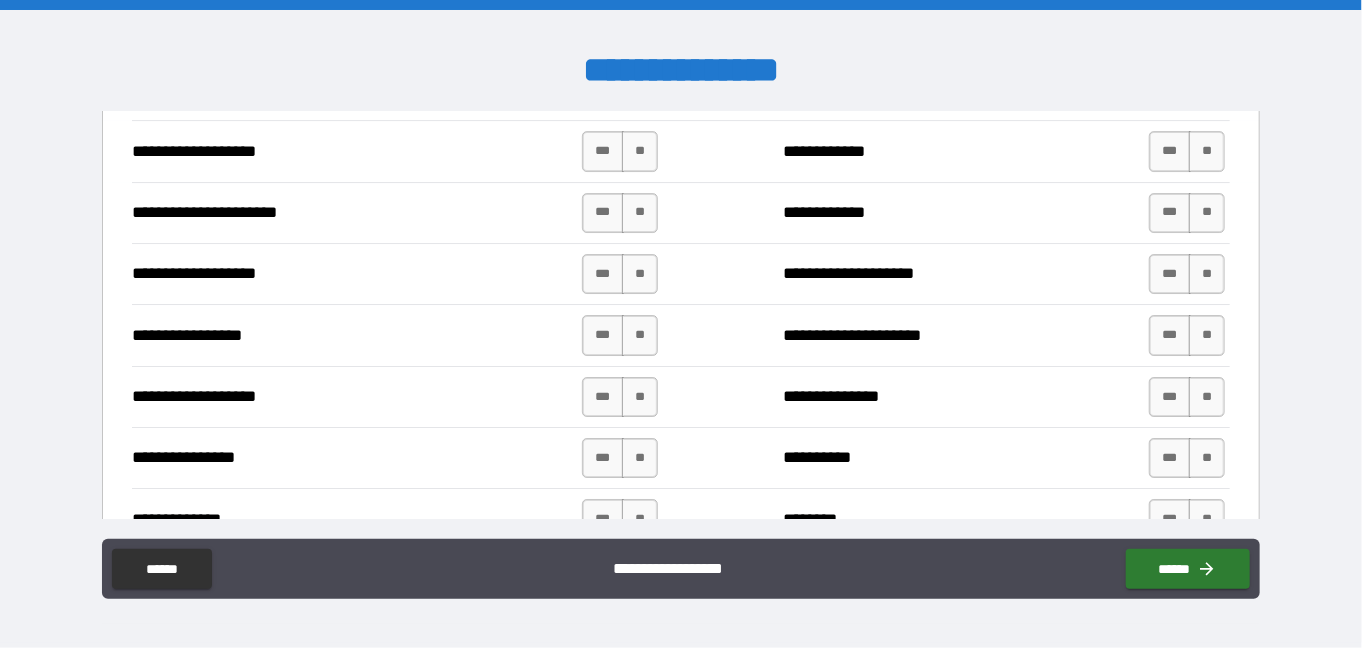 scroll, scrollTop: 3101, scrollLeft: 0, axis: vertical 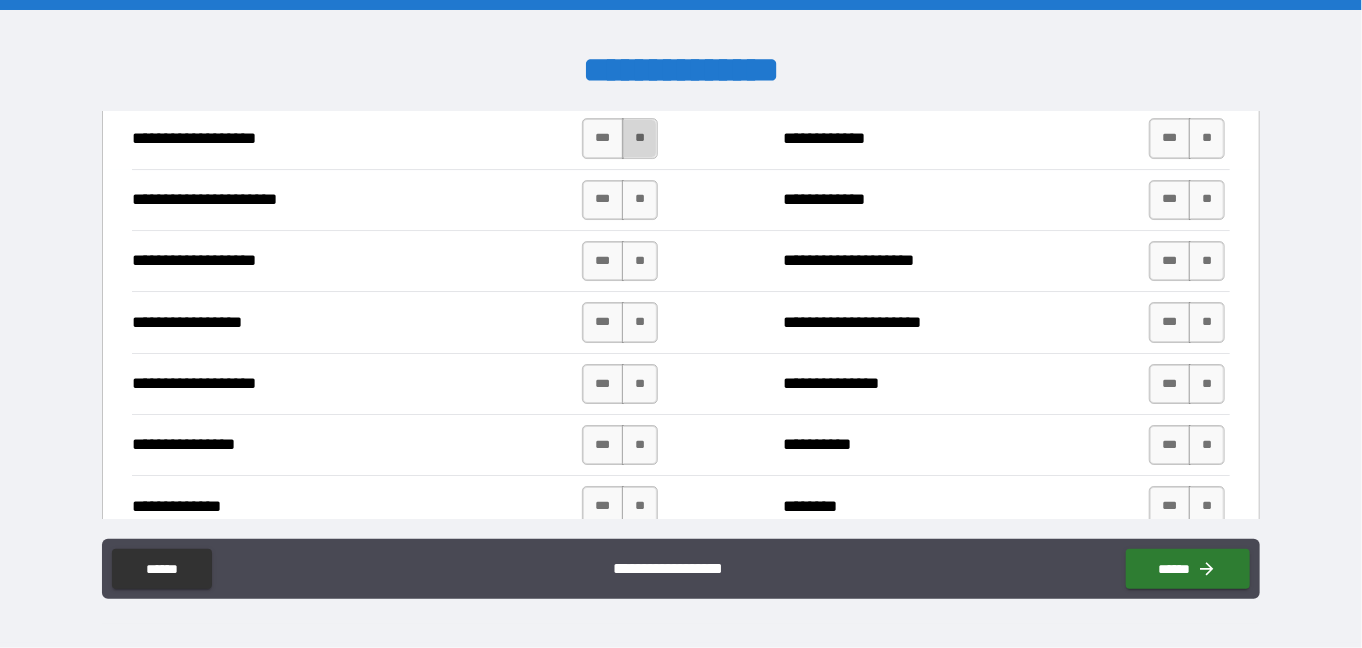 click on "**" at bounding box center (640, 138) 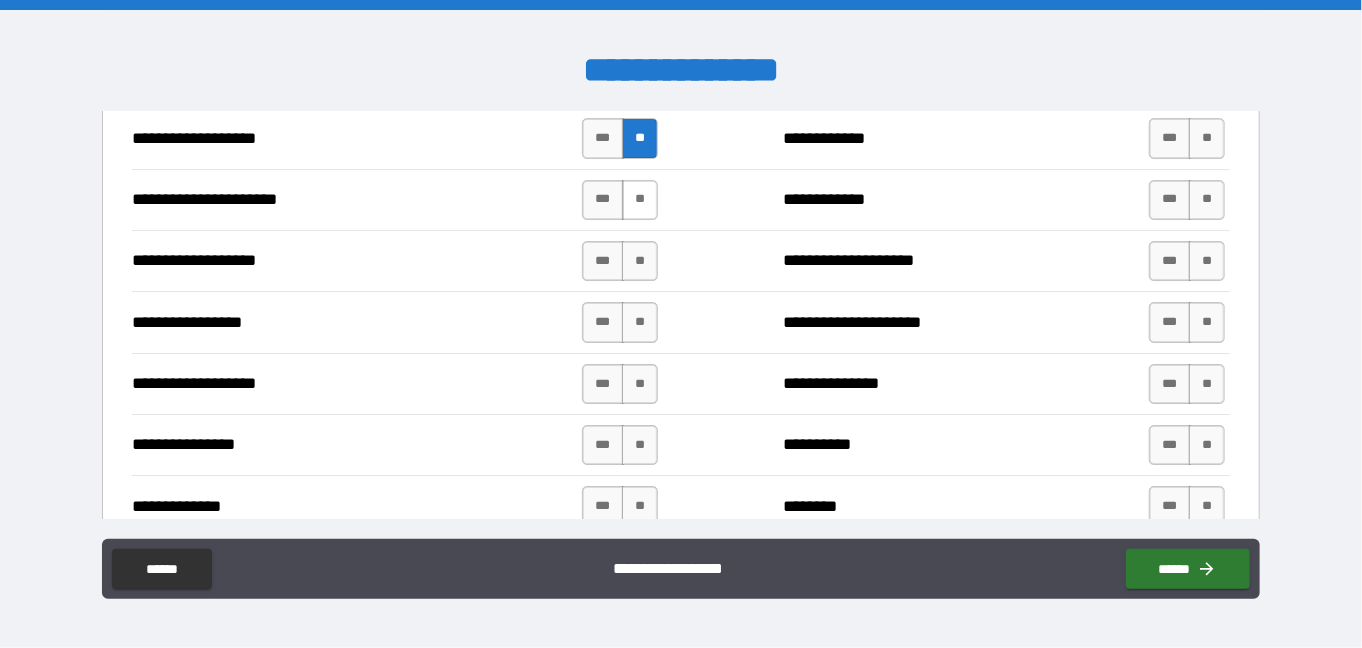 click on "**" at bounding box center [640, 200] 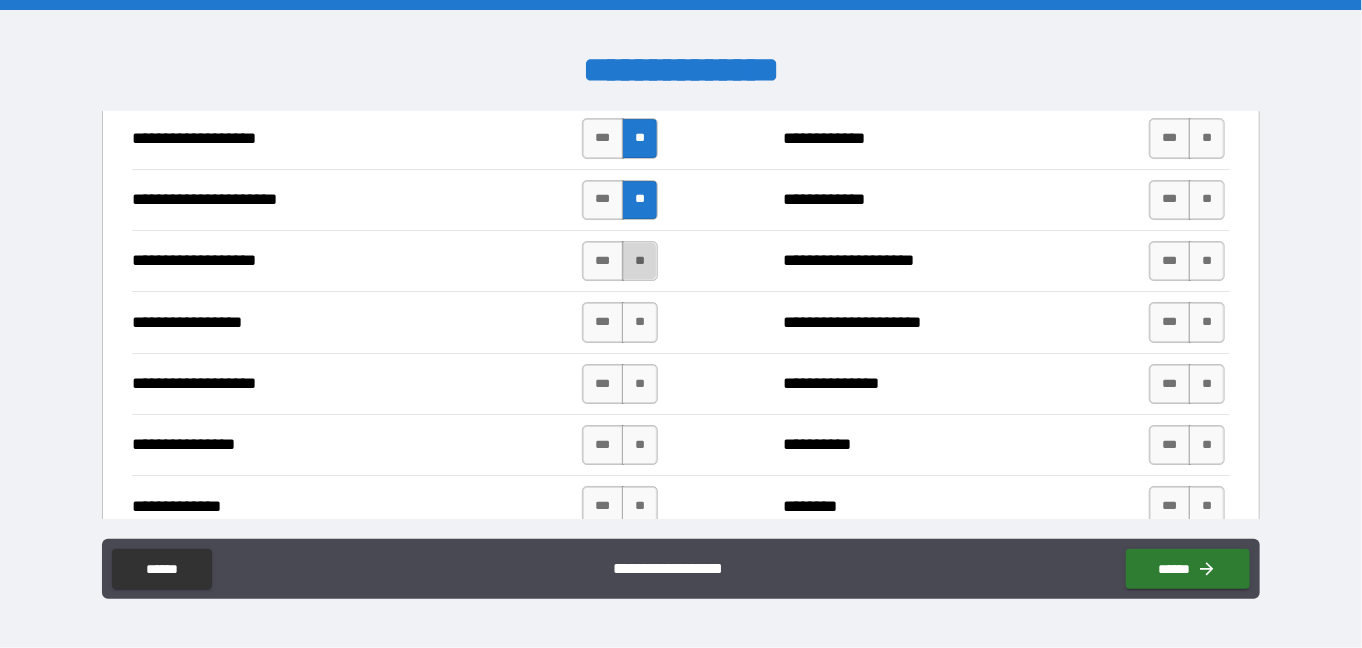 click on "**" at bounding box center (640, 261) 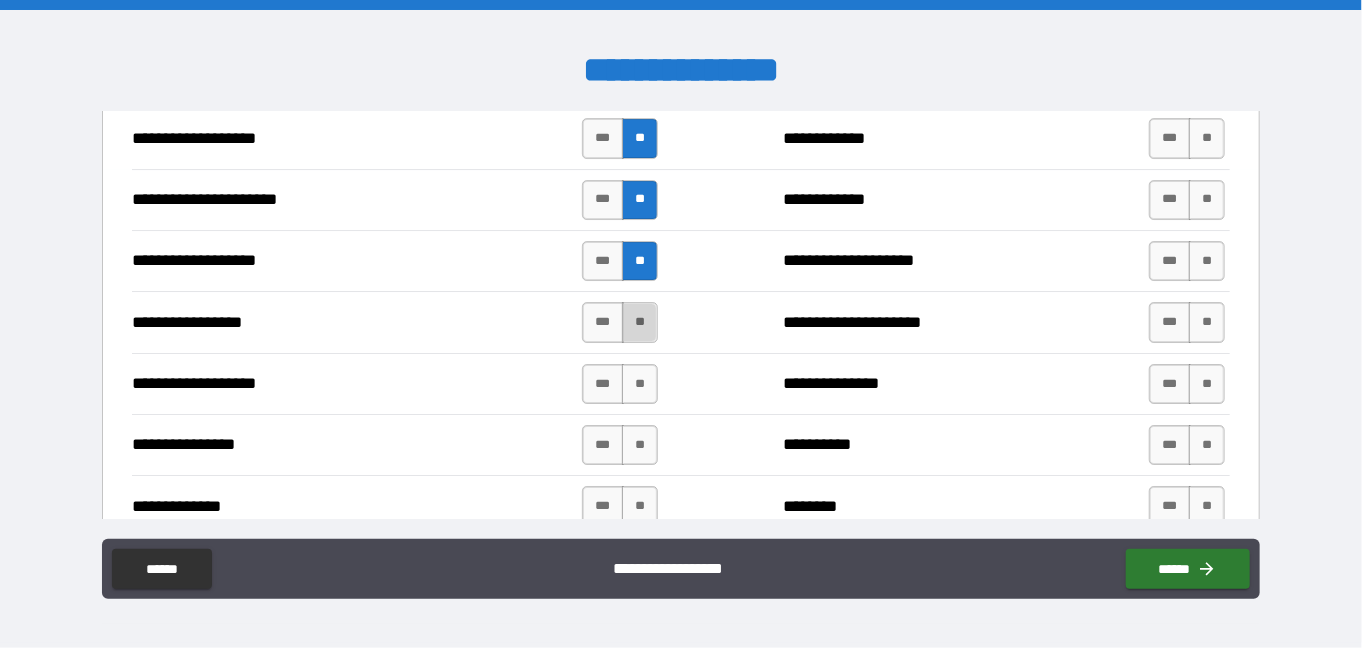drag, startPoint x: 630, startPoint y: 307, endPoint x: 636, endPoint y: 331, distance: 24.738634 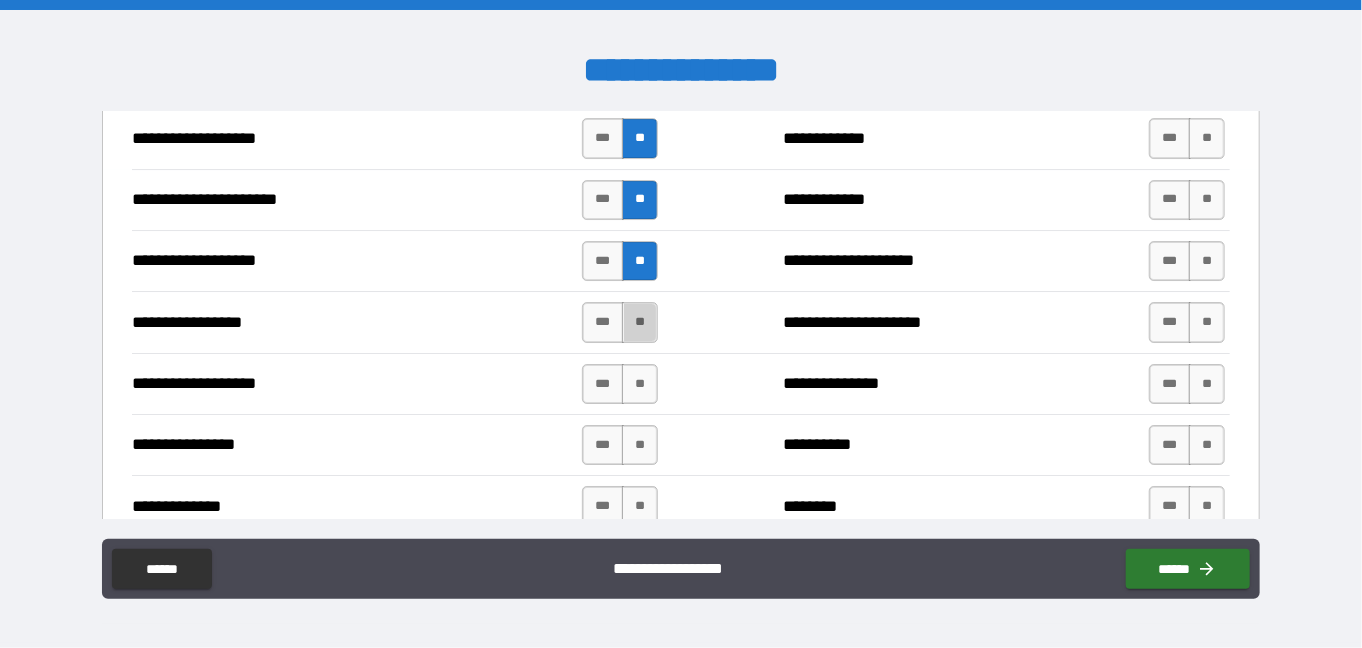 click on "**" at bounding box center (640, 322) 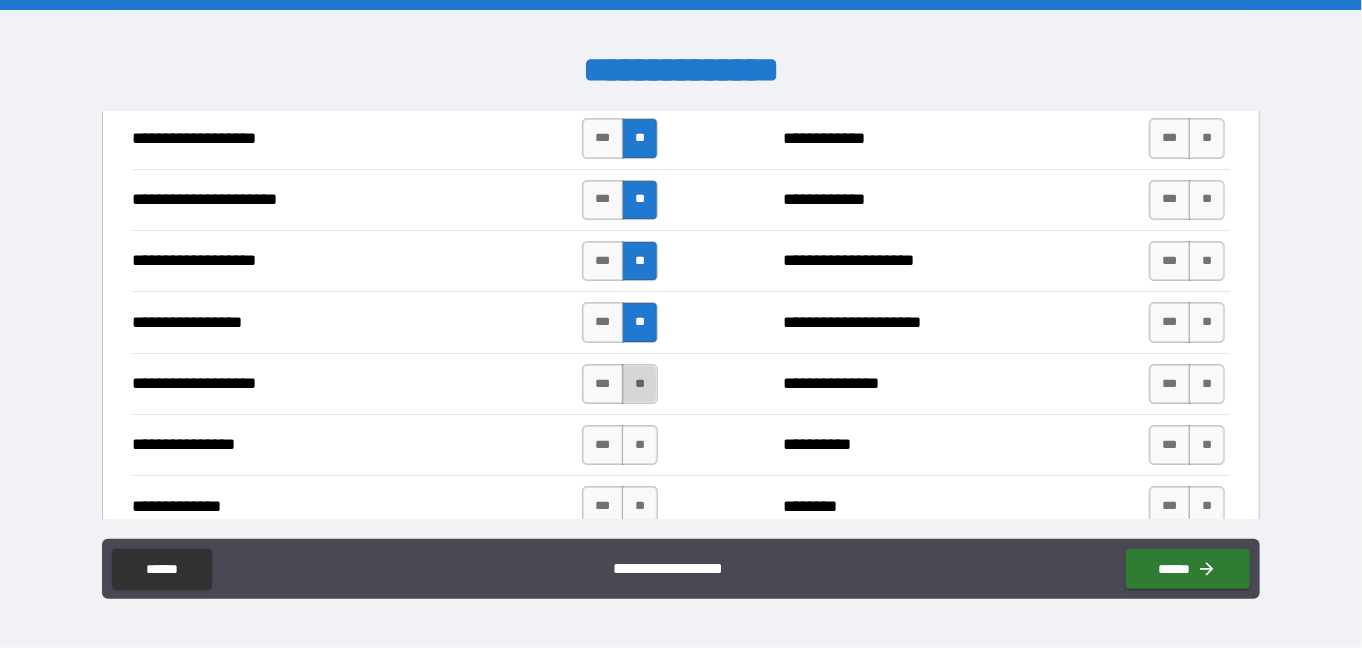 click on "**" at bounding box center [640, 384] 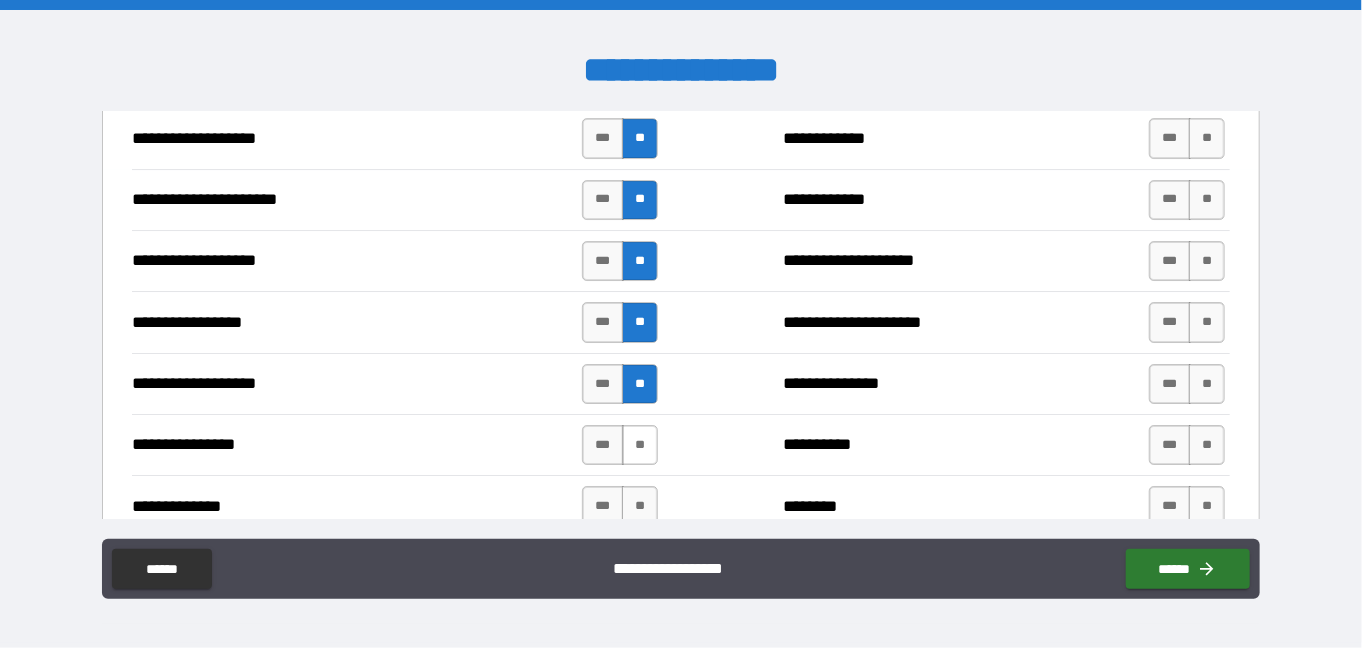 click on "**" at bounding box center (640, 445) 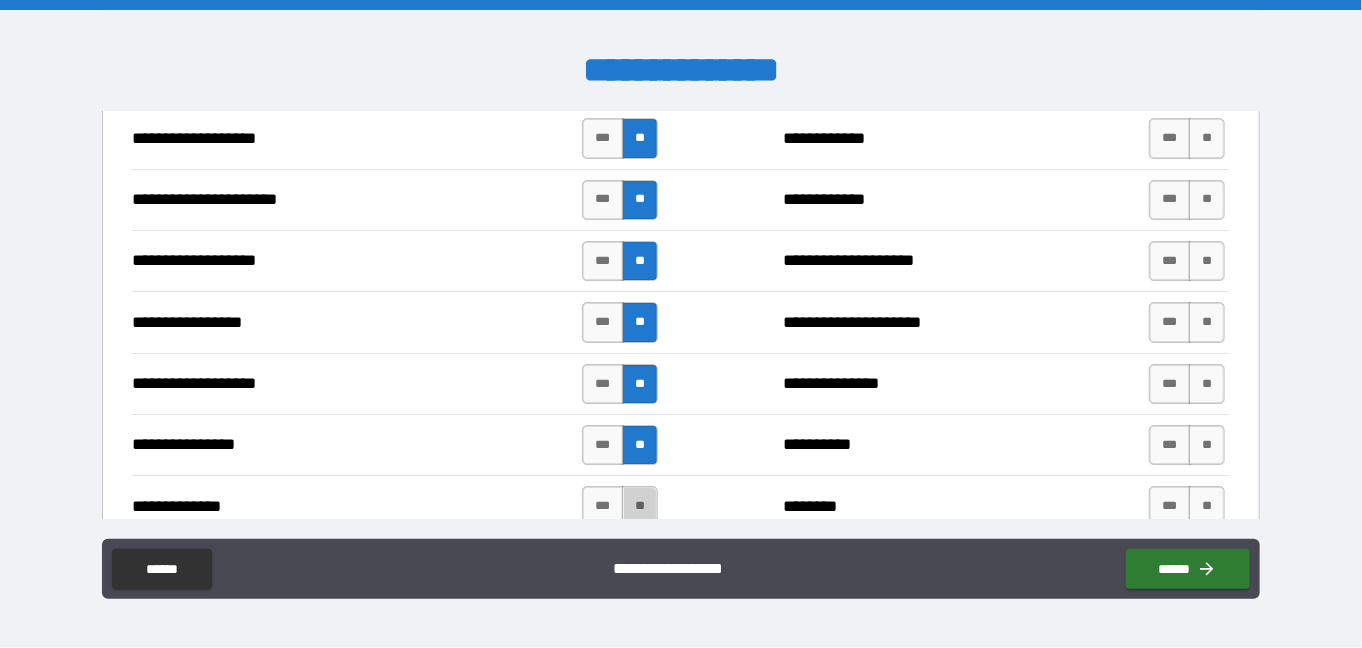 drag, startPoint x: 637, startPoint y: 490, endPoint x: 656, endPoint y: 423, distance: 69.641945 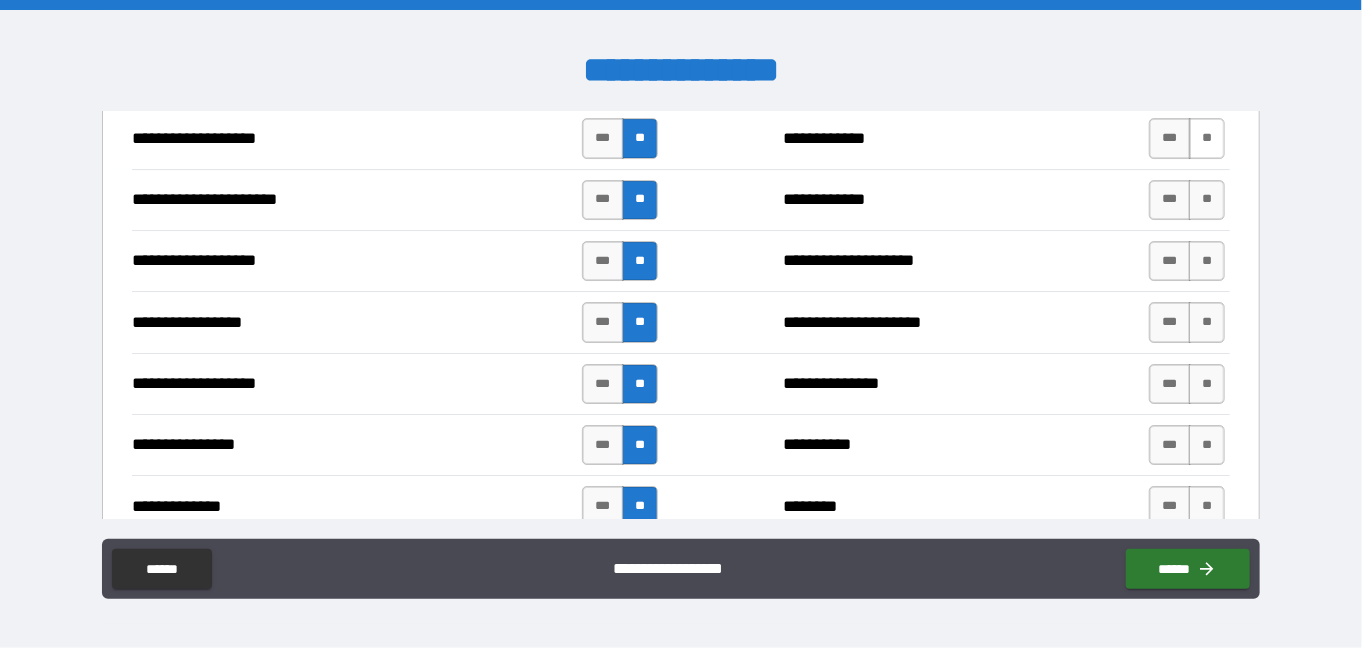 click on "**" at bounding box center [1207, 138] 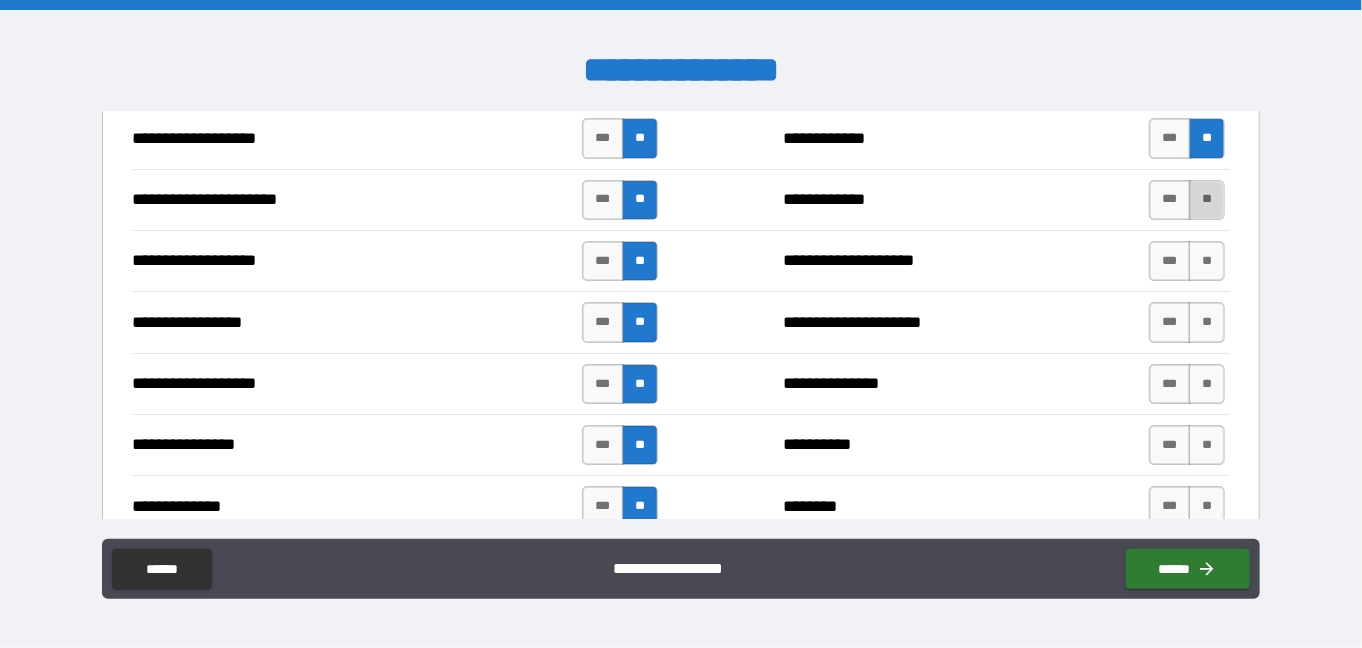 click on "**" at bounding box center (1207, 200) 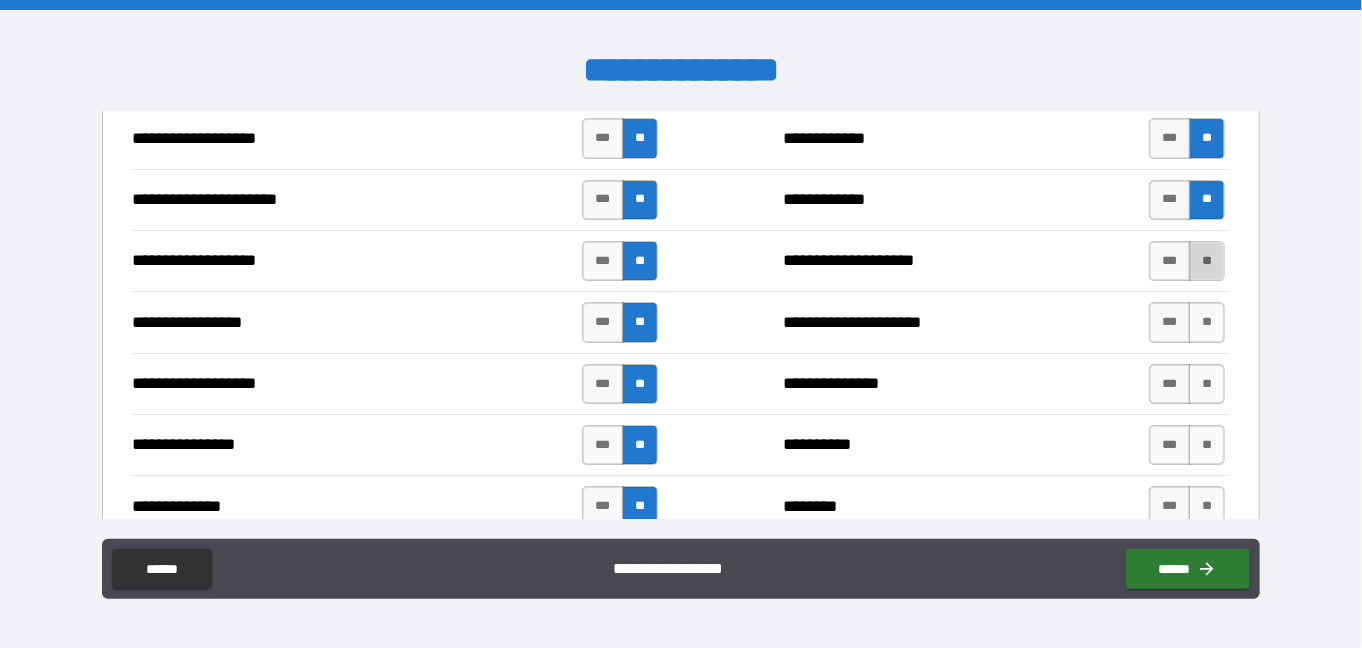 click on "**" at bounding box center [1207, 261] 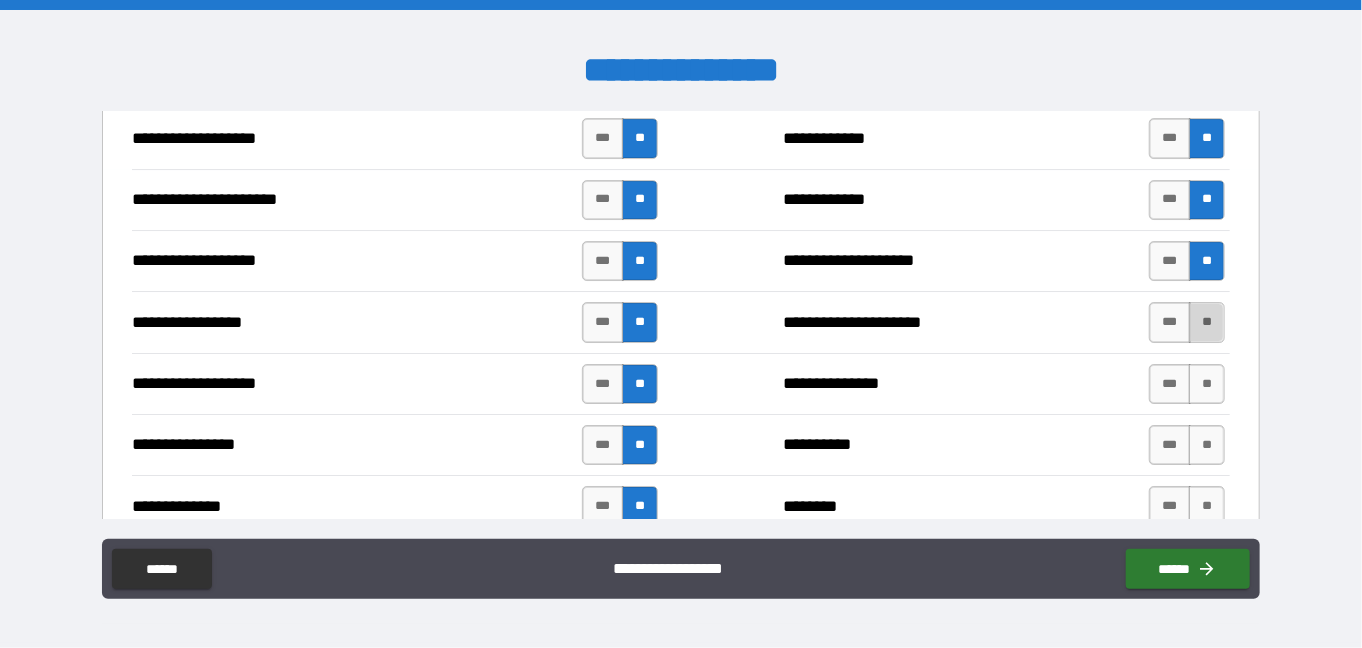 click on "**" at bounding box center (1207, 322) 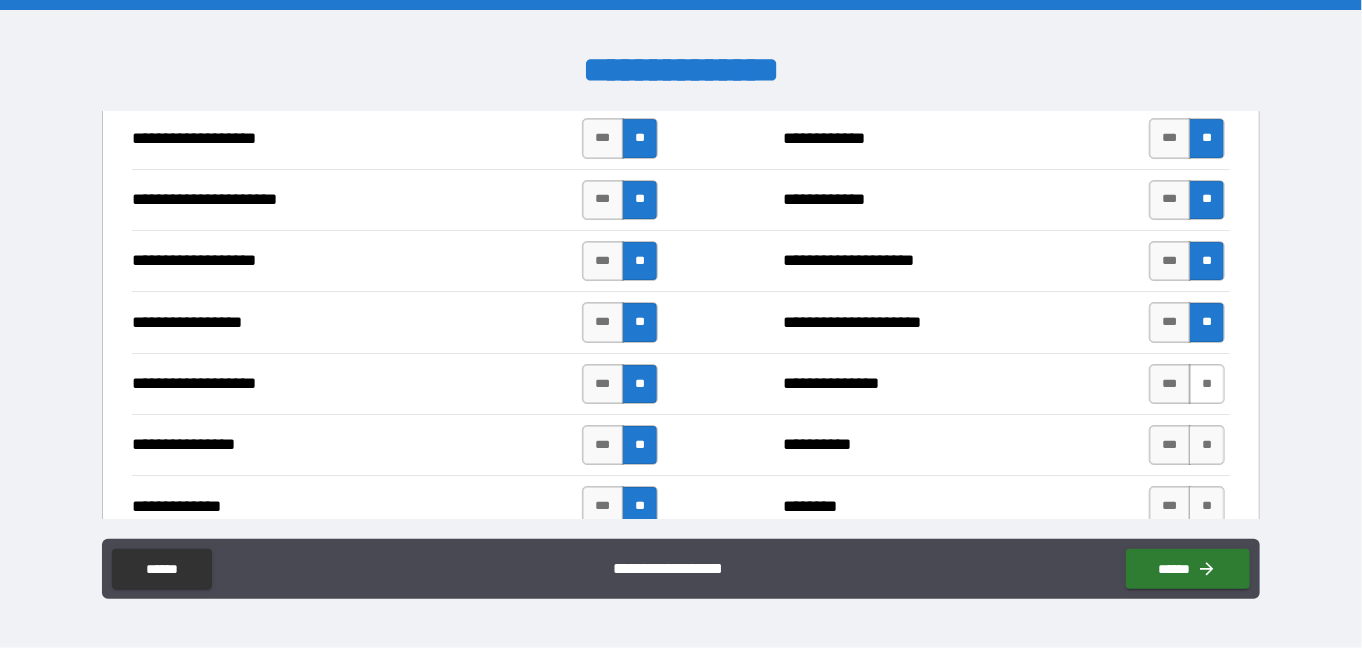click on "**" at bounding box center (1207, 384) 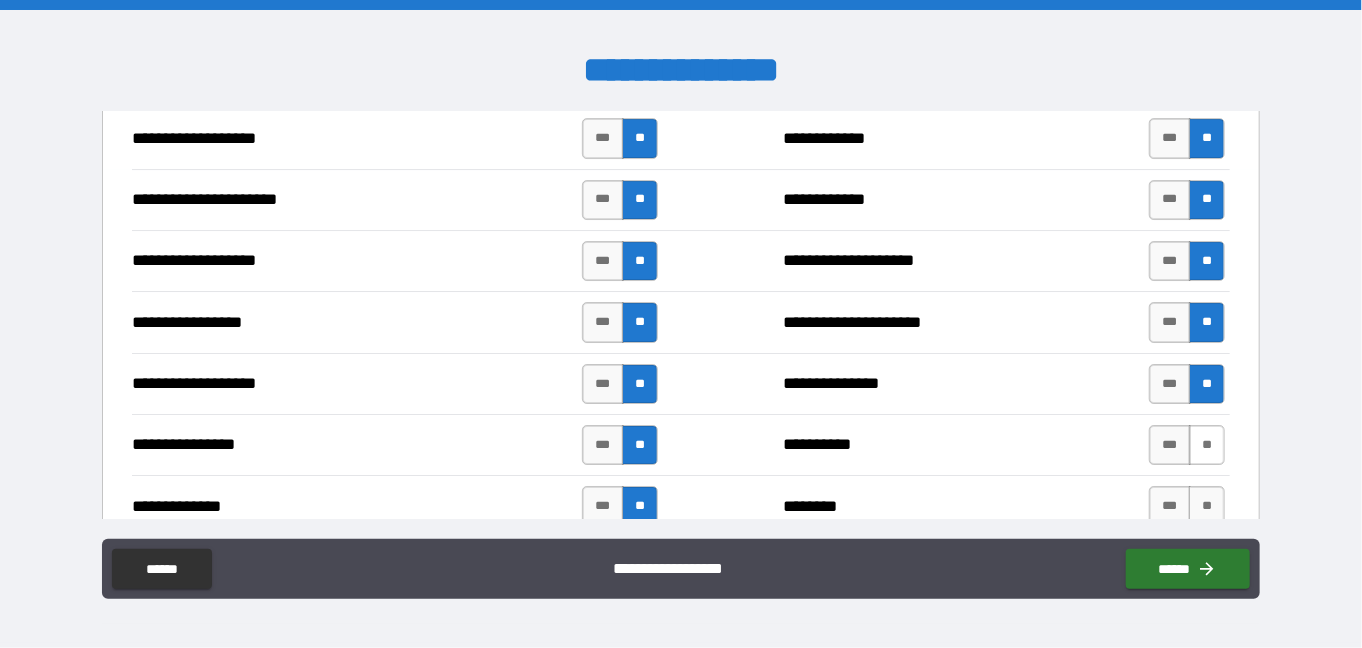 click on "**" at bounding box center (1207, 445) 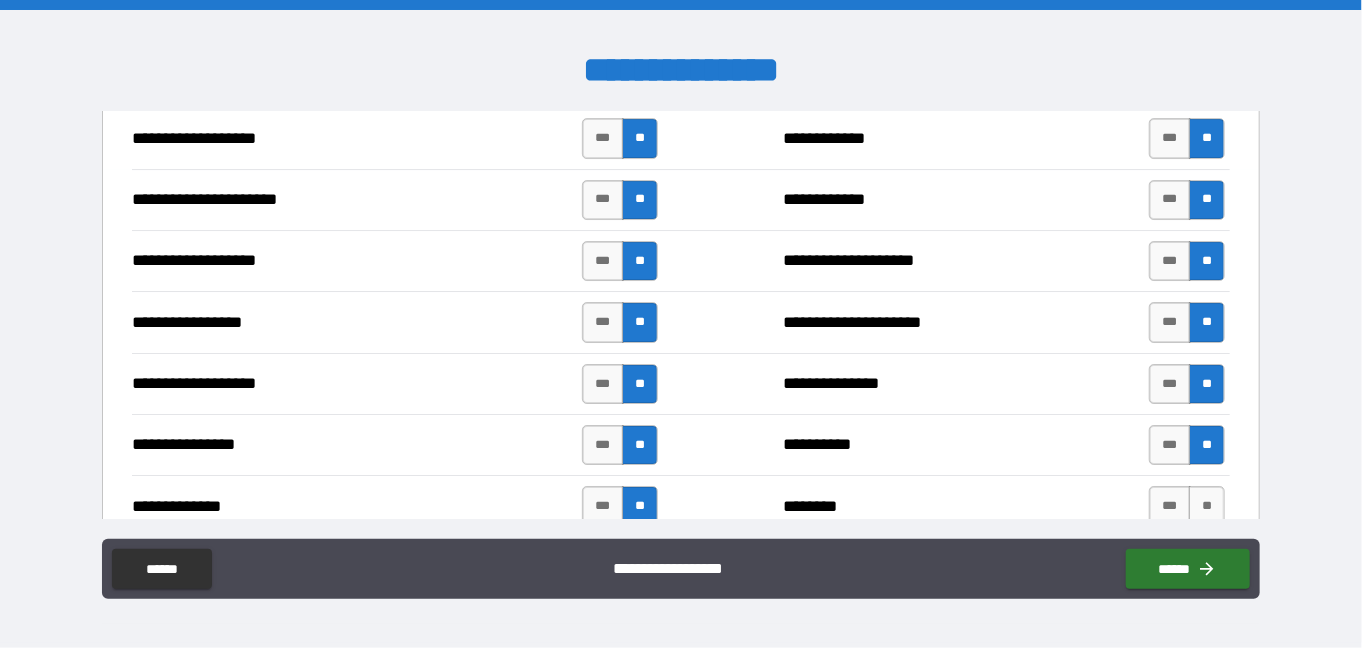 drag, startPoint x: 1197, startPoint y: 494, endPoint x: 1115, endPoint y: 487, distance: 82.29824 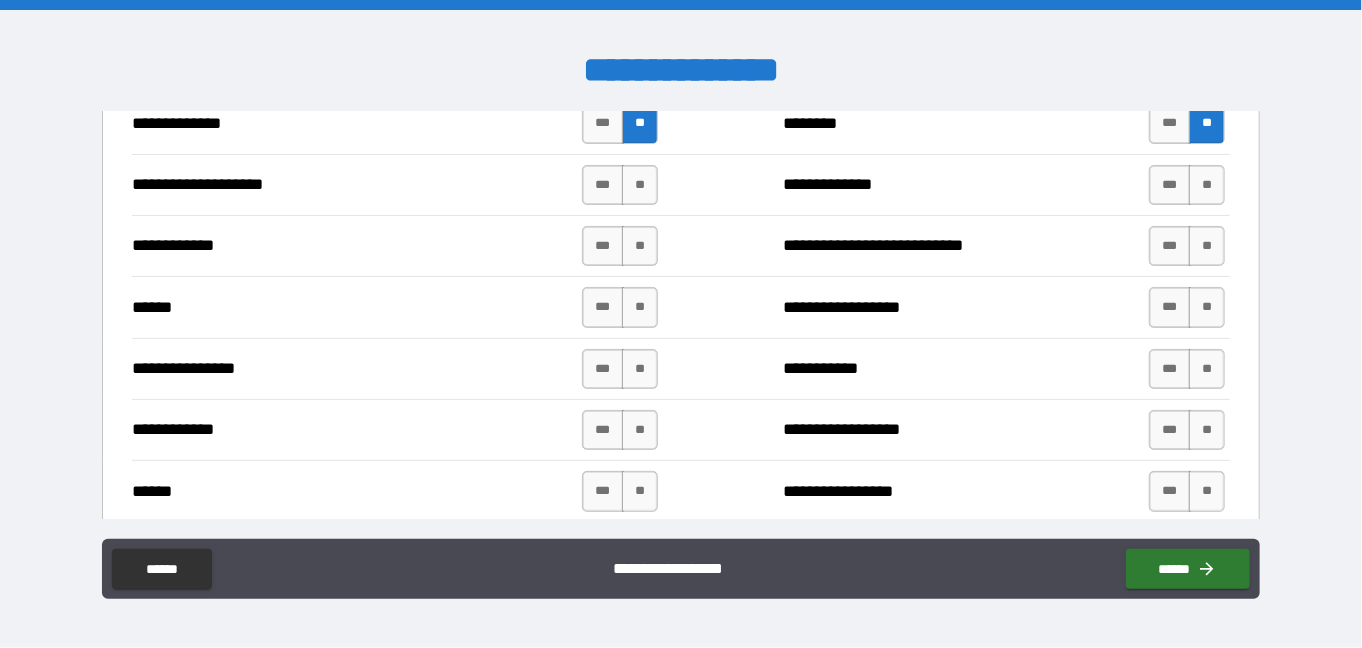scroll, scrollTop: 3485, scrollLeft: 0, axis: vertical 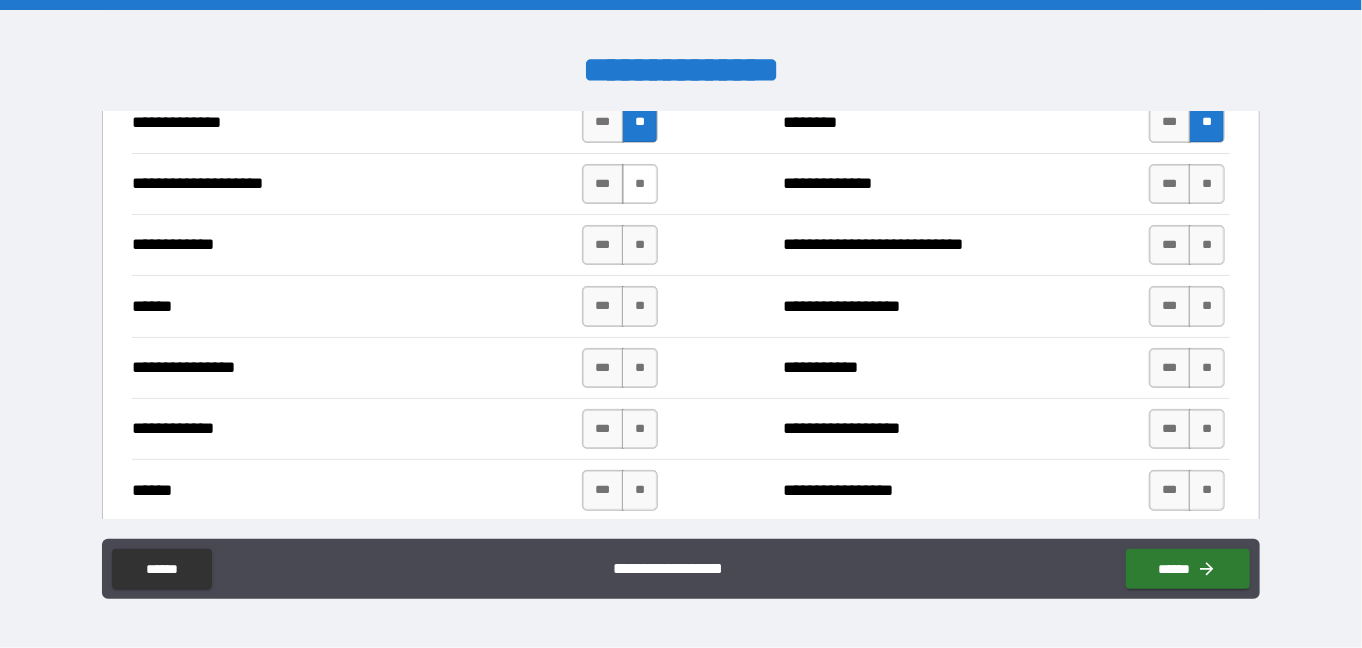 click on "**" at bounding box center (640, 184) 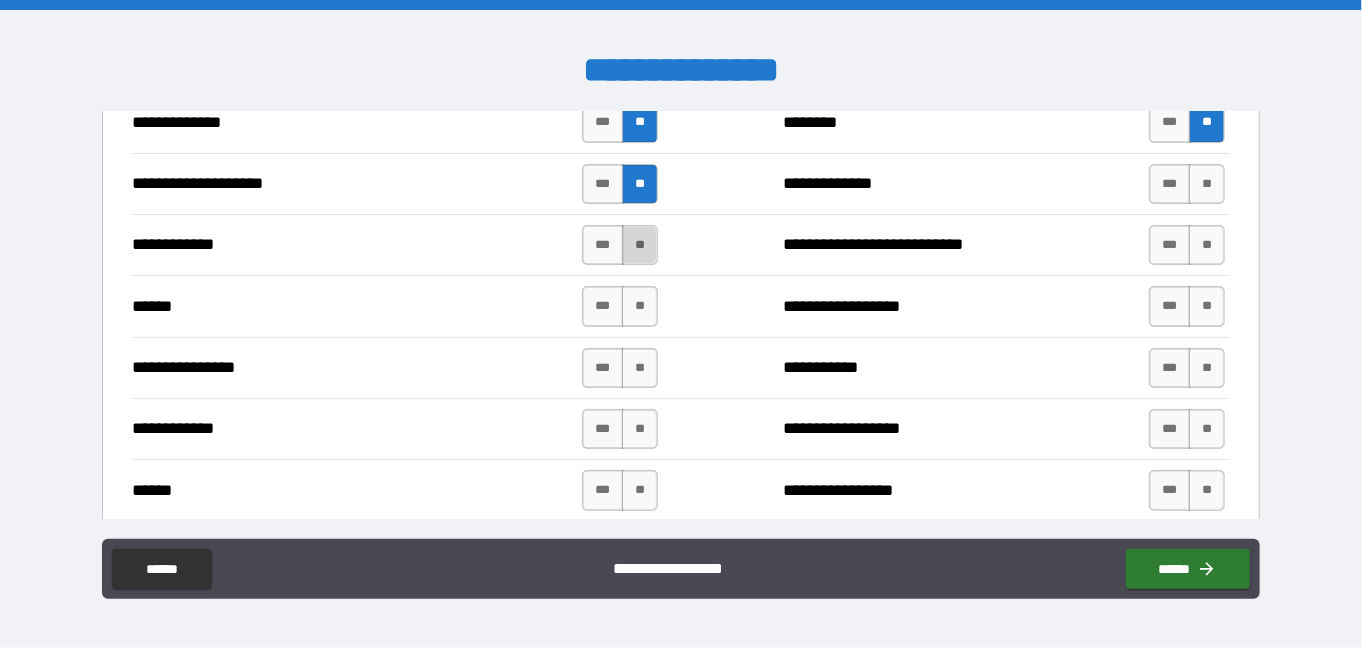 click on "**" at bounding box center (640, 245) 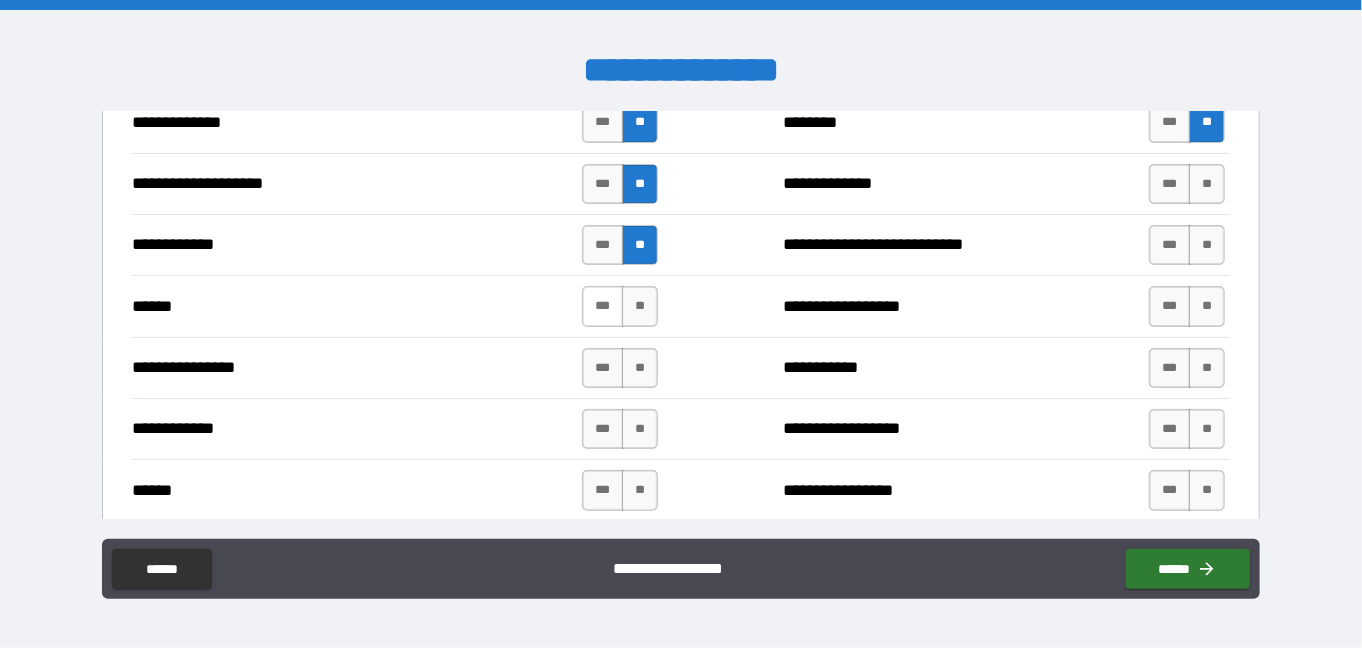 click on "***" at bounding box center (603, 306) 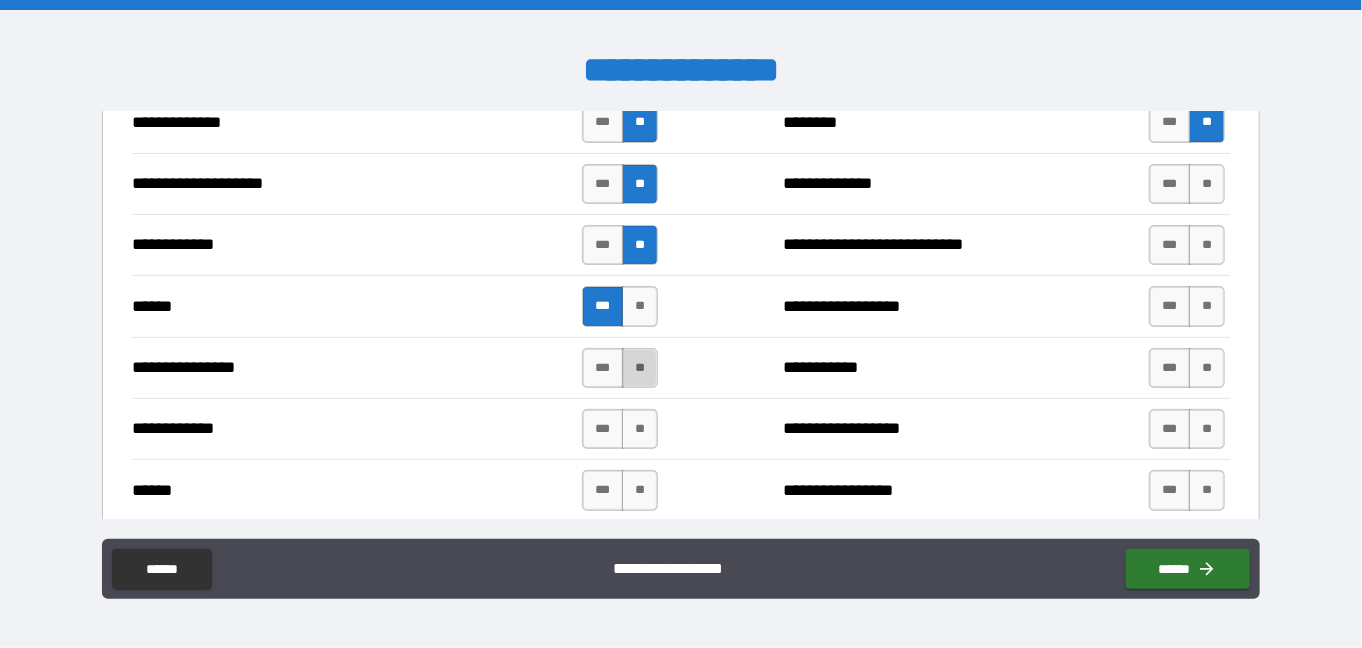 click on "**" at bounding box center [640, 368] 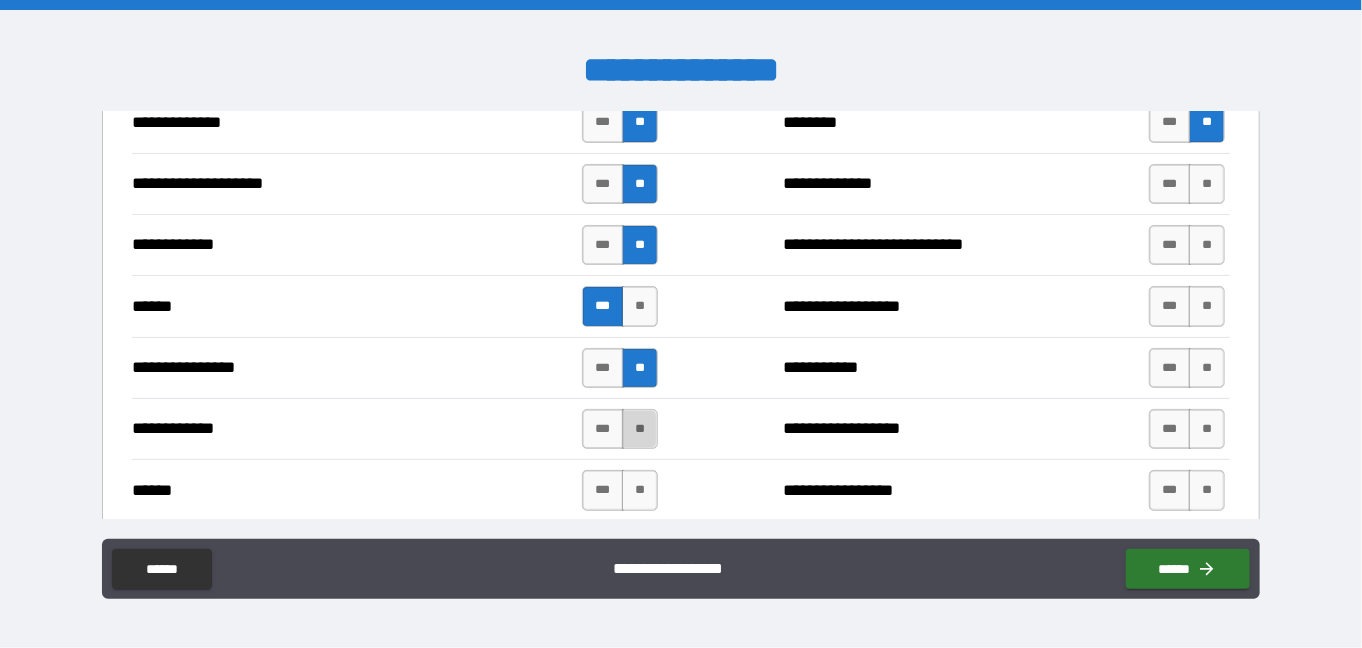 click on "**" at bounding box center (640, 429) 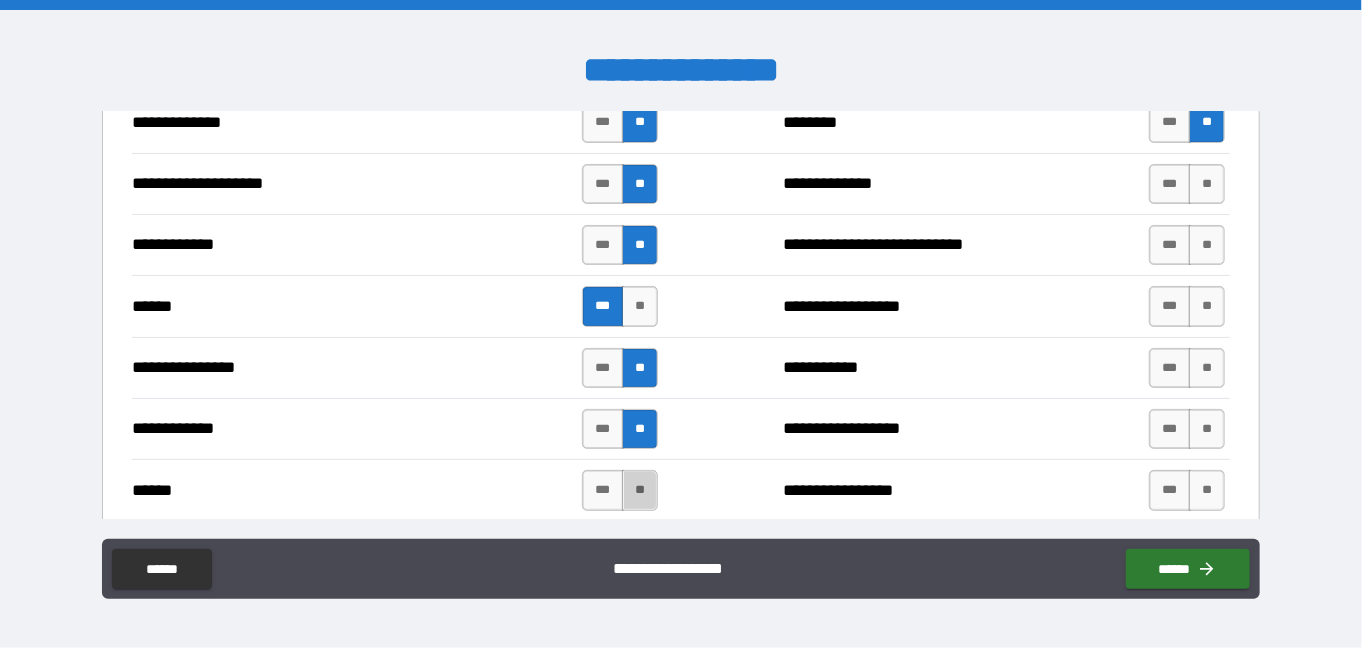 drag, startPoint x: 641, startPoint y: 475, endPoint x: 664, endPoint y: 415, distance: 64.25729 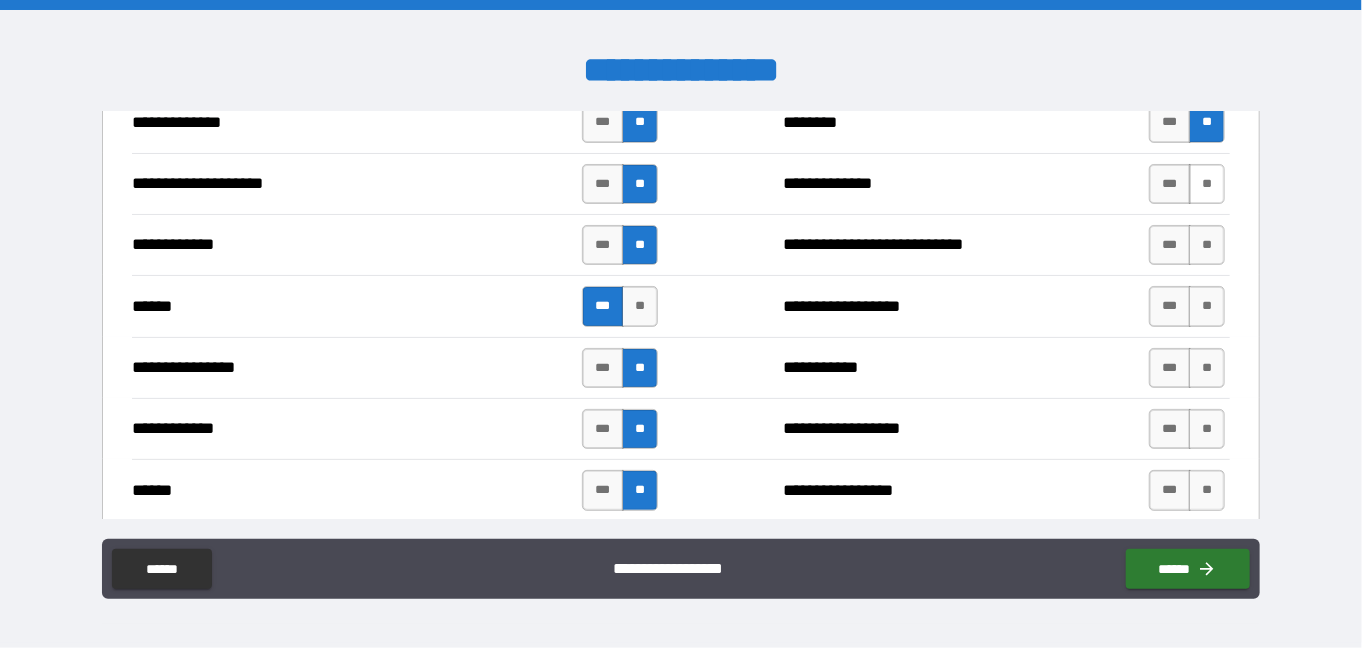 drag, startPoint x: 1200, startPoint y: 167, endPoint x: 1200, endPoint y: 187, distance: 20 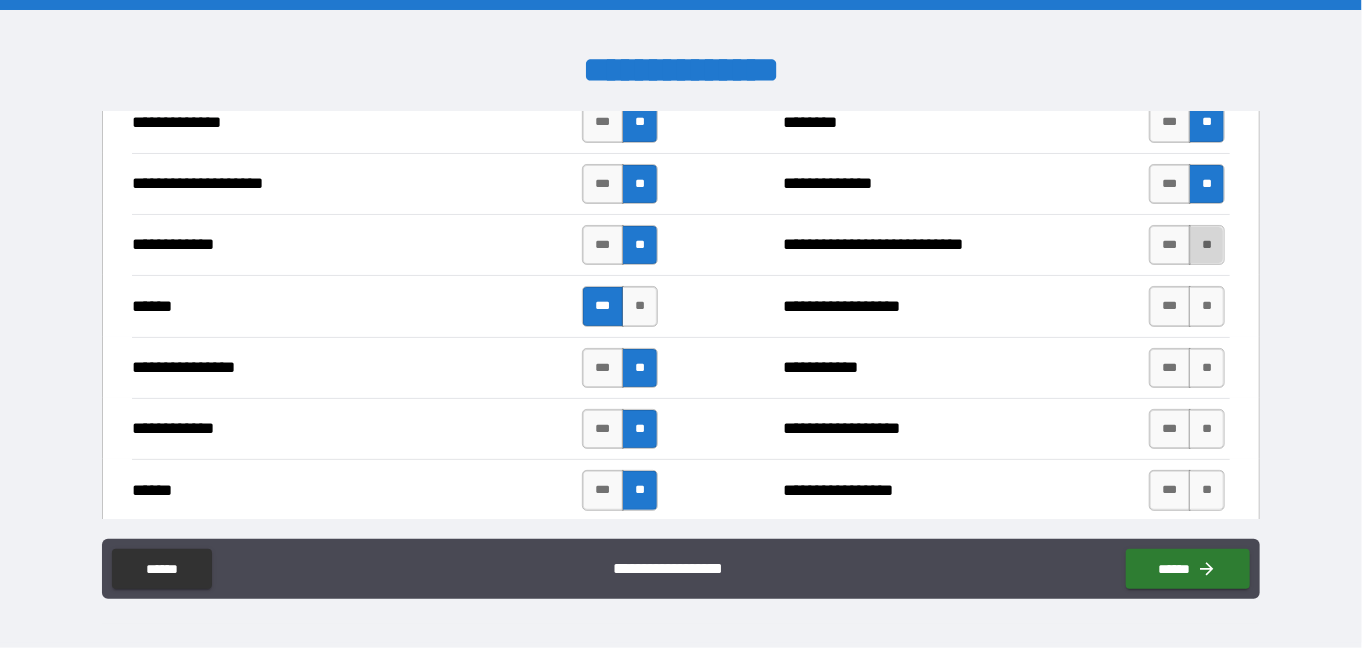 click on "**" at bounding box center [1207, 245] 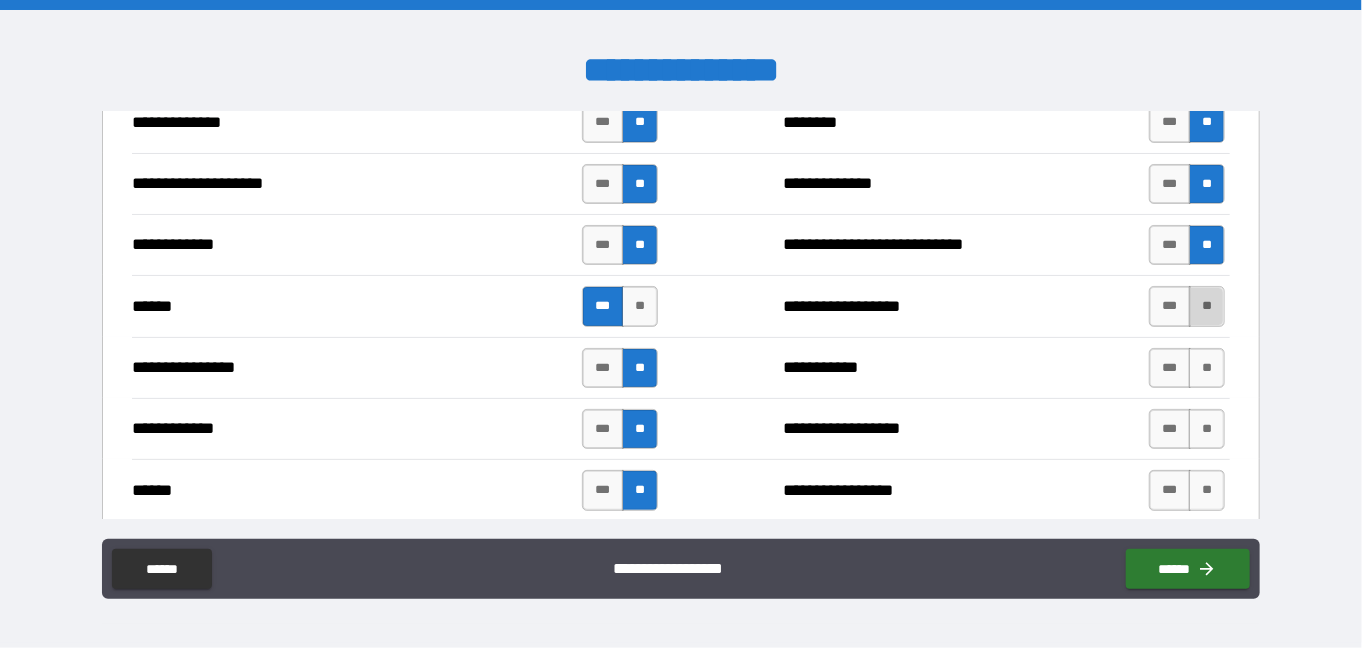 click on "**" at bounding box center (1207, 306) 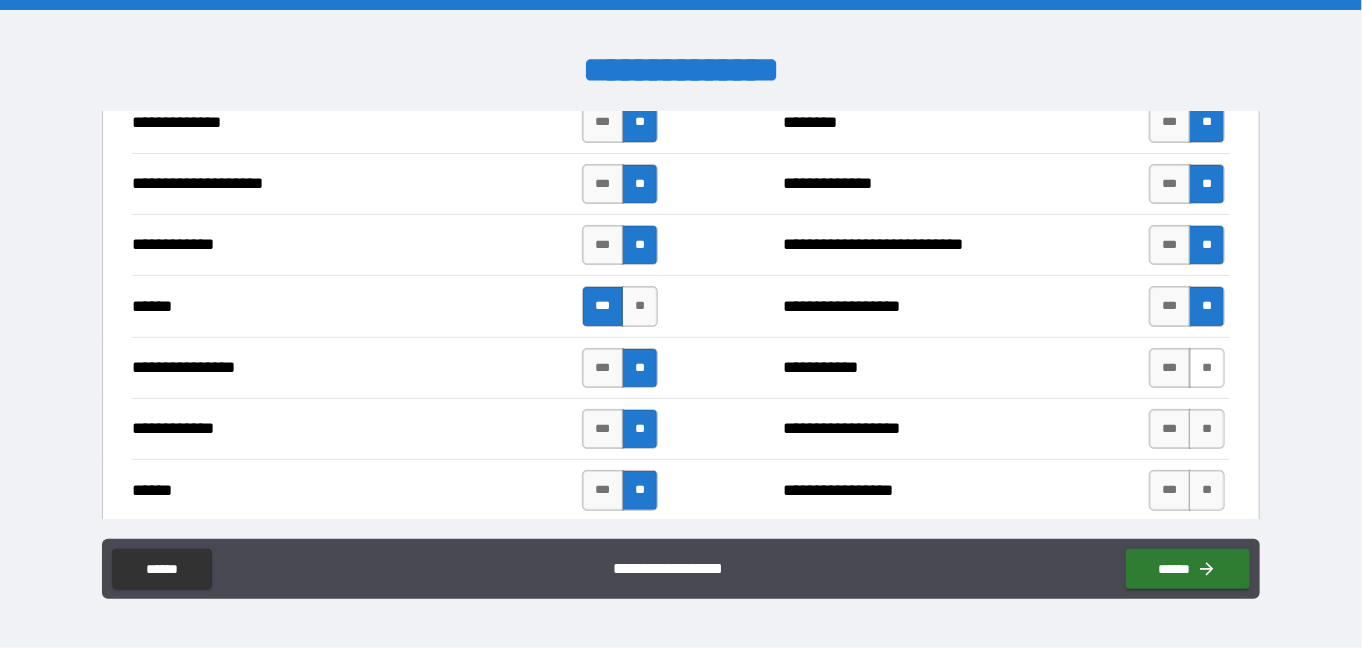 click on "**" at bounding box center (1207, 368) 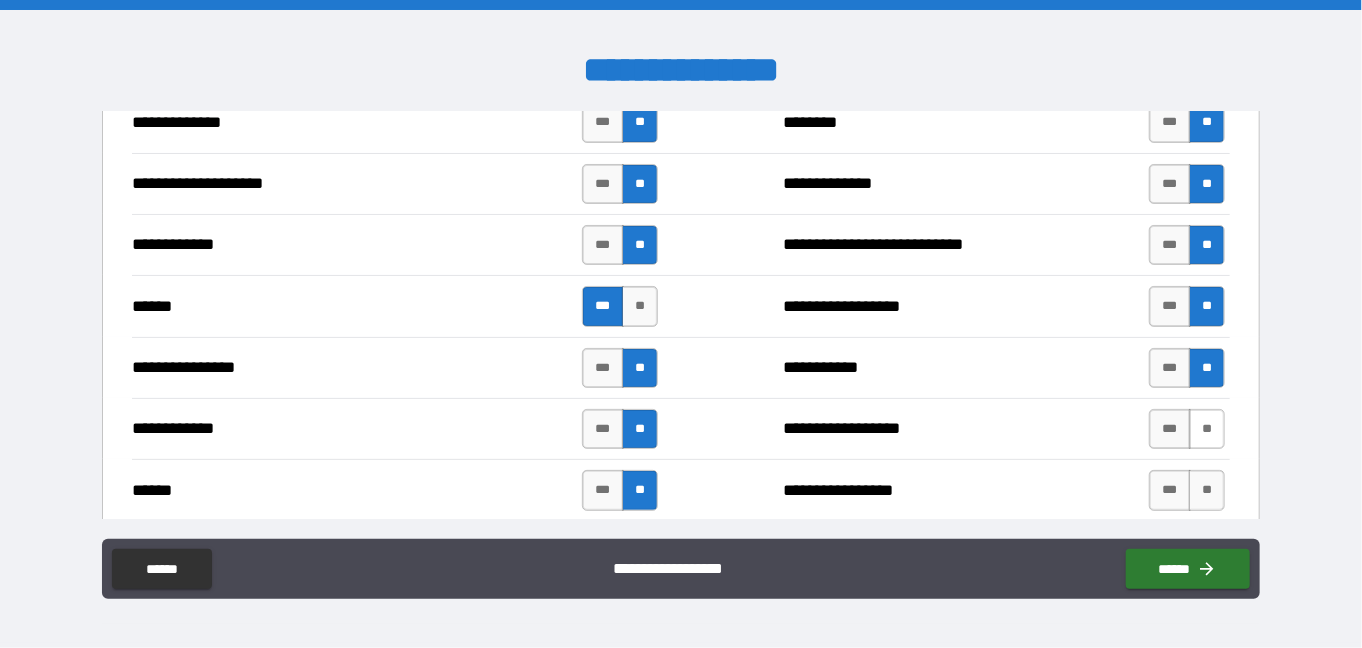 drag, startPoint x: 1194, startPoint y: 411, endPoint x: 1190, endPoint y: 423, distance: 12.649111 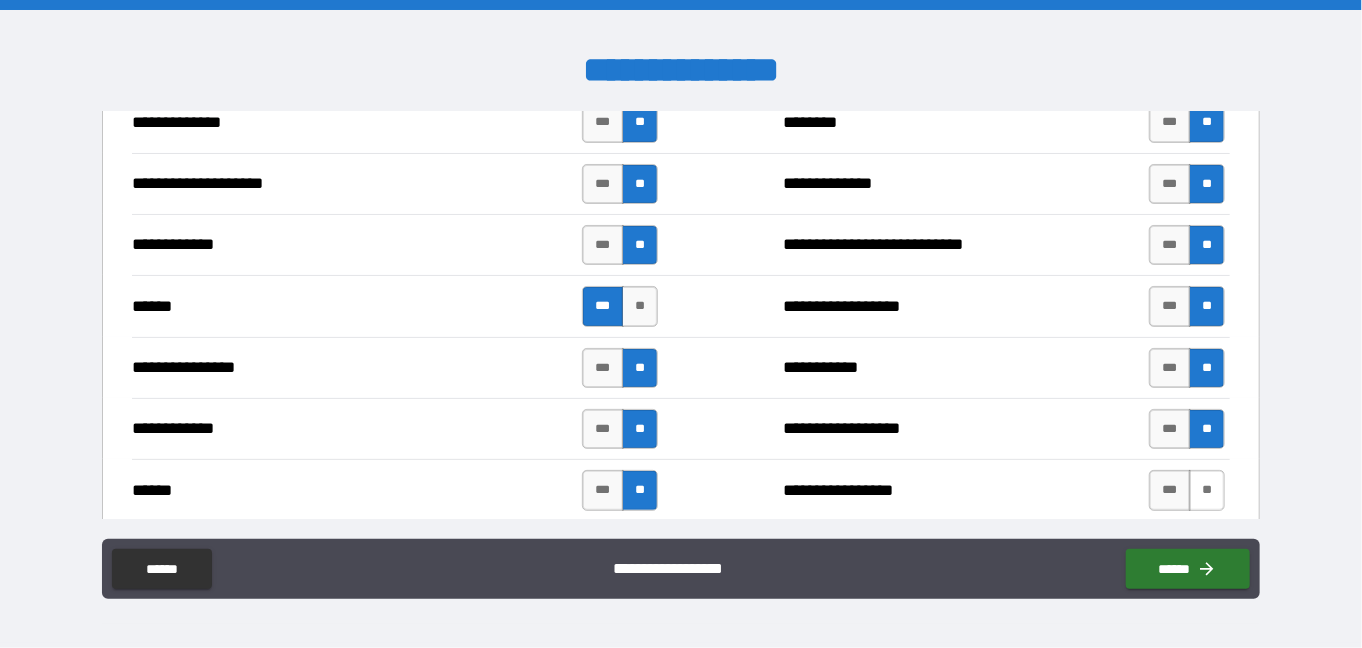 click on "**" at bounding box center (1207, 490) 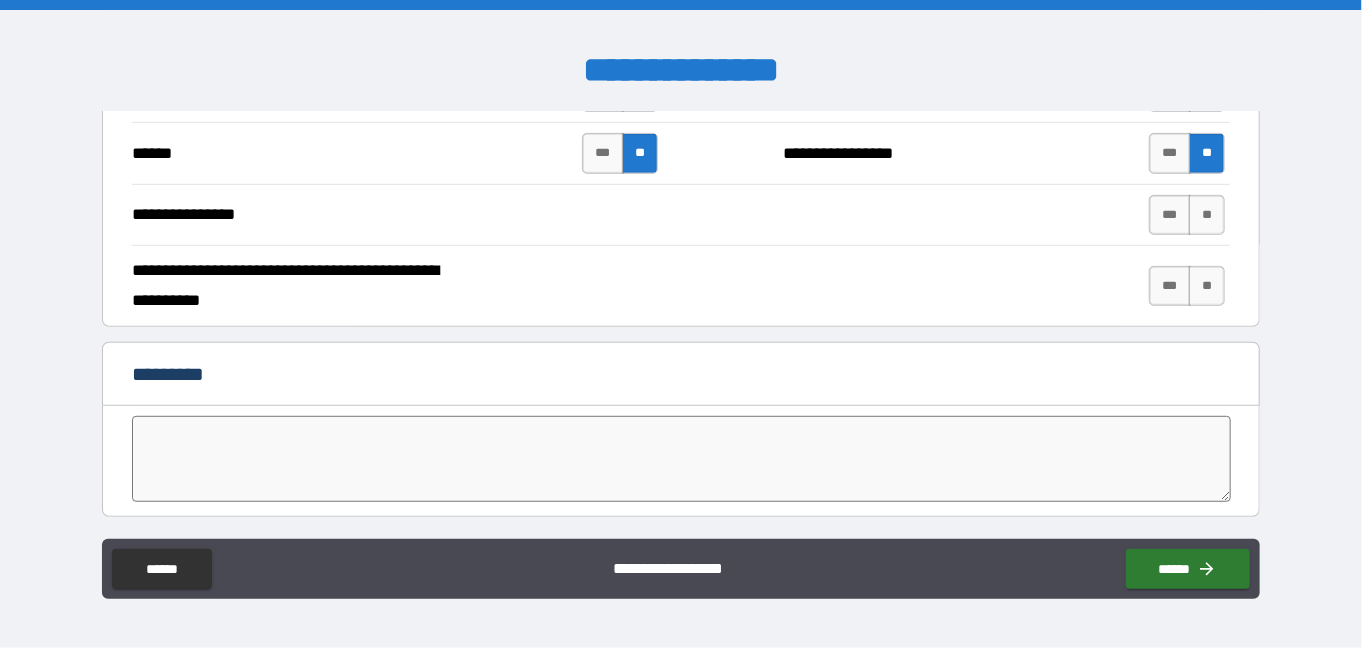 scroll, scrollTop: 3824, scrollLeft: 0, axis: vertical 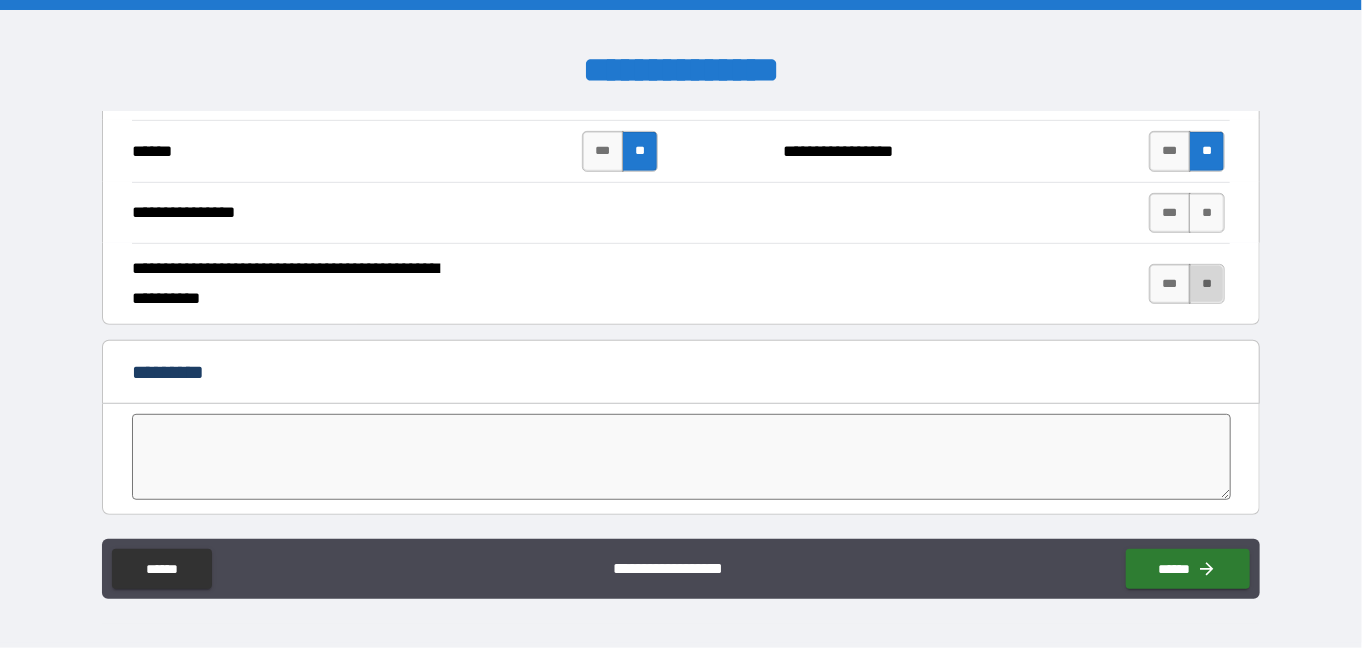 drag, startPoint x: 1200, startPoint y: 270, endPoint x: 1071, endPoint y: 278, distance: 129.24782 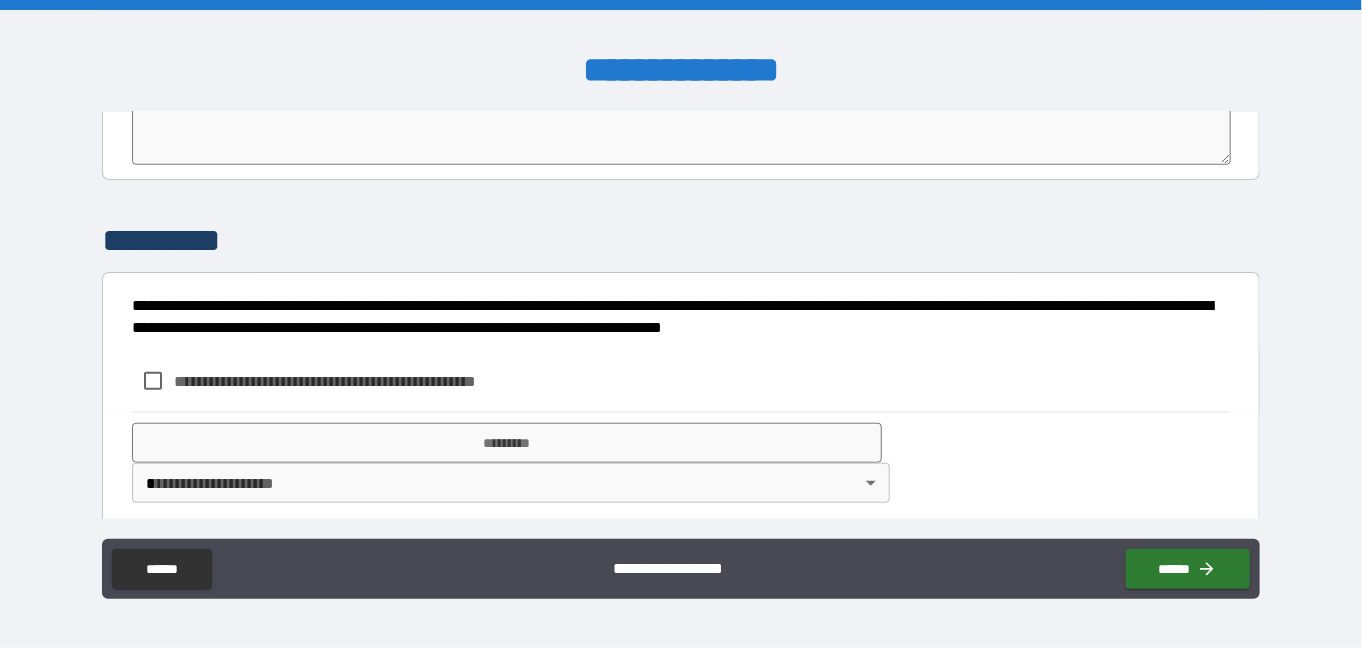 scroll, scrollTop: 4160, scrollLeft: 0, axis: vertical 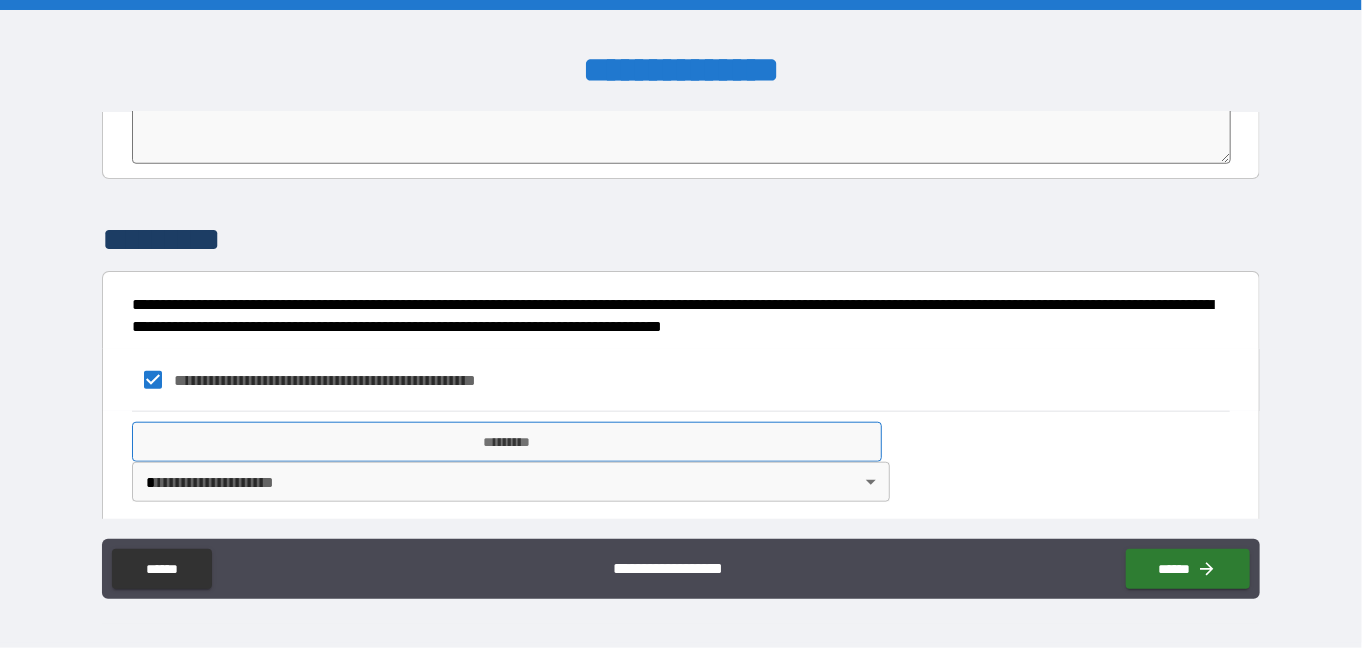 click on "*********" at bounding box center [507, 442] 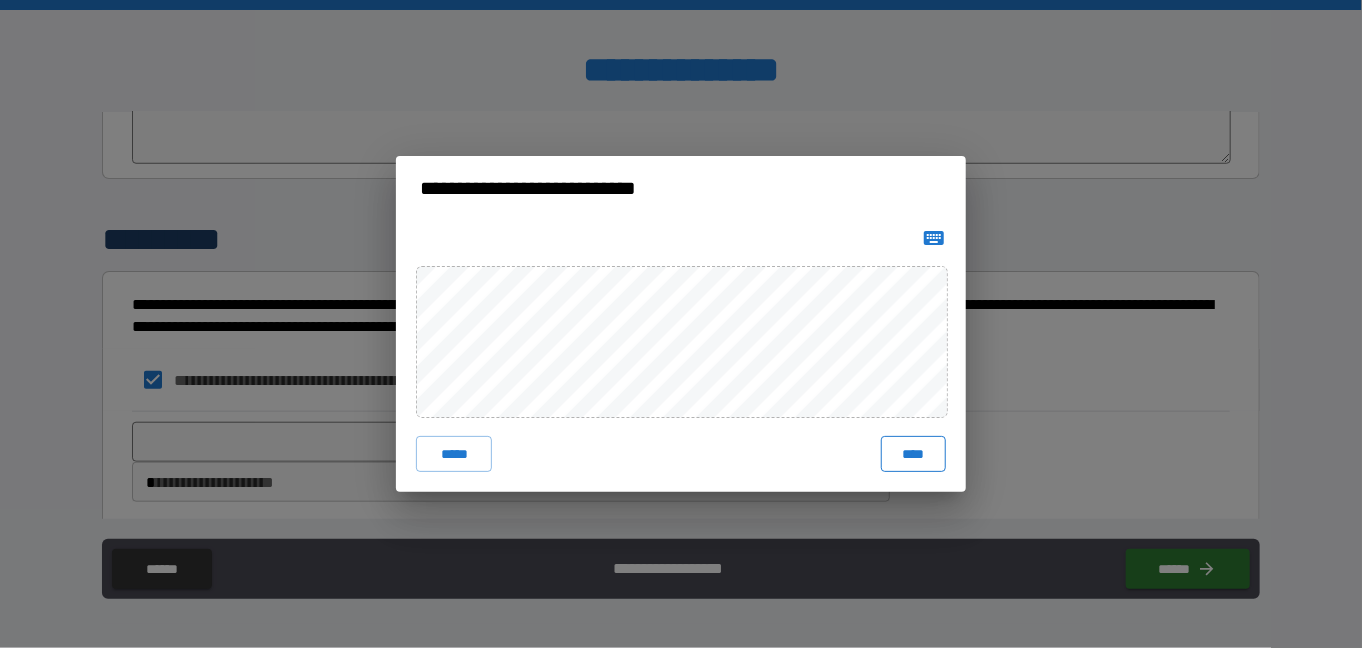 click on "****" at bounding box center (913, 454) 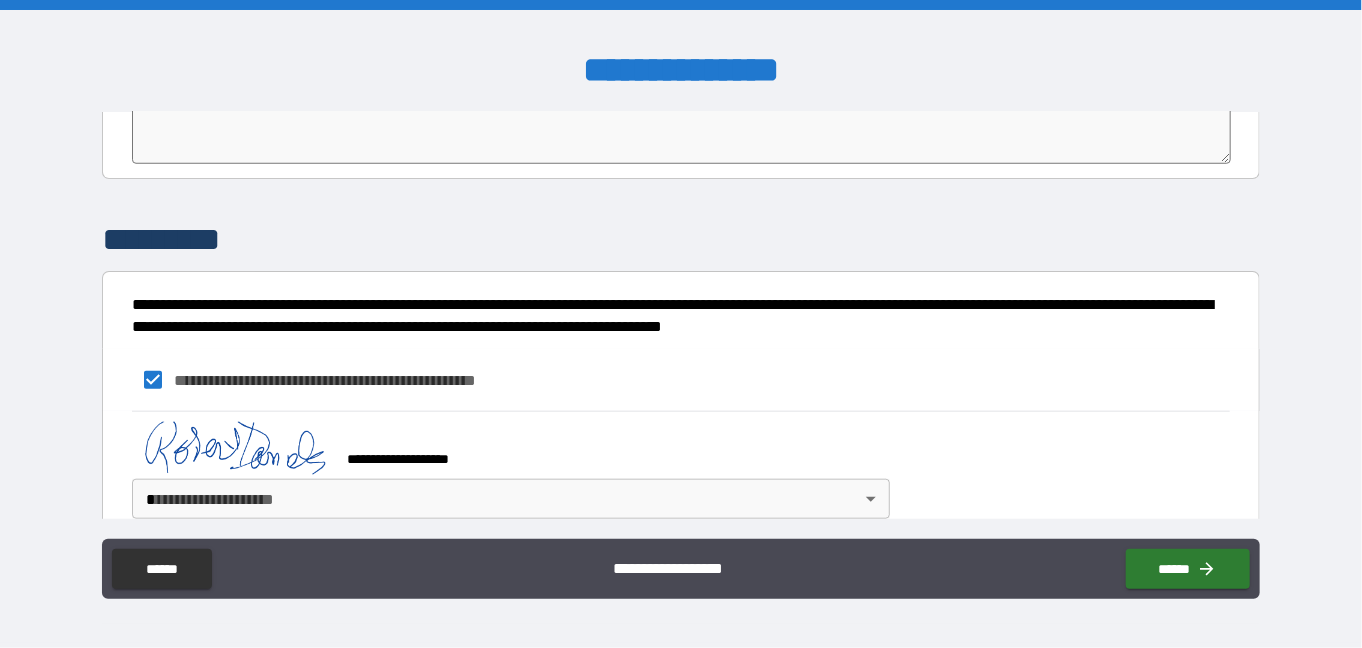 click on "**********" at bounding box center [681, 324] 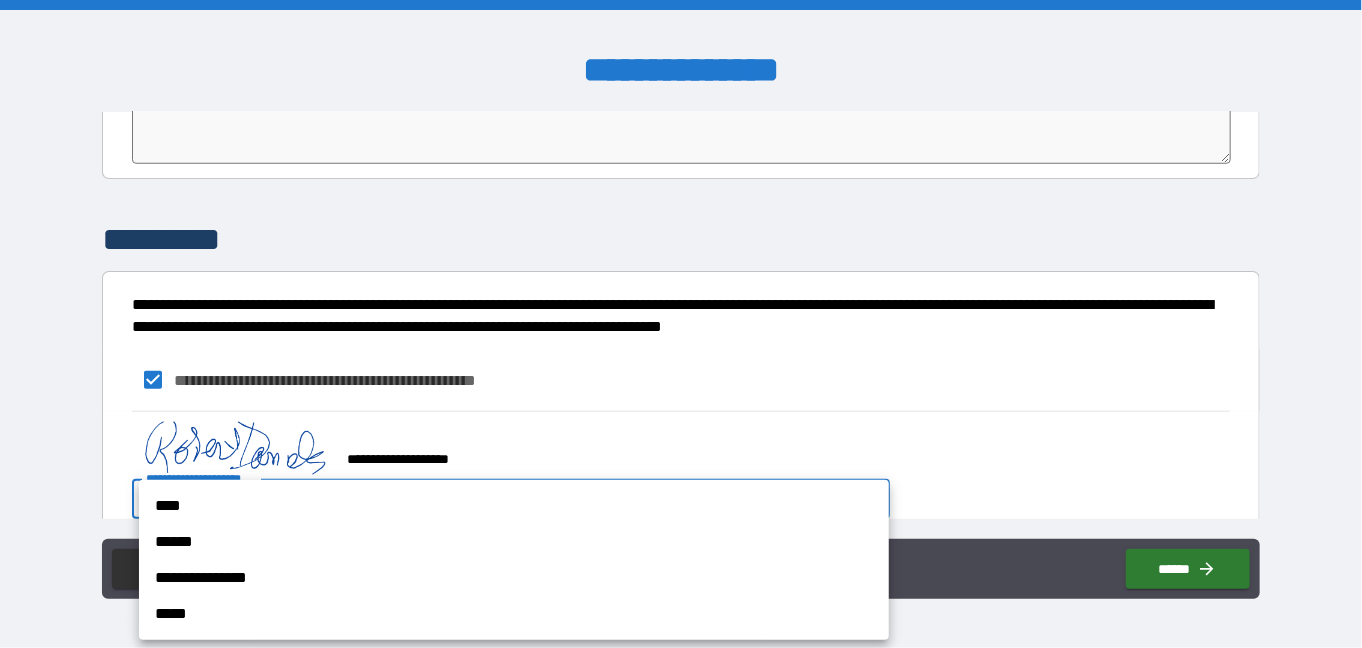 click on "****" at bounding box center [514, 506] 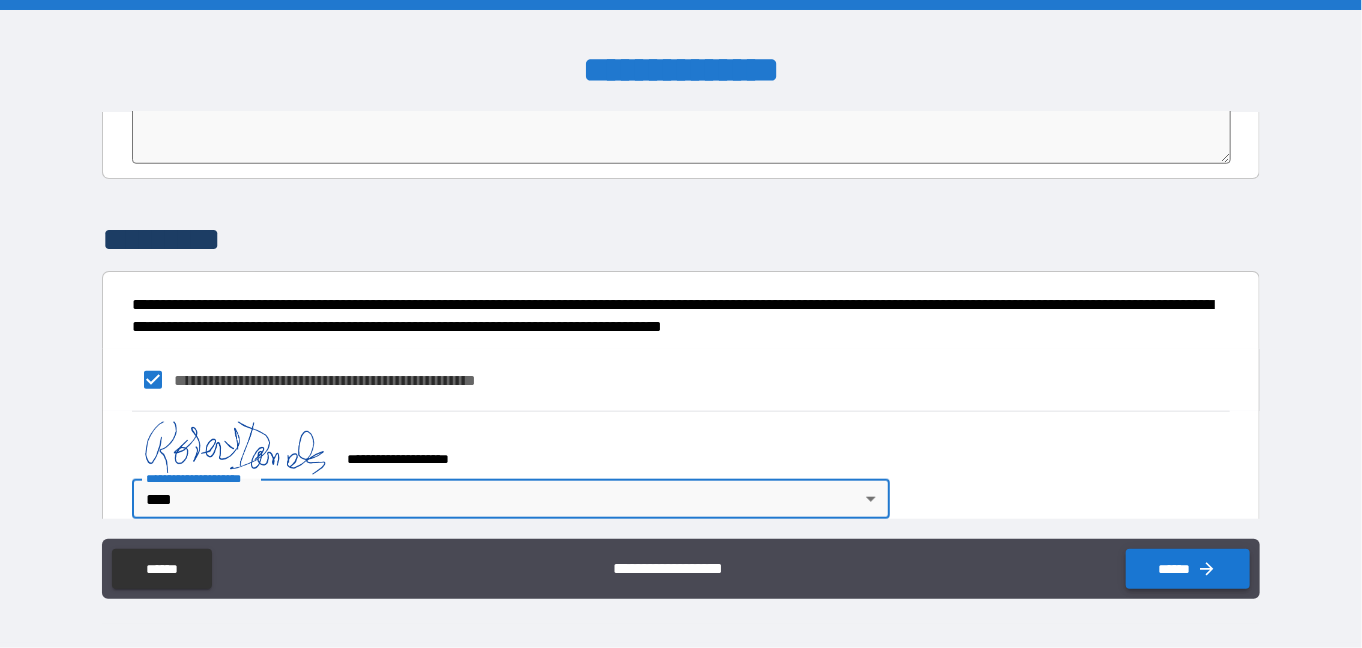 click on "******" at bounding box center [1188, 569] 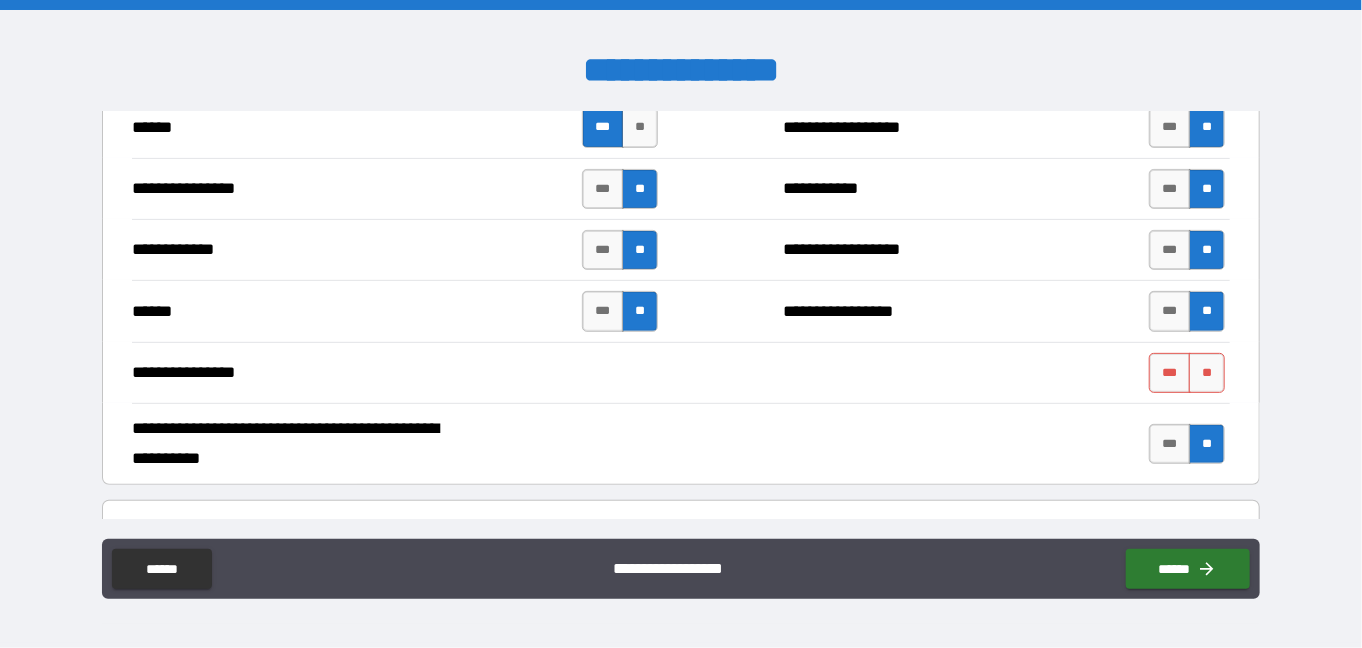 scroll, scrollTop: 3654, scrollLeft: 0, axis: vertical 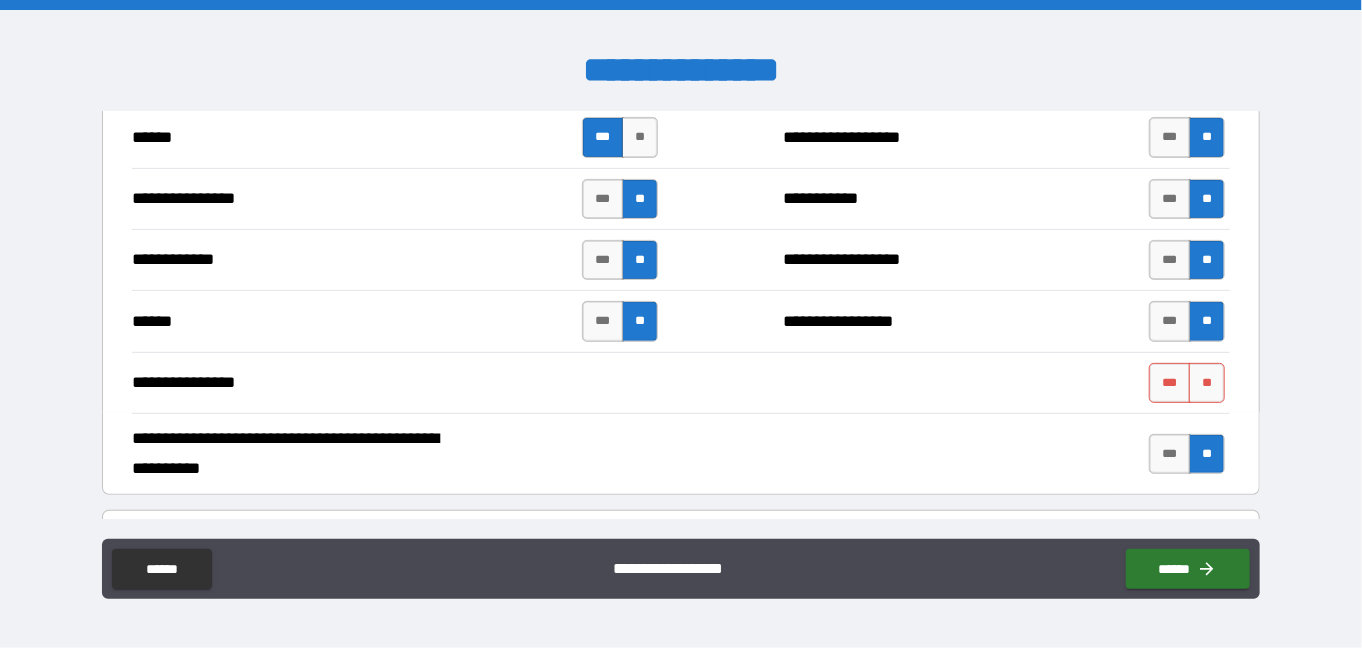 click on "**" at bounding box center [1207, 383] 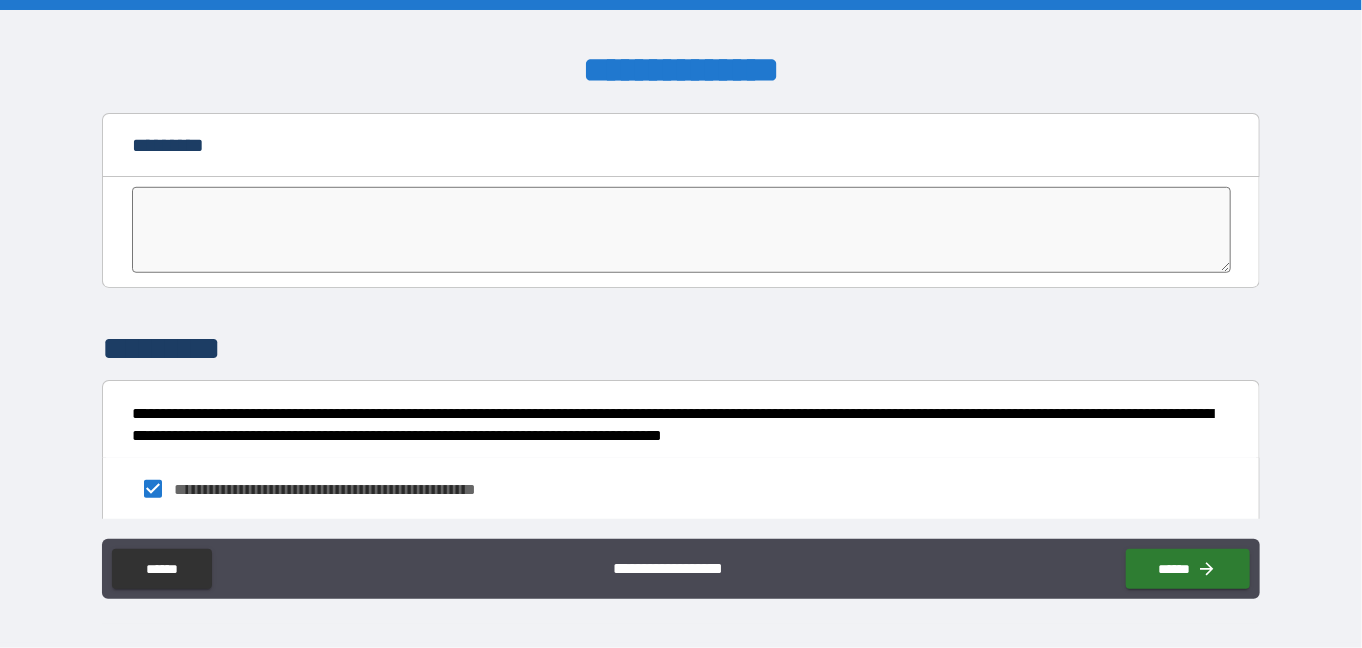 scroll, scrollTop: 4176, scrollLeft: 0, axis: vertical 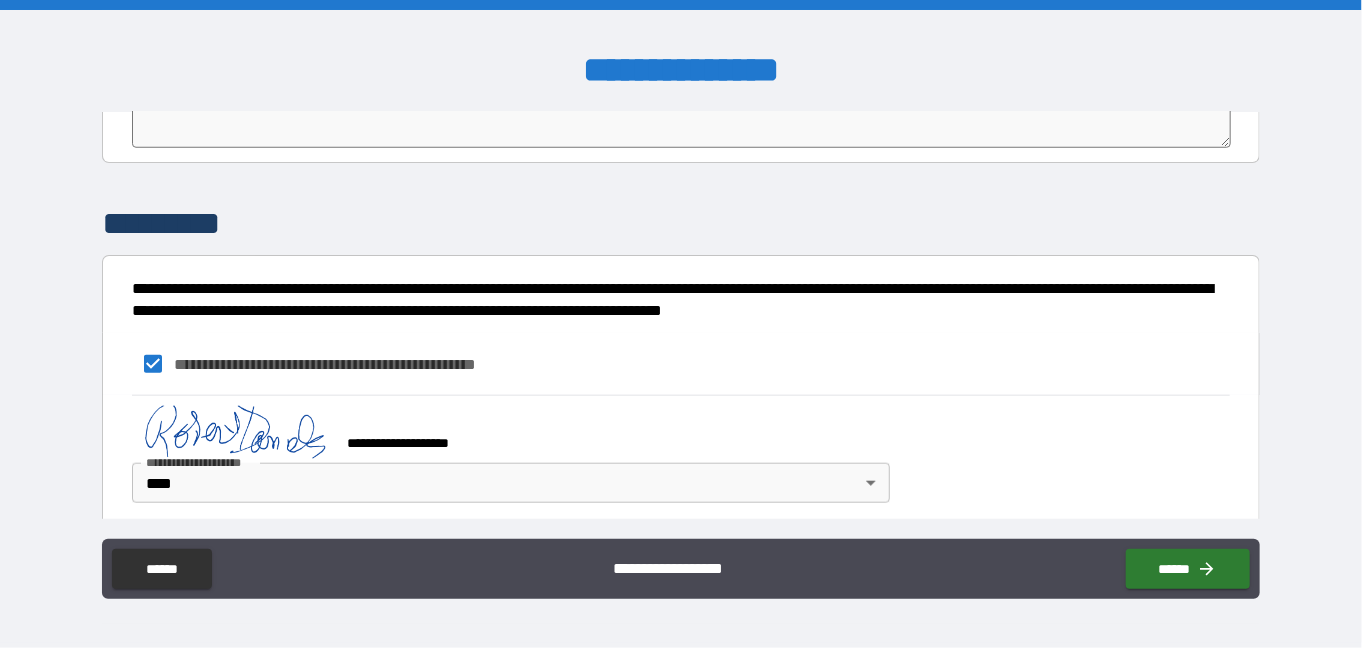 click on "******" at bounding box center (1188, 569) 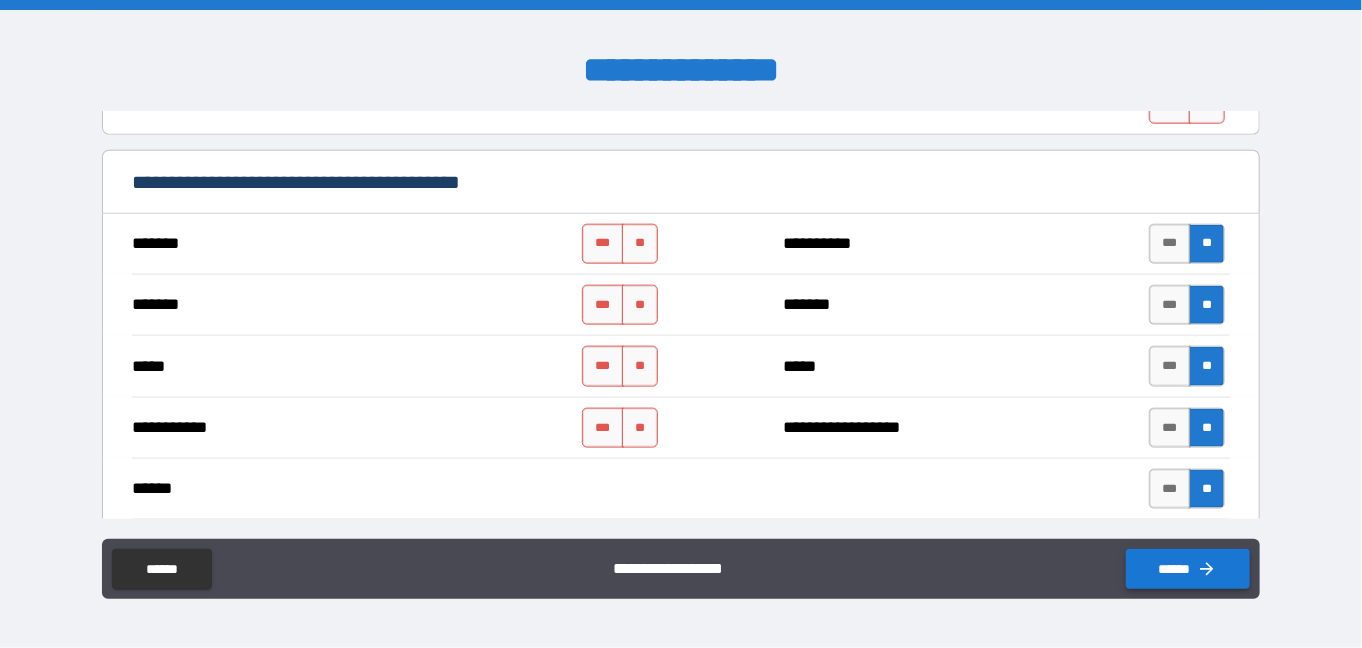 scroll, scrollTop: 1016, scrollLeft: 0, axis: vertical 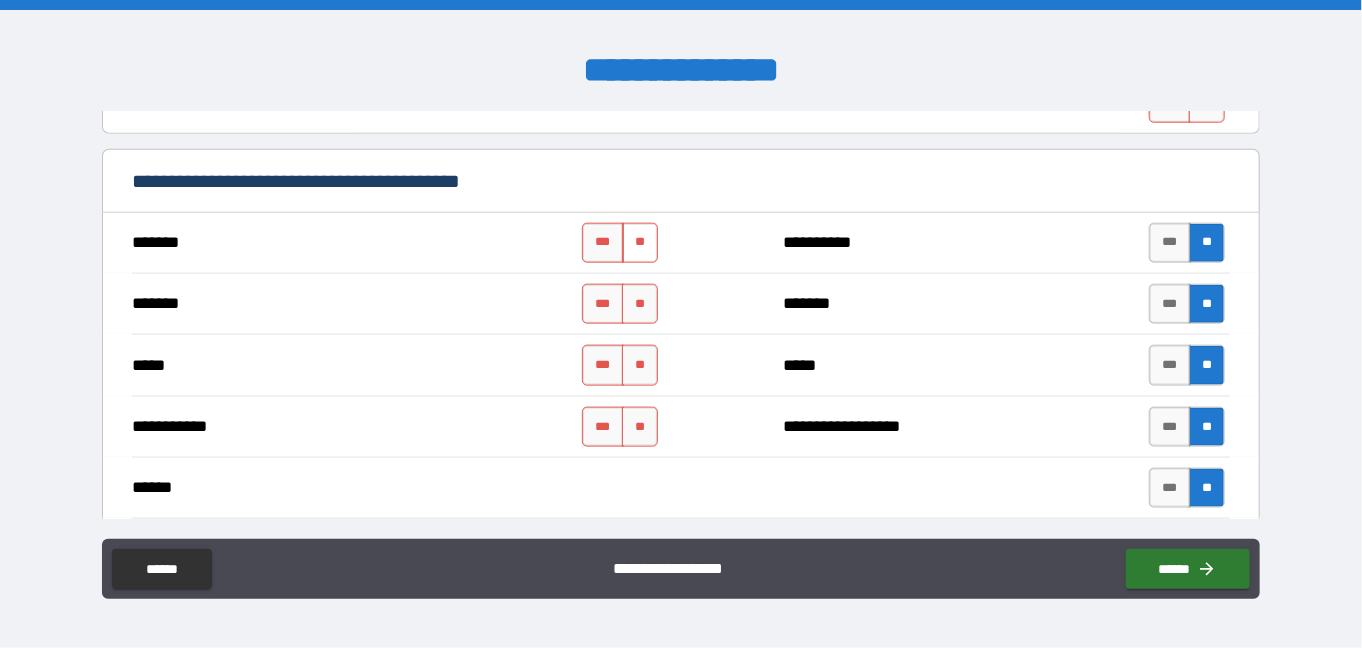 click on "**" at bounding box center (640, 243) 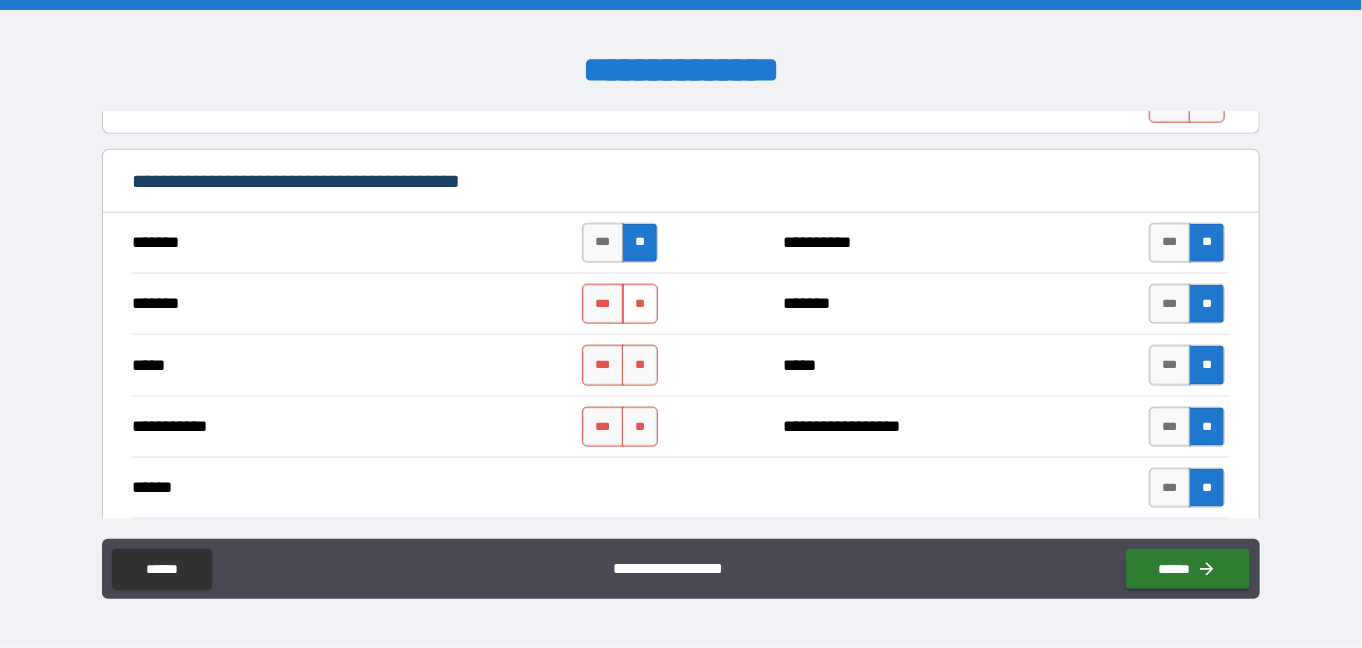 click on "**" at bounding box center [640, 304] 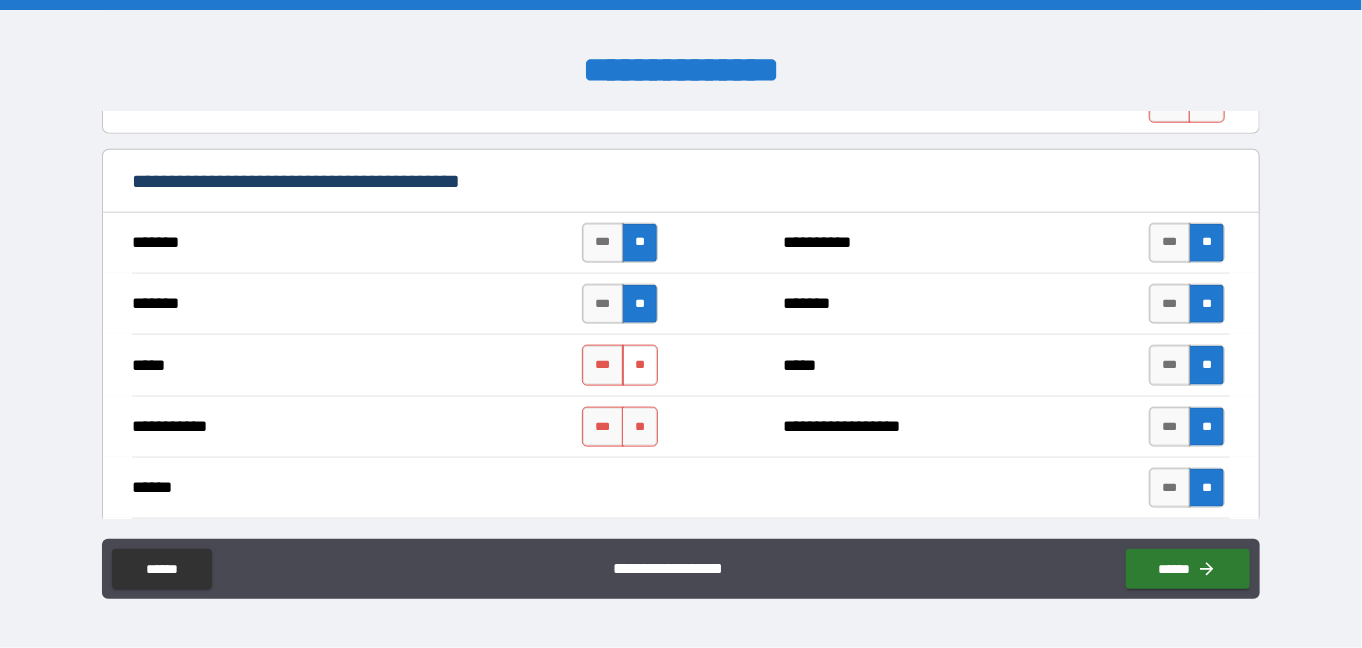 click on "**" at bounding box center [640, 365] 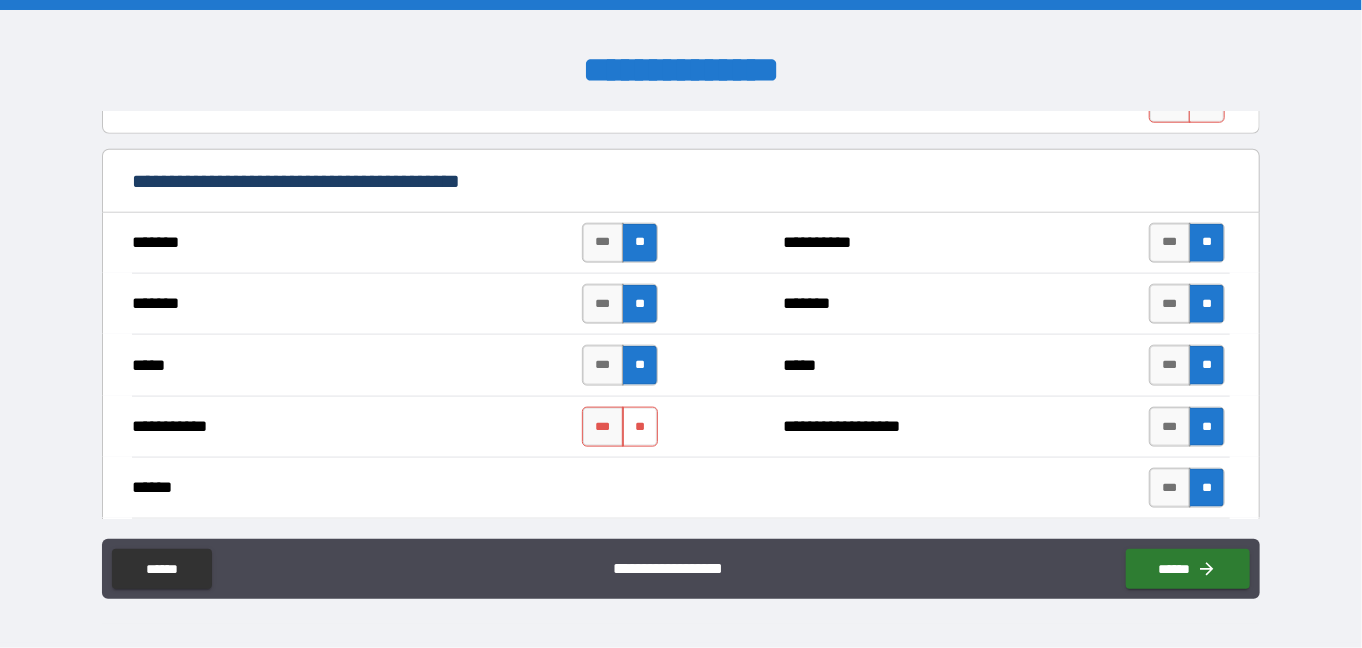 click on "**" at bounding box center (640, 427) 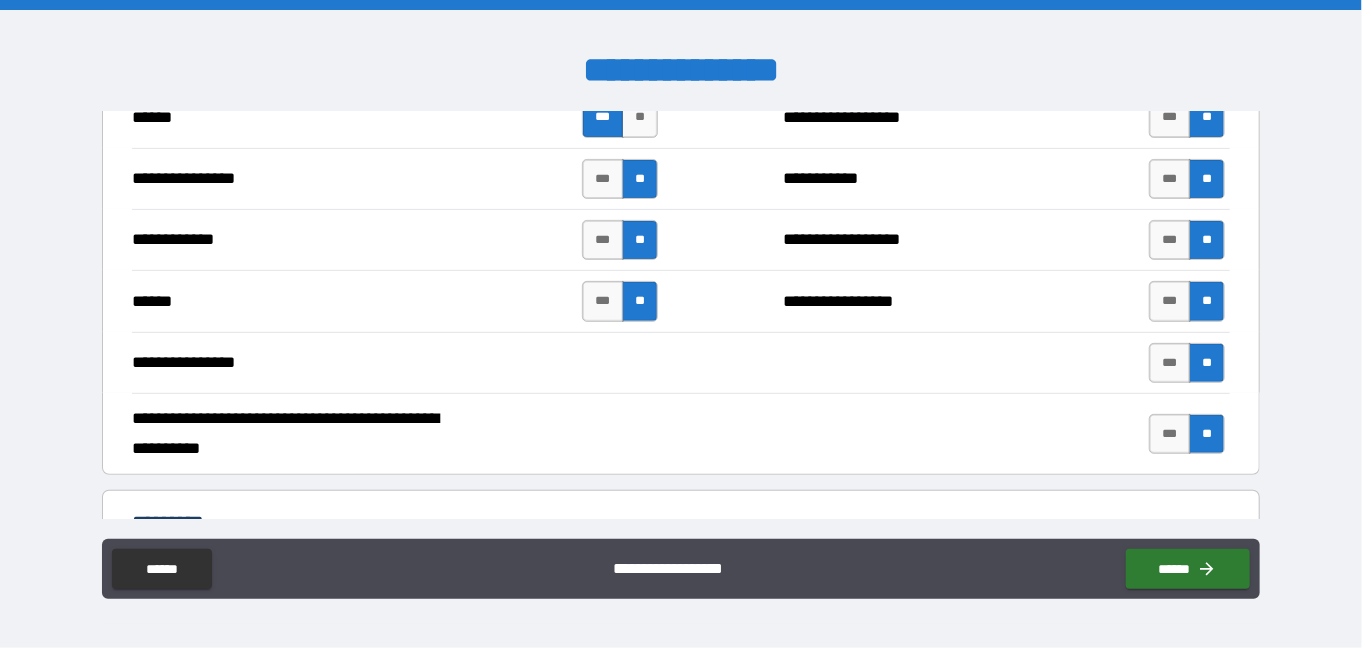 scroll, scrollTop: 4176, scrollLeft: 0, axis: vertical 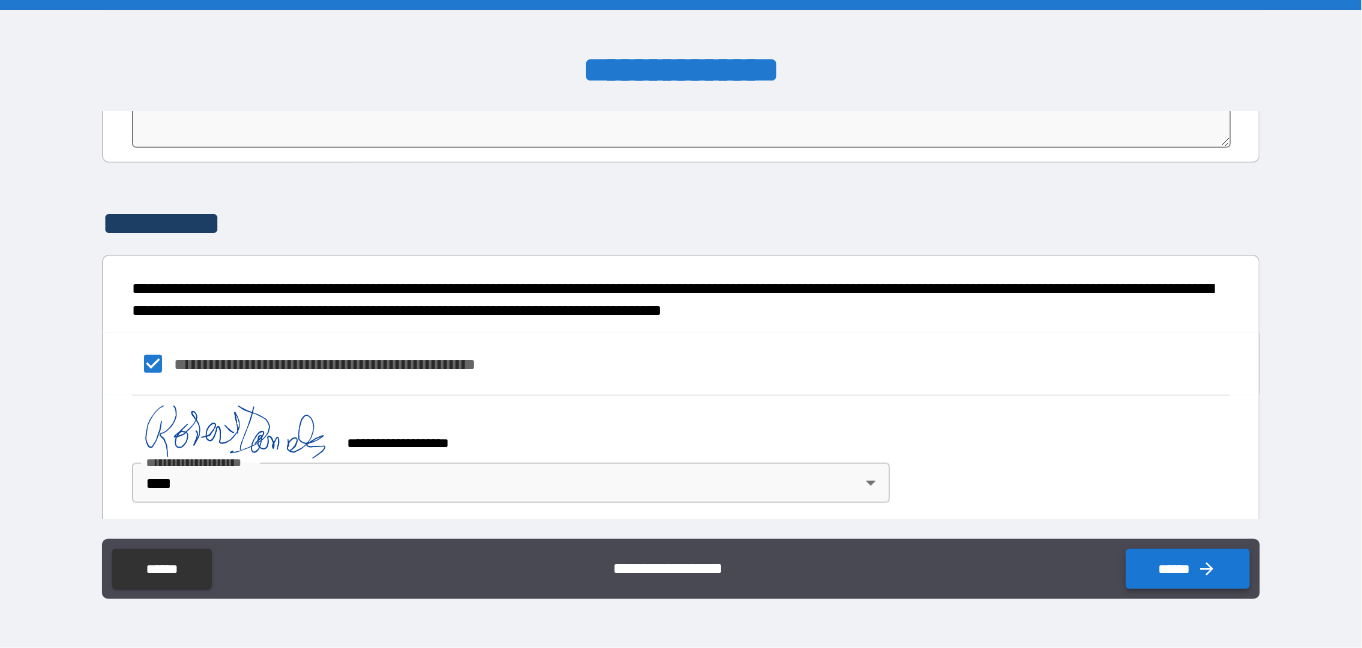 click on "******" at bounding box center [1188, 569] 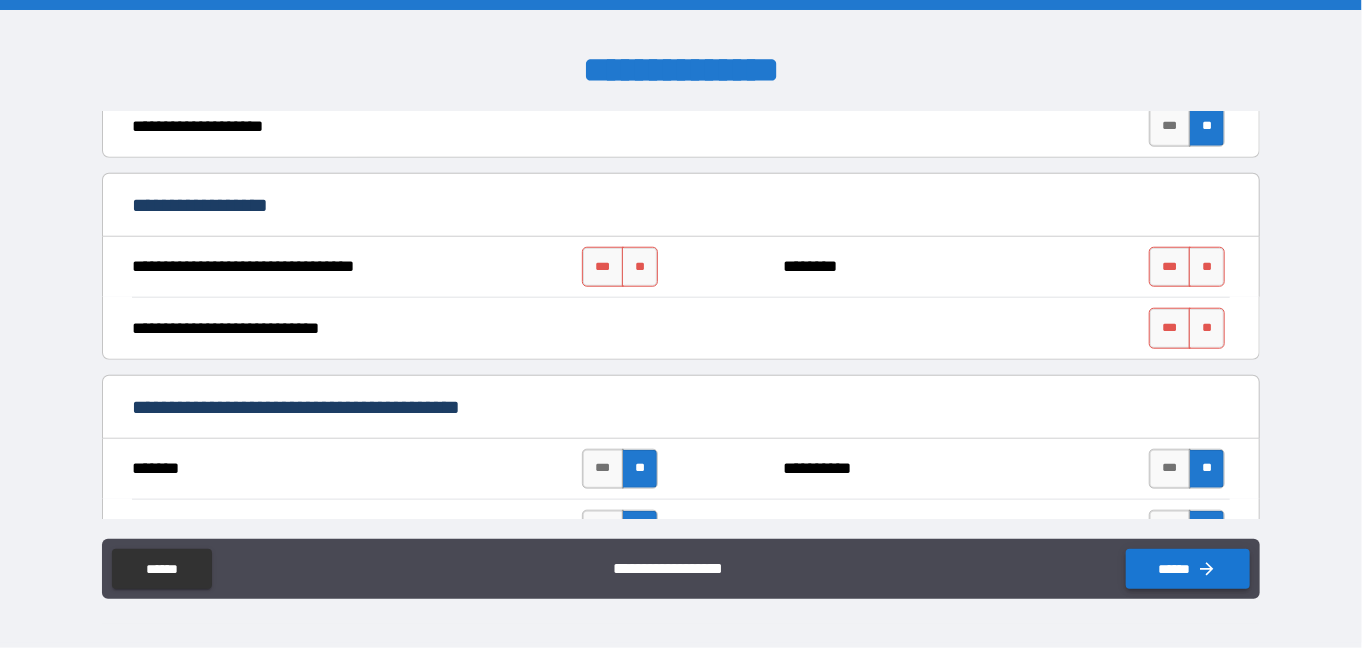 scroll, scrollTop: 812, scrollLeft: 0, axis: vertical 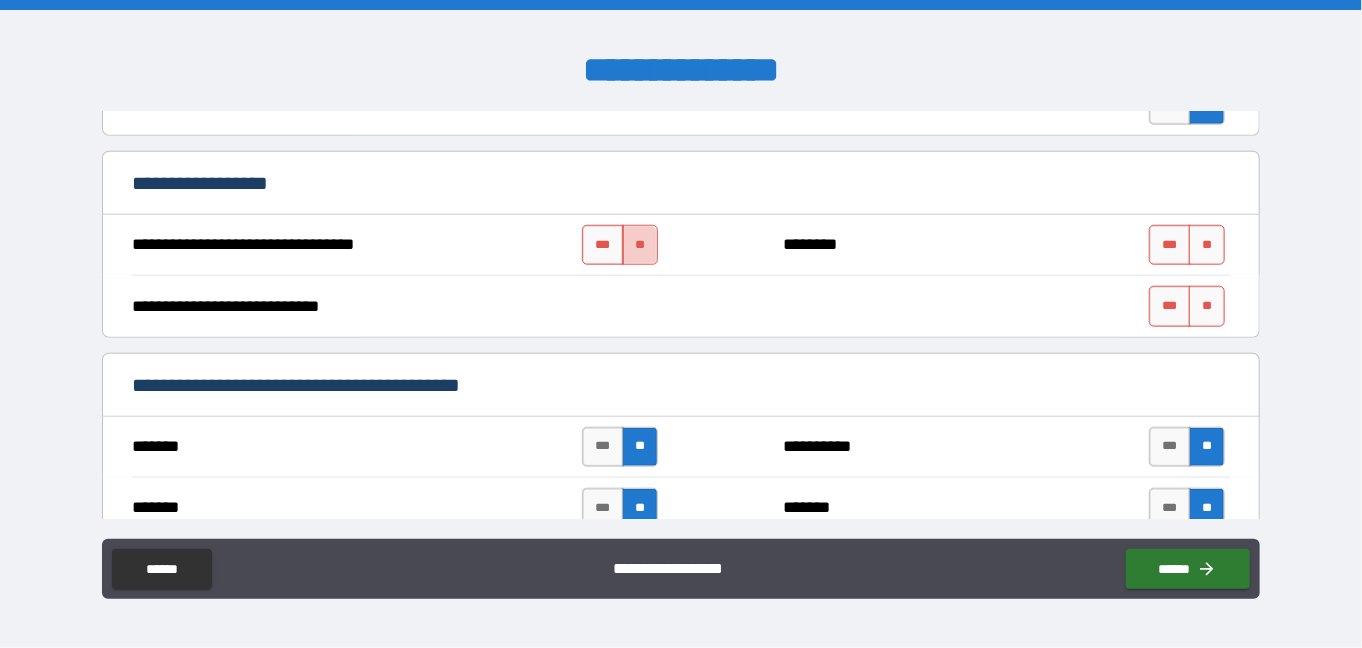 drag, startPoint x: 639, startPoint y: 238, endPoint x: 845, endPoint y: 303, distance: 216.01157 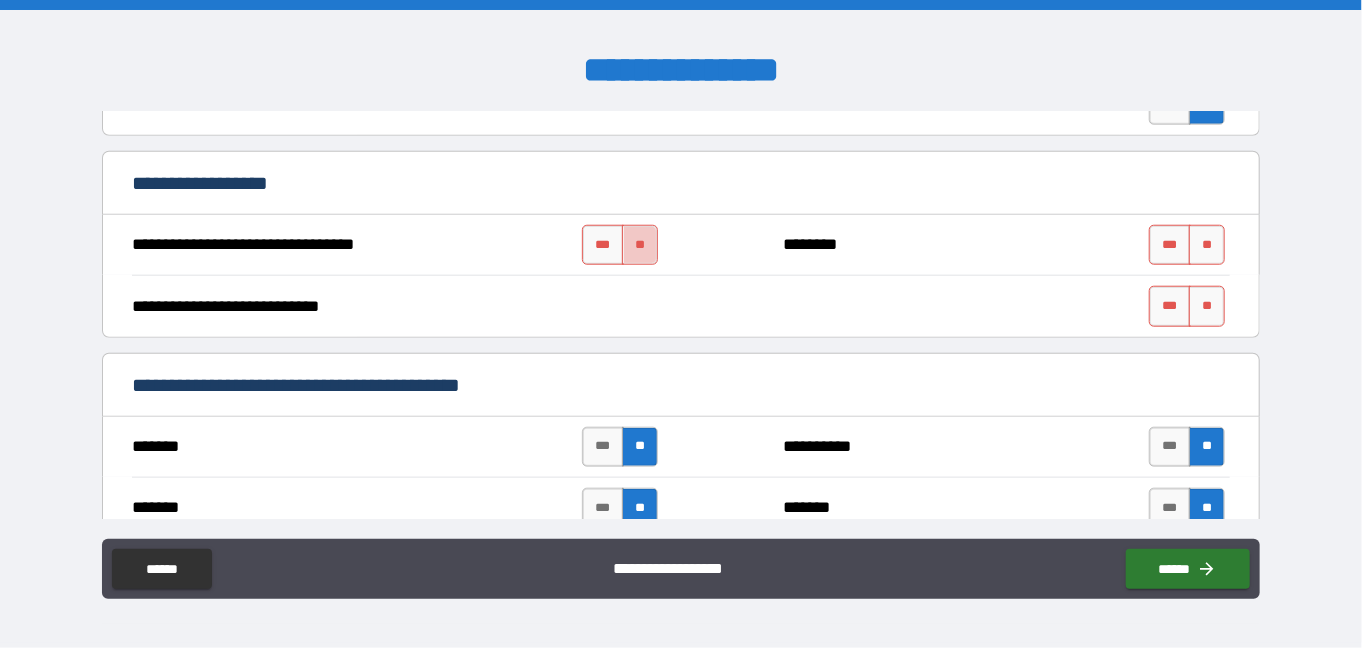click on "**" at bounding box center (640, 245) 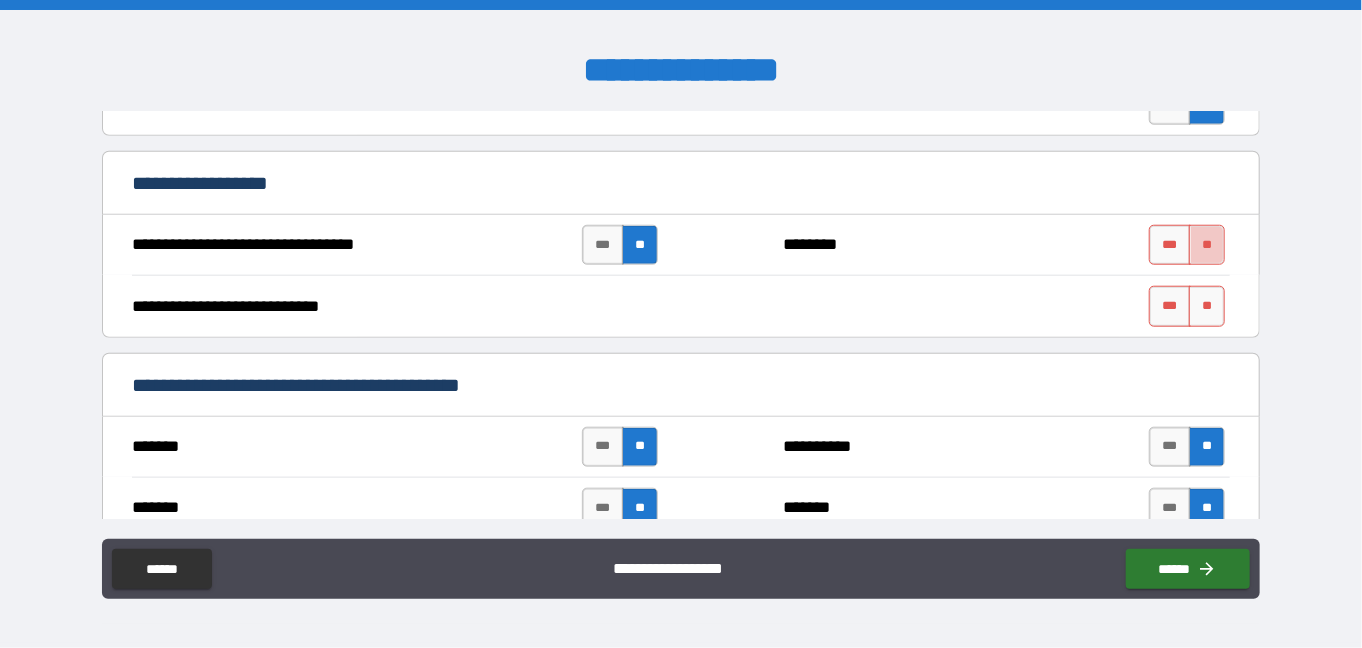 drag, startPoint x: 1194, startPoint y: 244, endPoint x: 1204, endPoint y: 335, distance: 91.5478 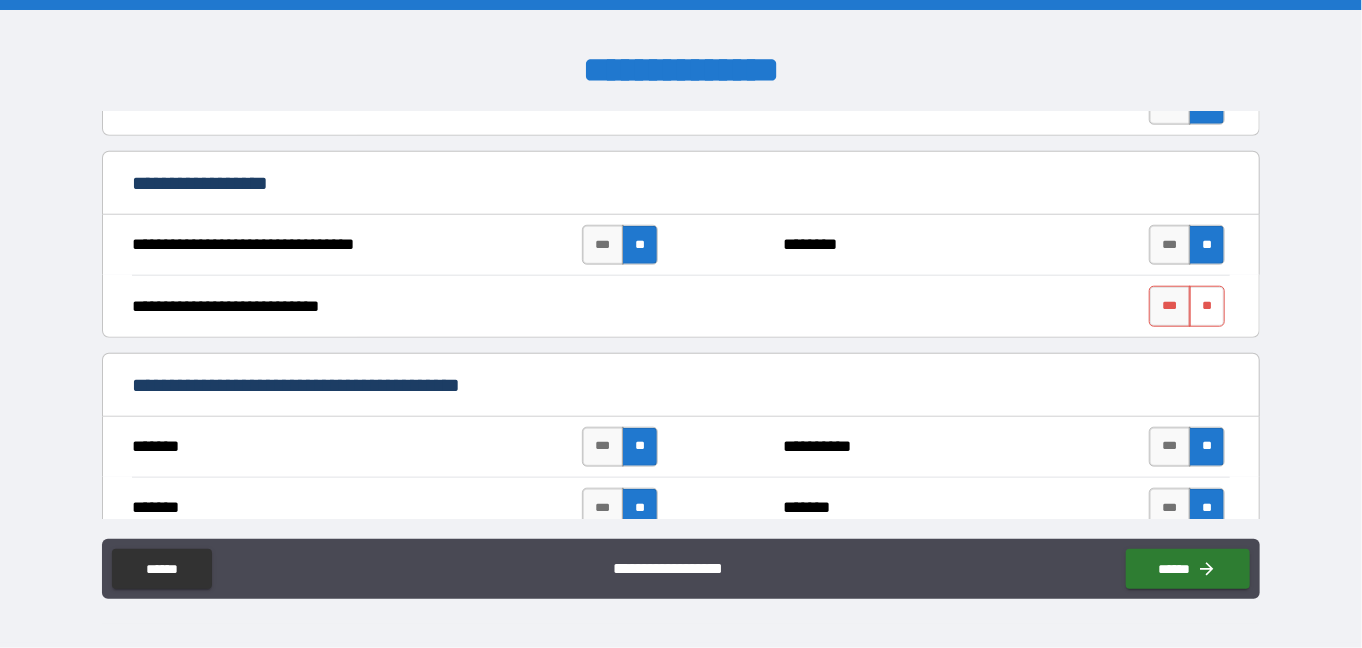click on "**" at bounding box center (1207, 306) 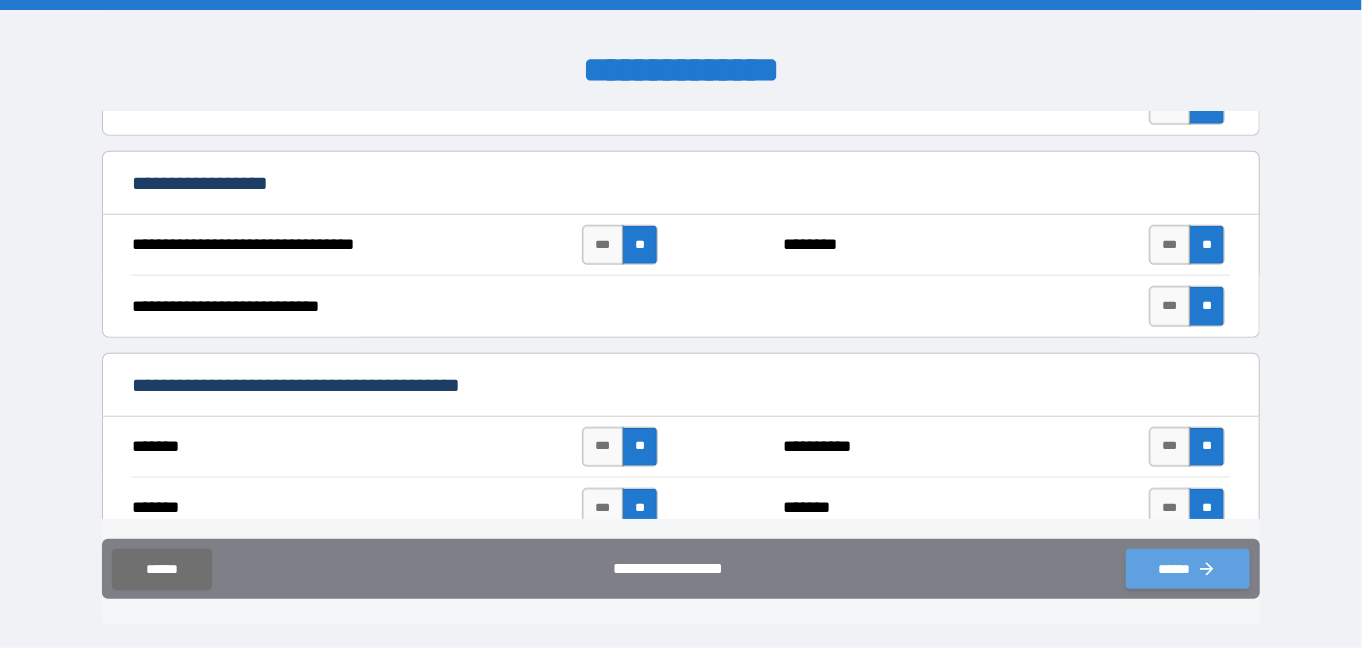 click on "******" at bounding box center (1188, 569) 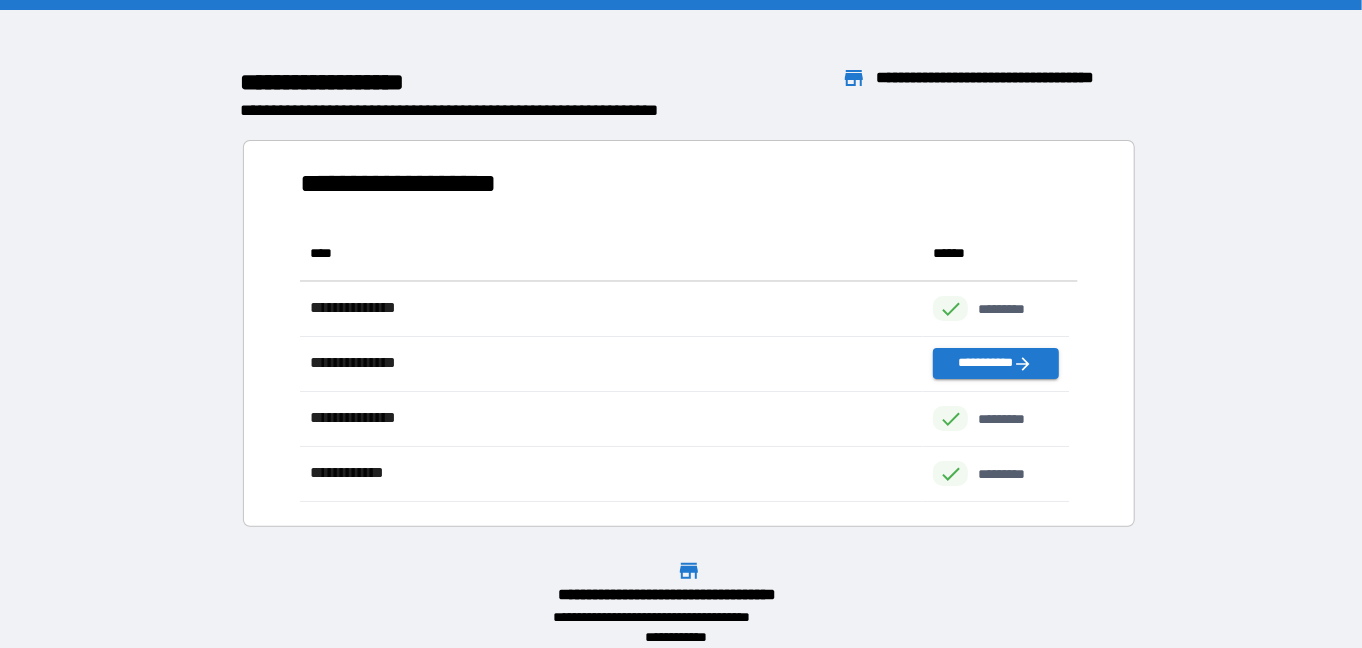 scroll, scrollTop: 16, scrollLeft: 16, axis: both 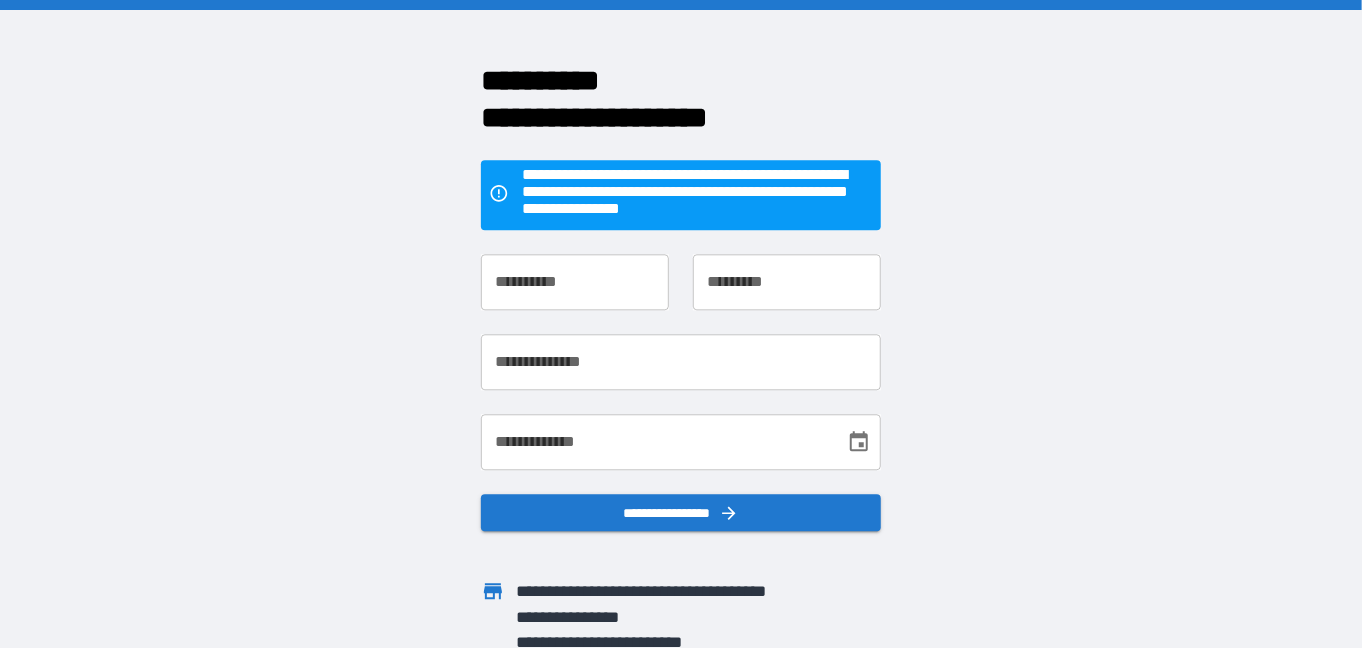 click on "**********" at bounding box center (575, 282) 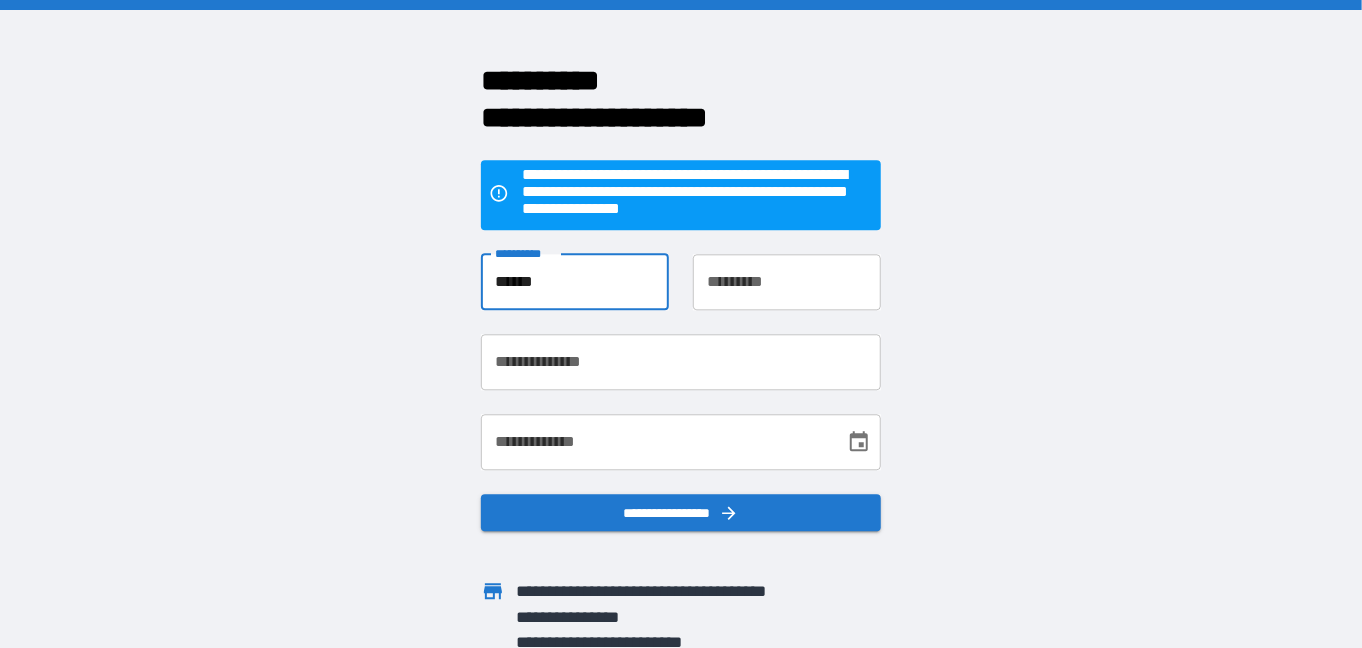 type on "******" 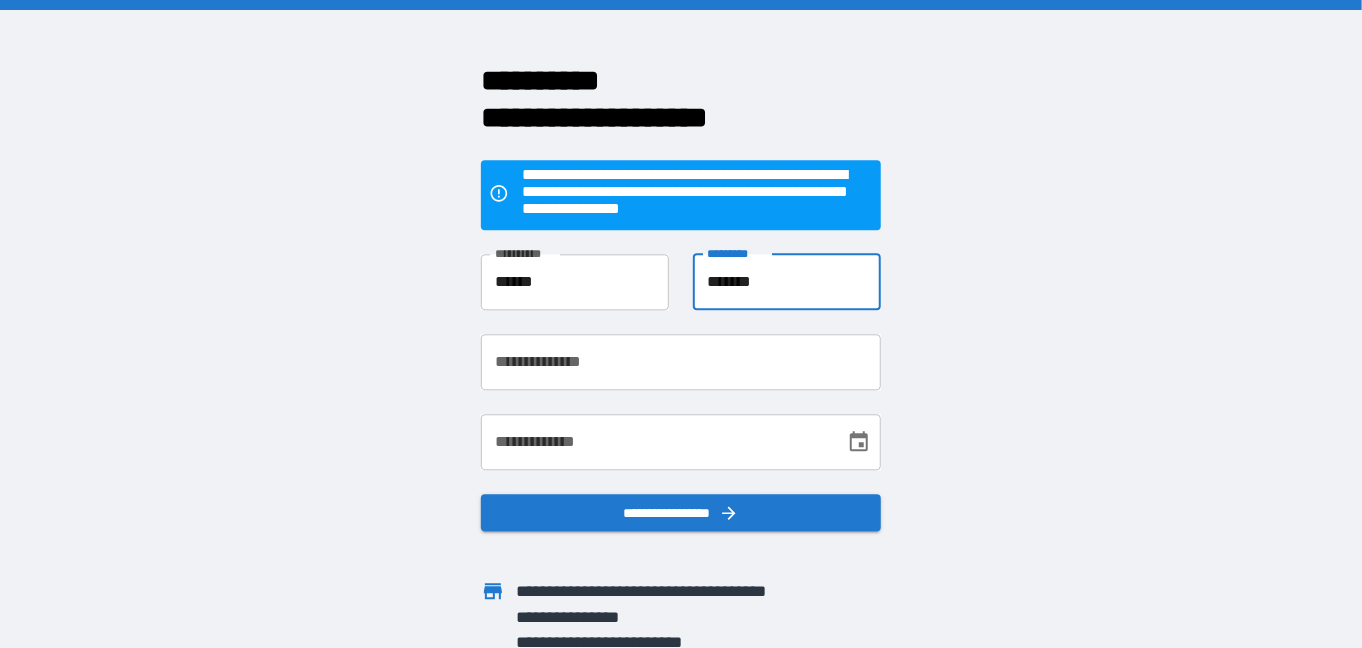type on "*******" 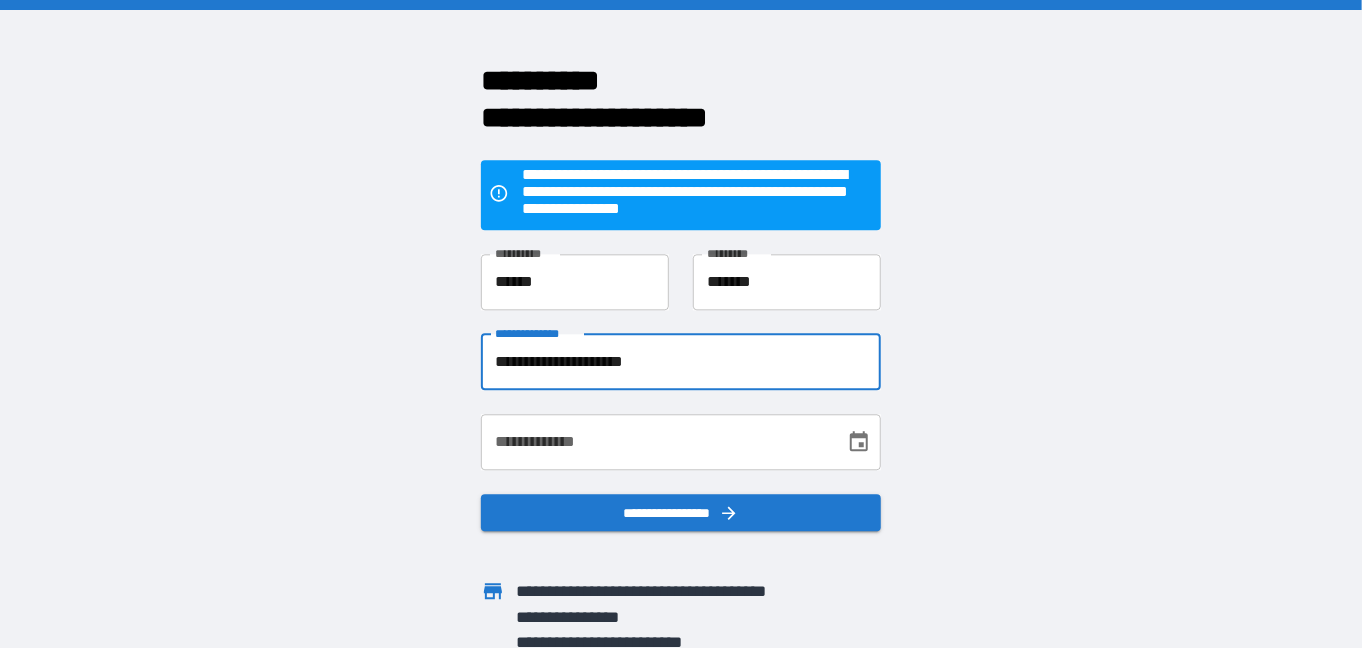 type on "**********" 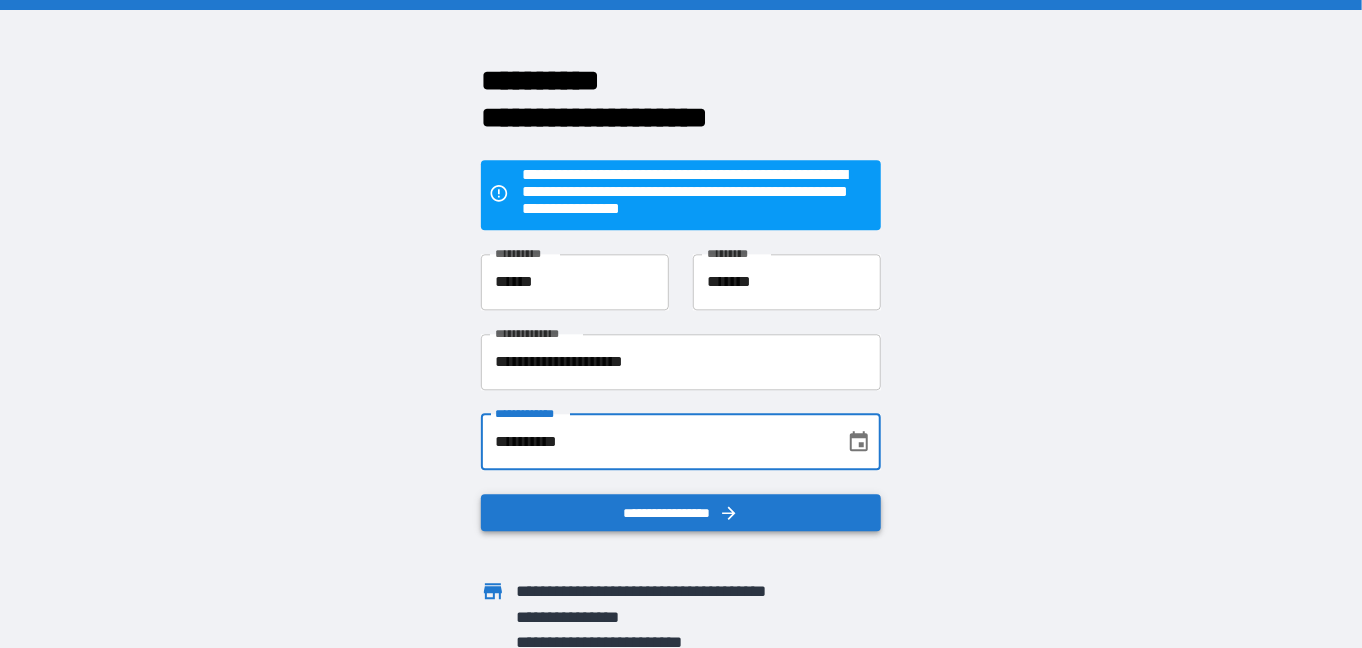 type on "**********" 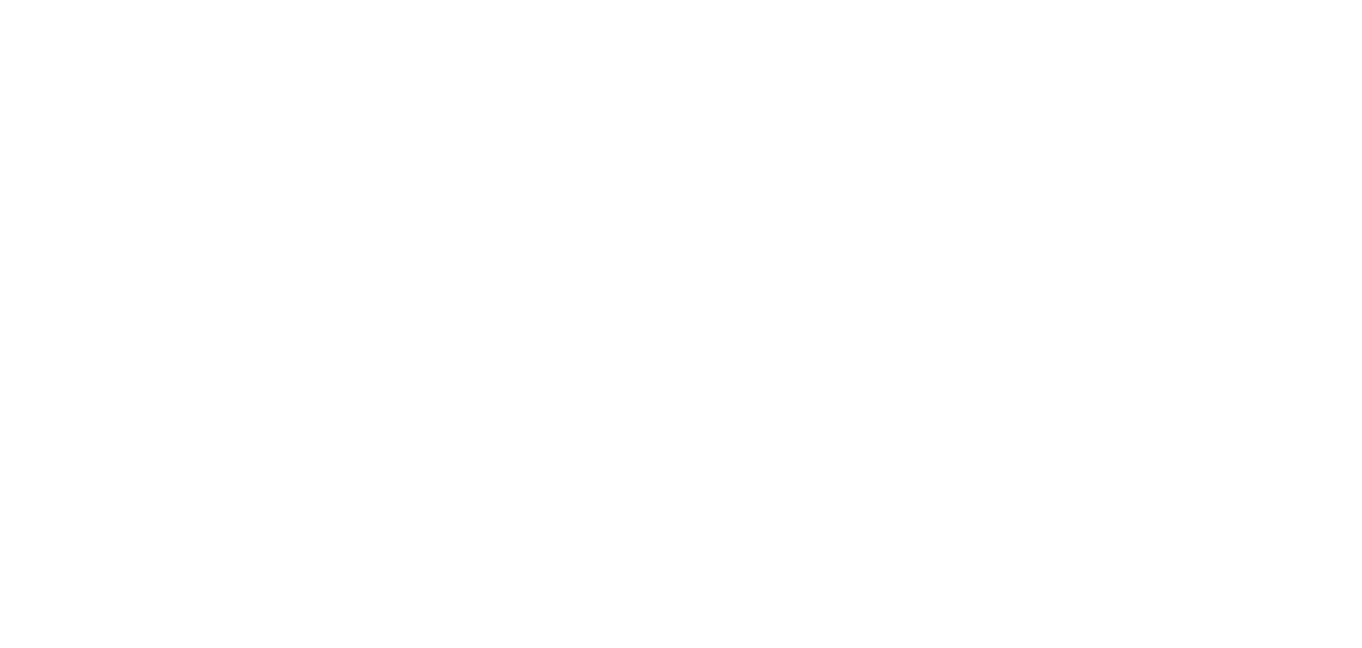 scroll, scrollTop: 0, scrollLeft: 0, axis: both 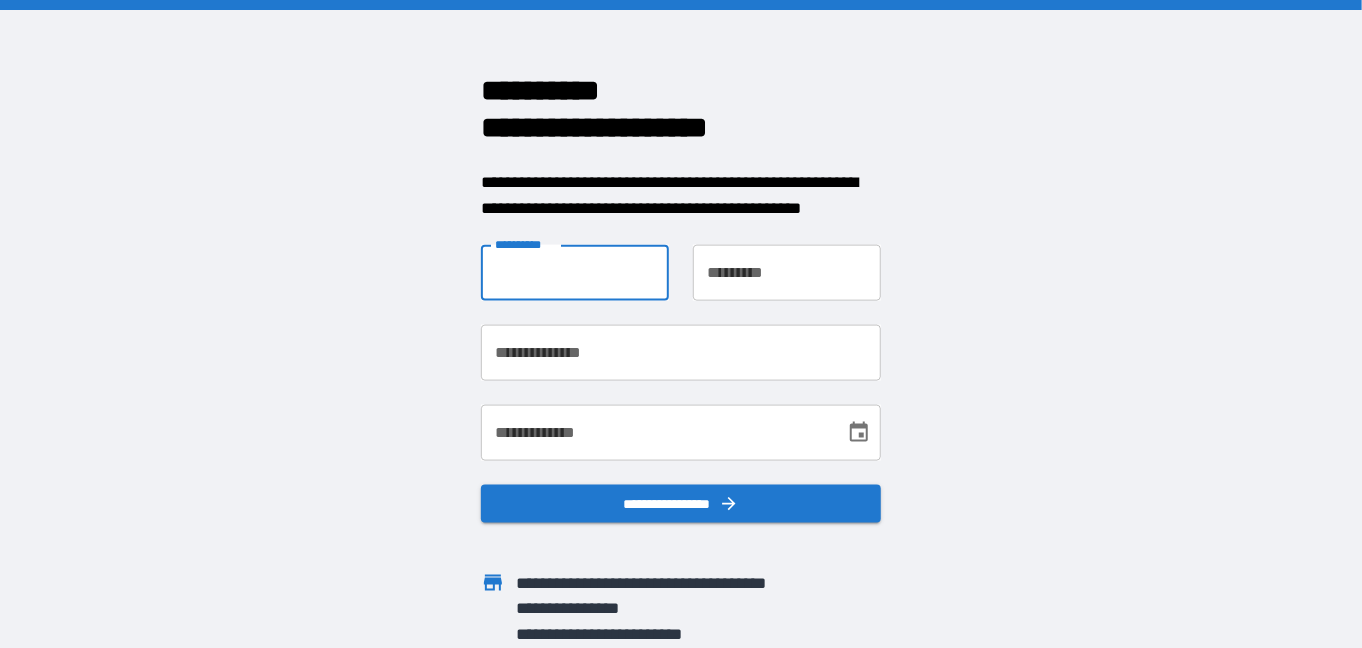 drag, startPoint x: 488, startPoint y: 271, endPoint x: 476, endPoint y: 293, distance: 25.059929 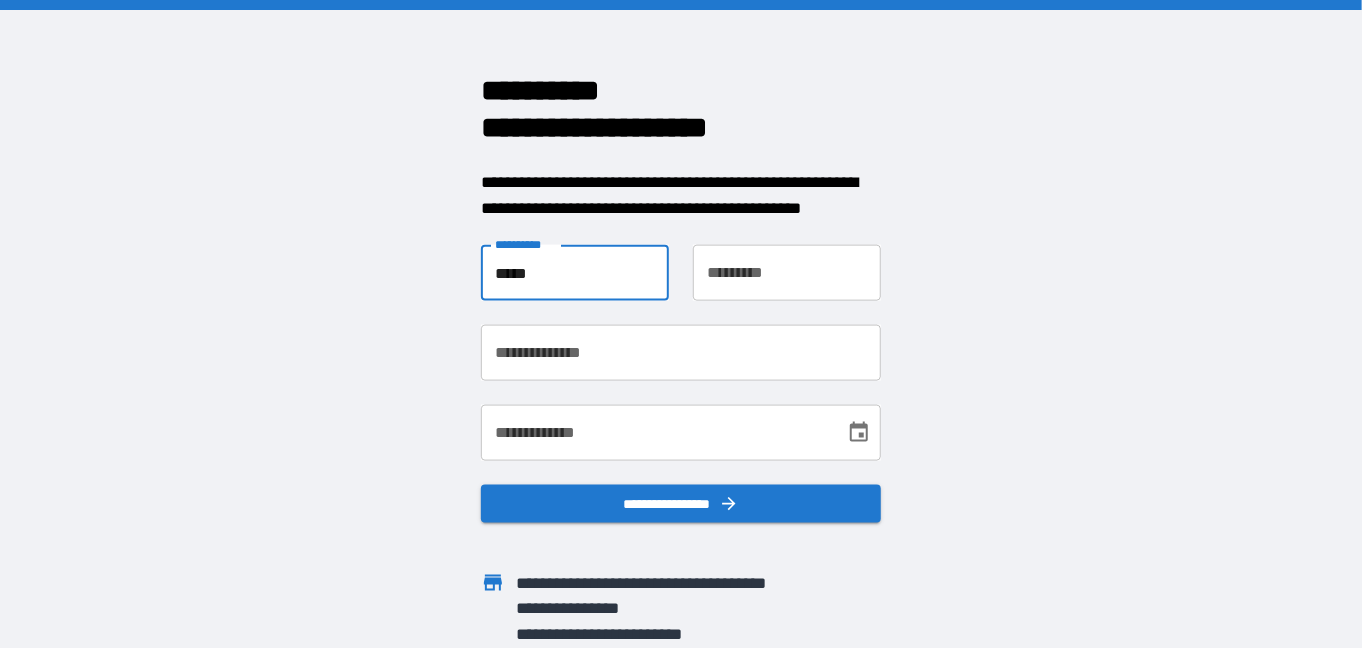 type on "*****" 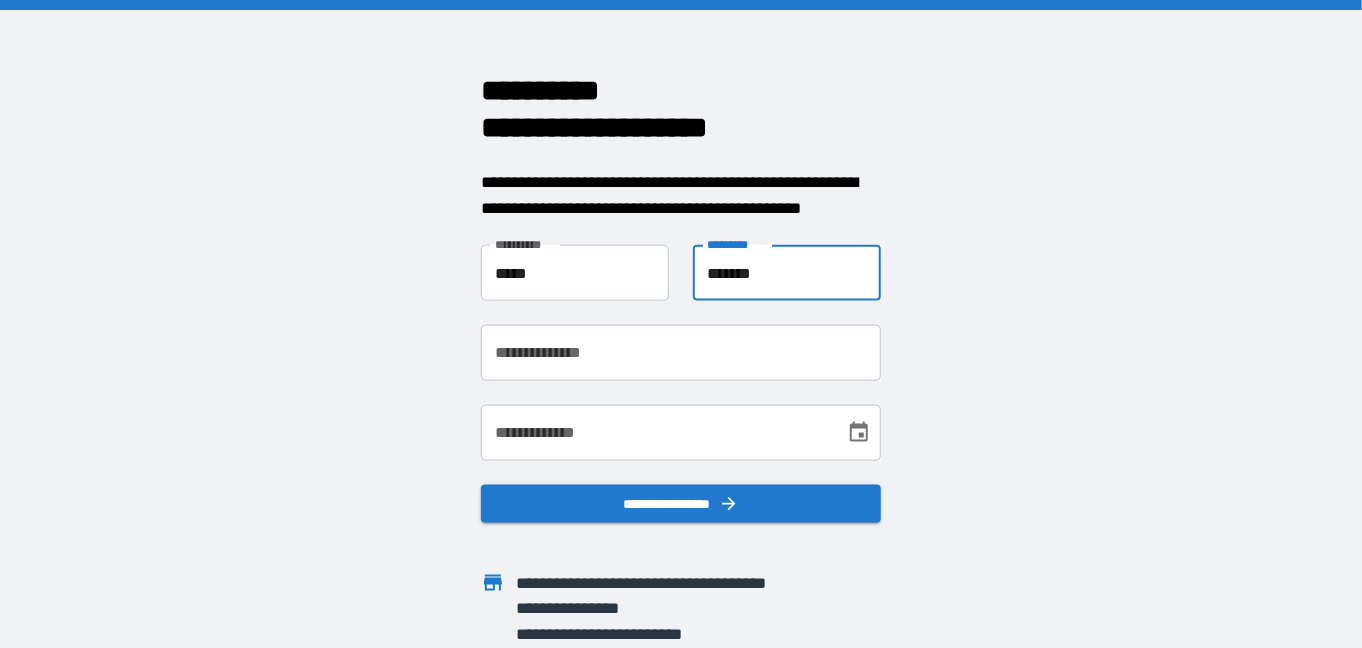 type on "*******" 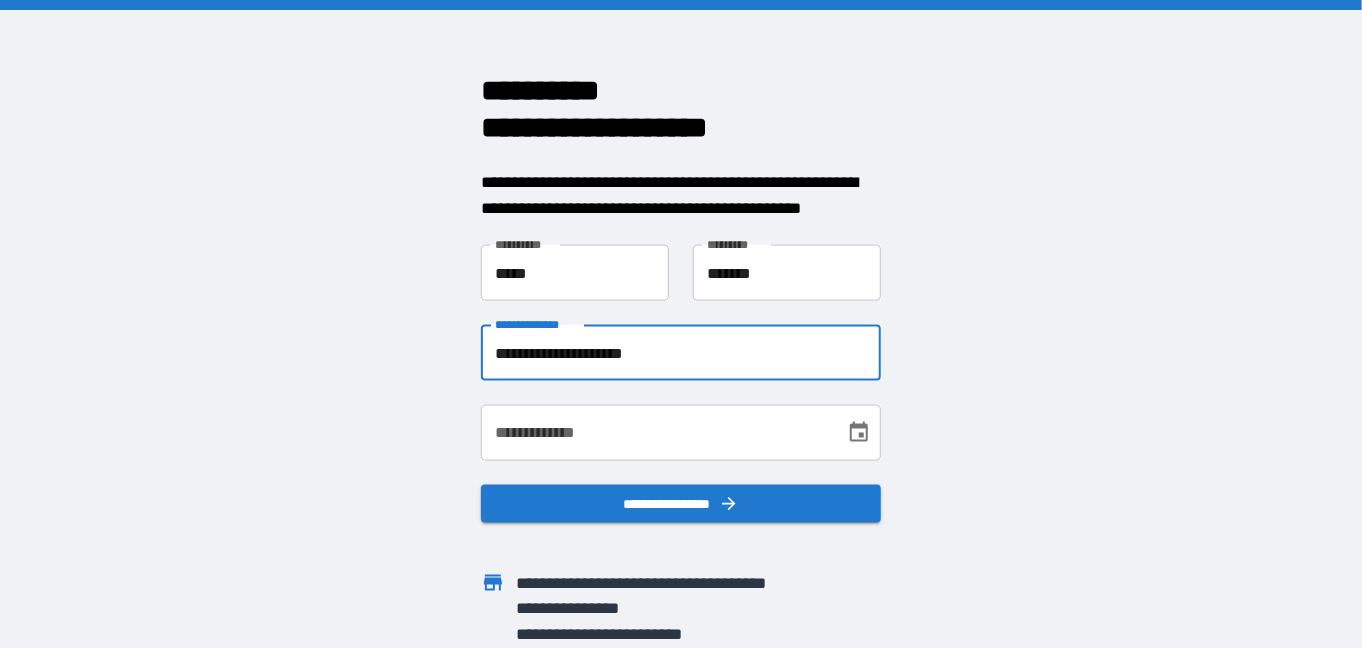 type on "**********" 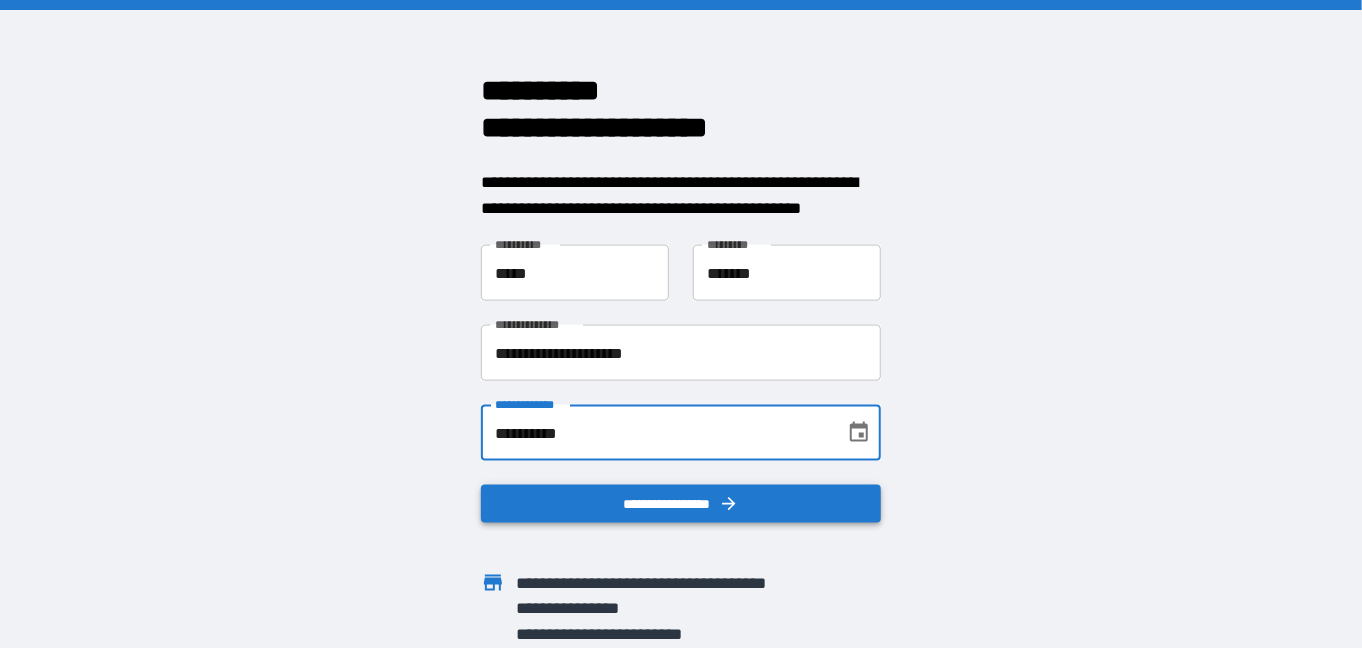 type on "**********" 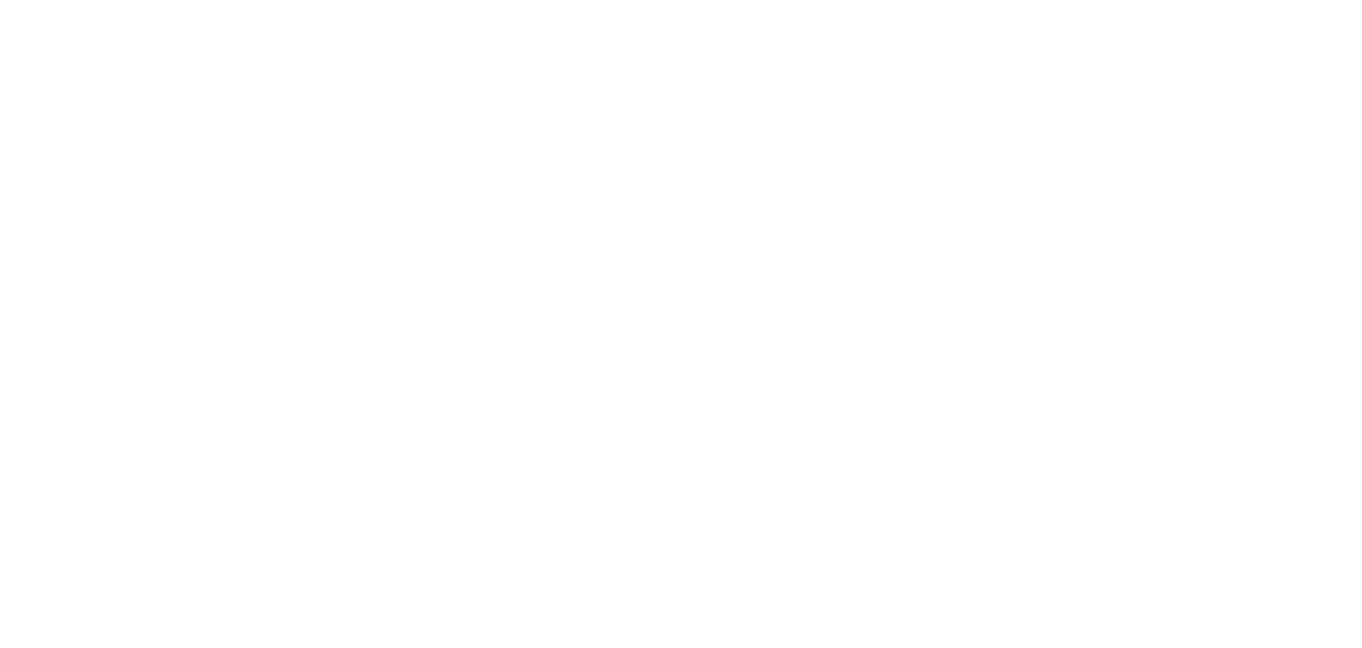 scroll, scrollTop: 0, scrollLeft: 0, axis: both 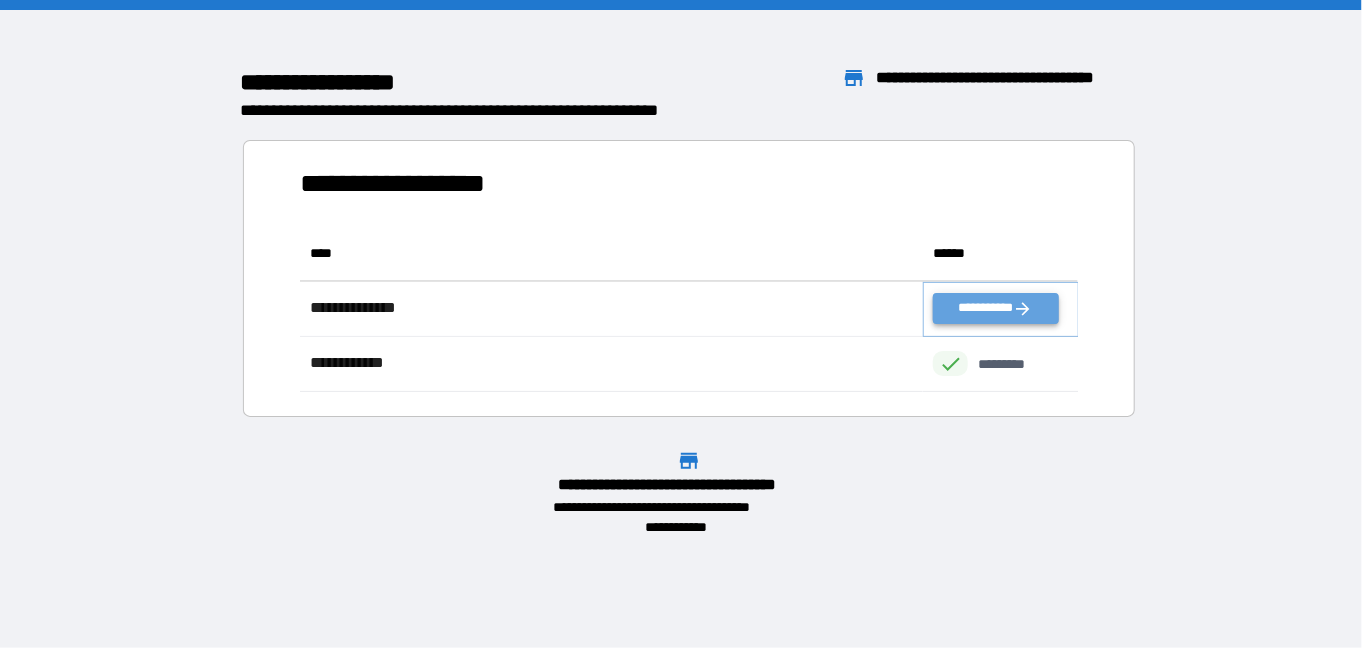 click on "**********" at bounding box center (995, 308) 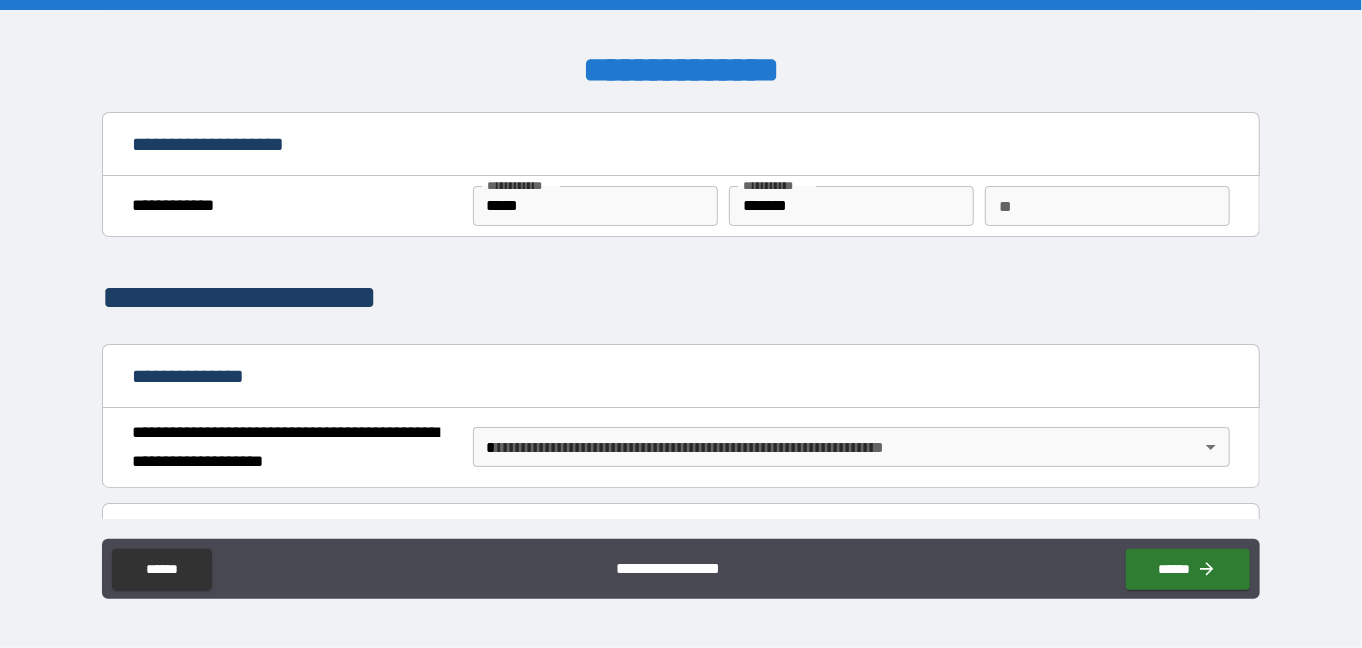 click on "**********" at bounding box center (681, 324) 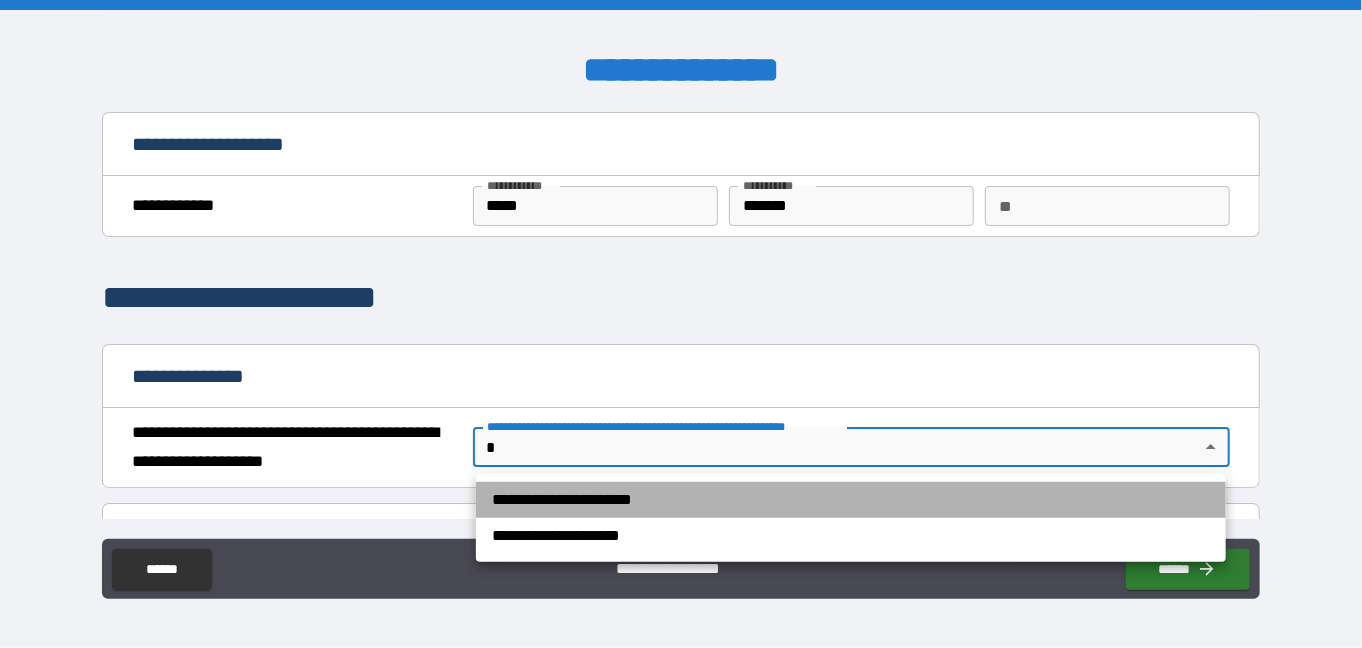 click on "**********" at bounding box center (851, 500) 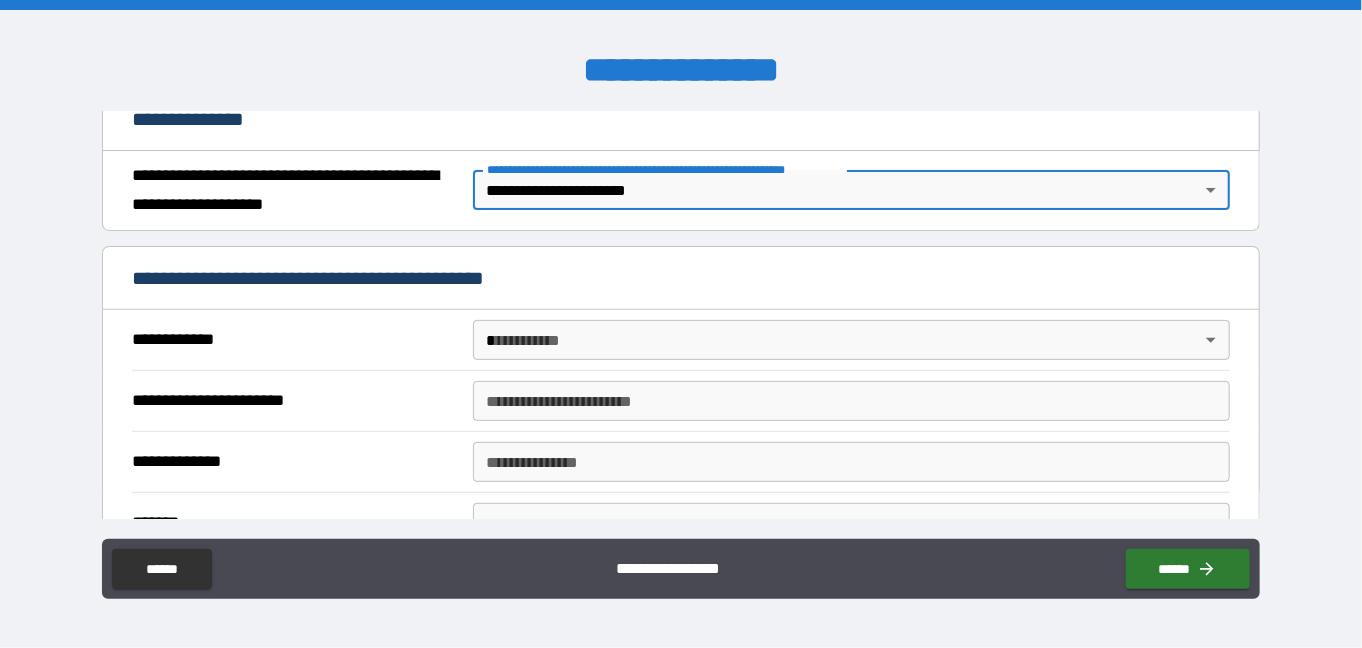 scroll, scrollTop: 263, scrollLeft: 0, axis: vertical 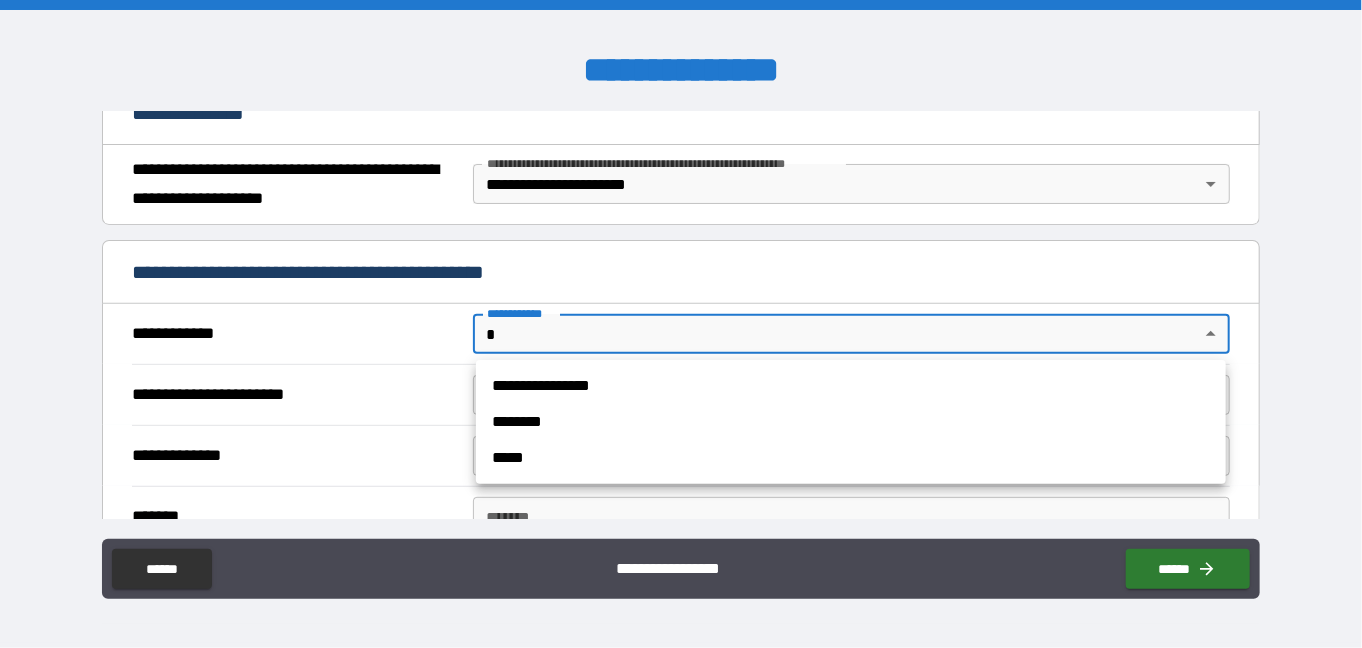 click on "**********" at bounding box center [681, 324] 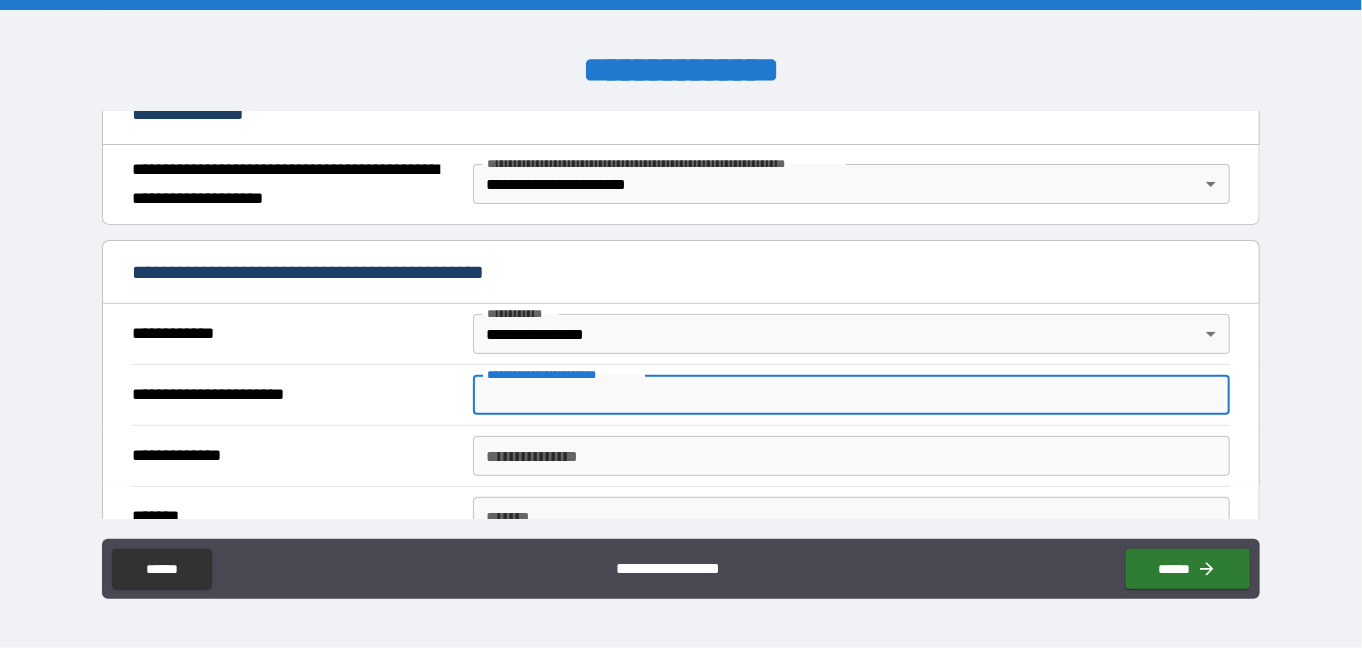 drag, startPoint x: 480, startPoint y: 388, endPoint x: 458, endPoint y: 386, distance: 22.090721 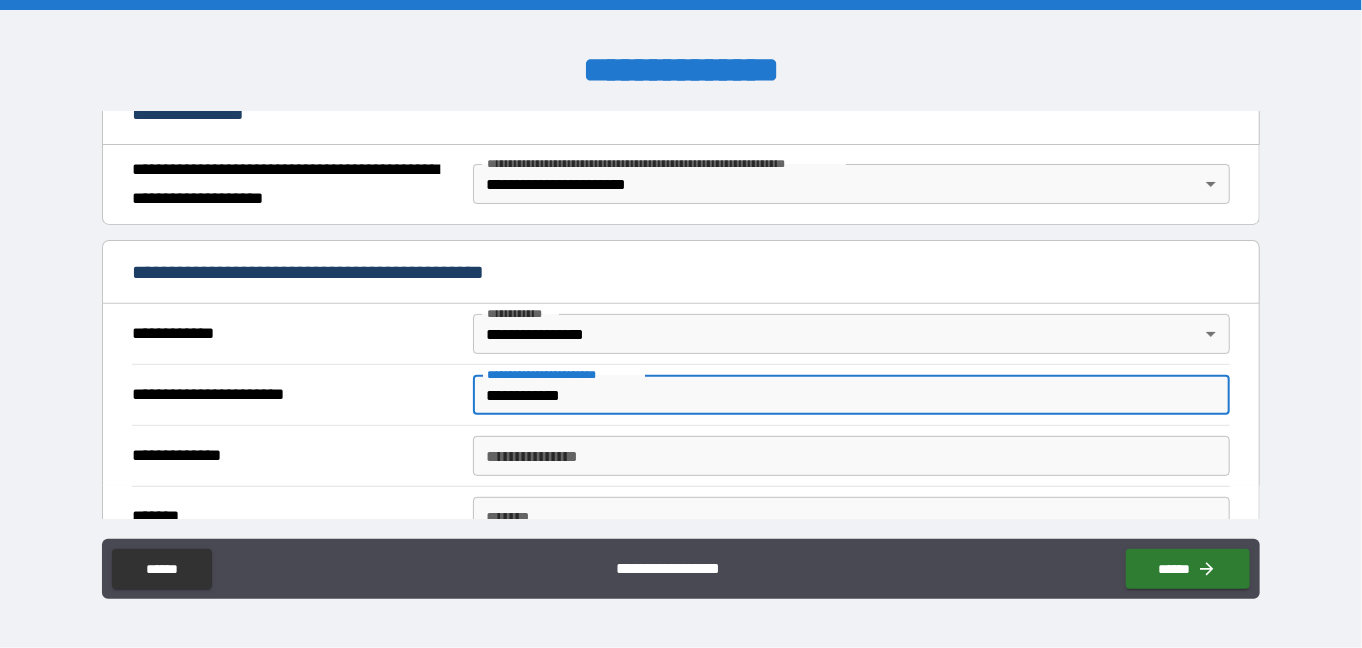 type on "**********" 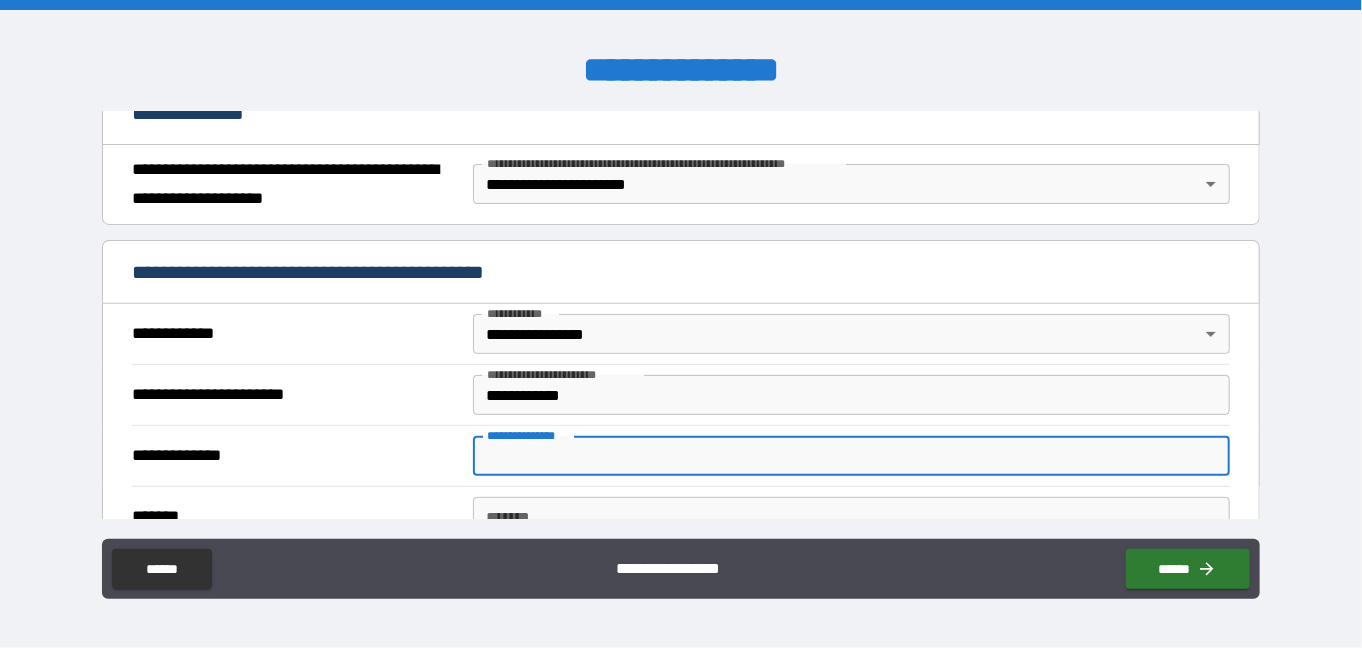 click on "**********" at bounding box center [852, 456] 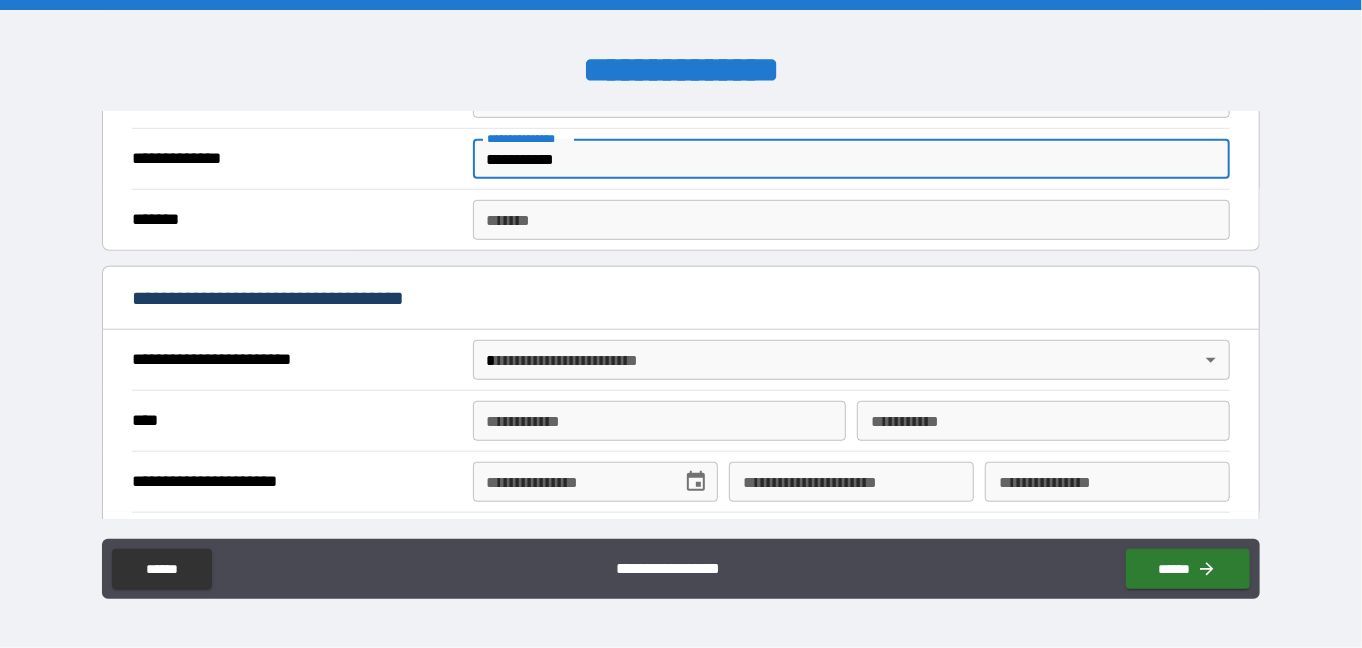 scroll, scrollTop: 571, scrollLeft: 0, axis: vertical 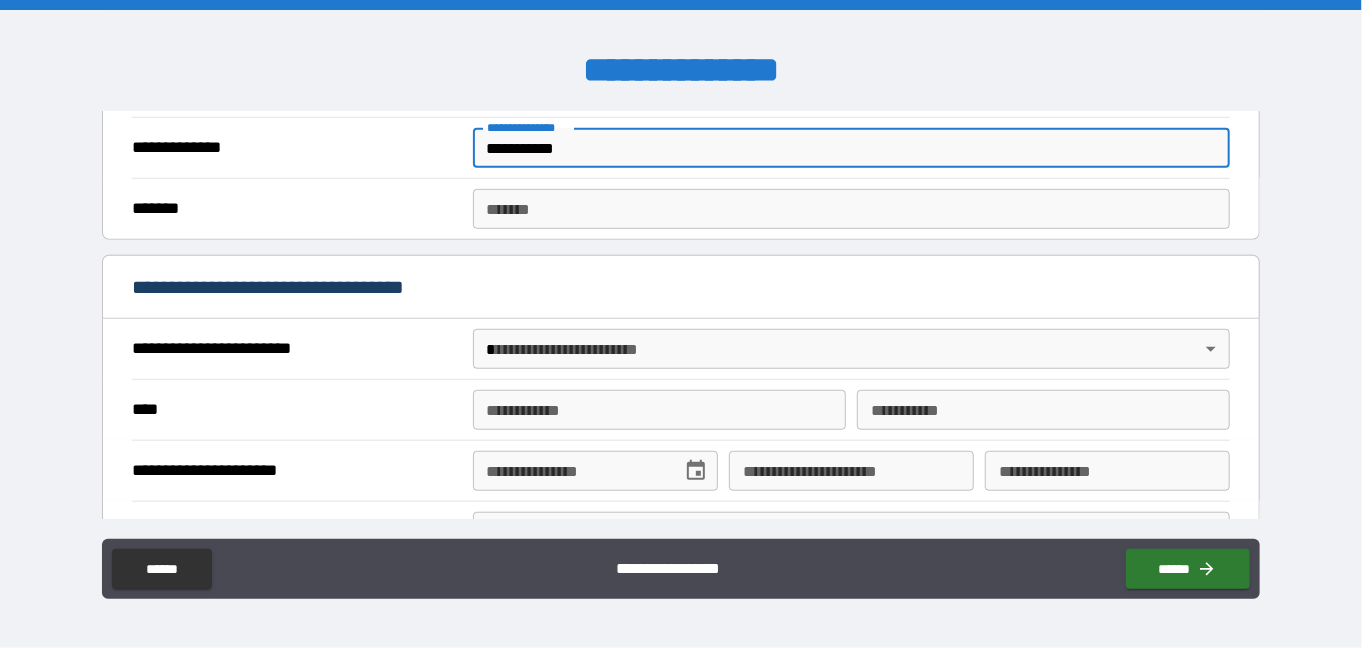 type on "**********" 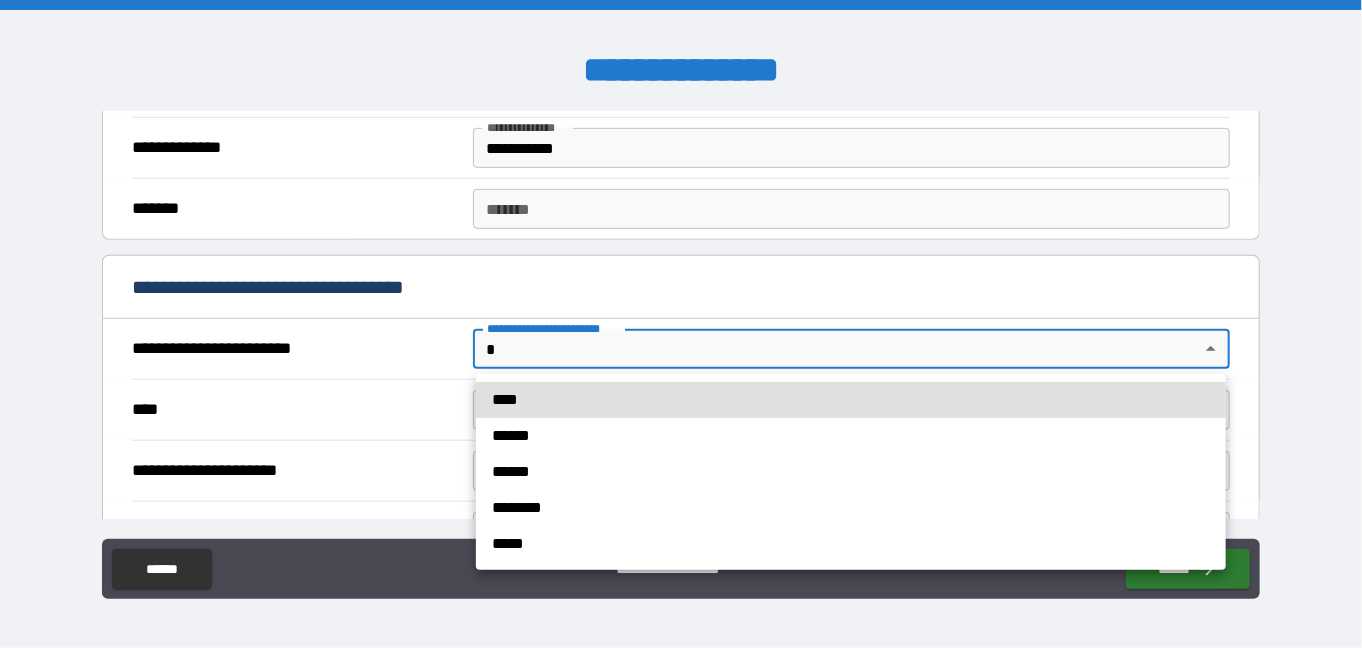 click on "****" at bounding box center [851, 400] 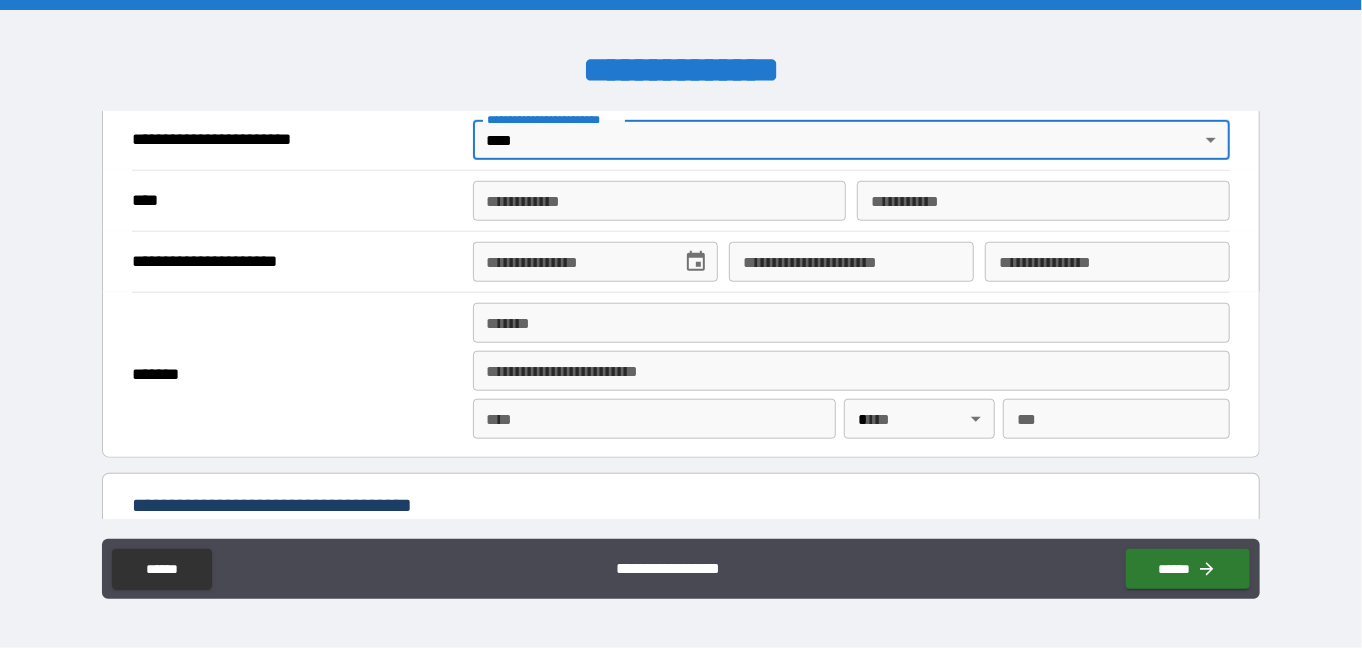 scroll, scrollTop: 787, scrollLeft: 0, axis: vertical 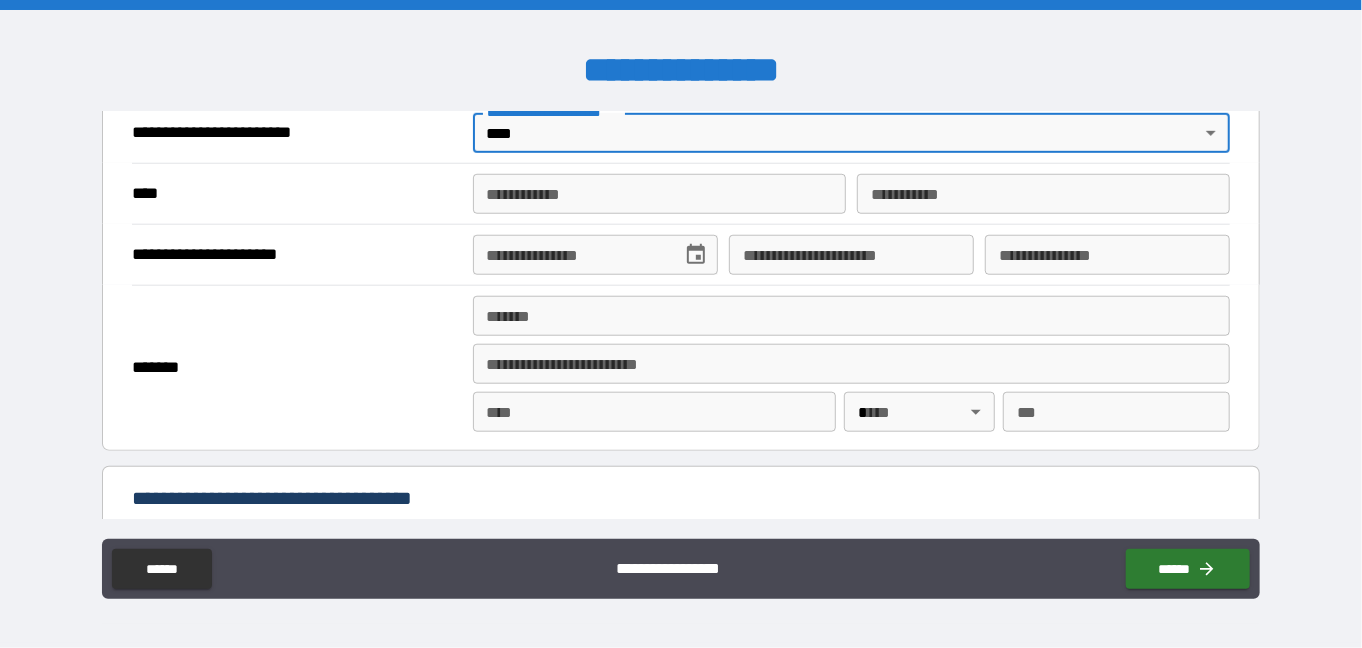 click on "**********" at bounding box center [659, 194] 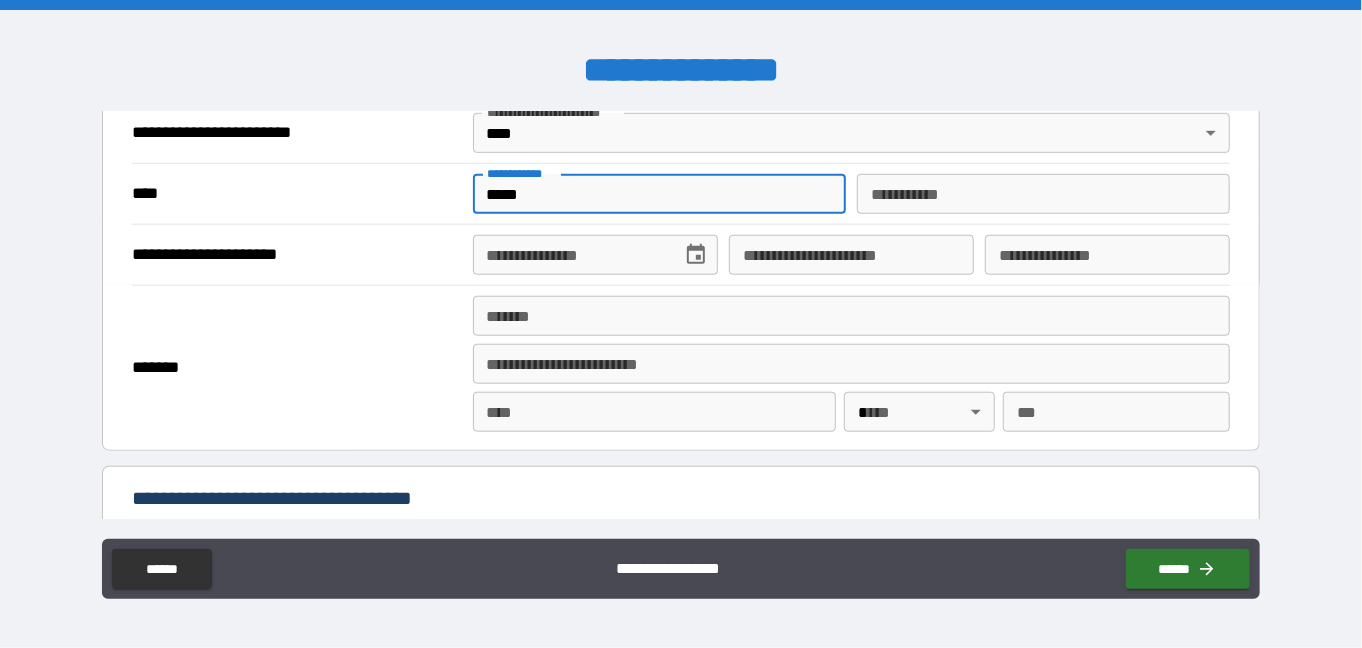 type on "*****" 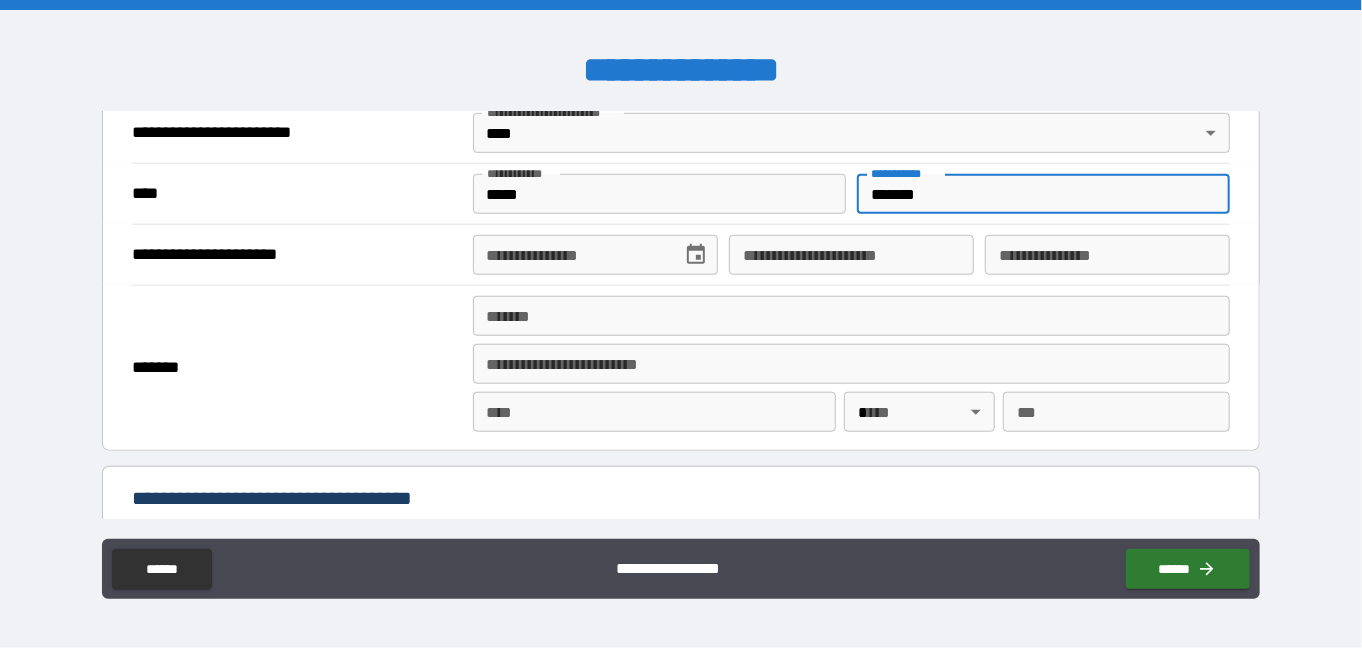 type on "*******" 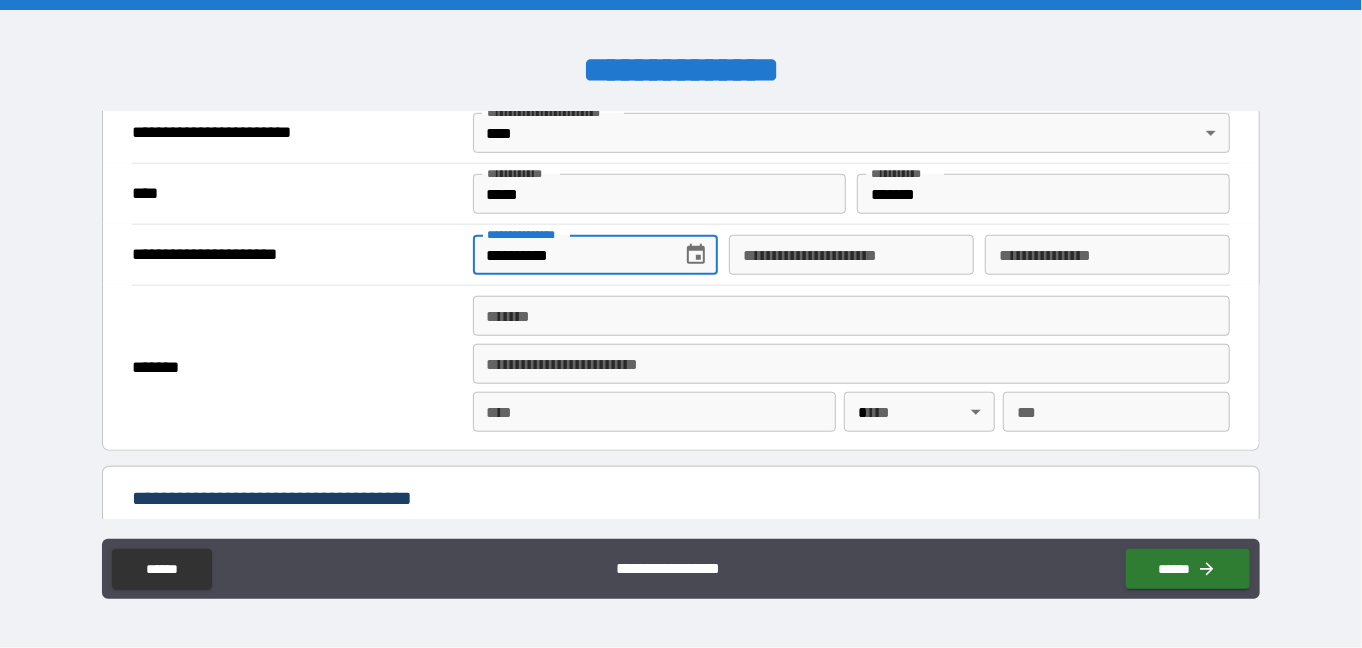 type on "**********" 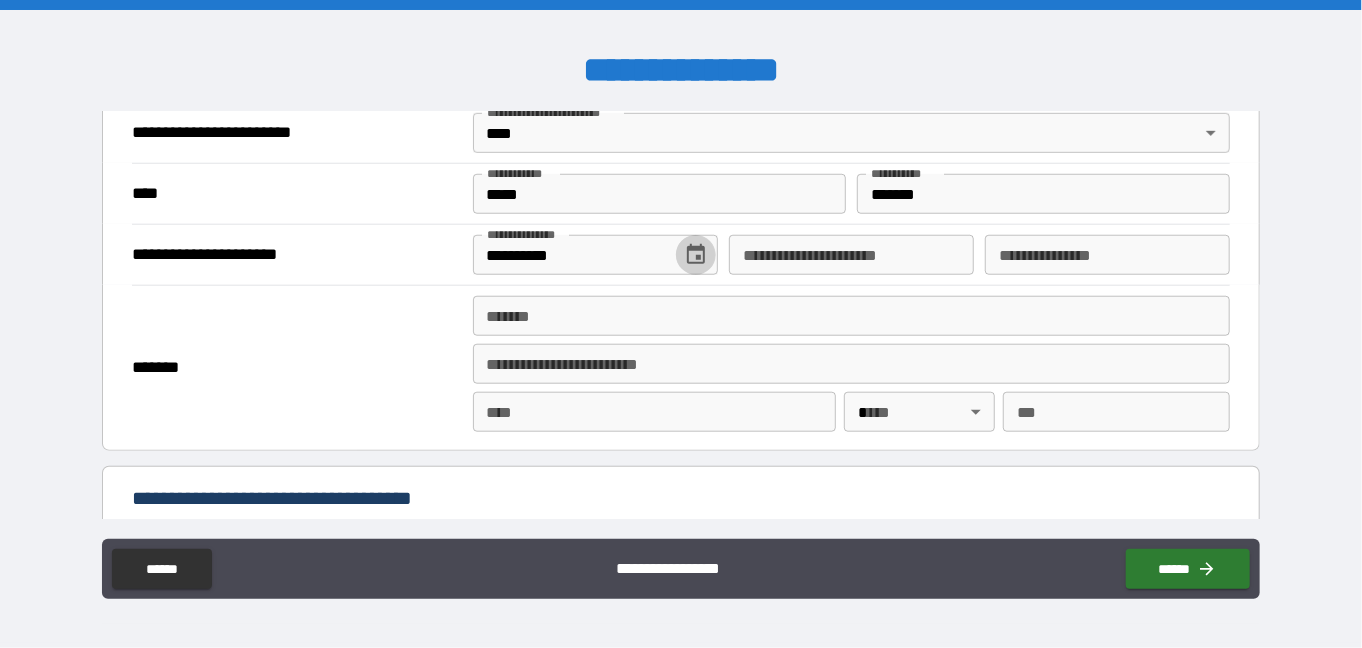type 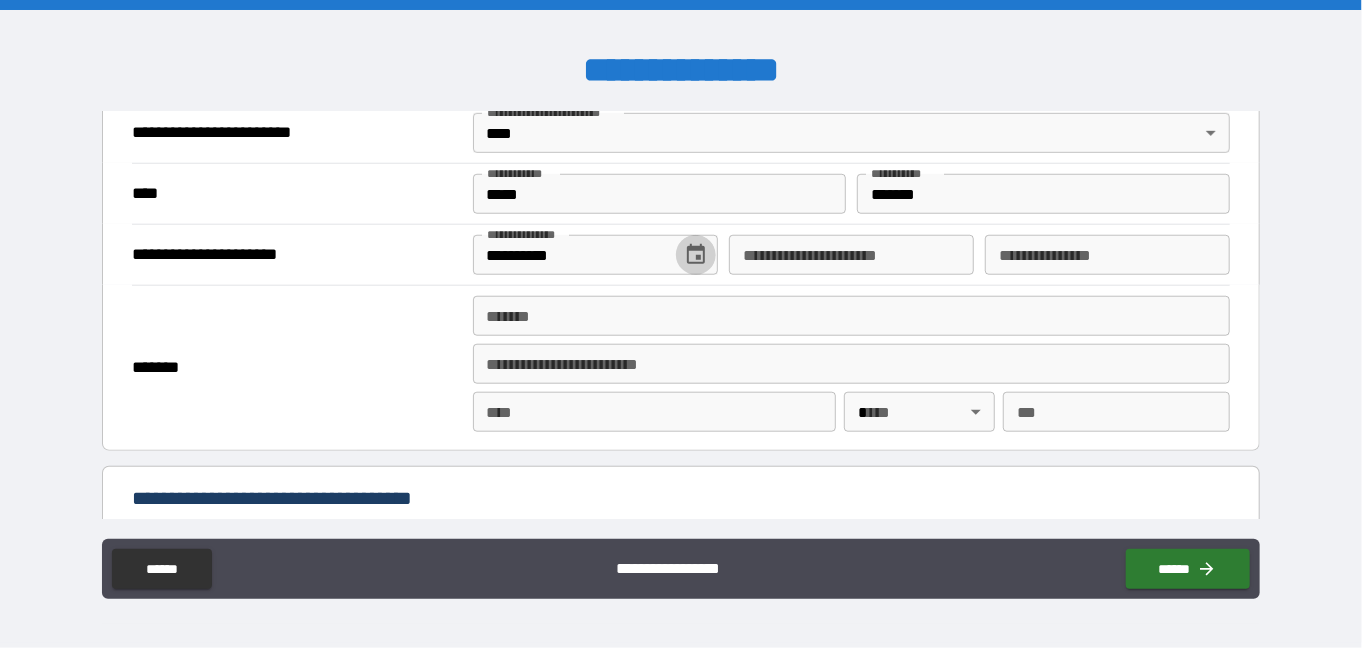 click on "**********" at bounding box center [851, 255] 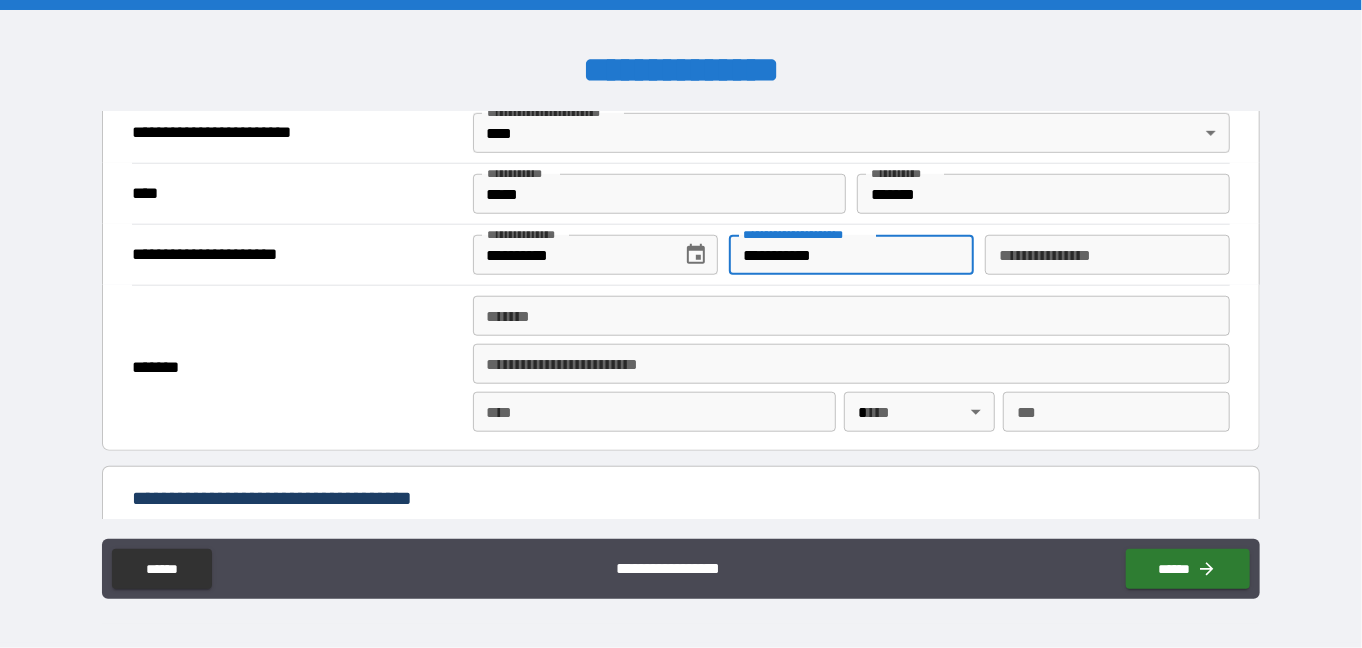 type on "**********" 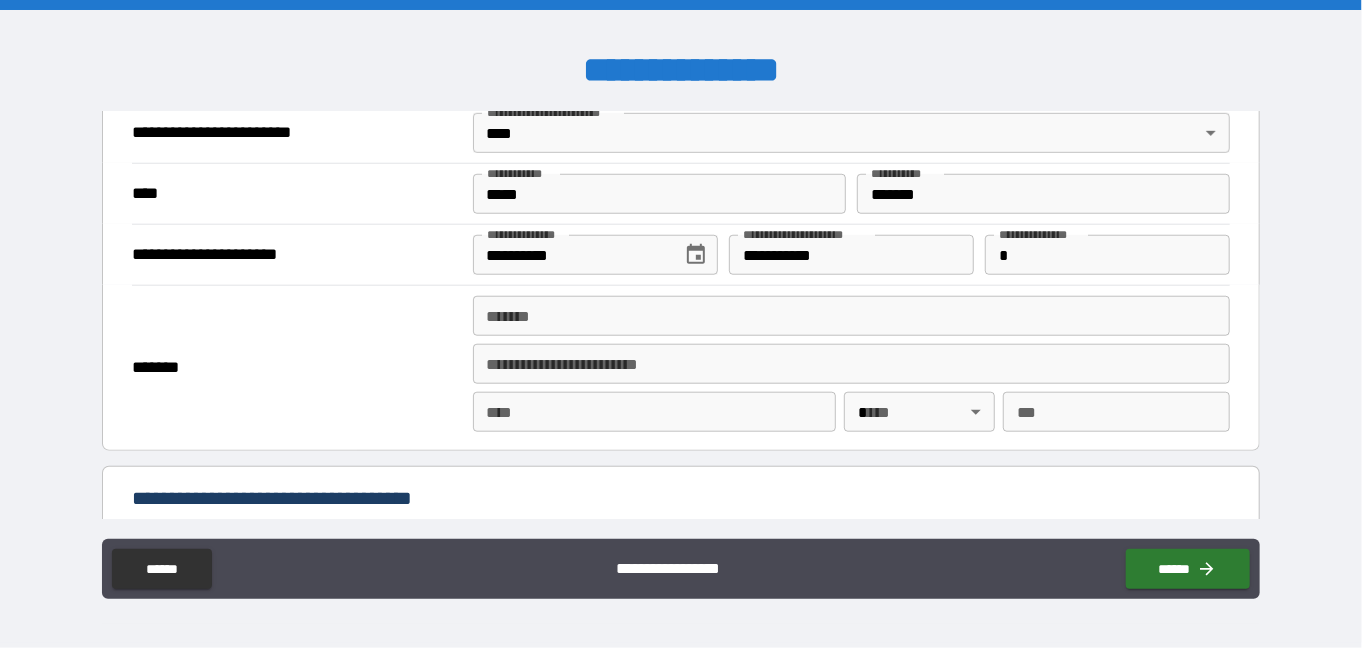 click on "**********" at bounding box center [681, 315] 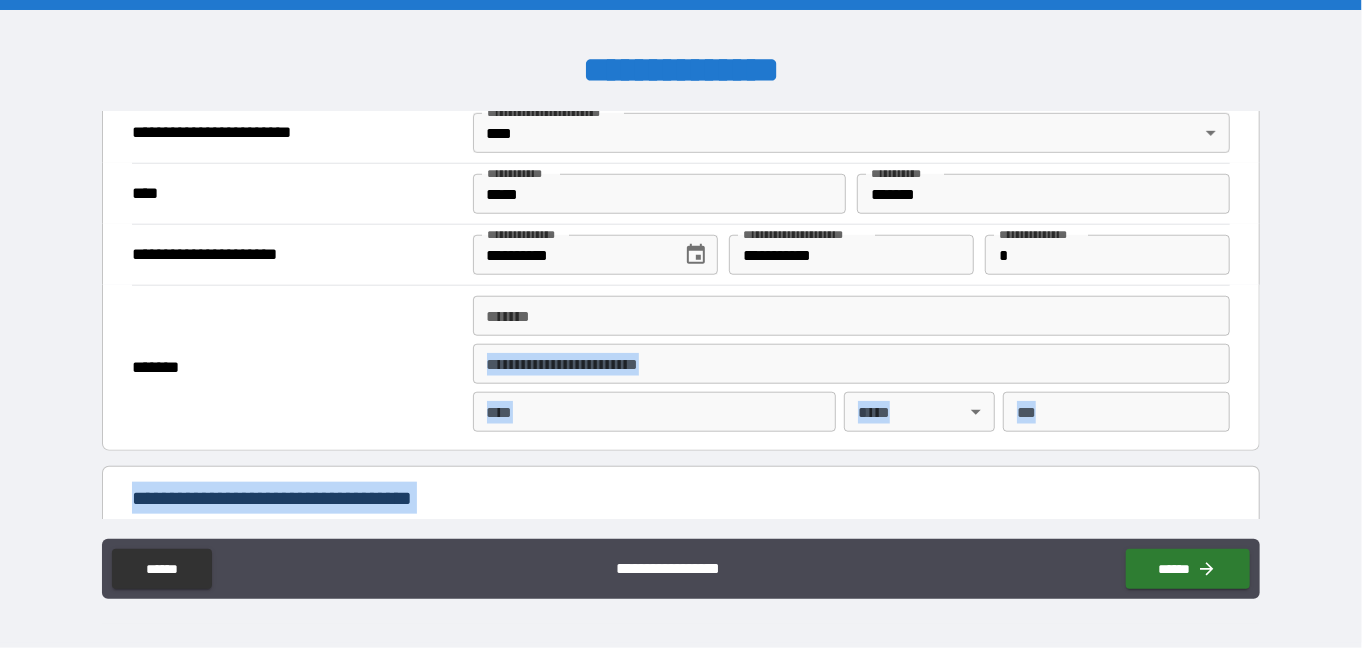 drag, startPoint x: 755, startPoint y: 248, endPoint x: 1475, endPoint y: 317, distance: 723.2987 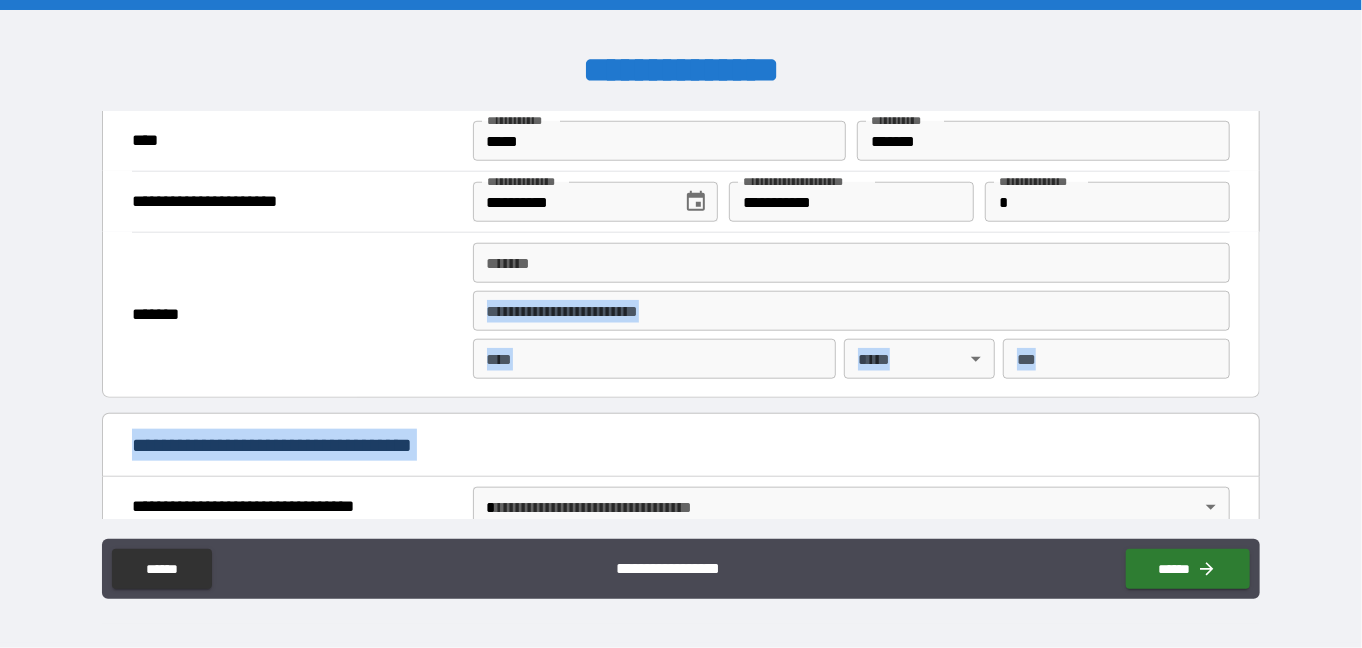 scroll, scrollTop: 825, scrollLeft: 0, axis: vertical 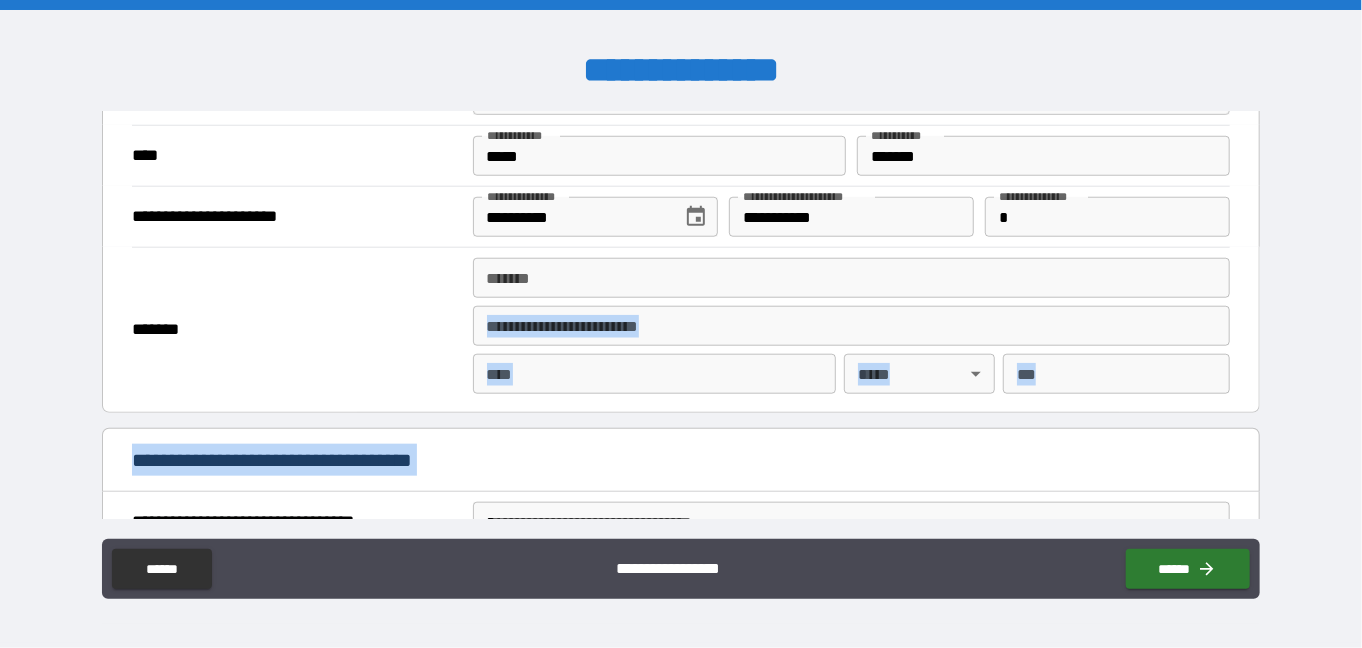 click on "*" at bounding box center (1107, 217) 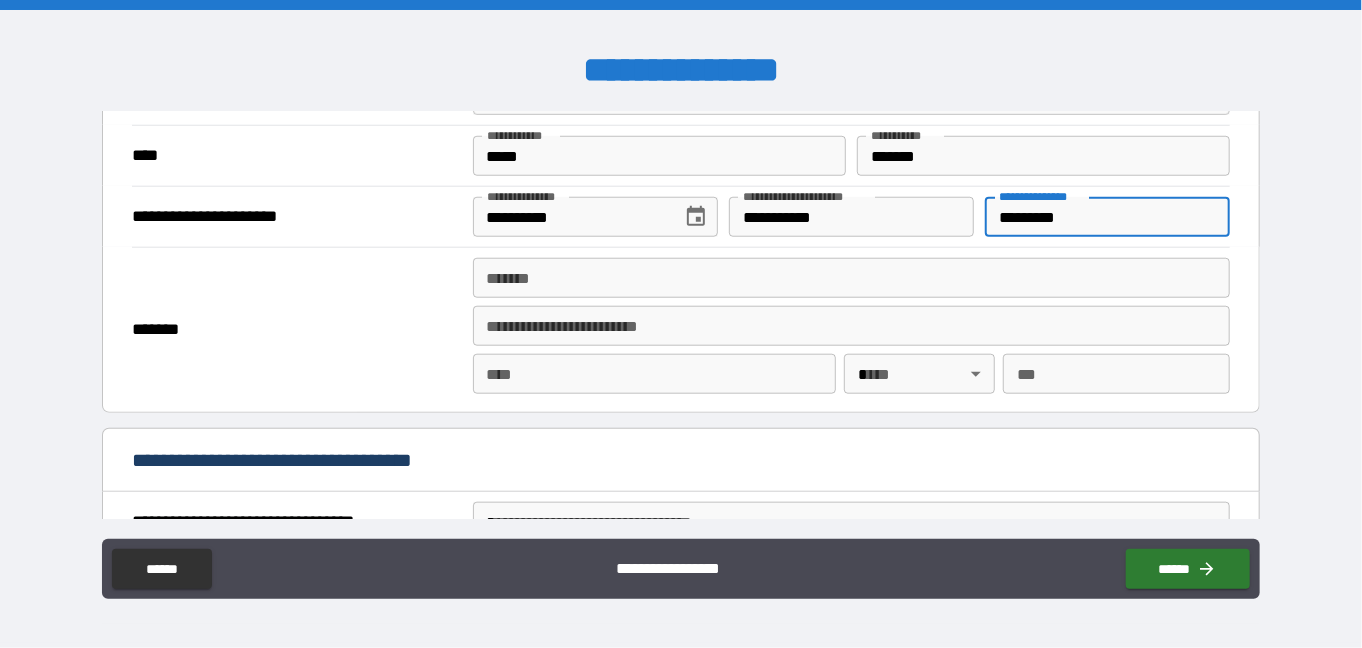type on "*********" 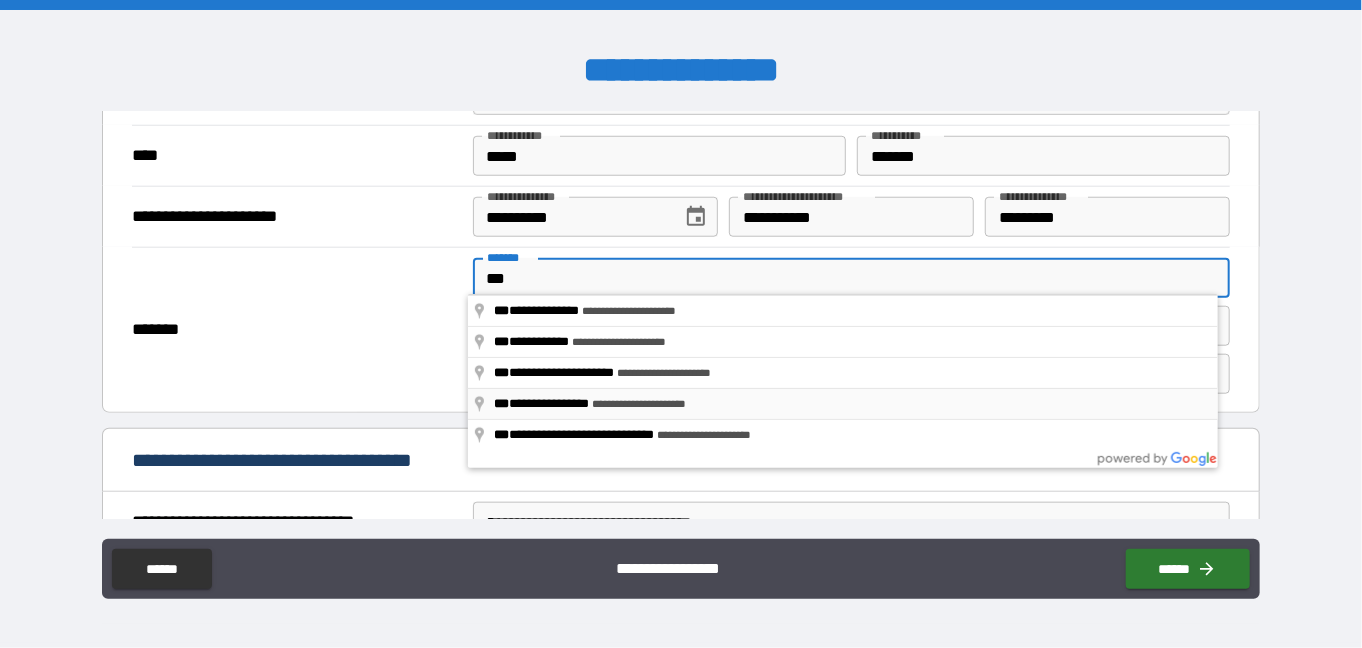 type on "**********" 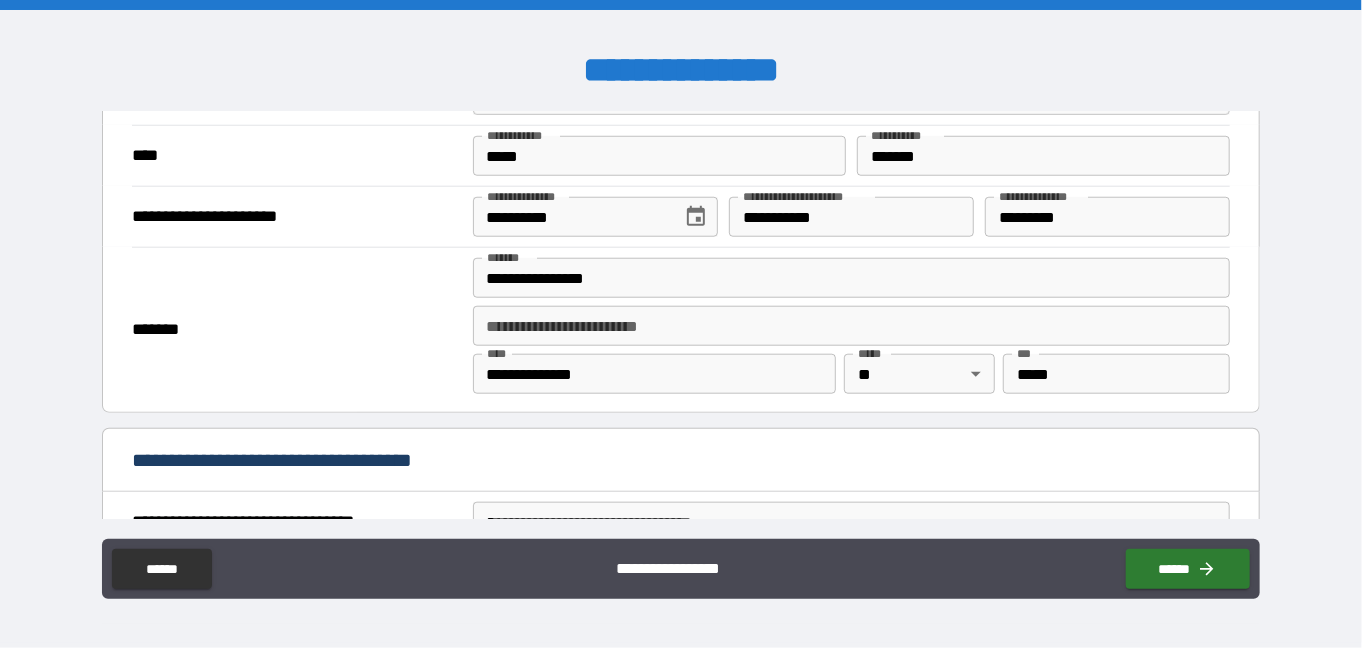 click on "**********" at bounding box center [852, 278] 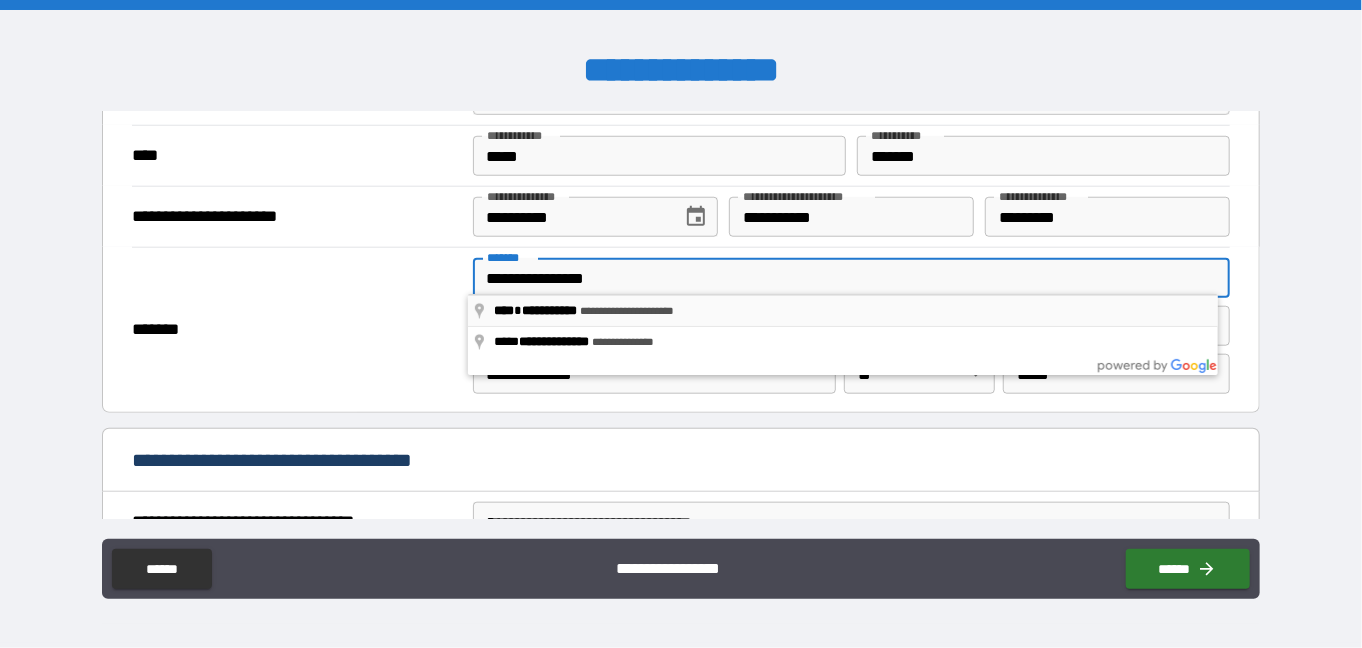 type on "**********" 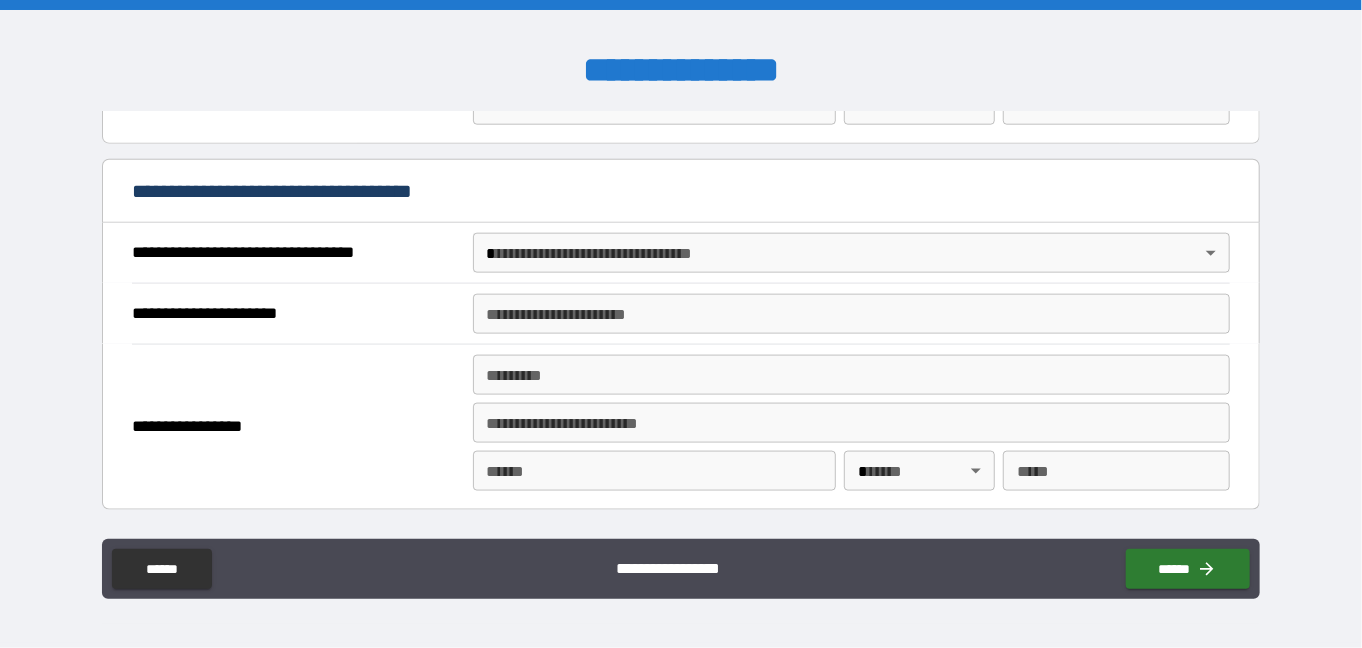 scroll, scrollTop: 1100, scrollLeft: 0, axis: vertical 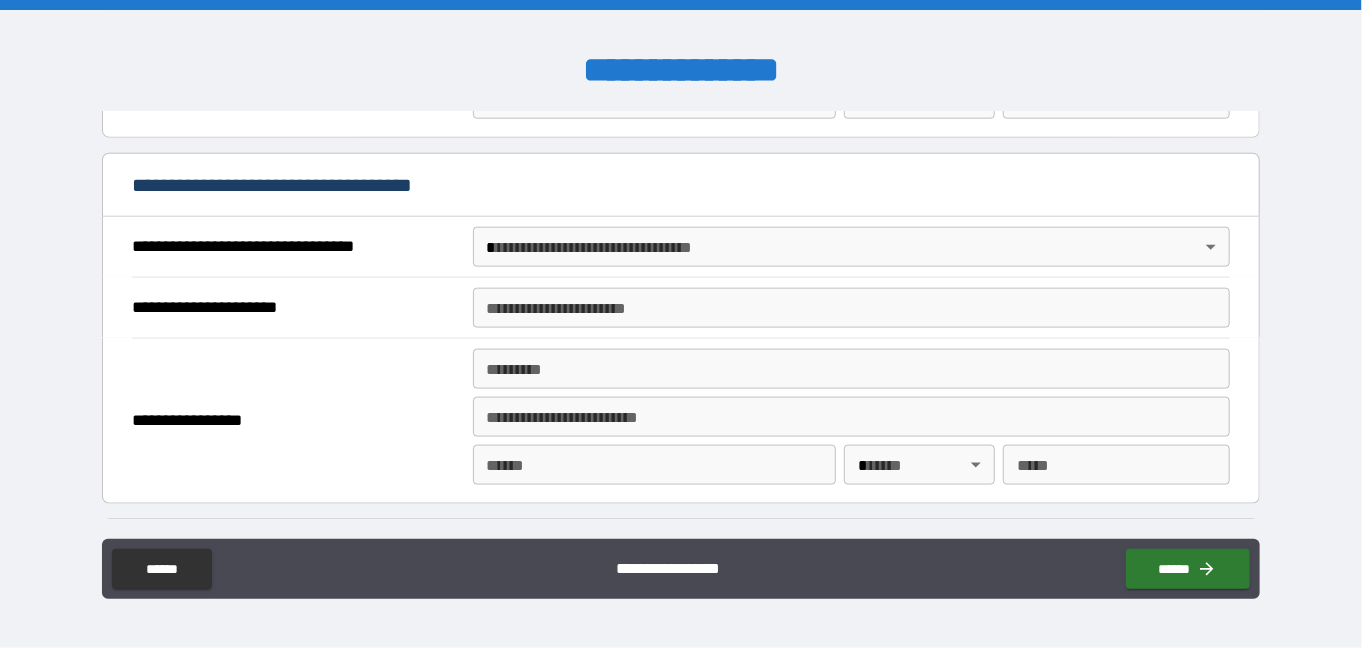 click on "**********" at bounding box center (681, 324) 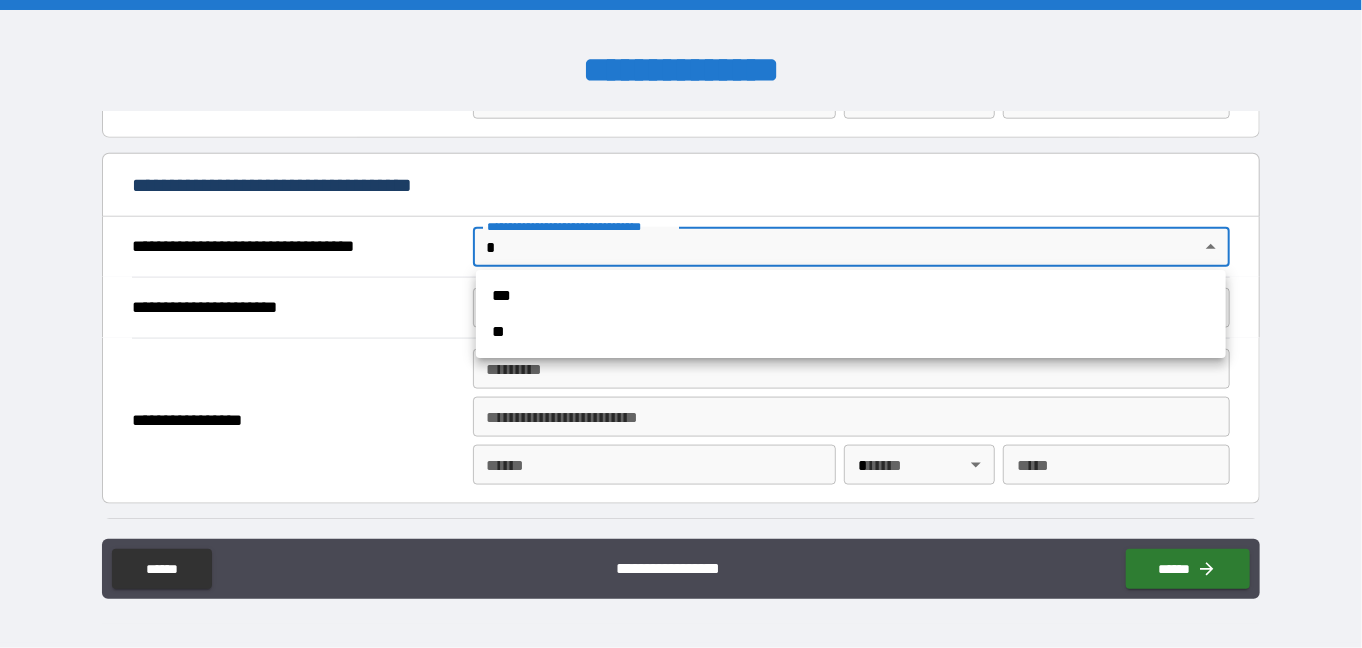 click on "**" at bounding box center [851, 332] 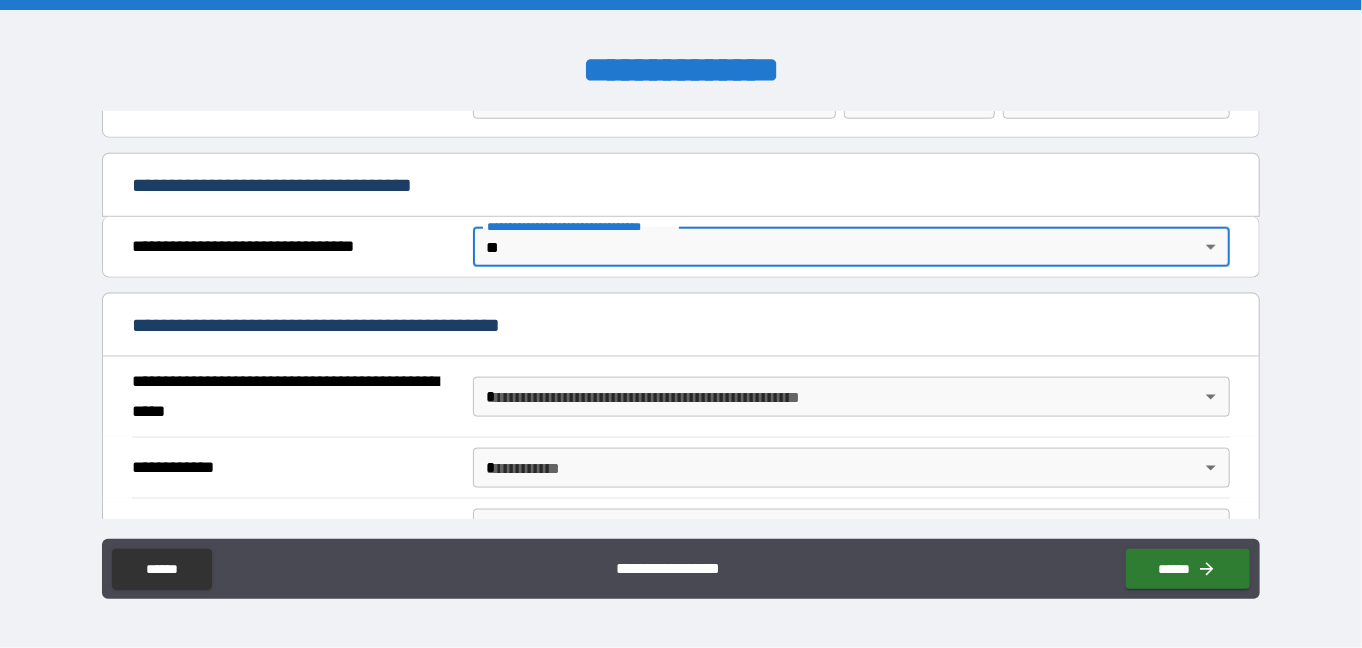 type on "*" 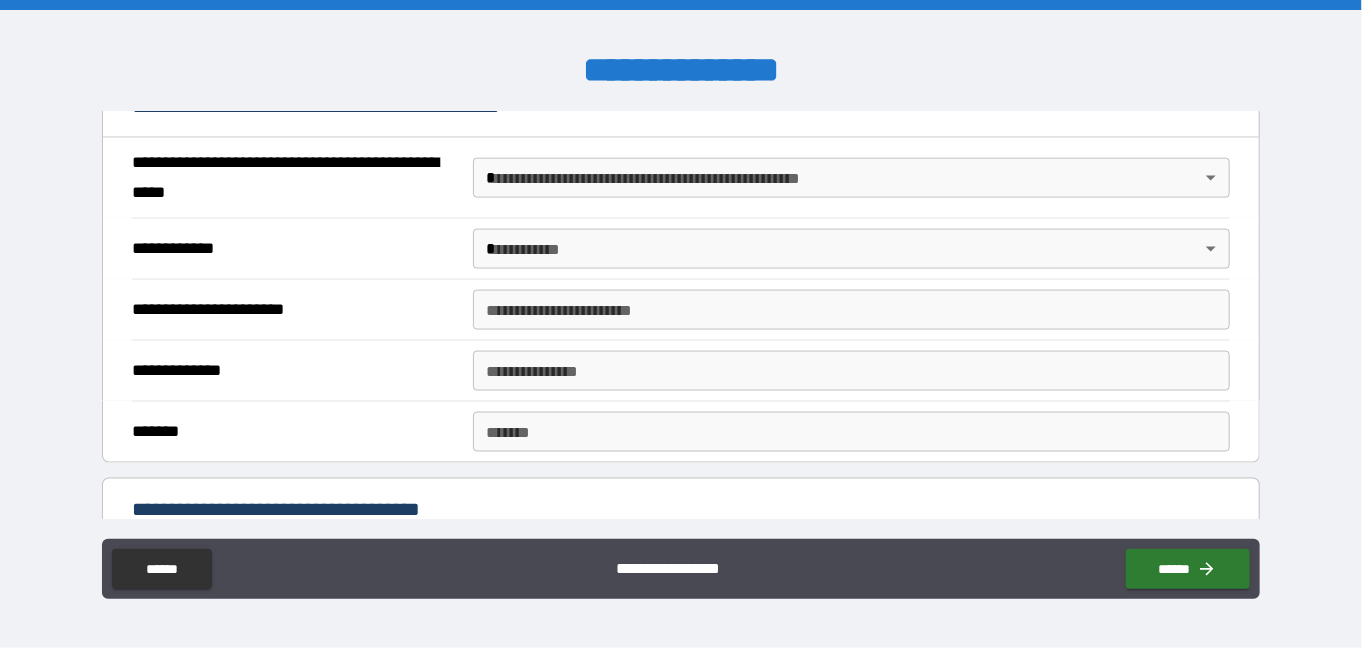 scroll, scrollTop: 1333, scrollLeft: 0, axis: vertical 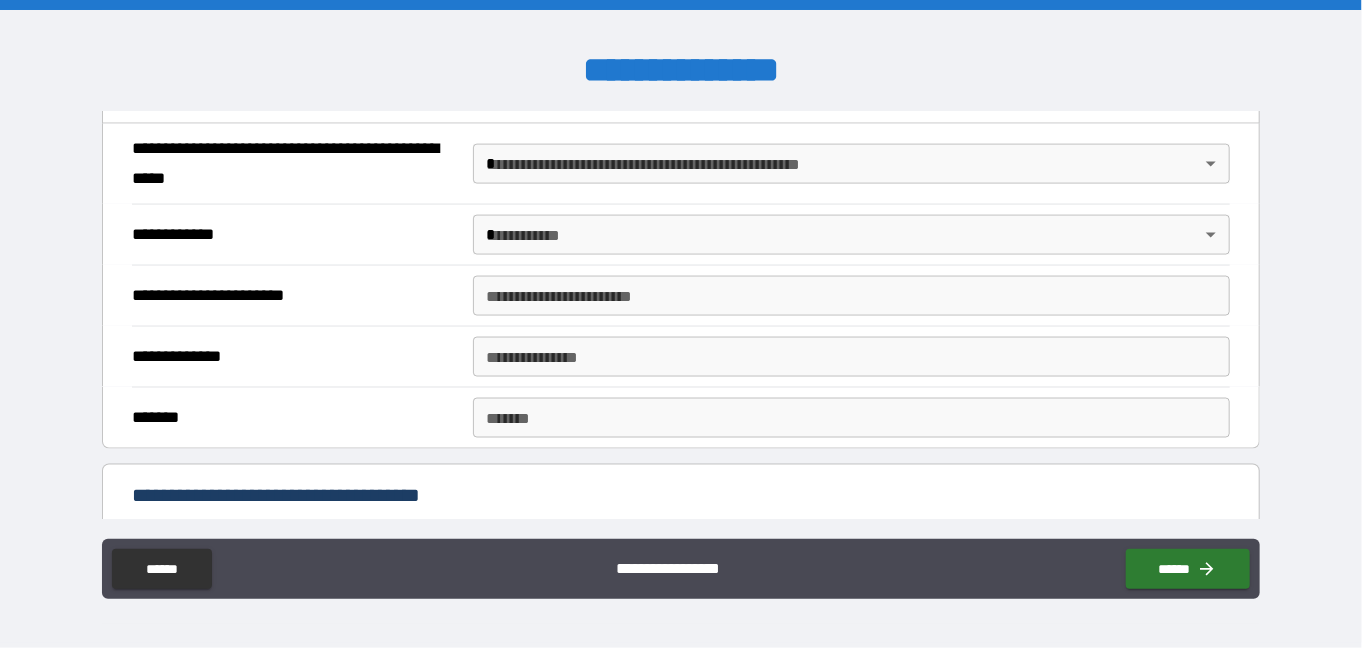 click on "**********" at bounding box center (681, 324) 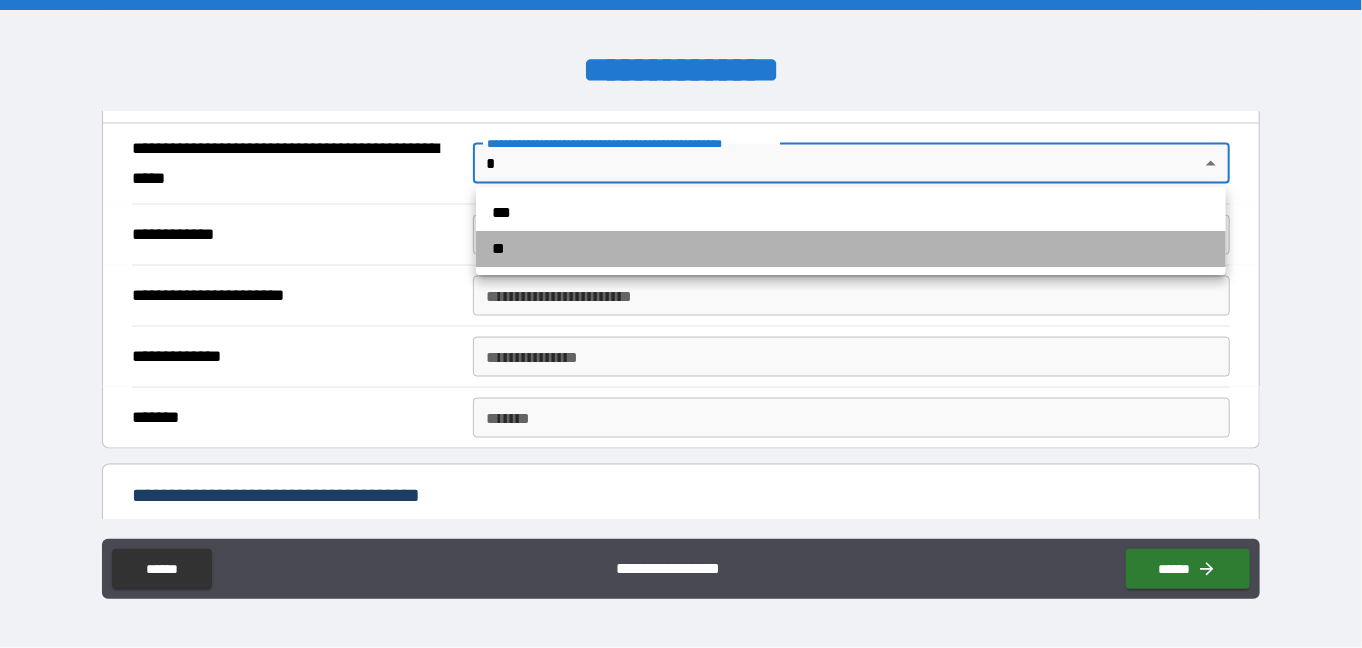 click on "**" at bounding box center [851, 249] 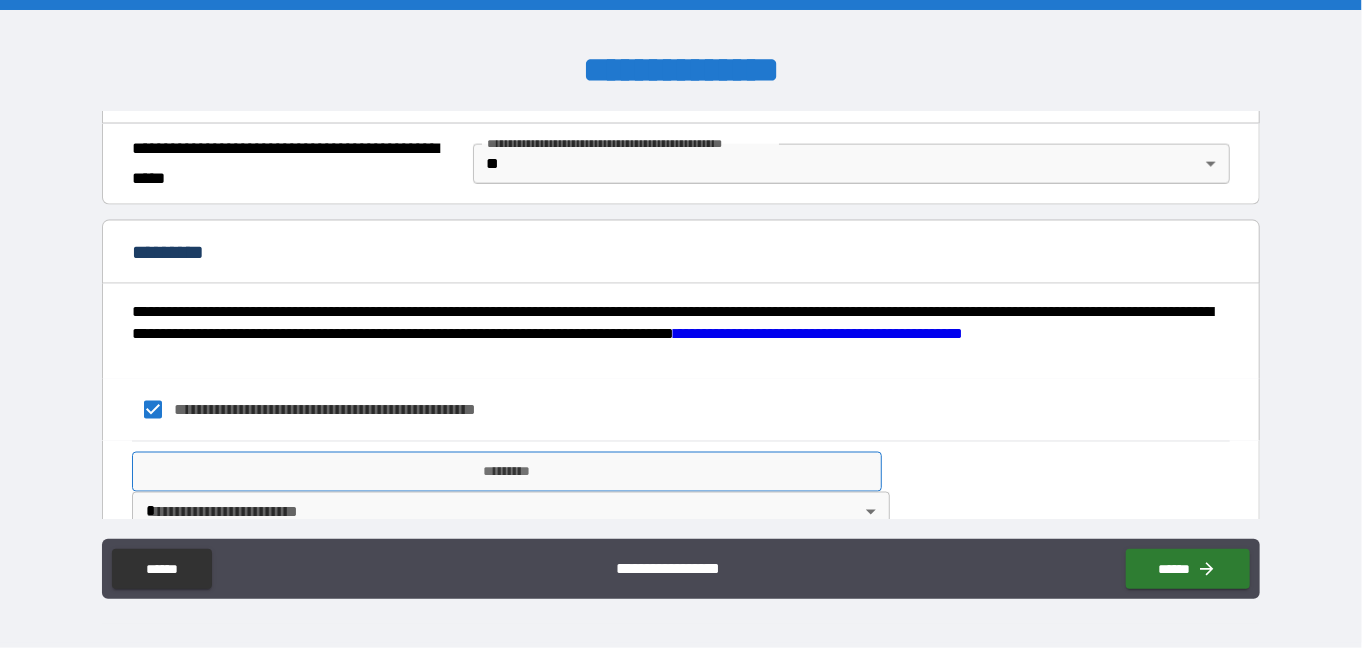 click on "*********" at bounding box center (507, 472) 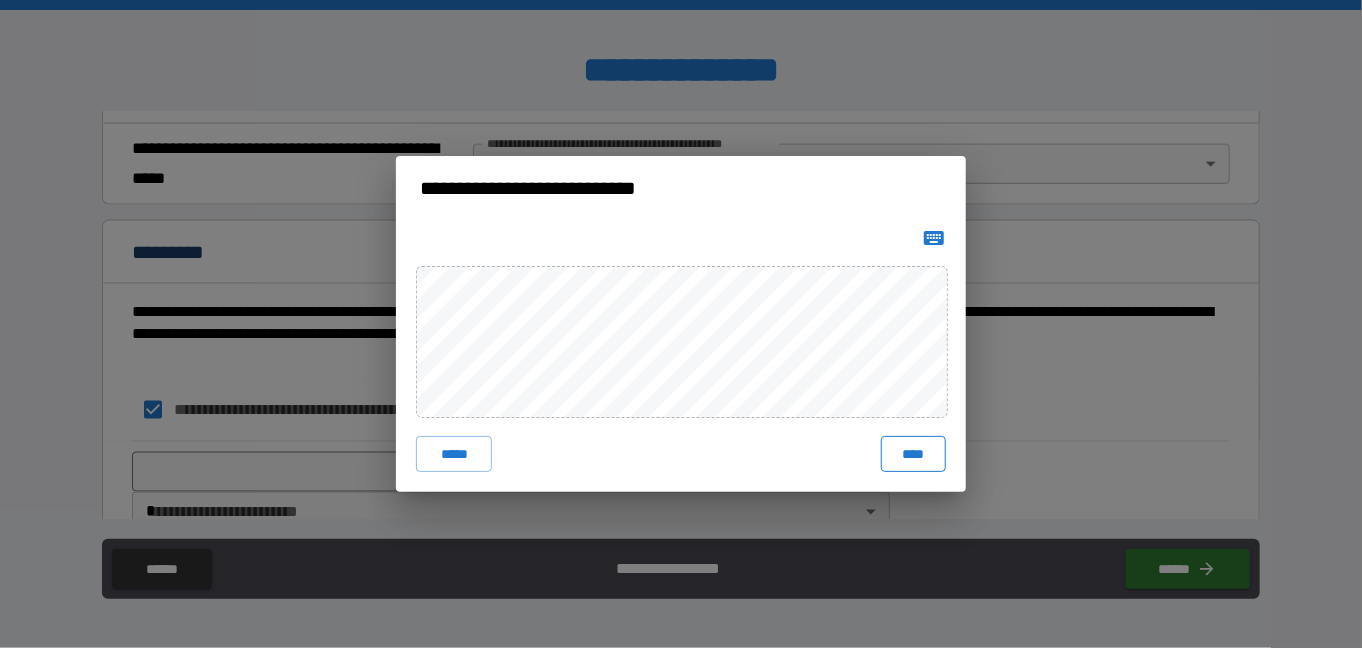 click on "****" at bounding box center (913, 454) 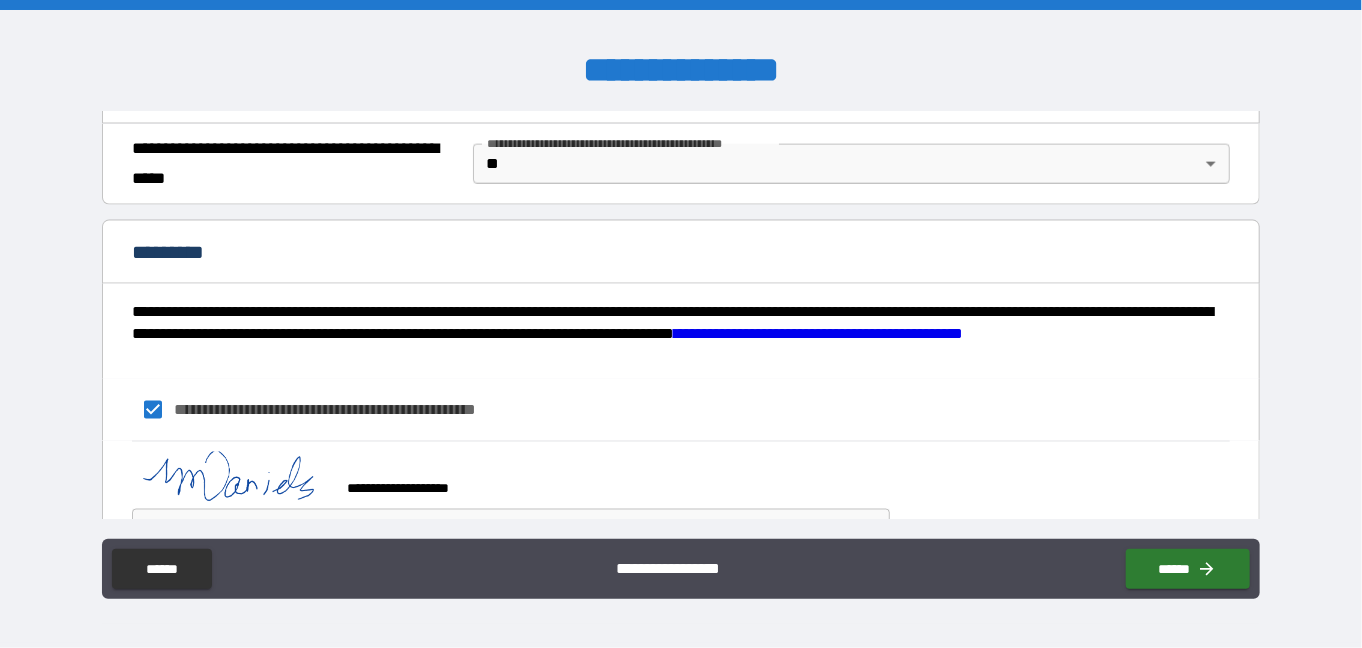 scroll, scrollTop: 1388, scrollLeft: 0, axis: vertical 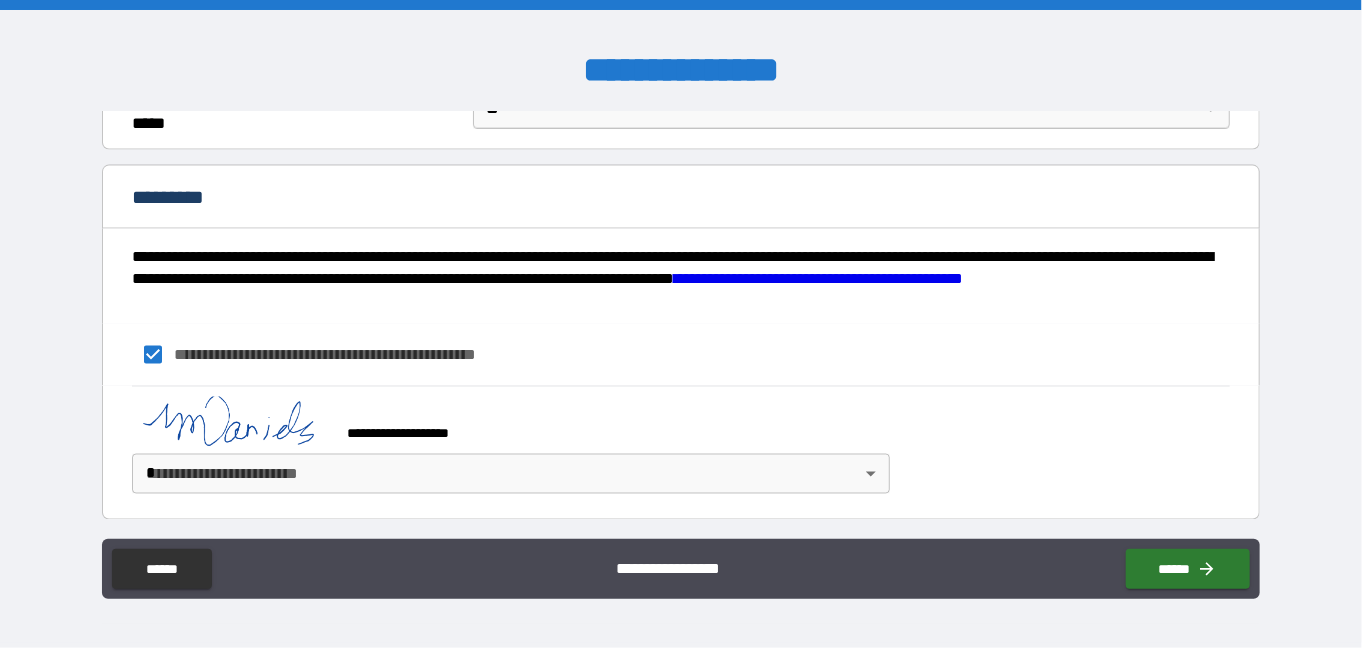 click on "**********" at bounding box center (681, 324) 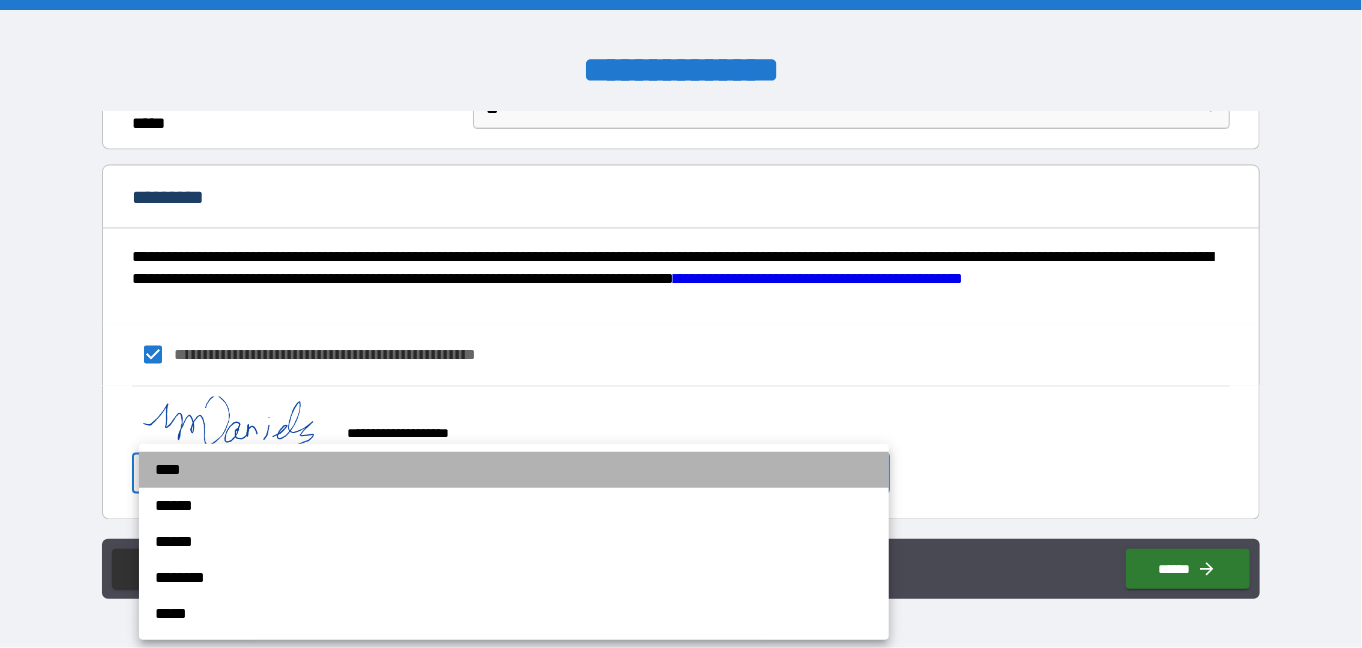 drag, startPoint x: 172, startPoint y: 469, endPoint x: 481, endPoint y: 519, distance: 313.01917 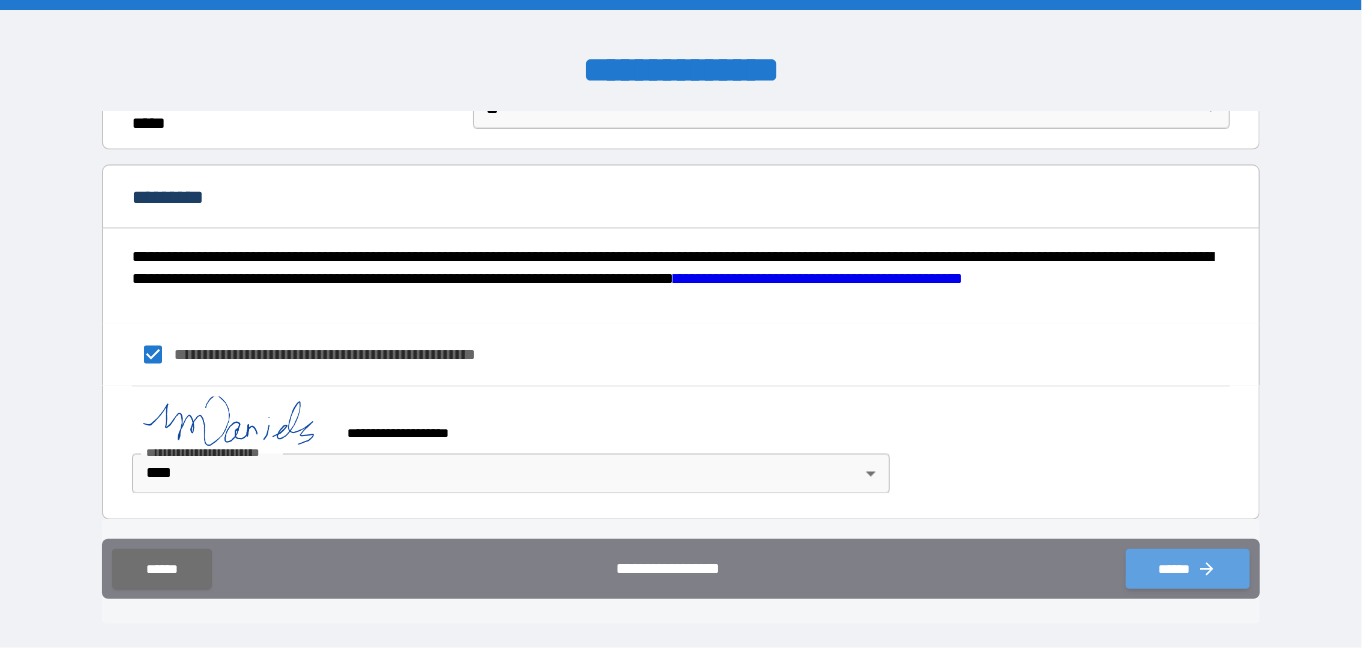 click on "******" at bounding box center [1188, 569] 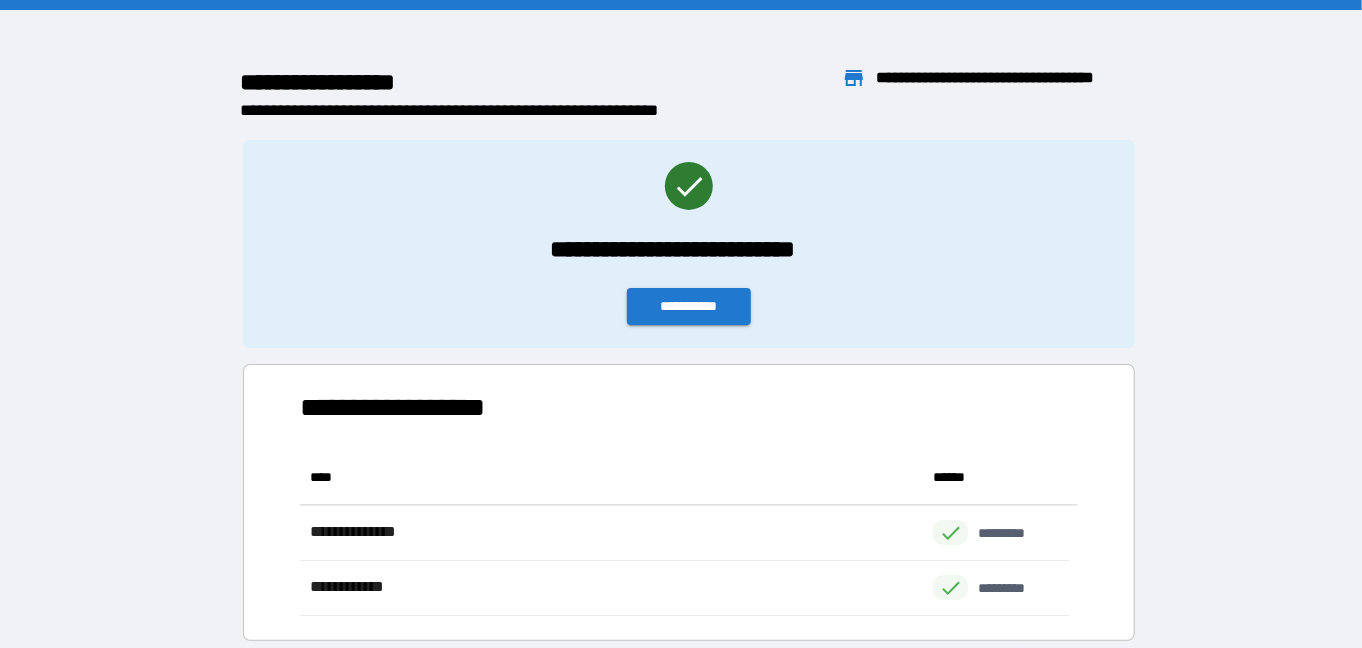 scroll, scrollTop: 150, scrollLeft: 752, axis: both 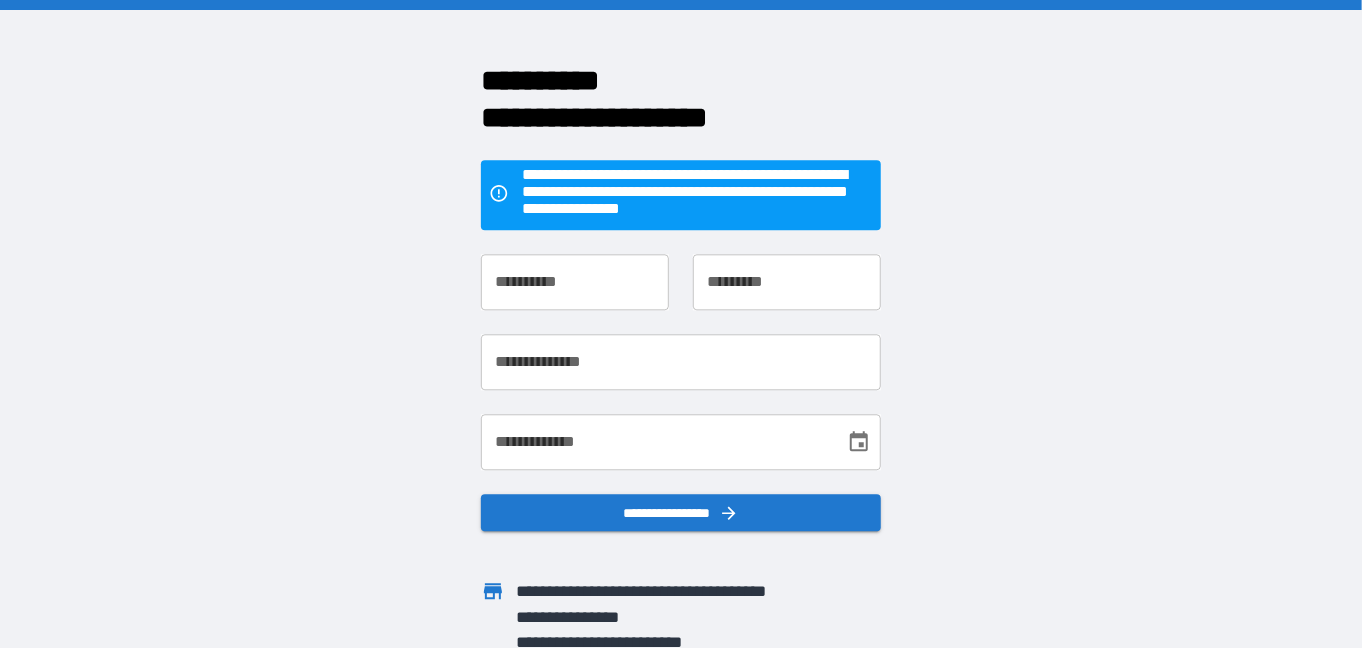 click on "**********" at bounding box center [575, 282] 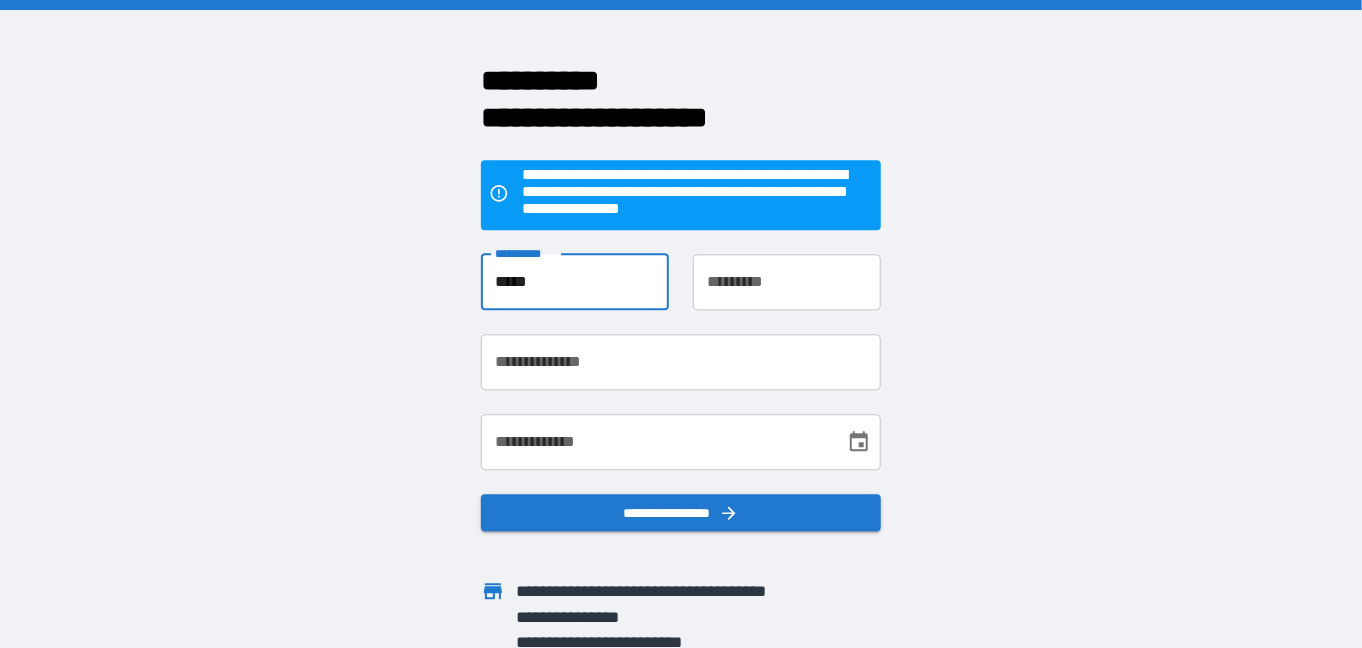 type on "*****" 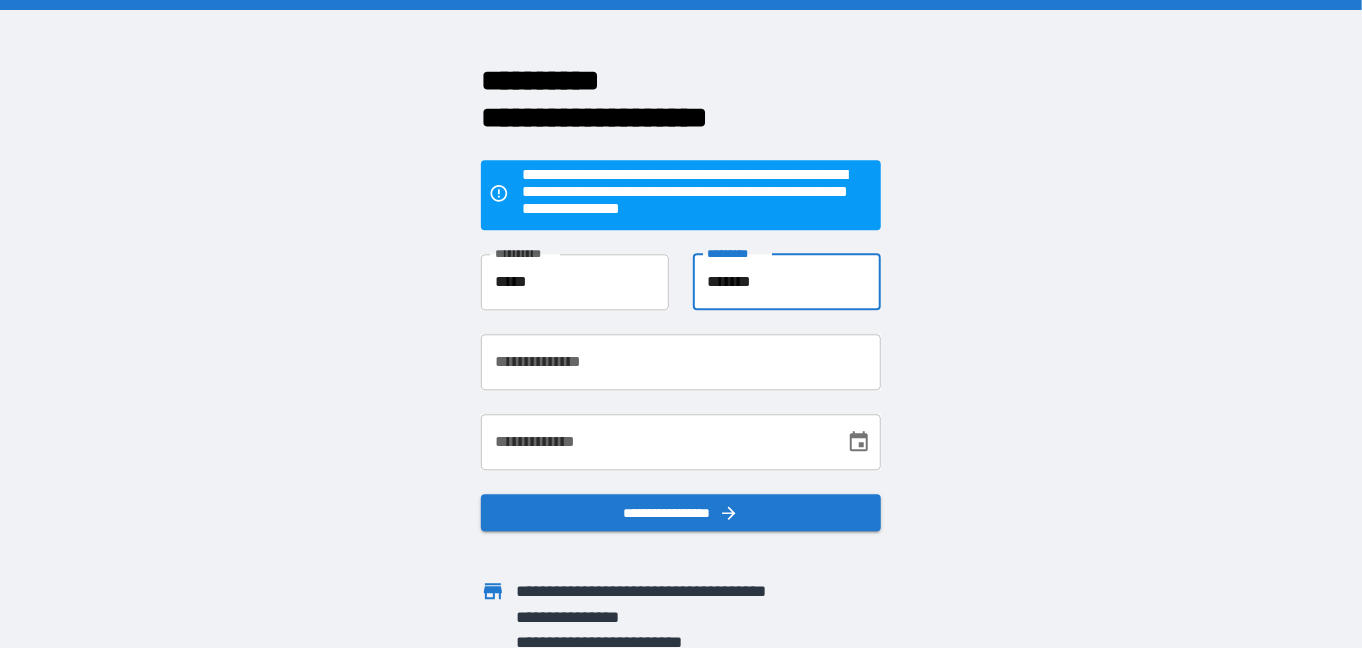 type on "*******" 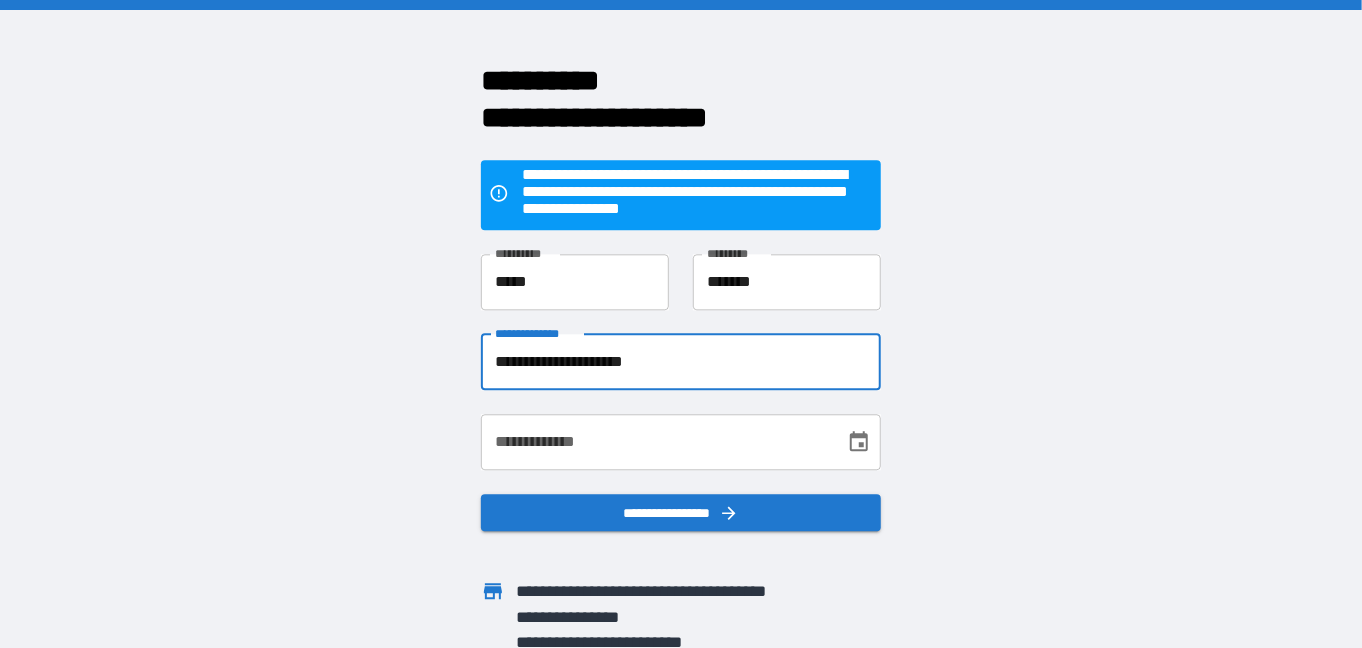 type on "**********" 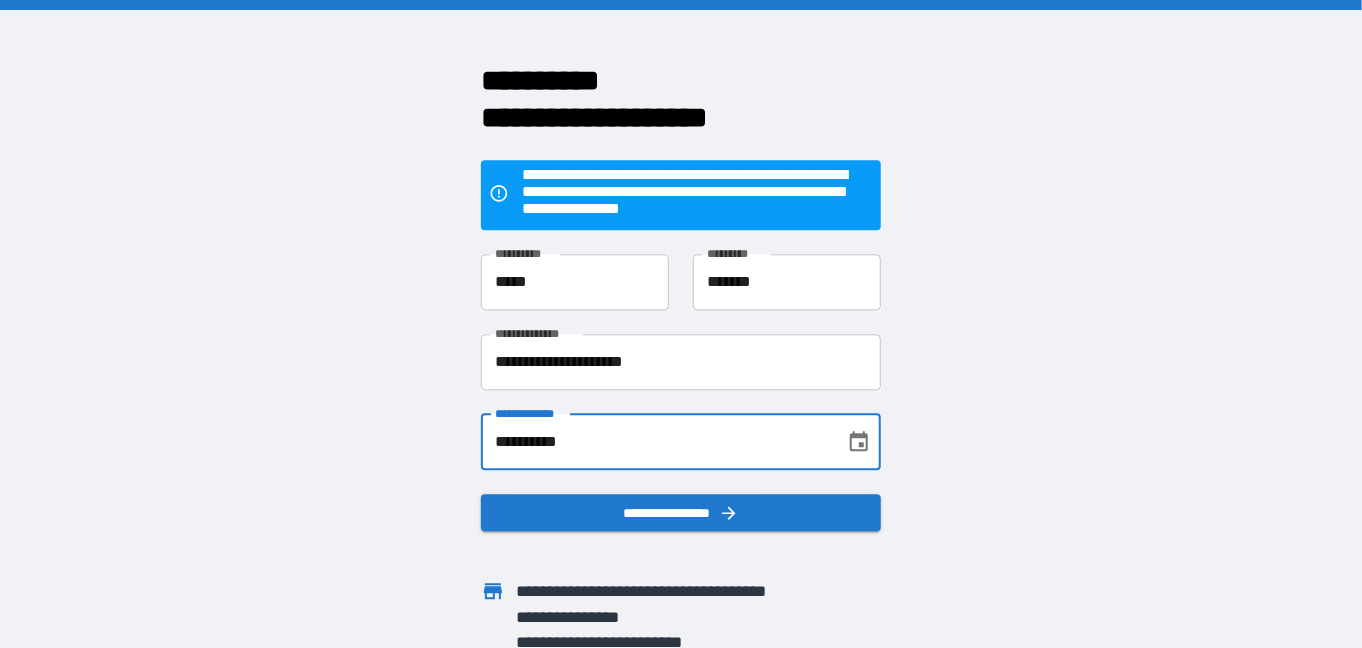 type on "**********" 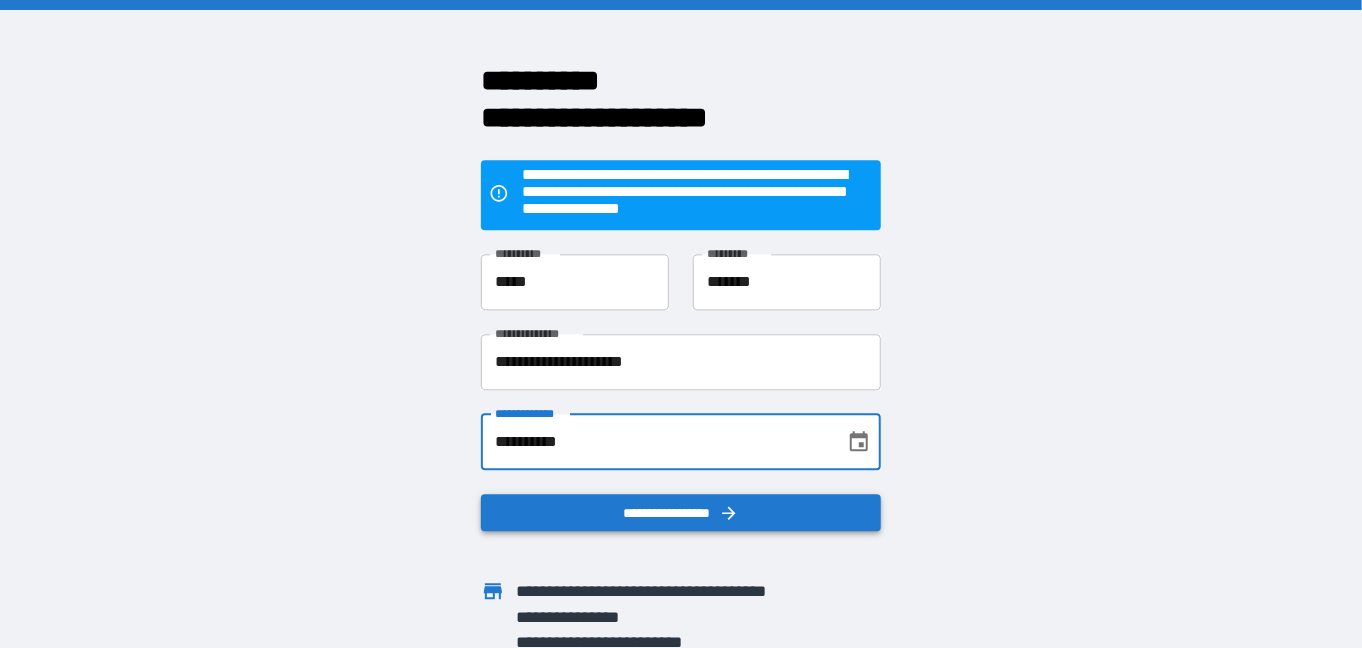 click on "**********" at bounding box center (681, 513) 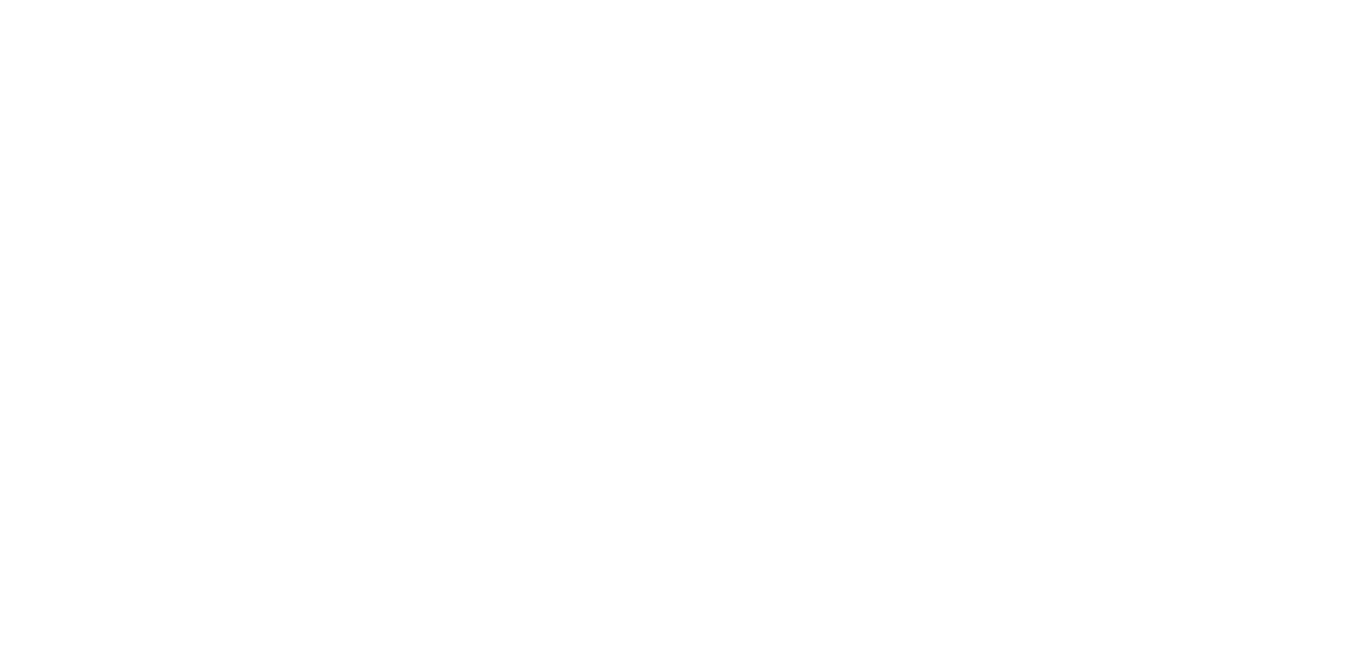 scroll, scrollTop: 0, scrollLeft: 0, axis: both 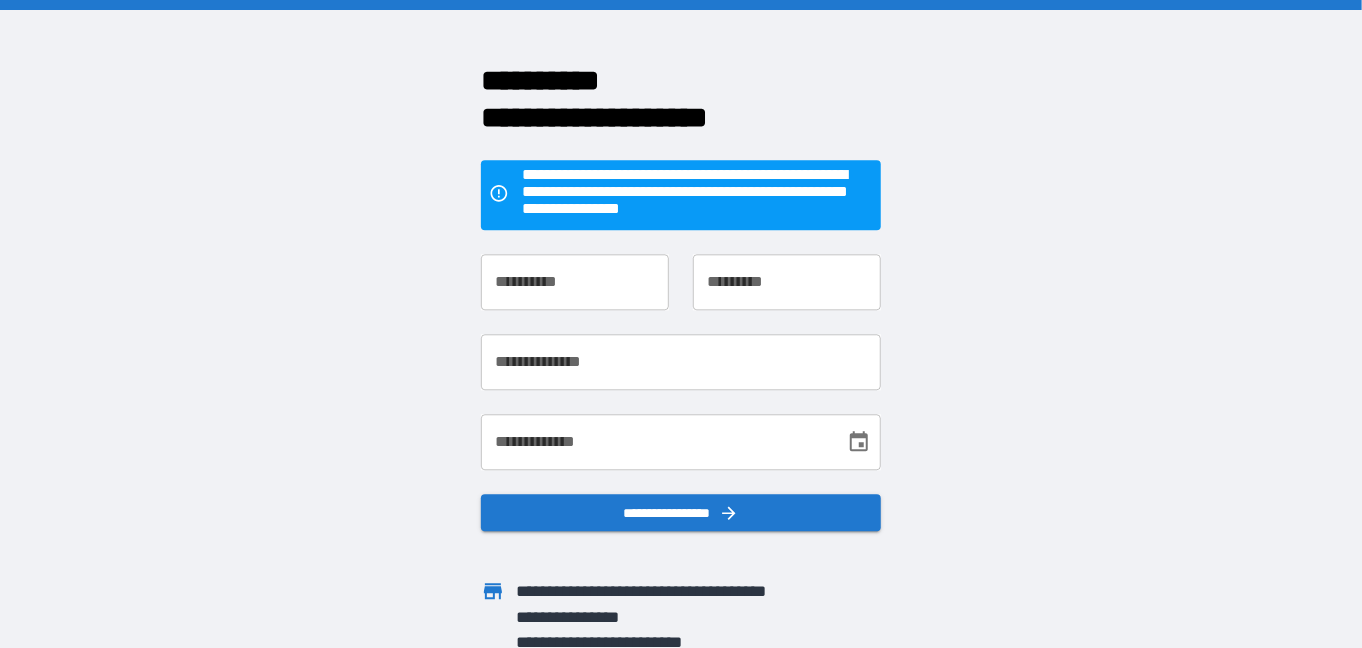 click on "**********" at bounding box center (575, 282) 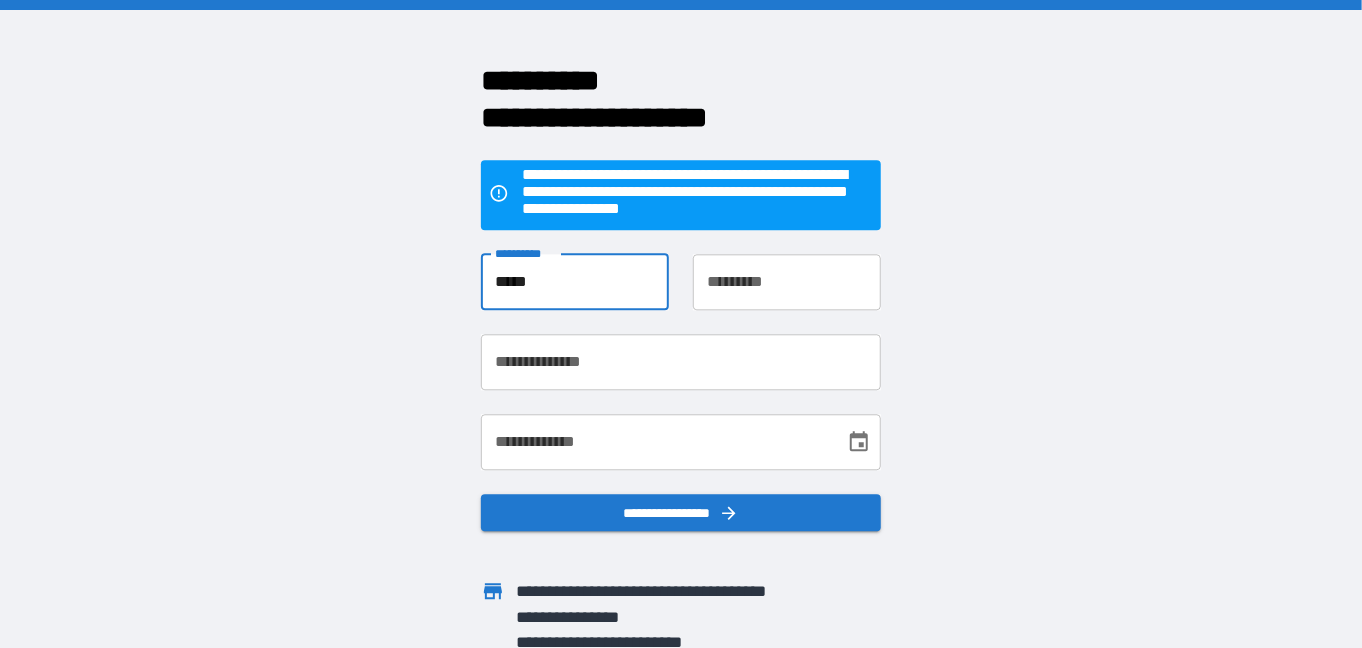 type on "*****" 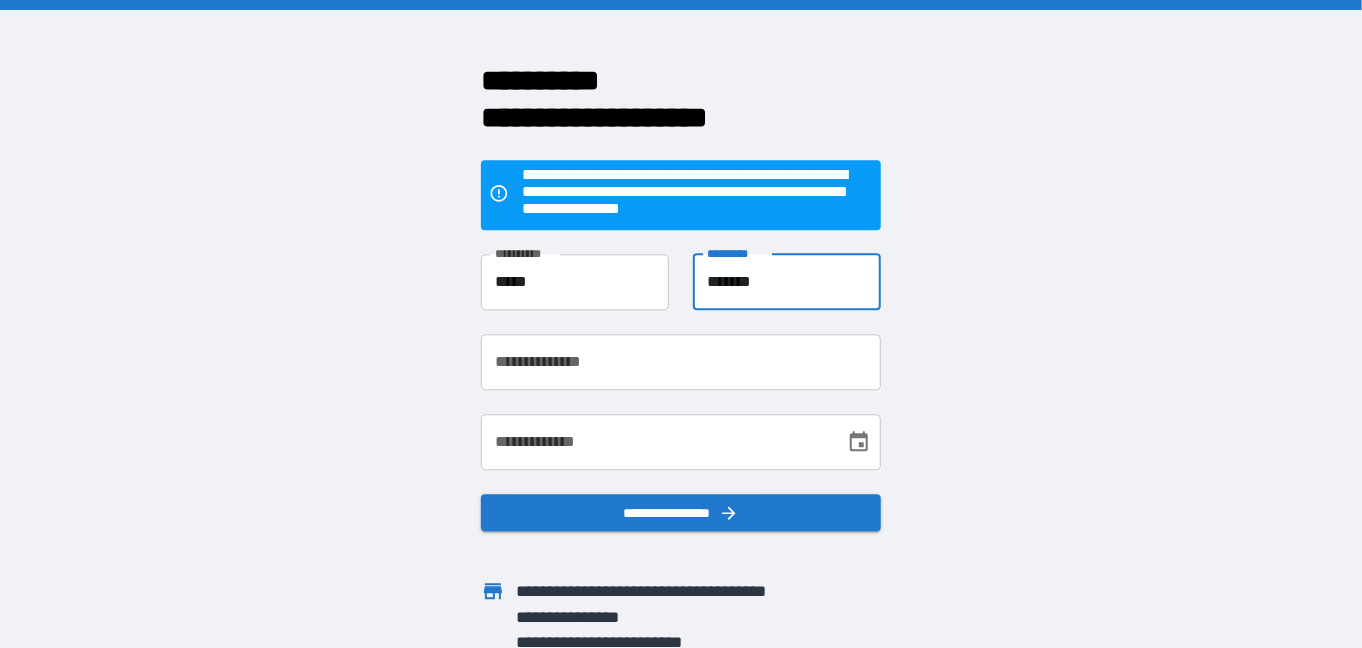 type on "*******" 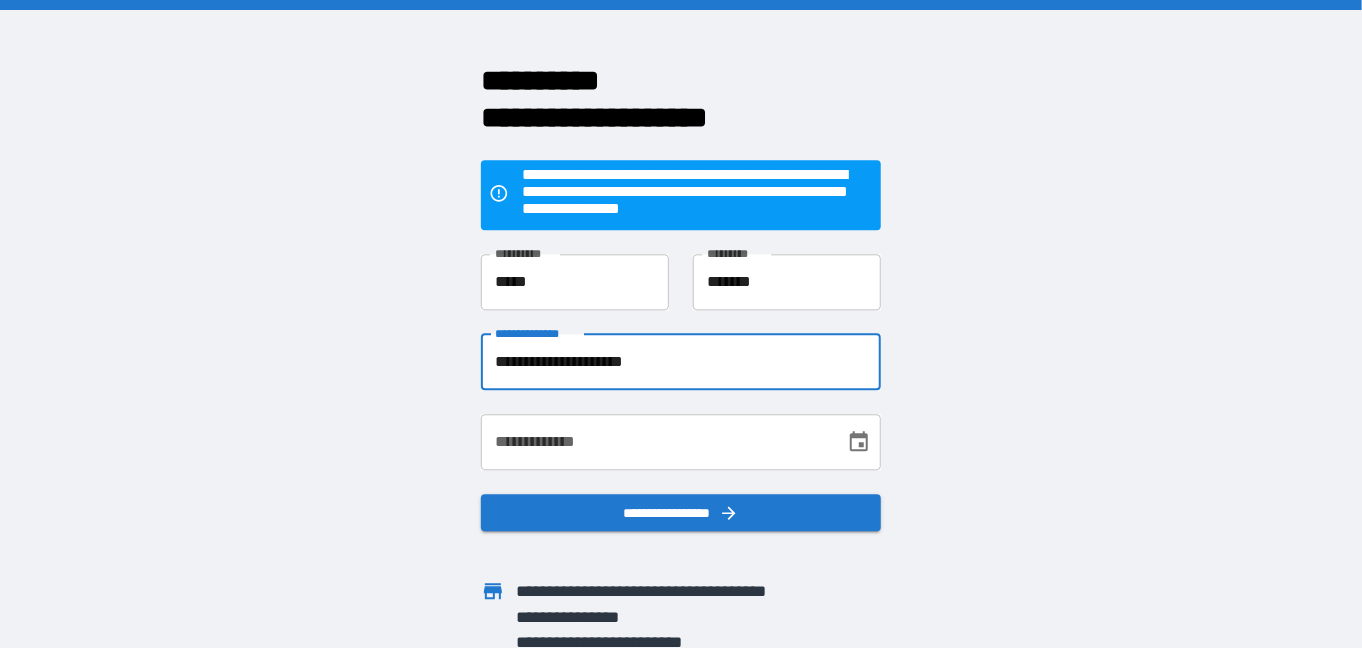type on "**********" 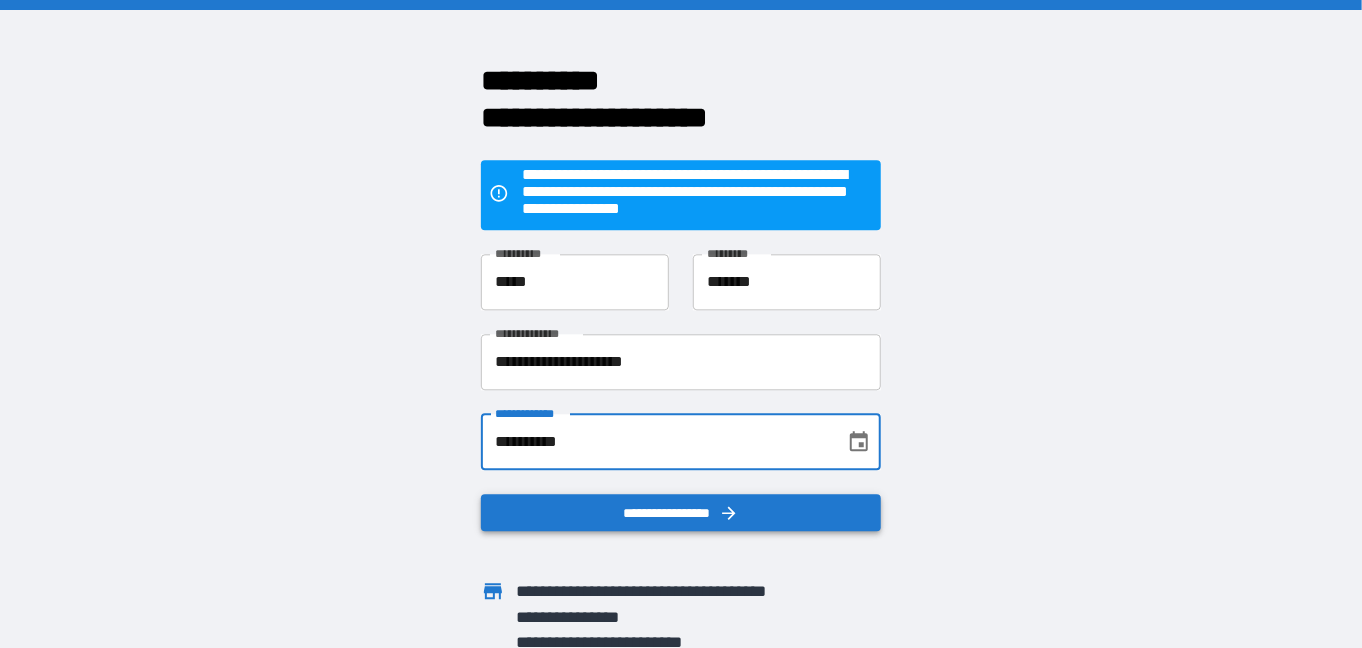 type on "**********" 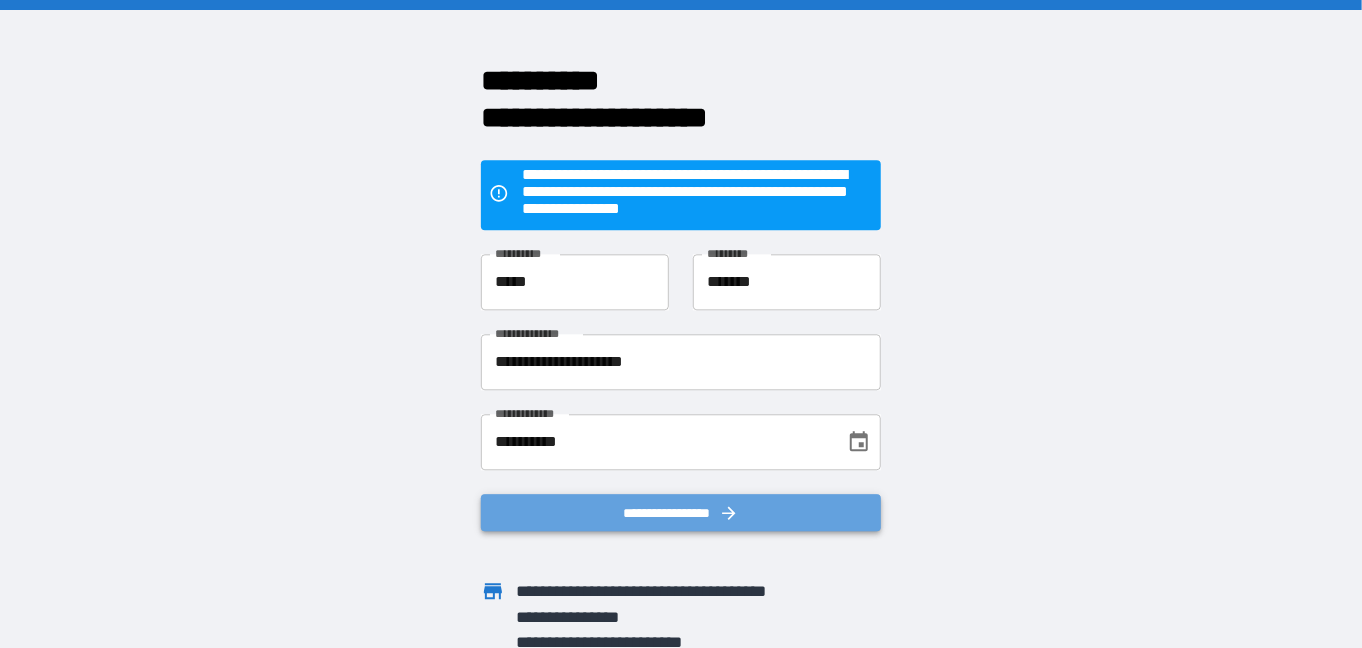 click 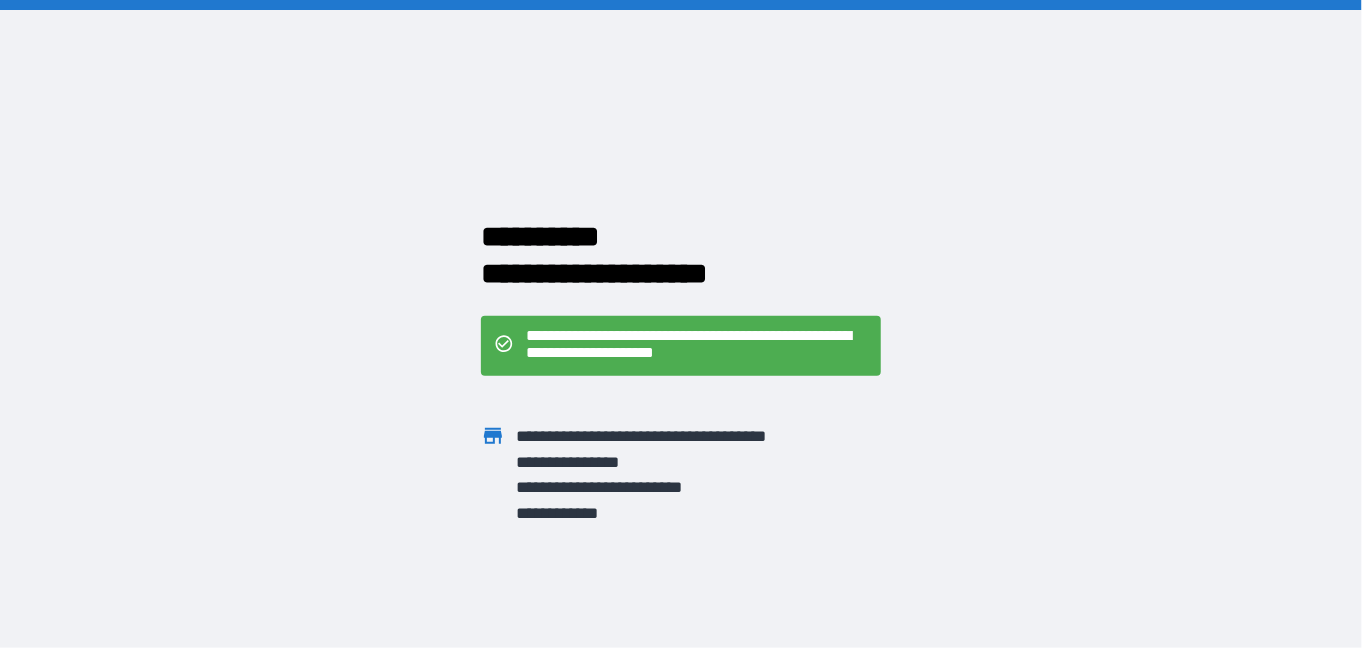 click on "**********" at bounding box center (681, 324) 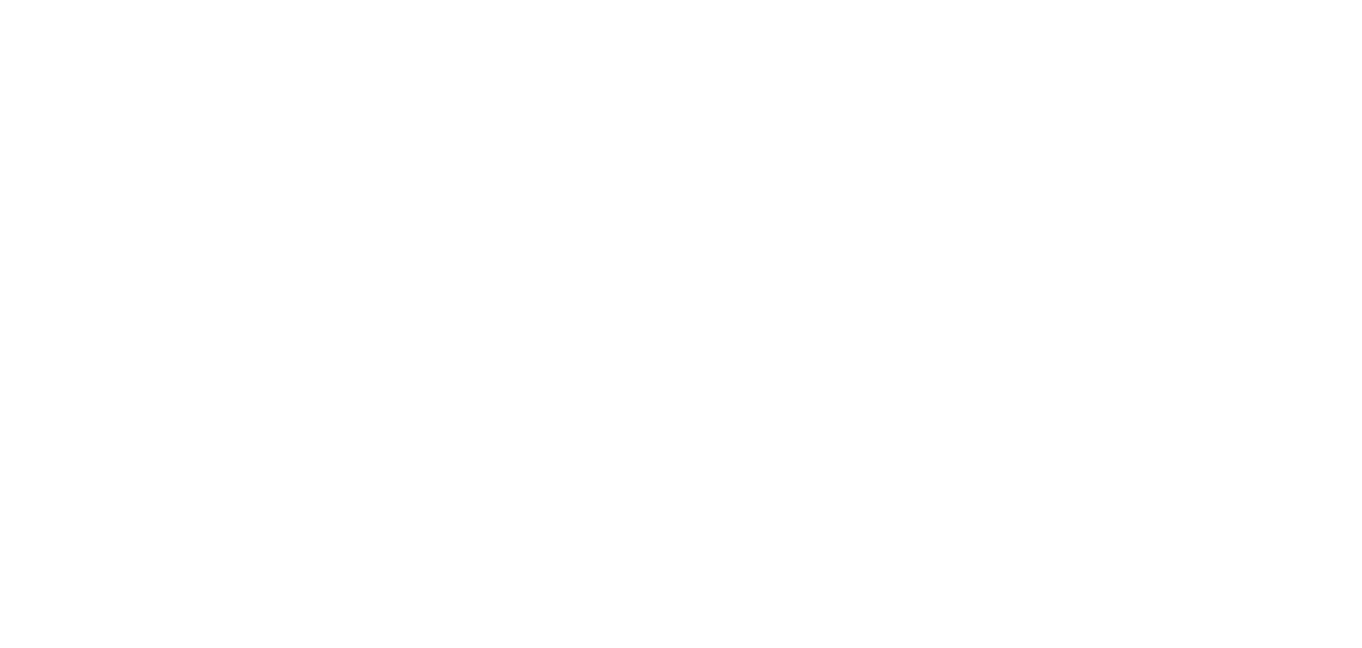 scroll, scrollTop: 0, scrollLeft: 0, axis: both 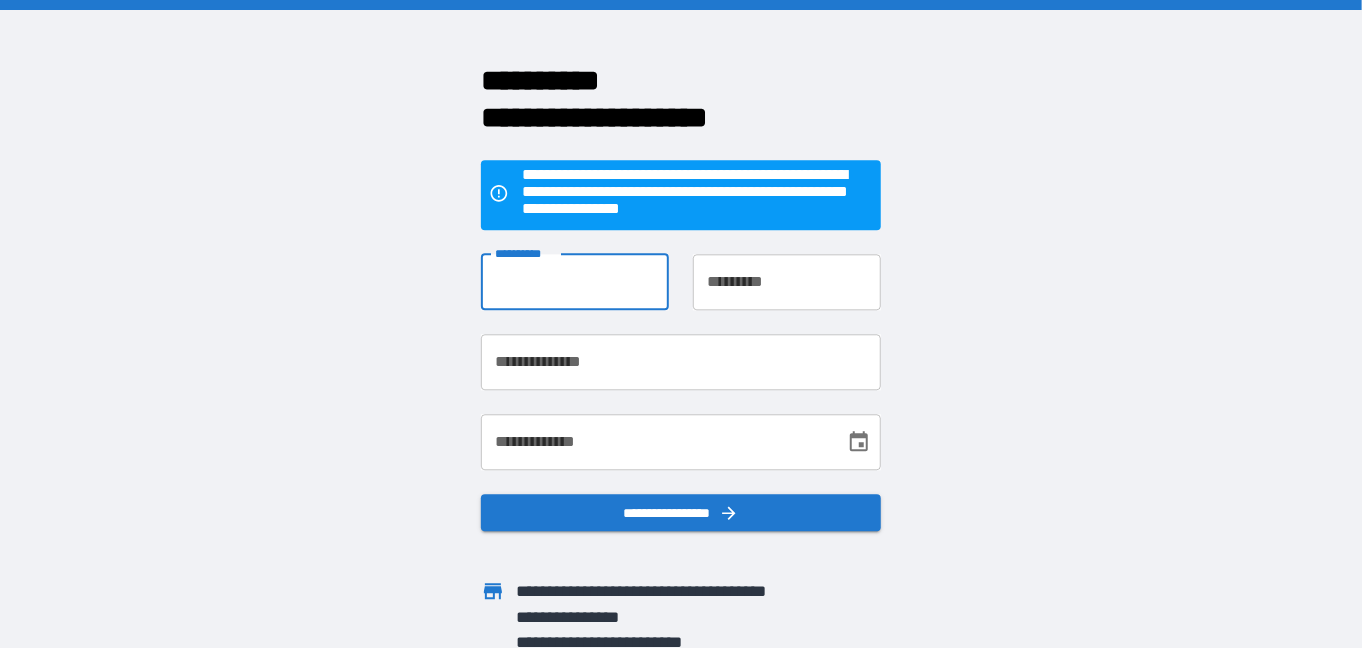 click on "**********" at bounding box center (575, 282) 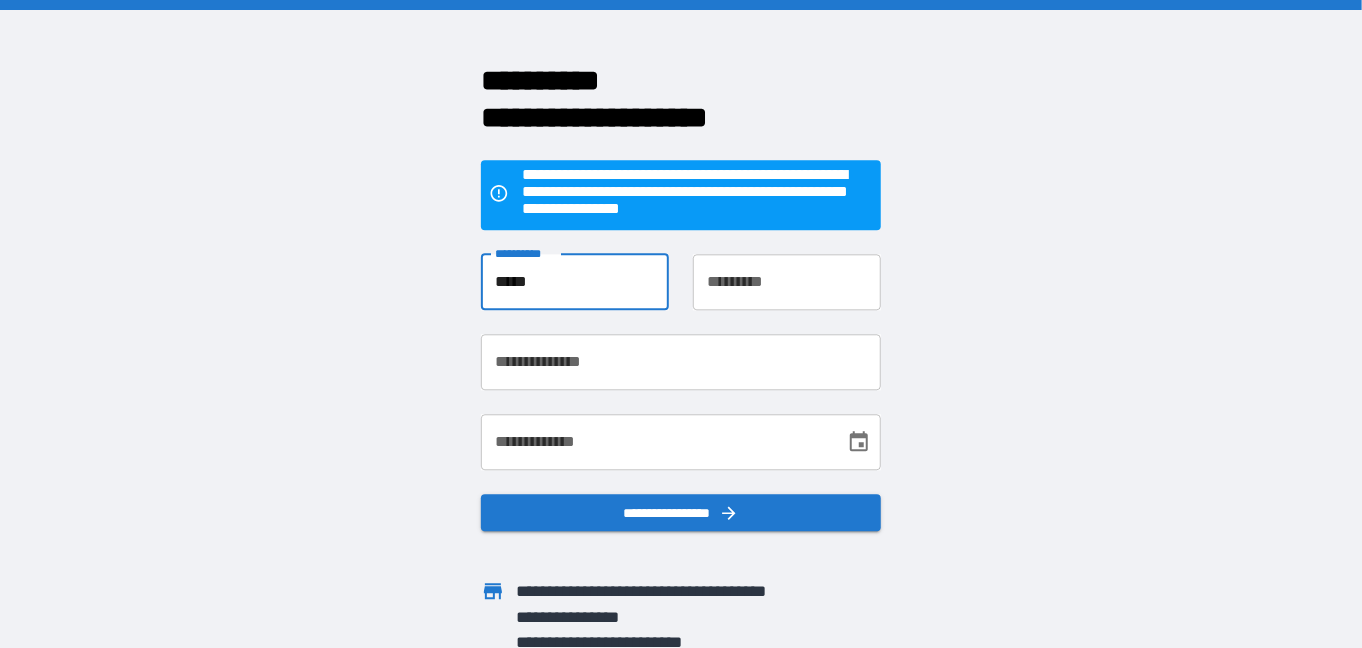 type on "*****" 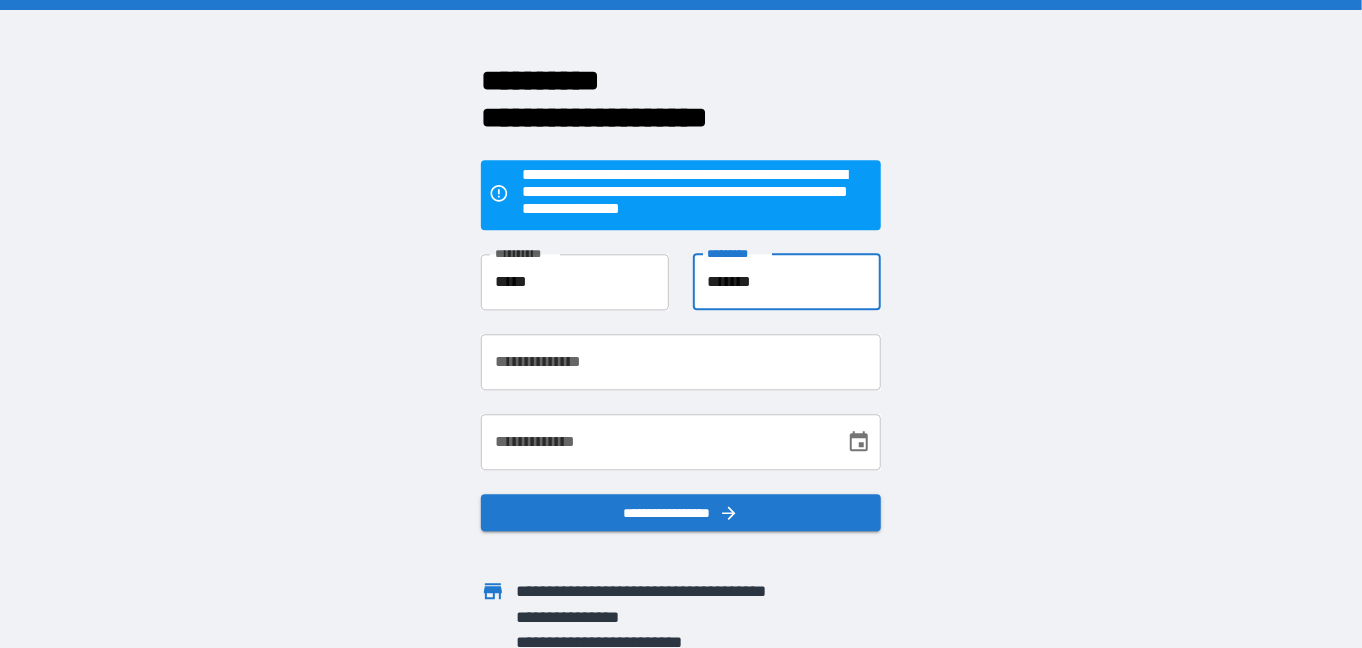 type on "*******" 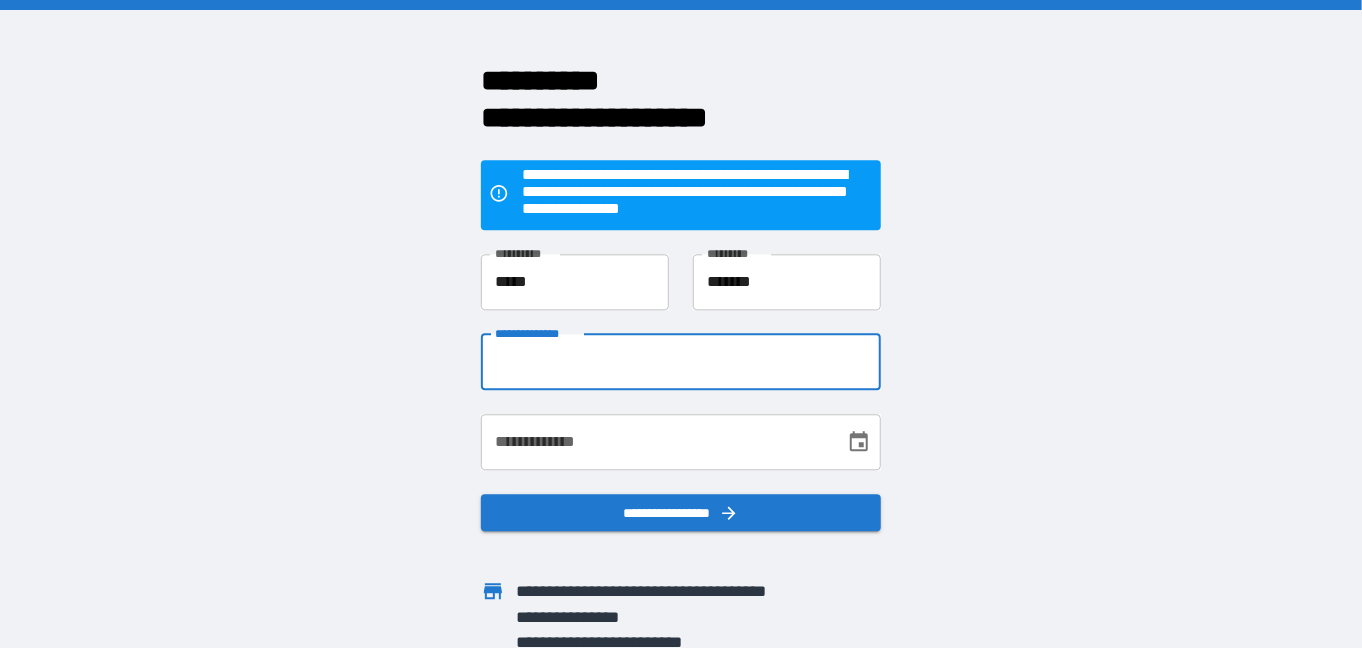 type on "*" 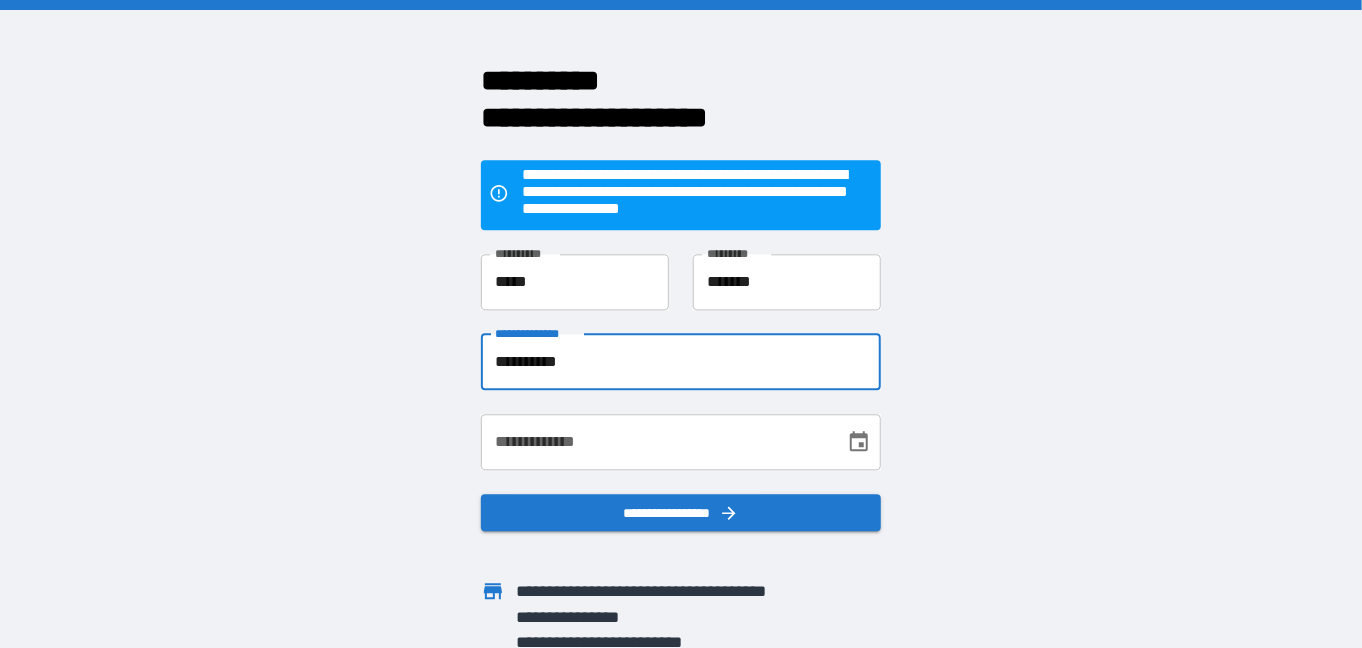 type on "**********" 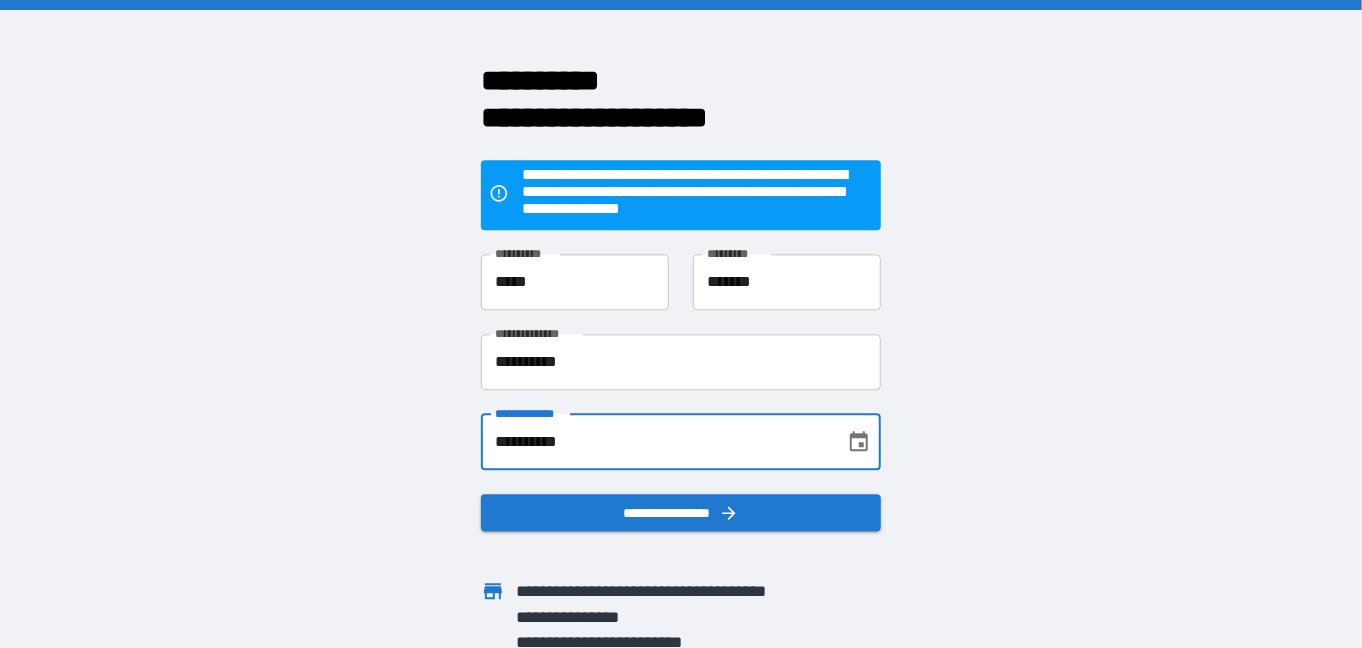type on "**********" 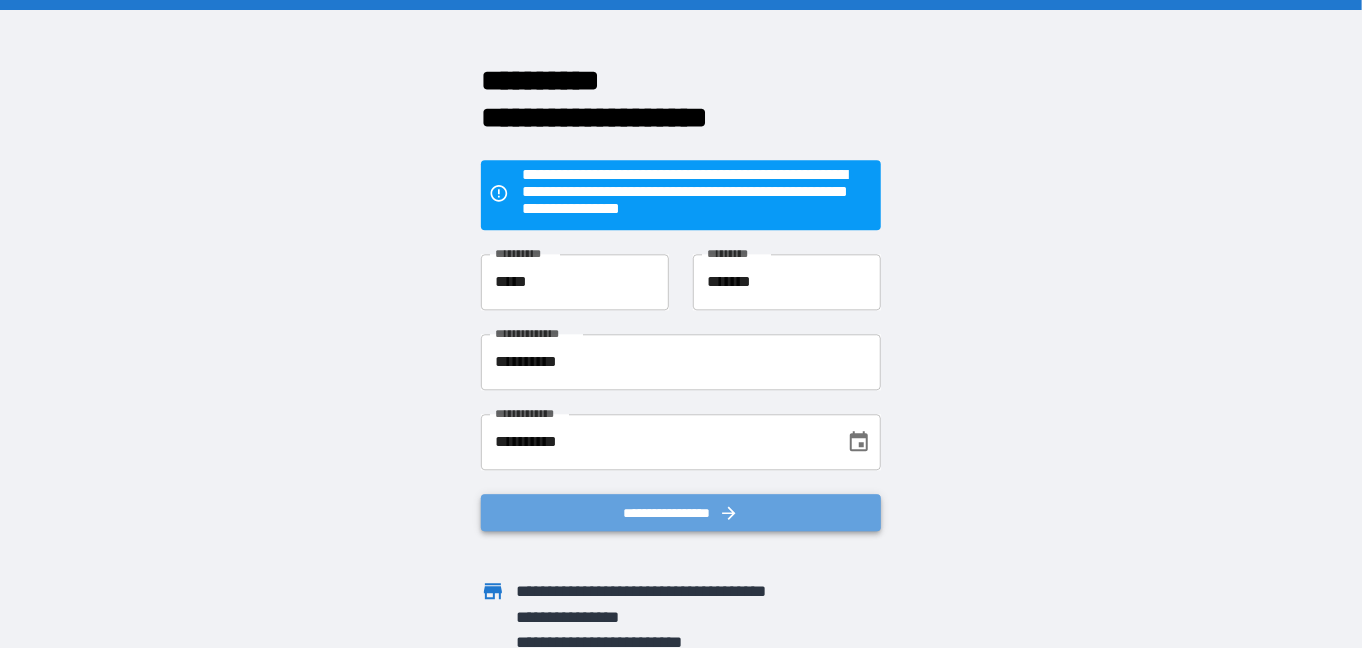 click on "**********" at bounding box center (681, 513) 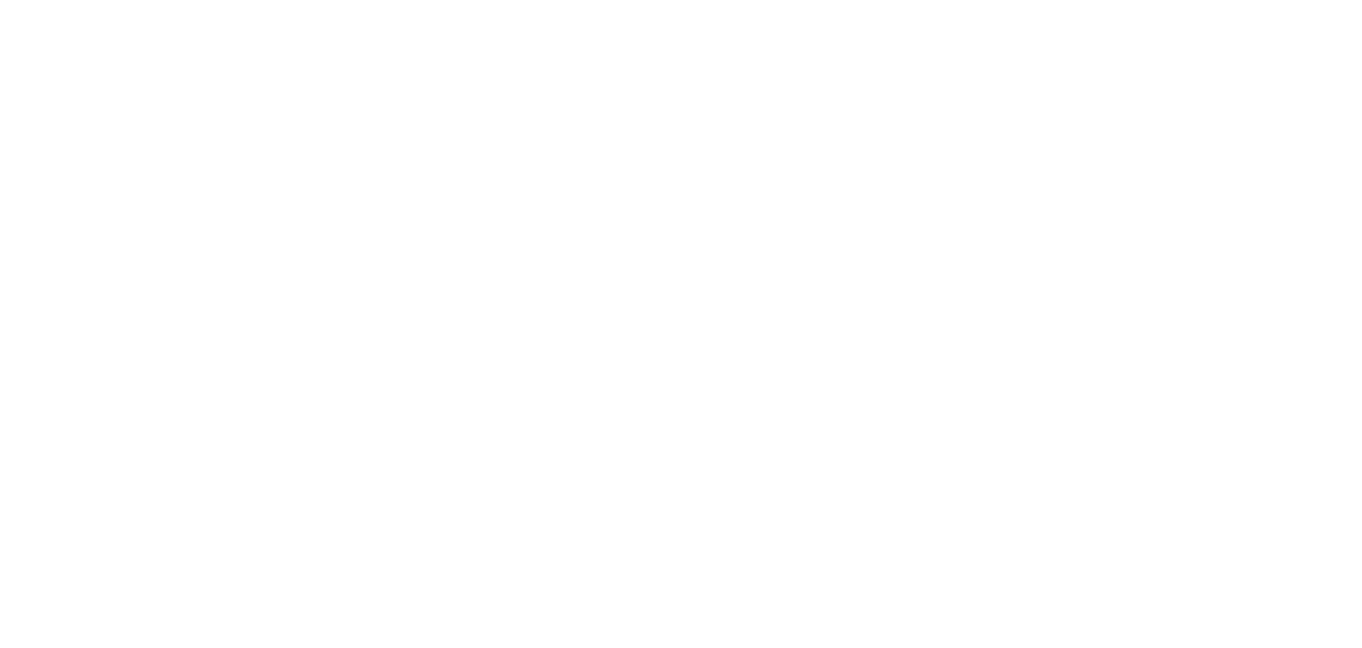 scroll, scrollTop: 0, scrollLeft: 0, axis: both 